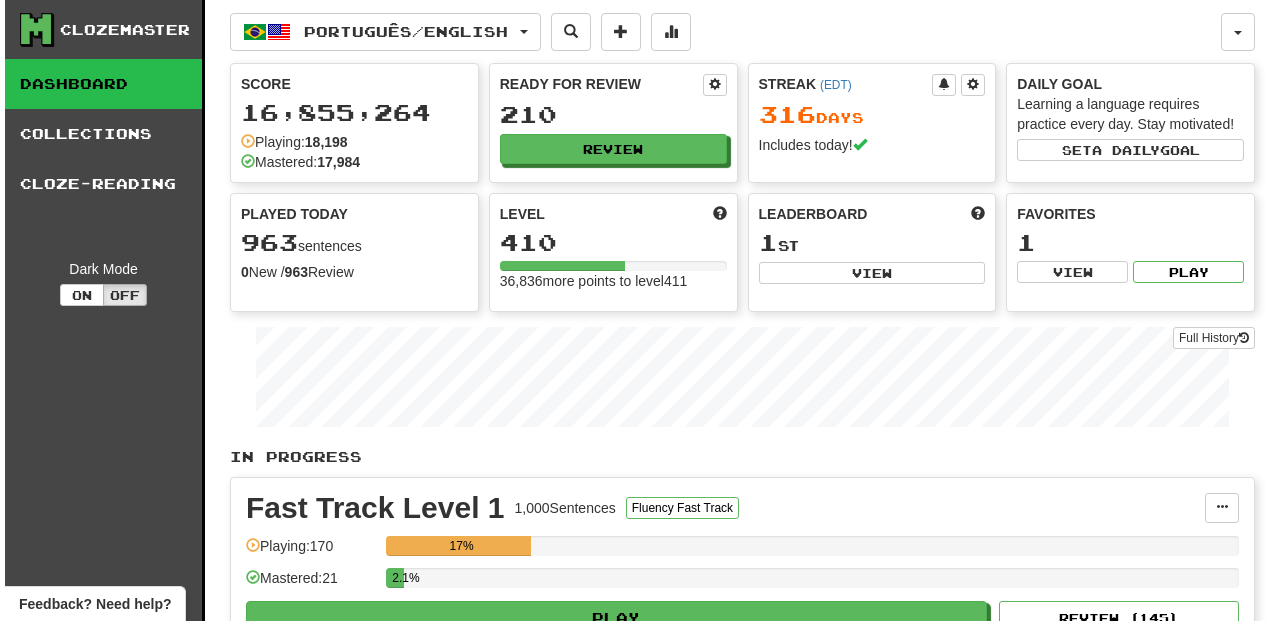 scroll, scrollTop: 400, scrollLeft: 0, axis: vertical 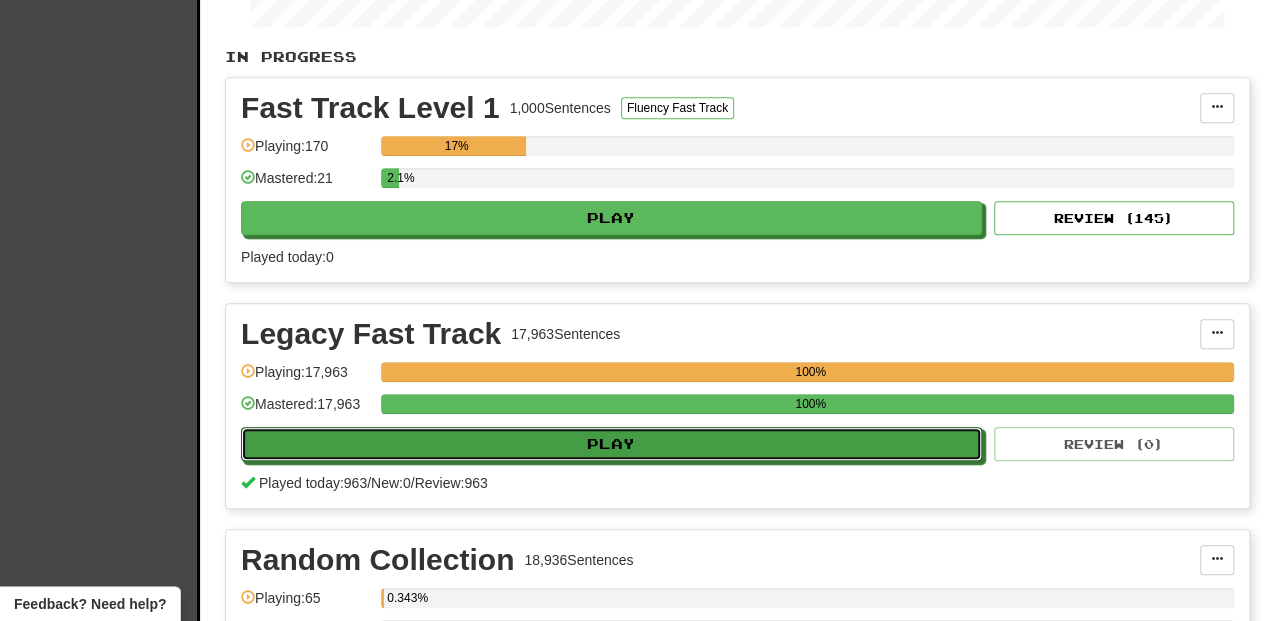 click on "Play" at bounding box center [611, 444] 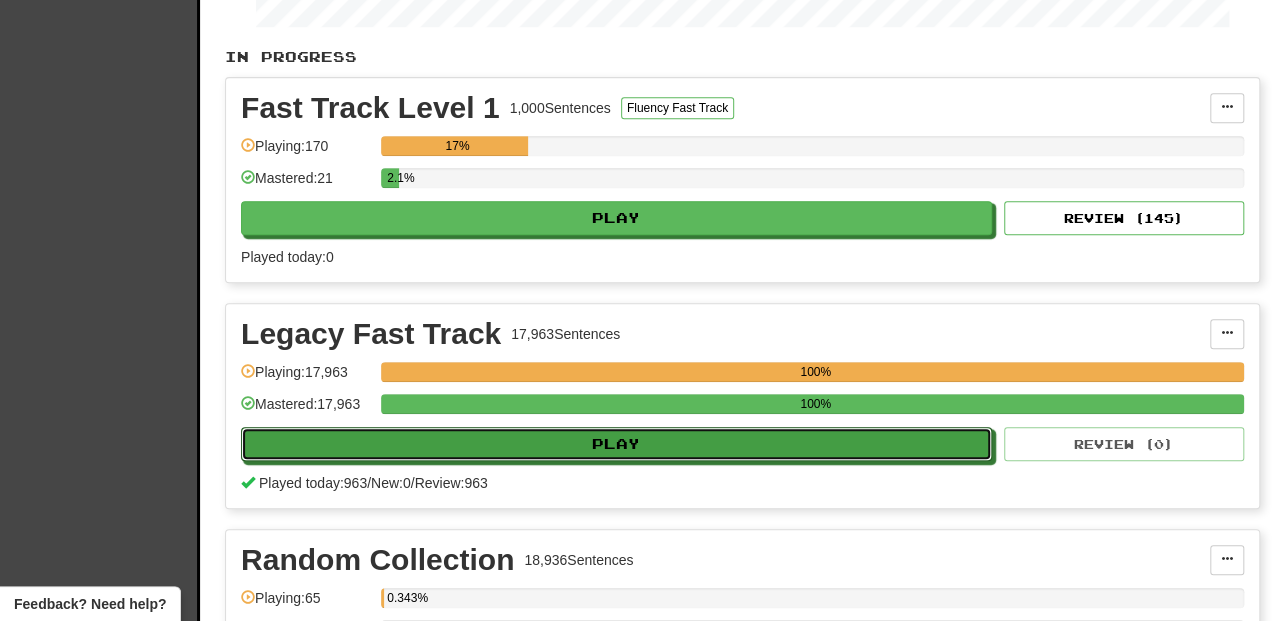 select on "**" 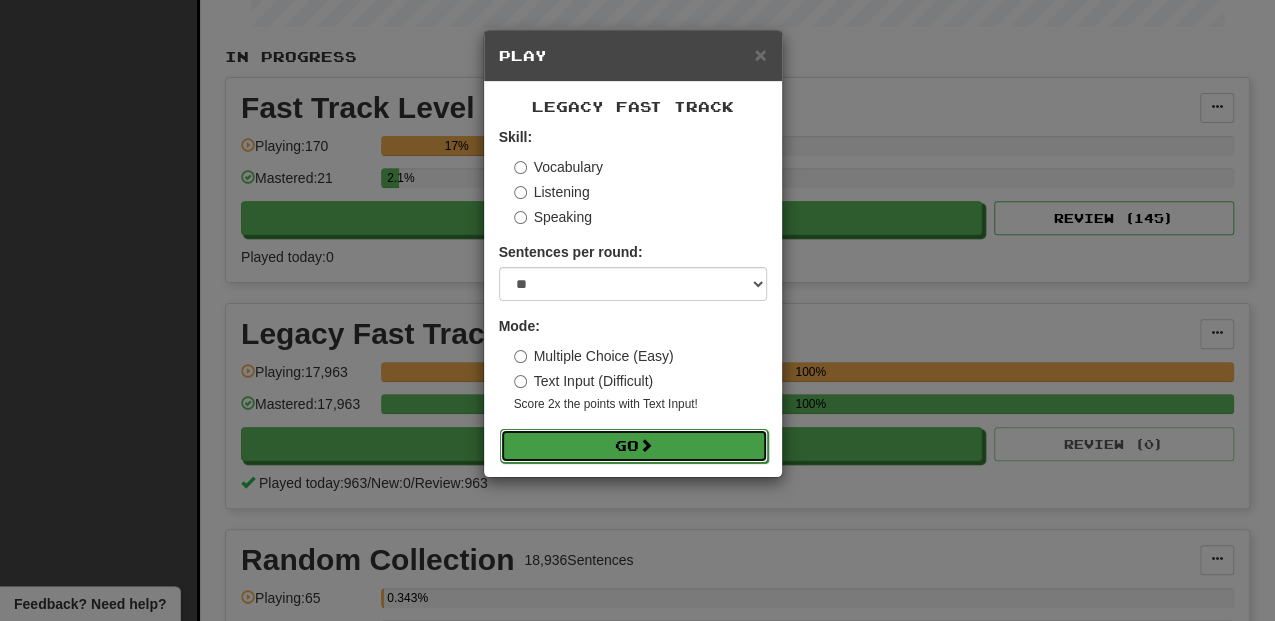 click on "Go" at bounding box center (634, 446) 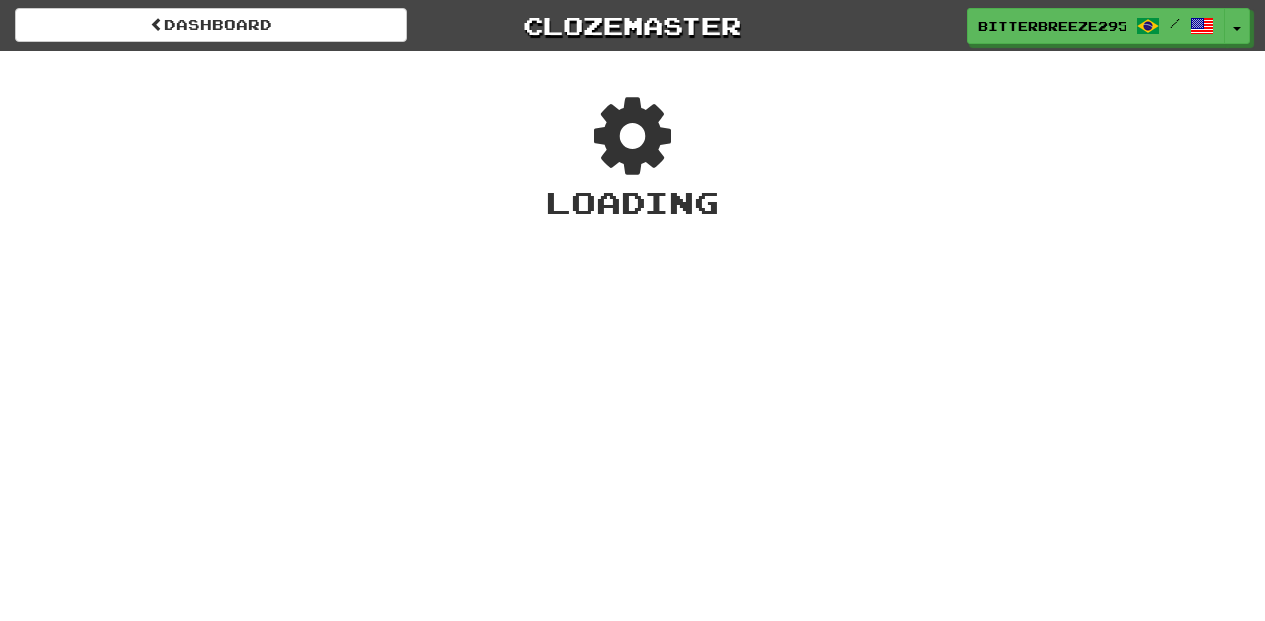 scroll, scrollTop: 0, scrollLeft: 0, axis: both 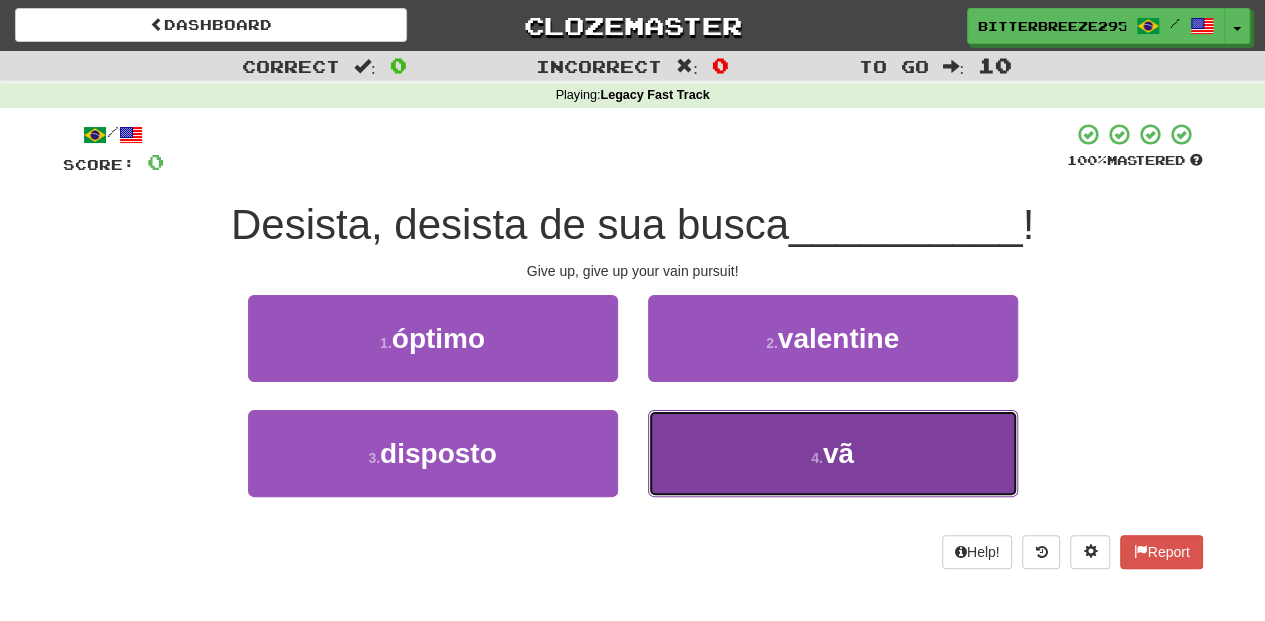 click on "4 .  vã" at bounding box center [833, 453] 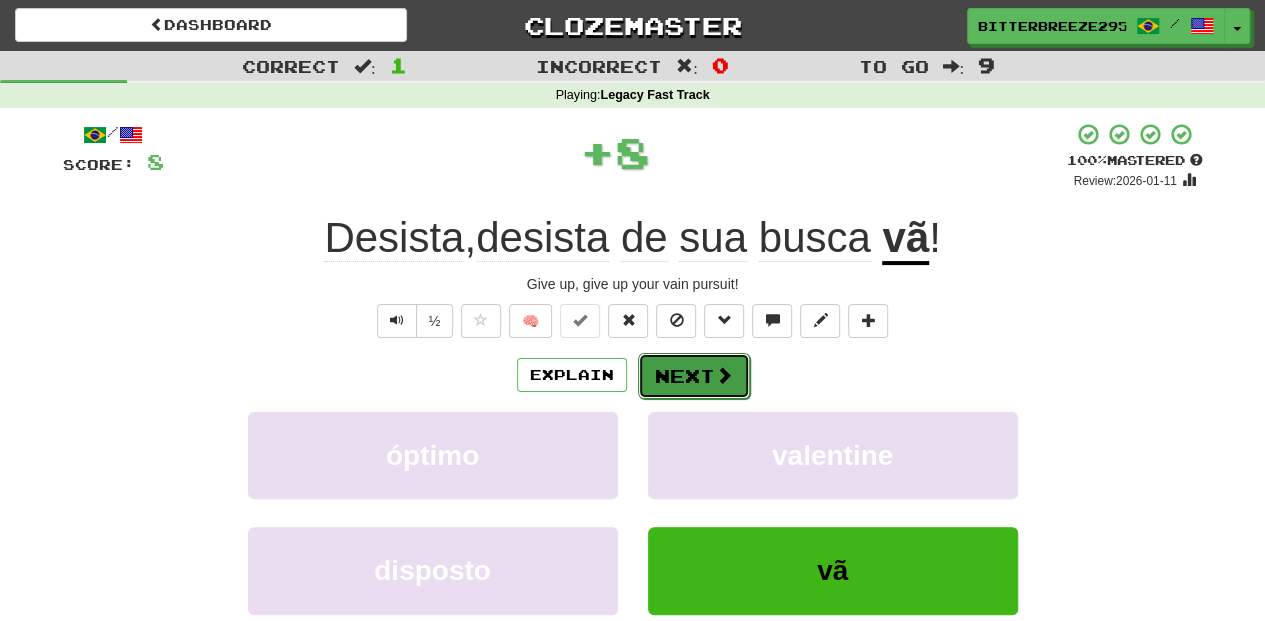 click on "Next" at bounding box center (694, 376) 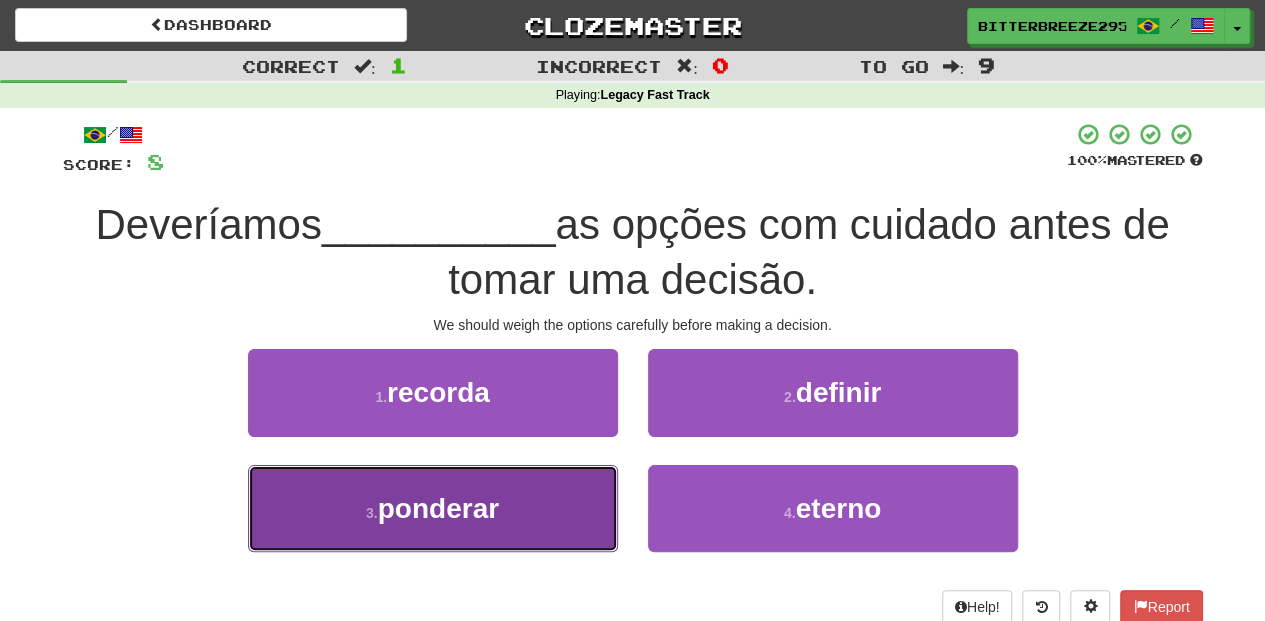 click on "3 .  ponderar" at bounding box center [433, 508] 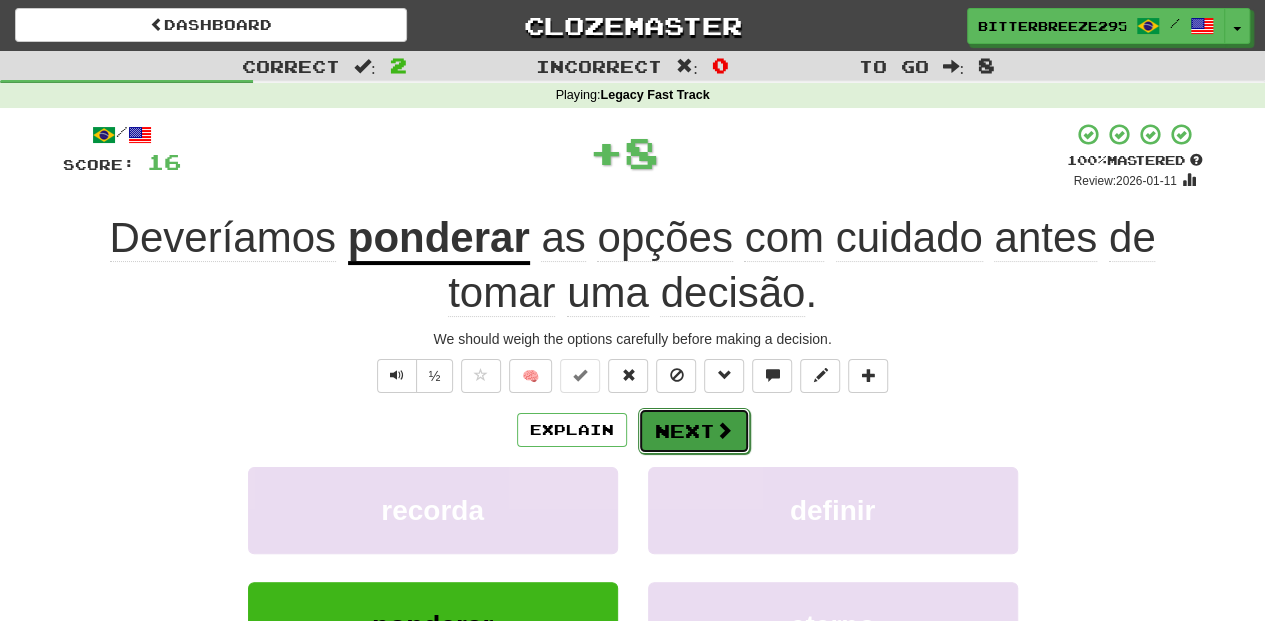 click on "Next" at bounding box center [694, 431] 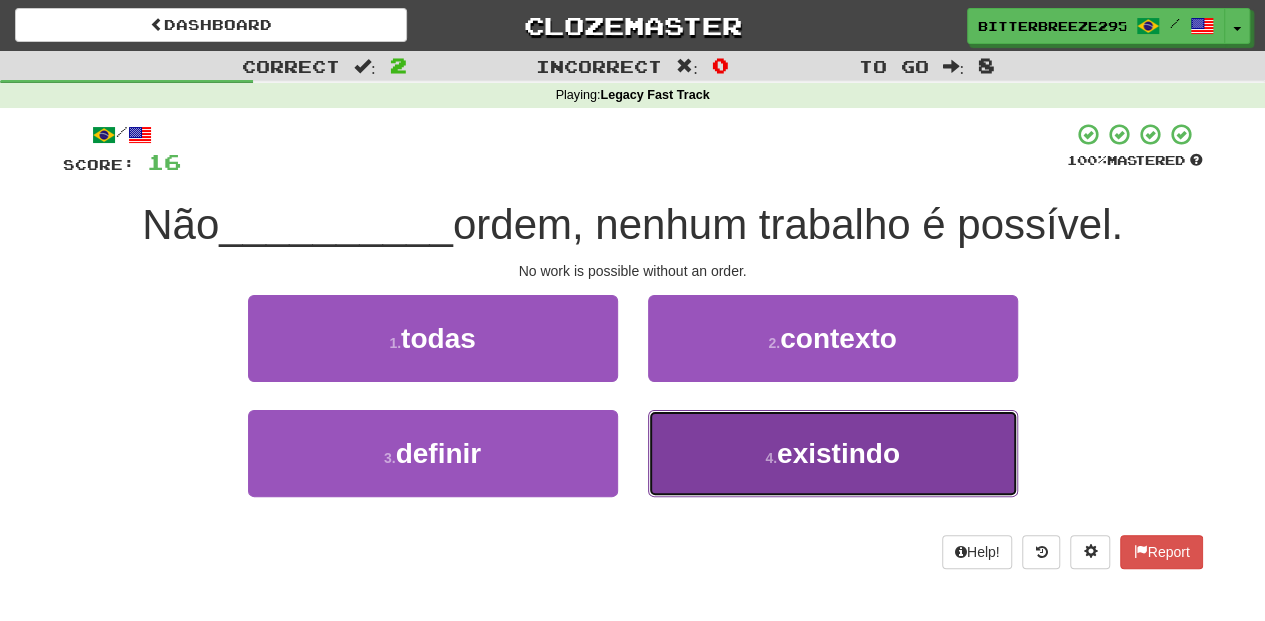 click on "4 .  existindo" at bounding box center (833, 453) 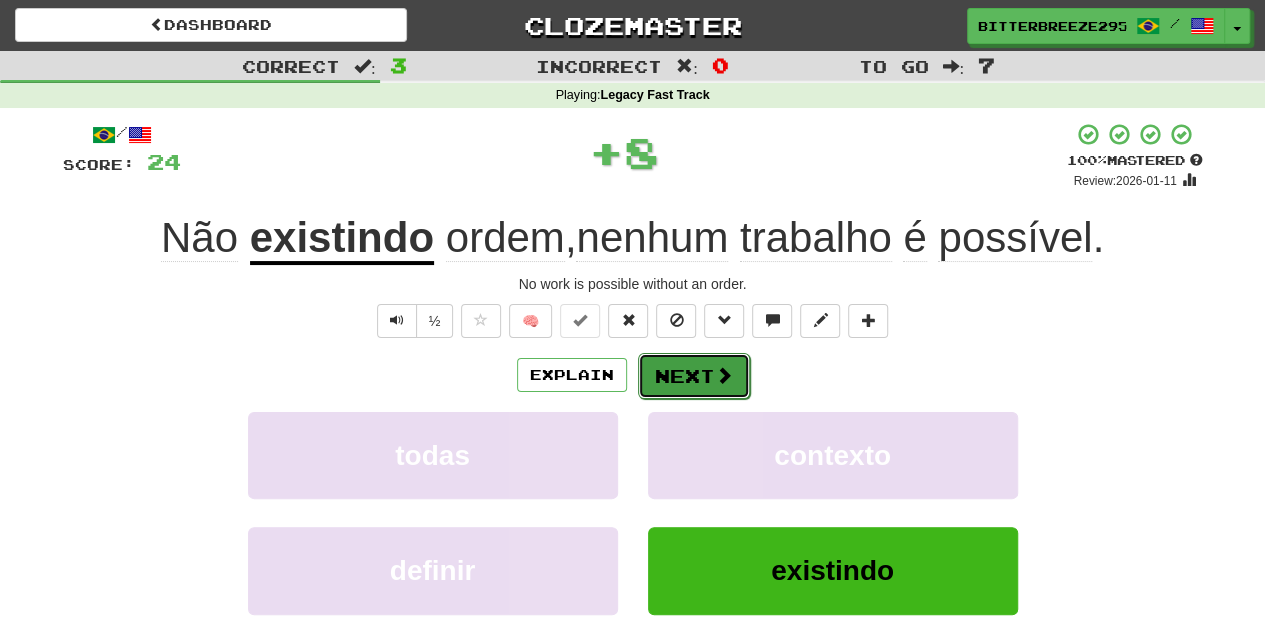 click on "Next" at bounding box center (694, 376) 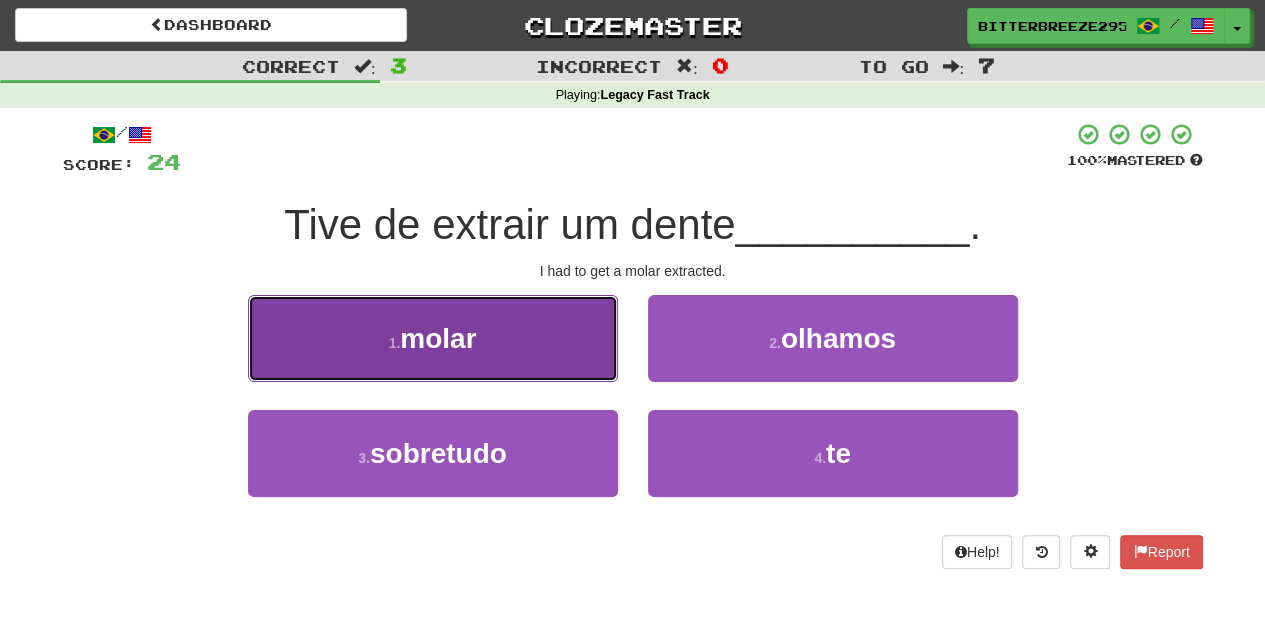 click on "1 .  molar" at bounding box center (433, 338) 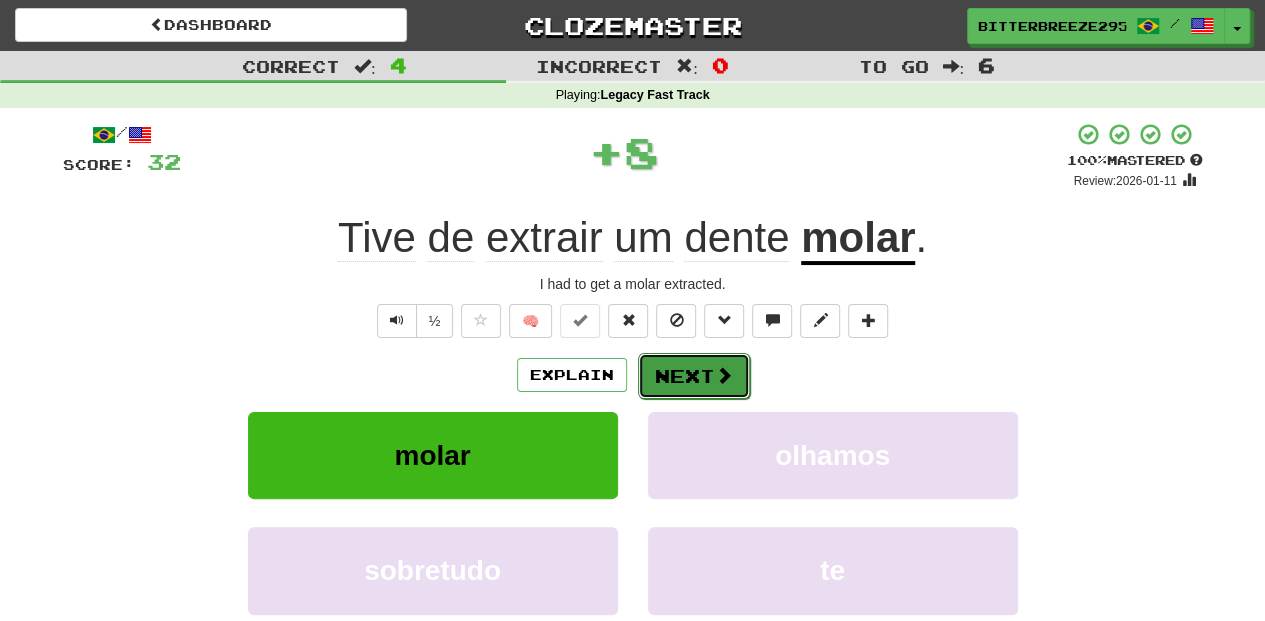 click on "Next" at bounding box center [694, 376] 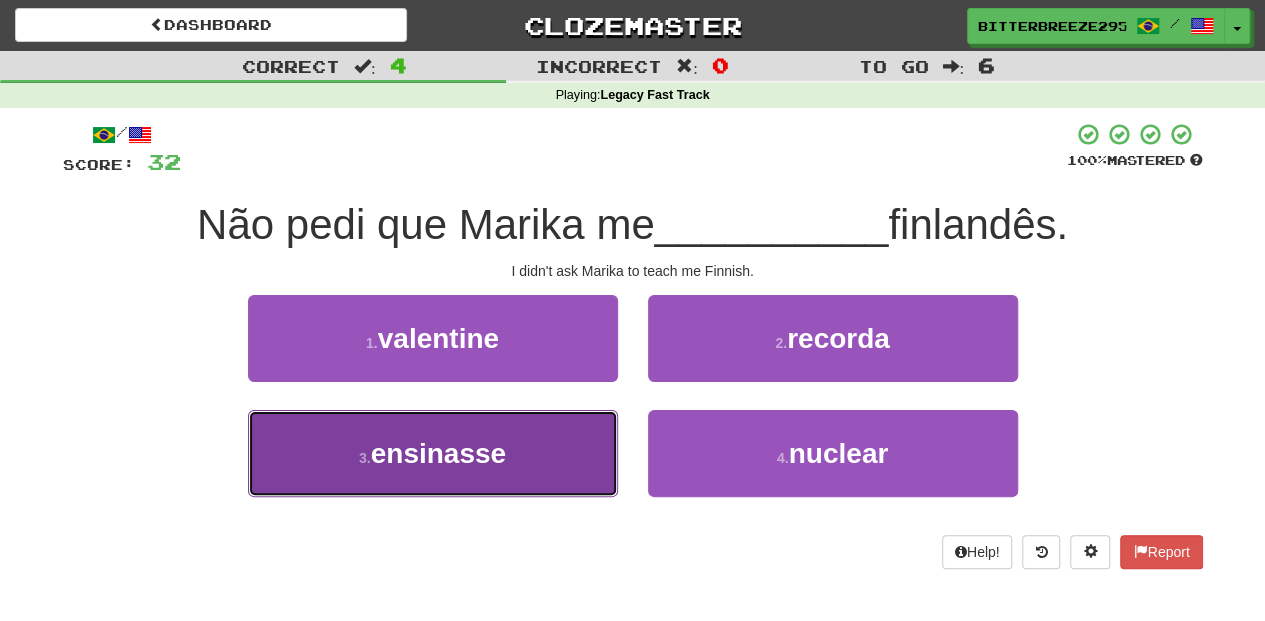 click on "3 .  ensinasse" at bounding box center [433, 453] 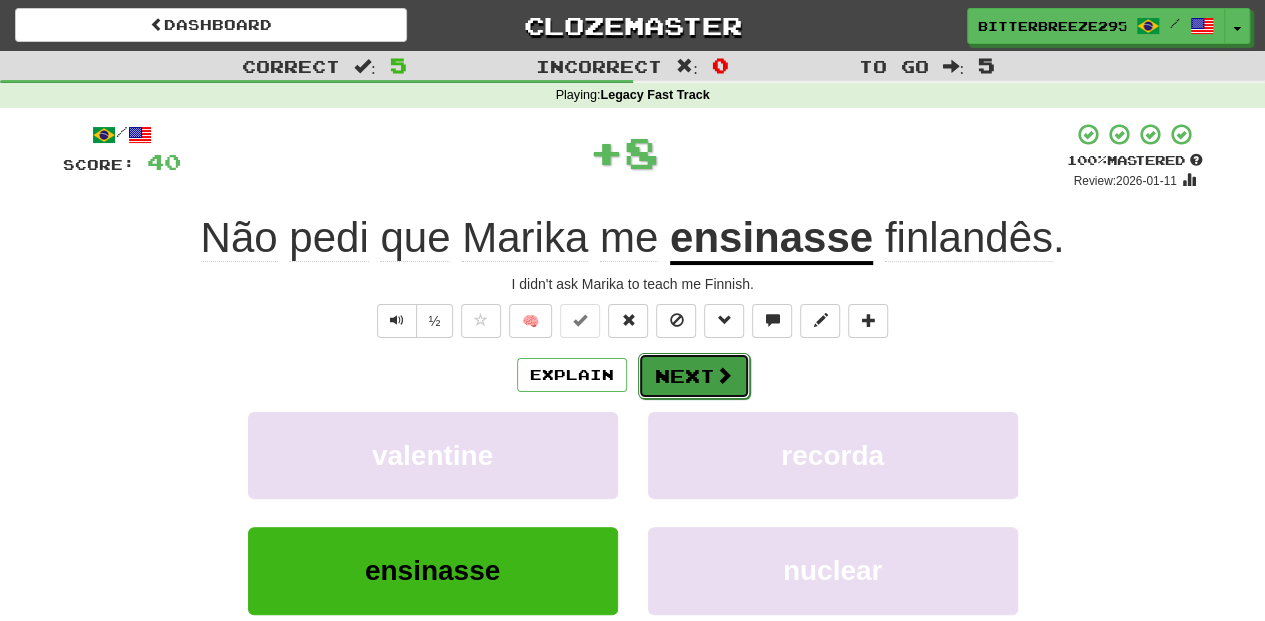 click on "Next" at bounding box center (694, 376) 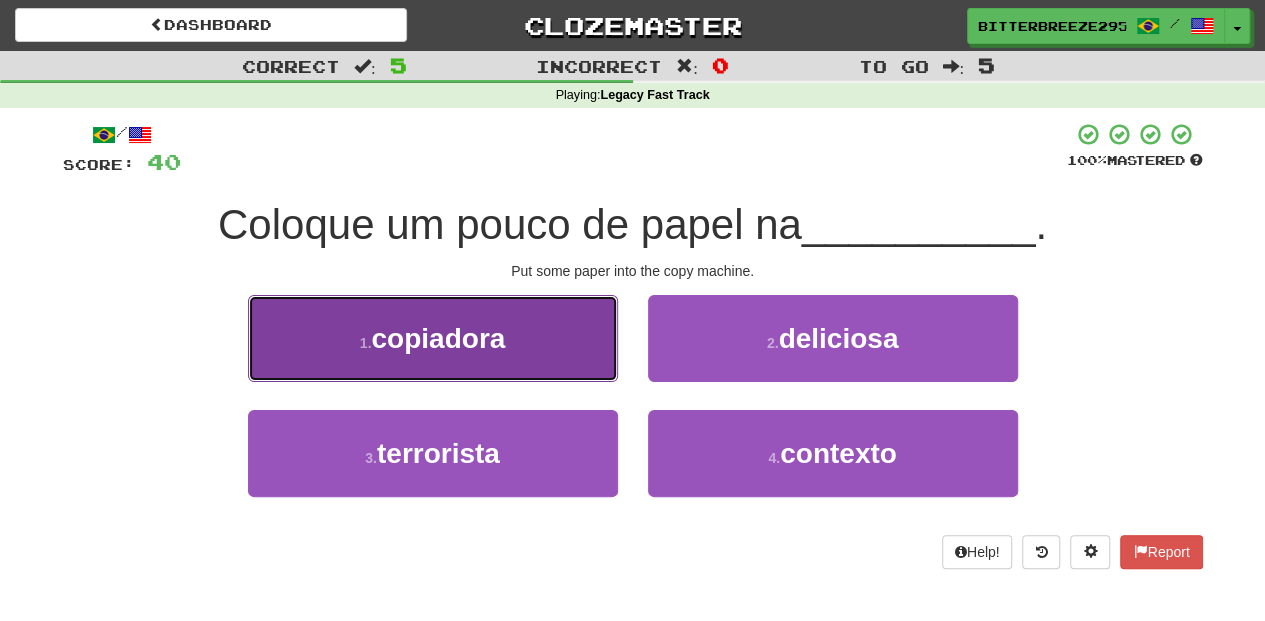 click on "1 .  copiadora" at bounding box center (433, 338) 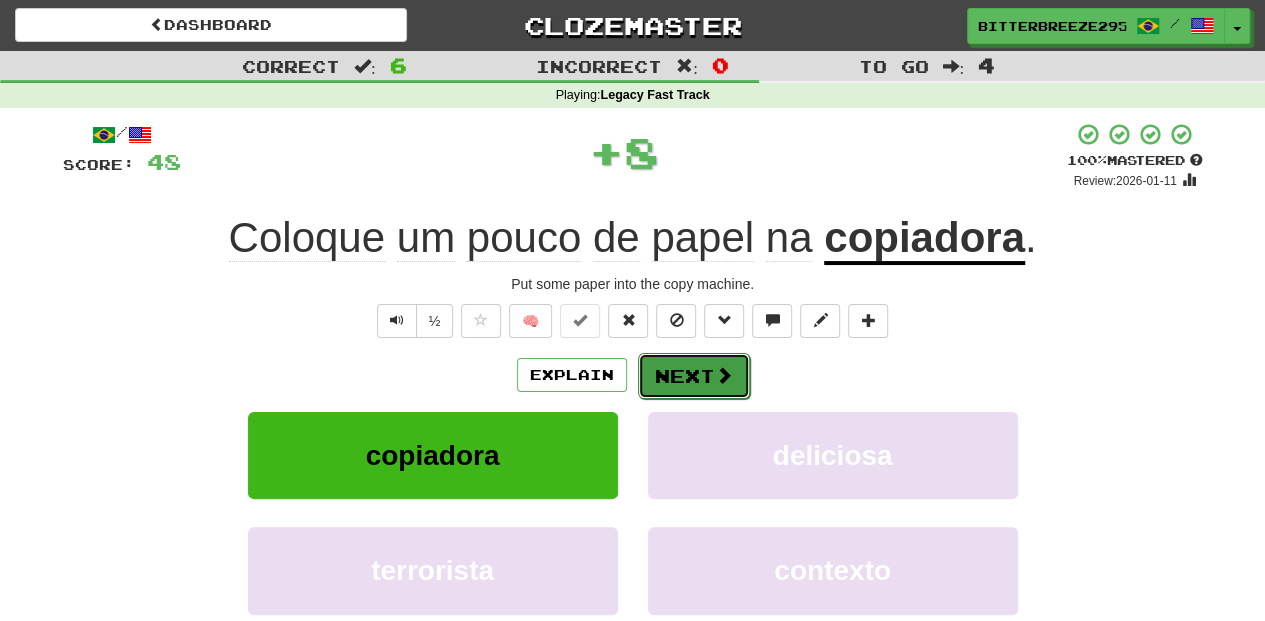 click on "Next" at bounding box center (694, 376) 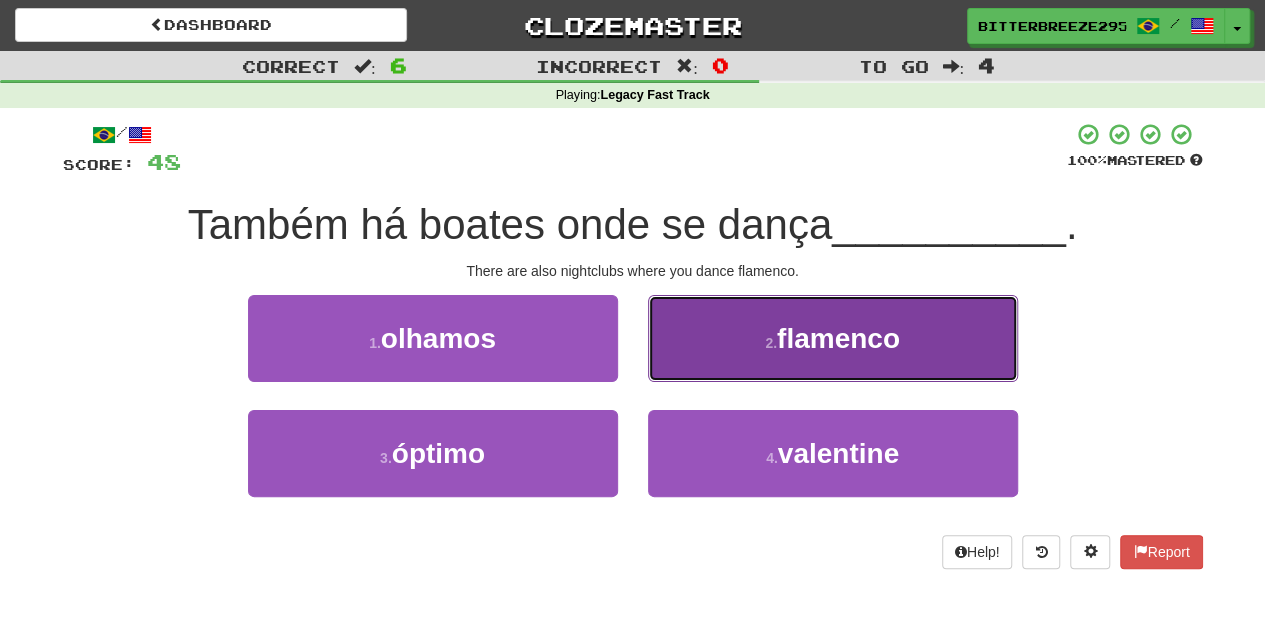 click on "2 .  flamenco" at bounding box center [833, 338] 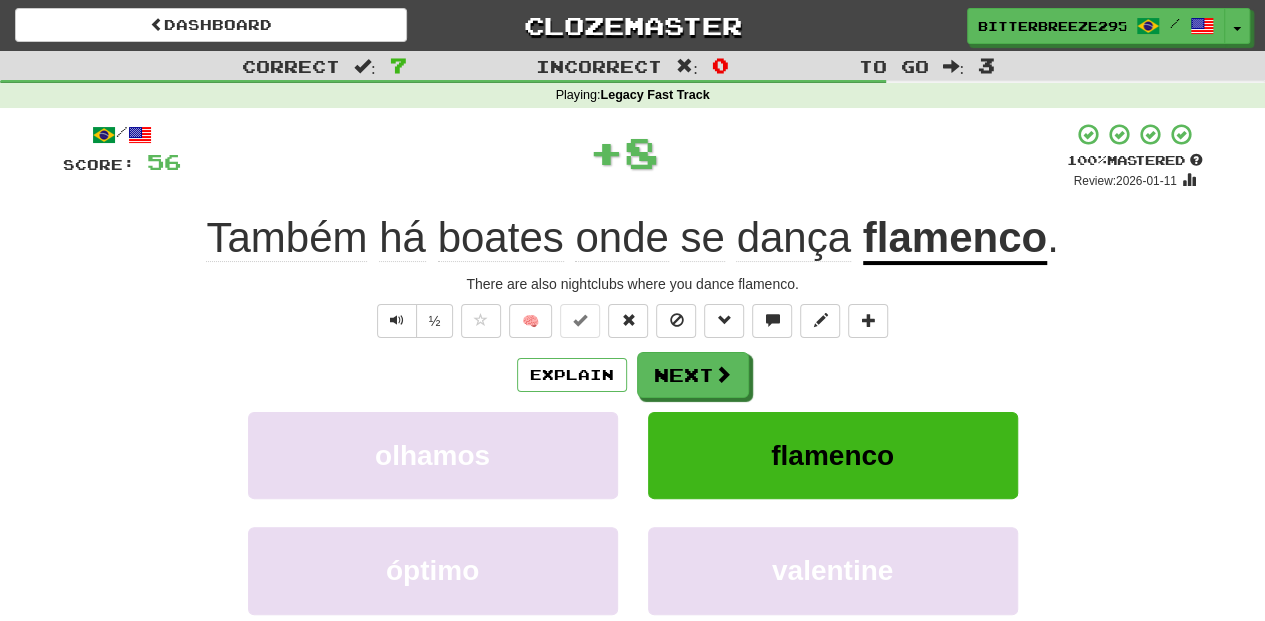 click on "Next" at bounding box center [693, 375] 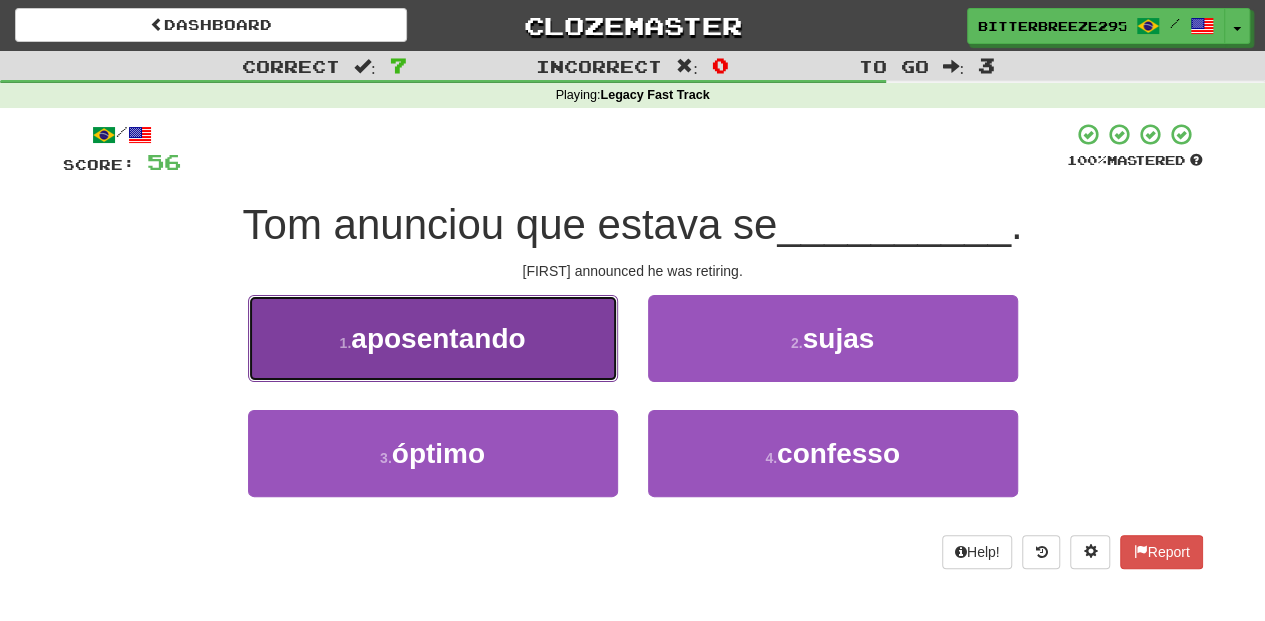 click on "1 .  aposentando" at bounding box center (433, 338) 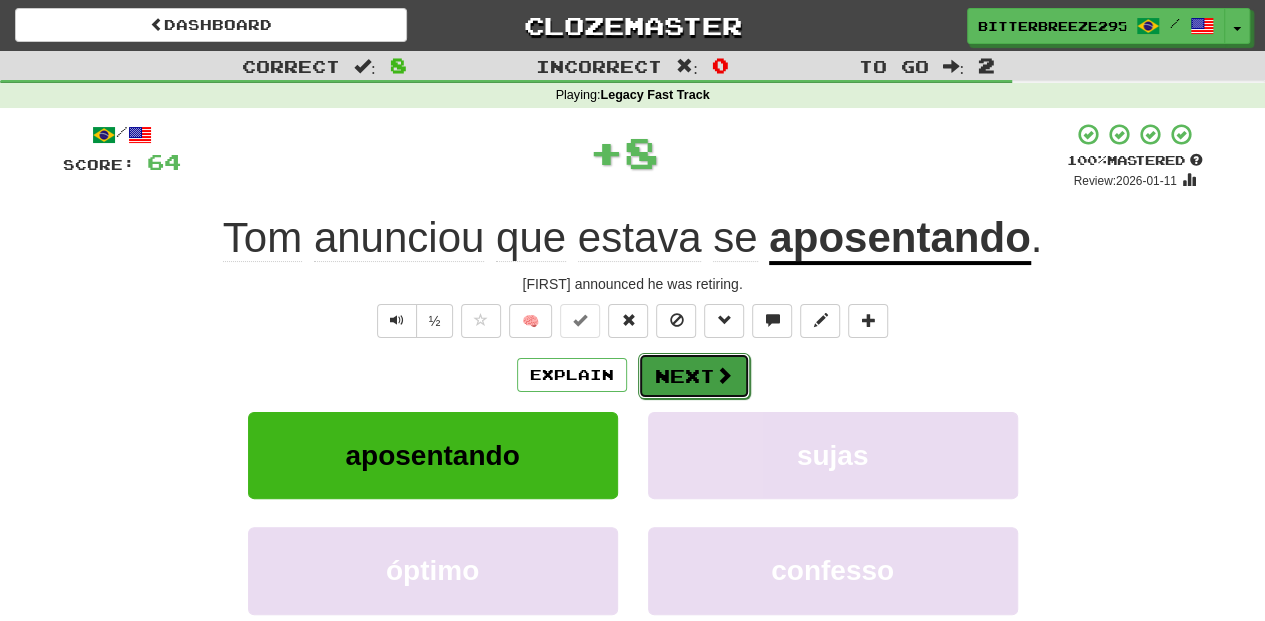 click on "Next" at bounding box center (694, 376) 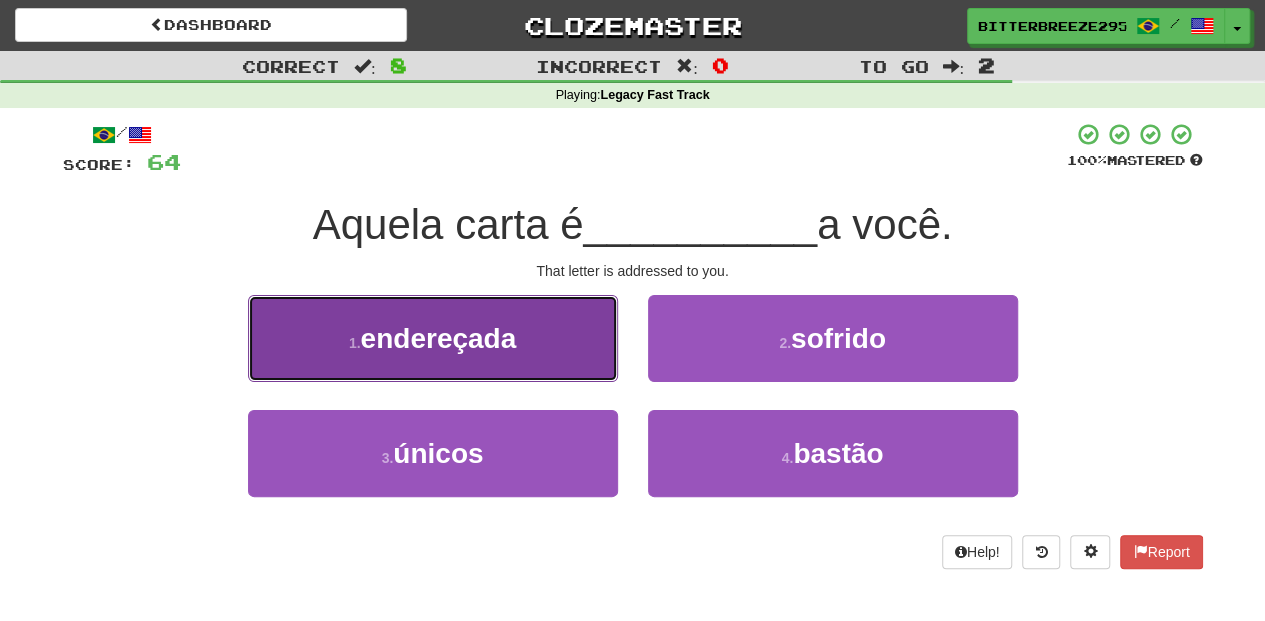 click on "1 .  endereçada" at bounding box center (433, 338) 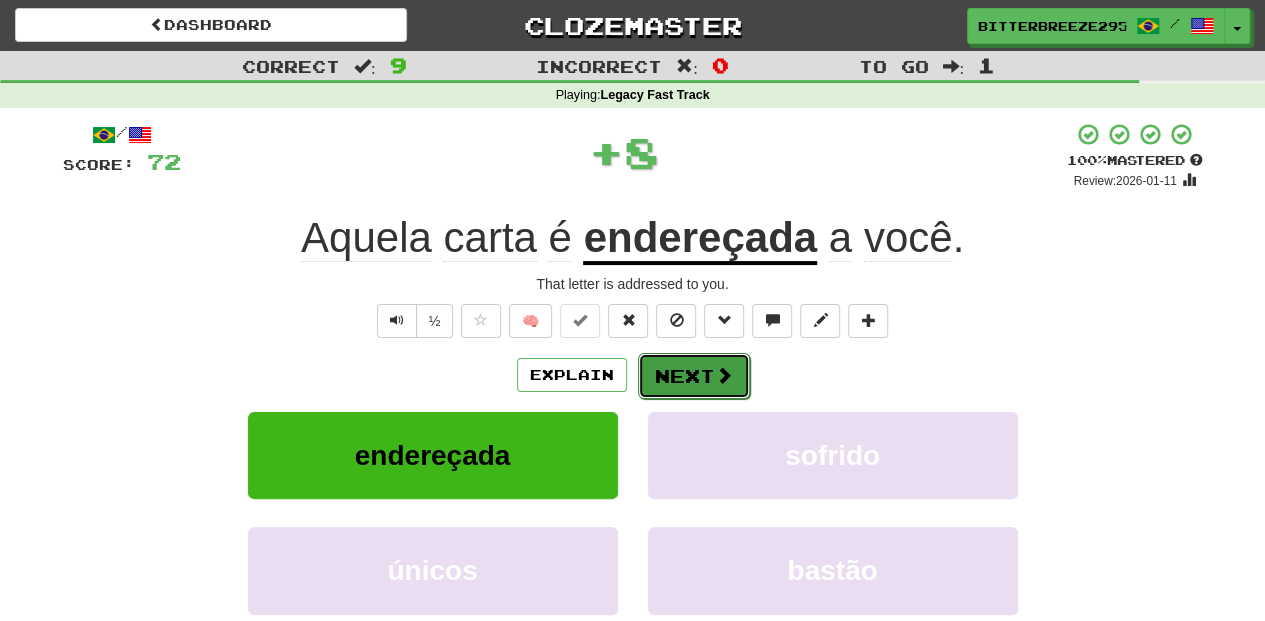 click on "Next" at bounding box center [694, 376] 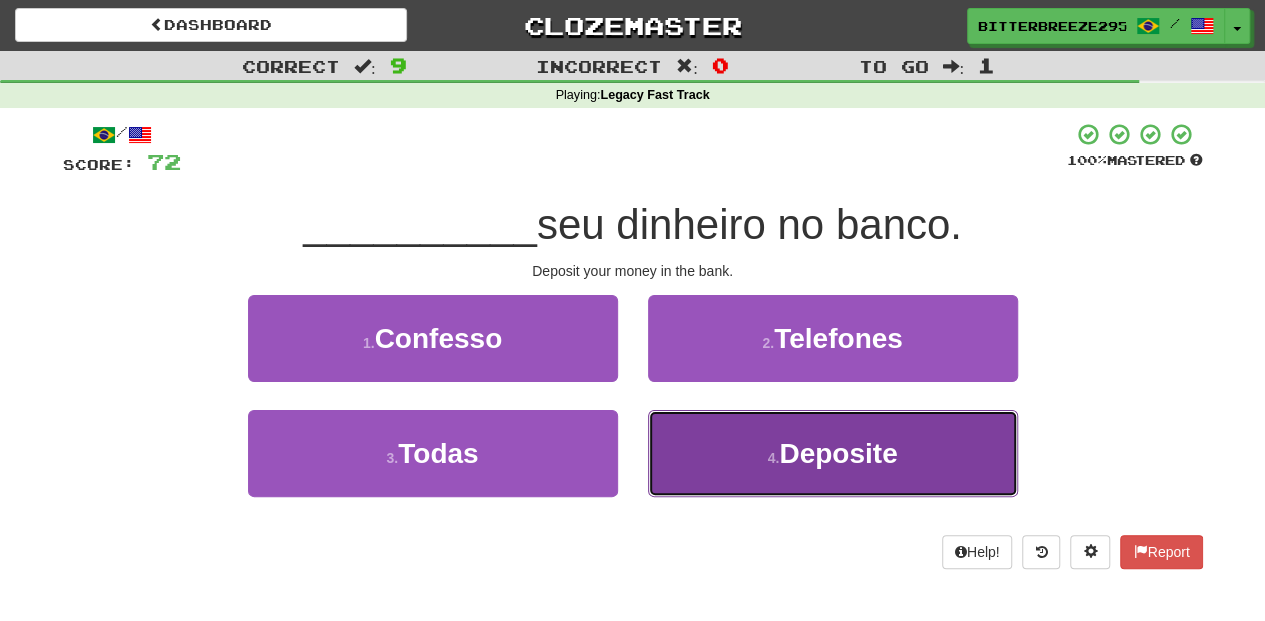 click on "4 ." at bounding box center (774, 458) 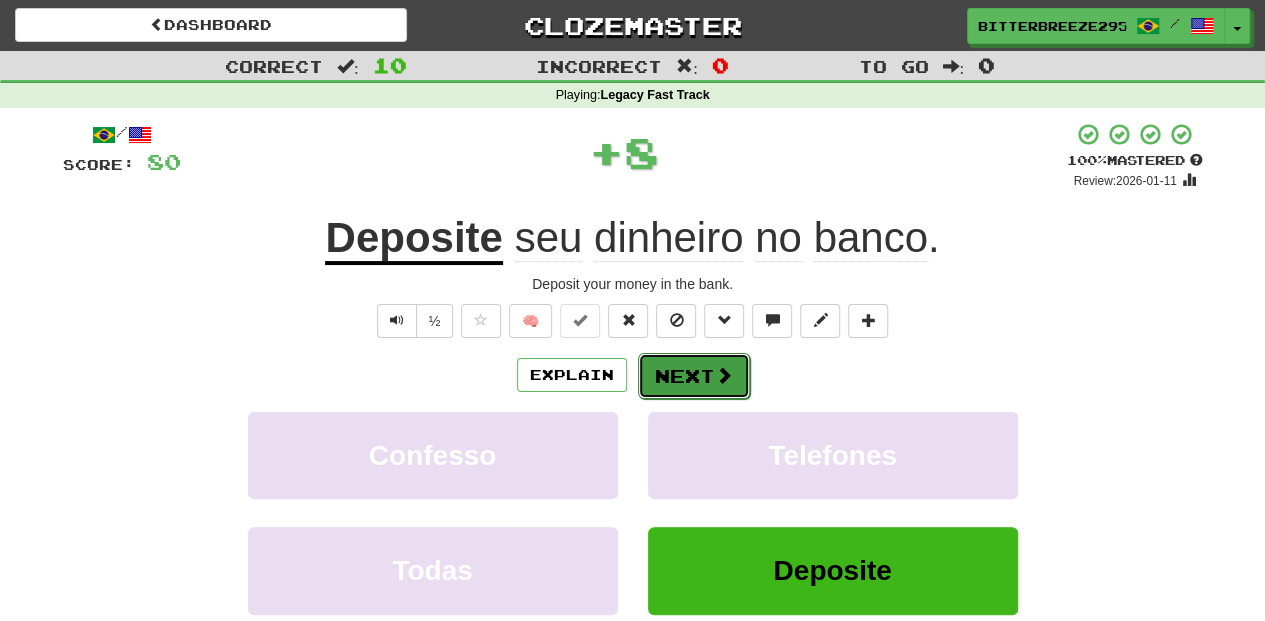 click at bounding box center [724, 375] 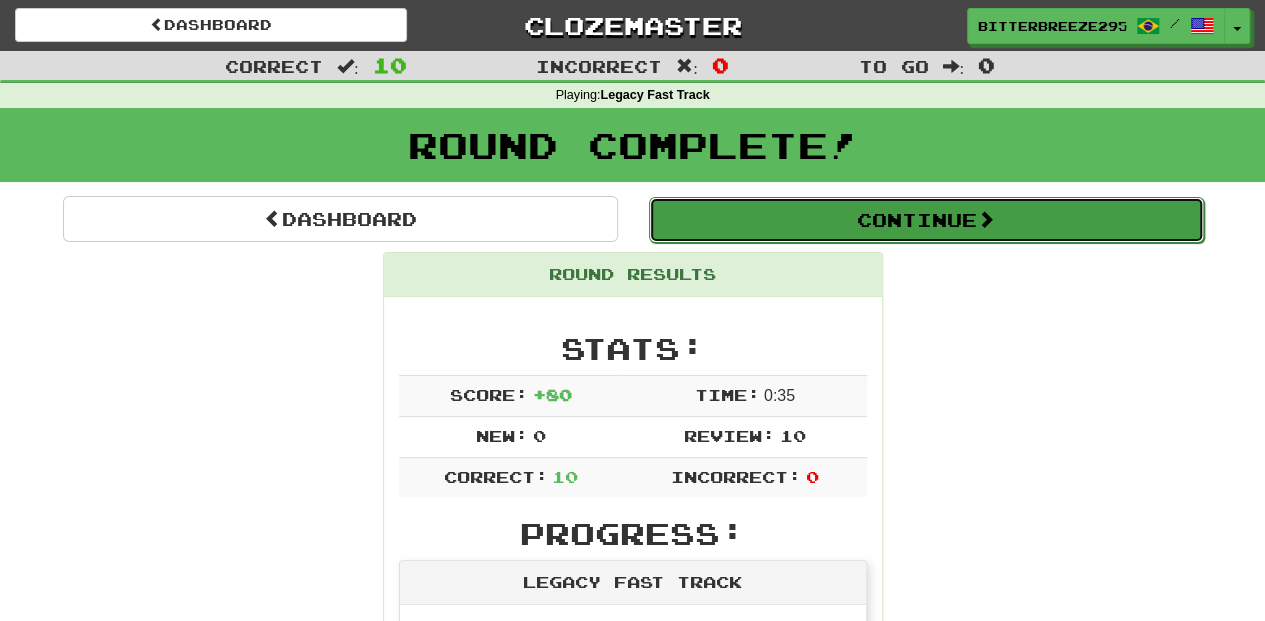 click on "Continue" at bounding box center [926, 220] 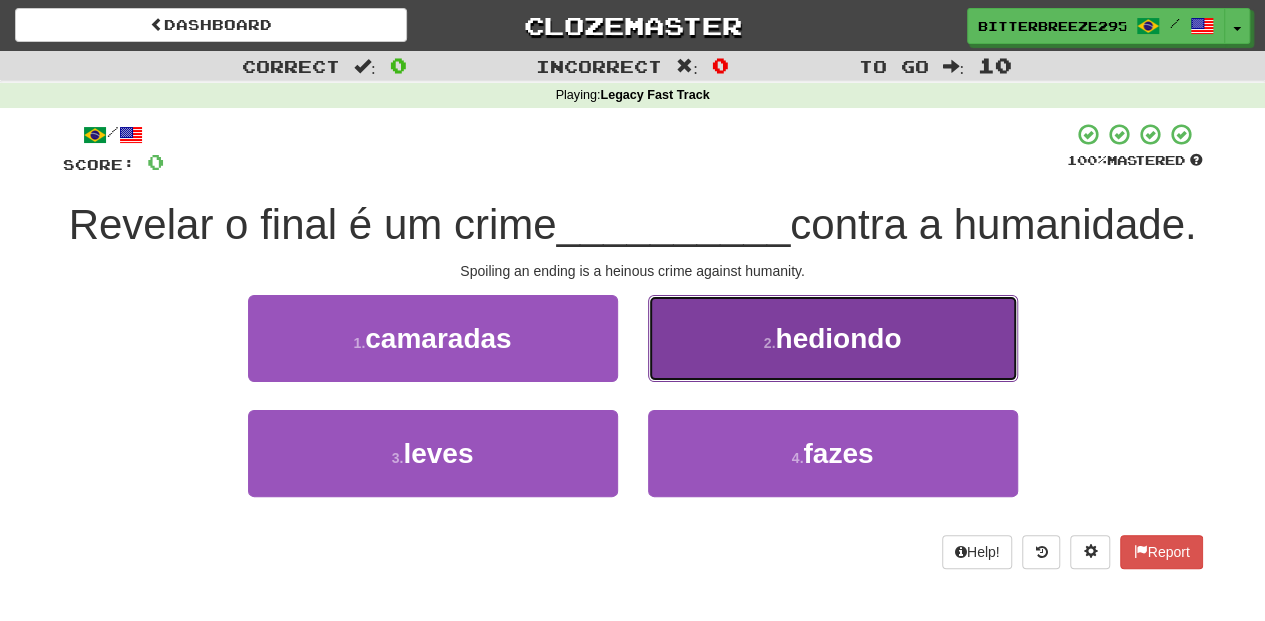 click on "2 .  hediondo" at bounding box center (833, 338) 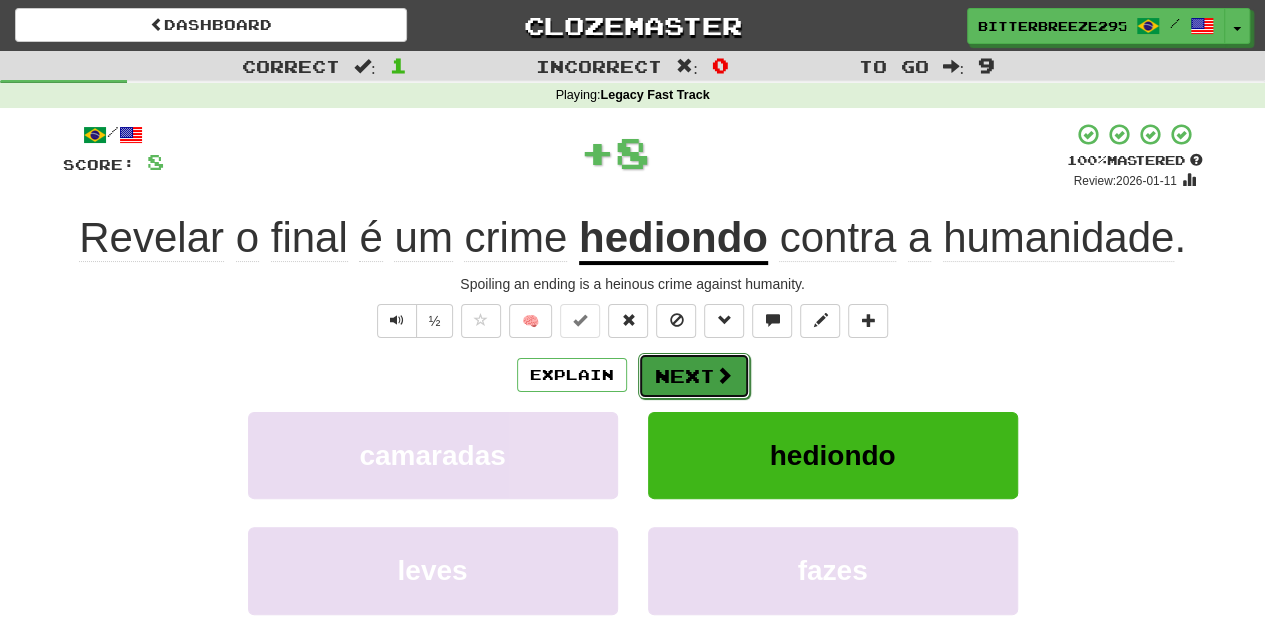 click on "Next" at bounding box center [694, 376] 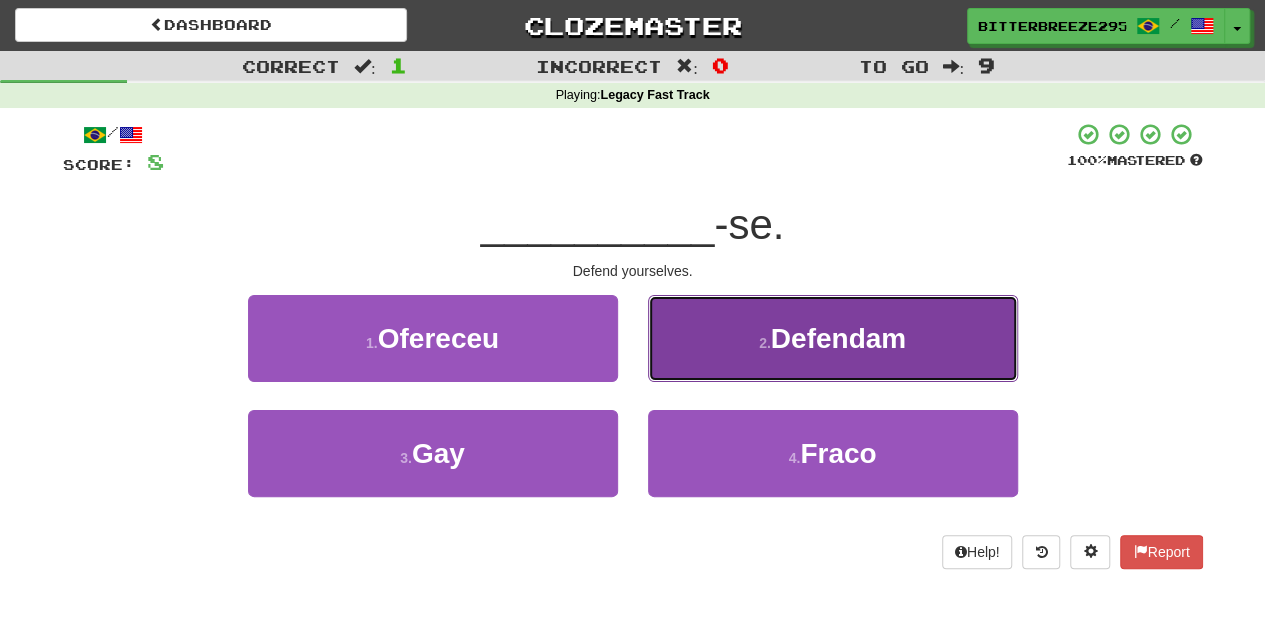 click on "2 .  Defendam" at bounding box center (833, 338) 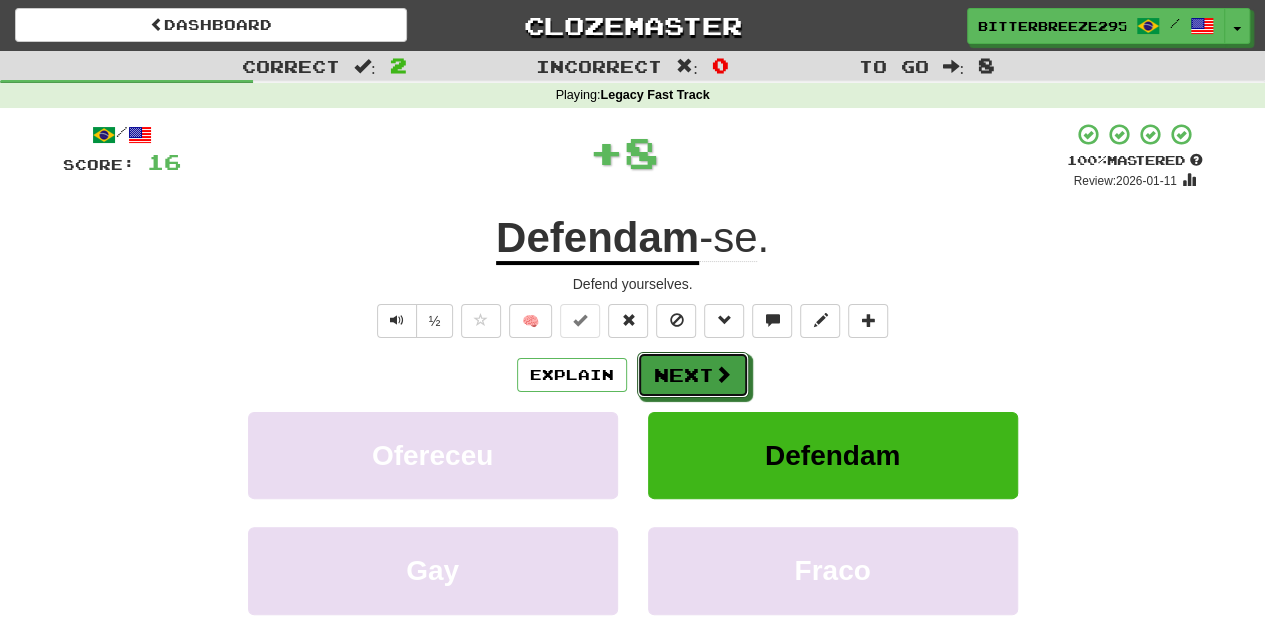 click on "Next" at bounding box center [693, 375] 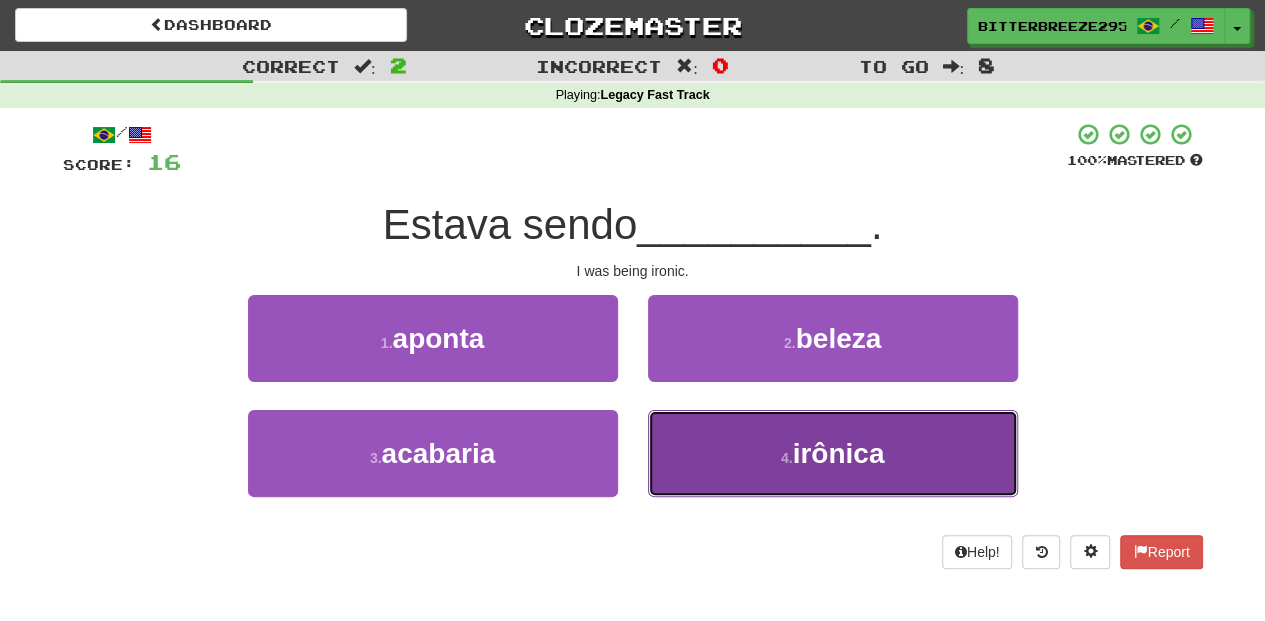 click on "4 .  irônica" at bounding box center [833, 453] 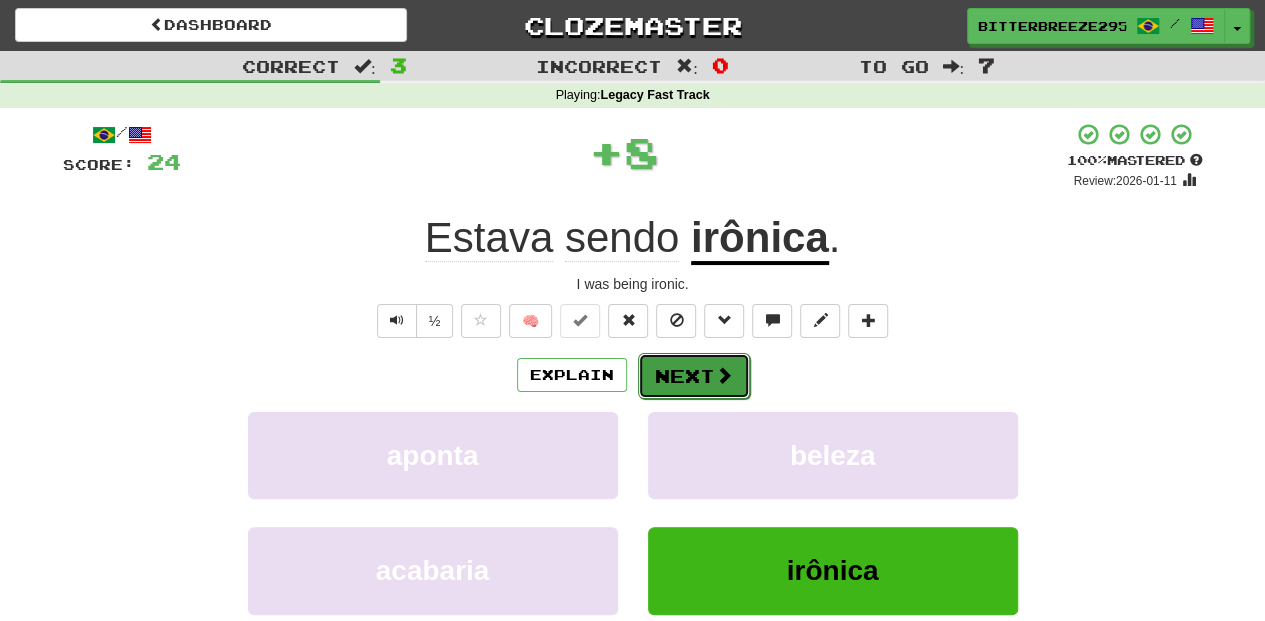 click on "Next" at bounding box center [694, 376] 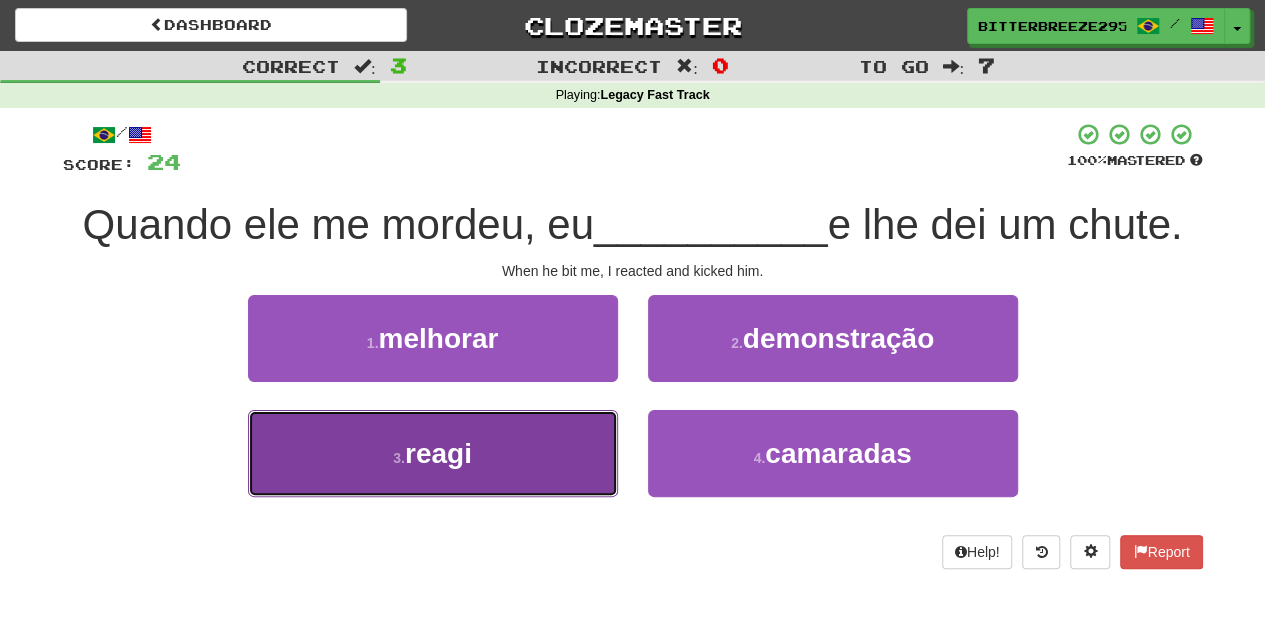 click on "3 .  reagi" at bounding box center [433, 453] 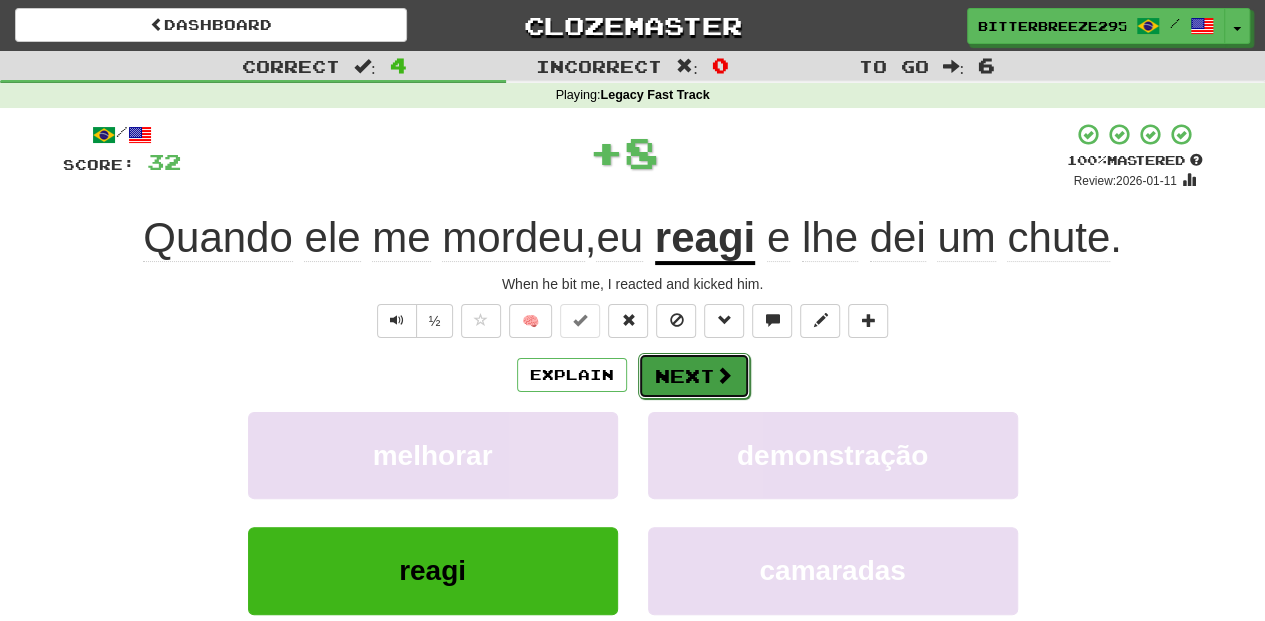 click on "Next" at bounding box center (694, 376) 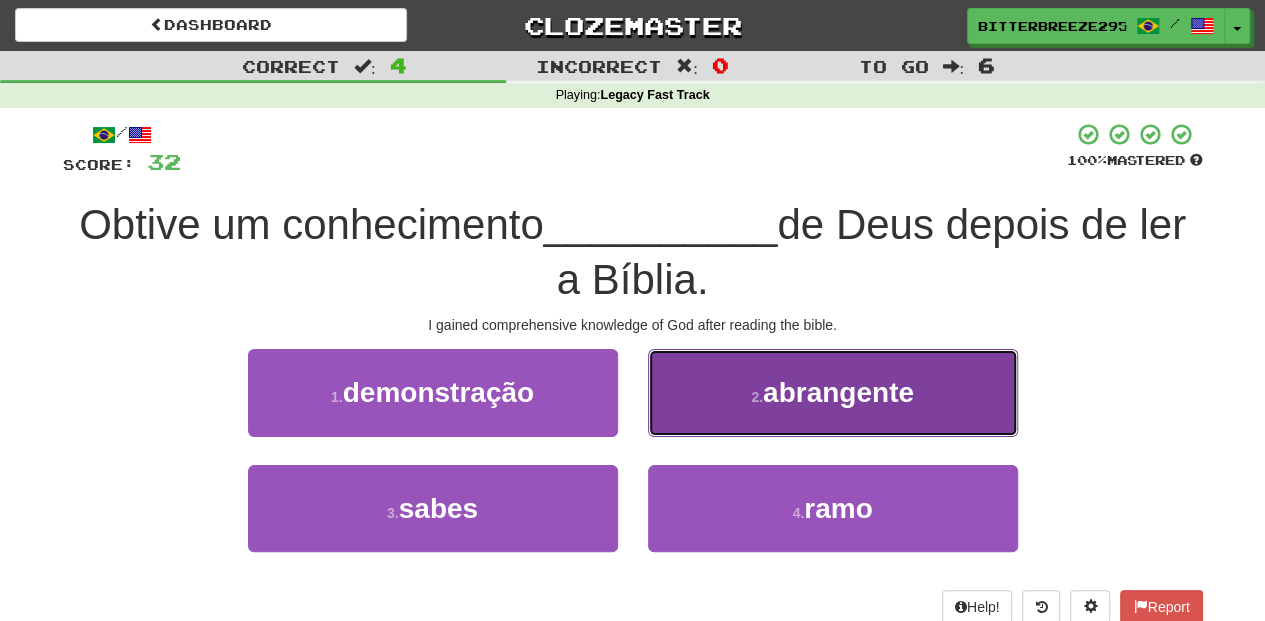 click on "2 .  abrangente" at bounding box center (833, 392) 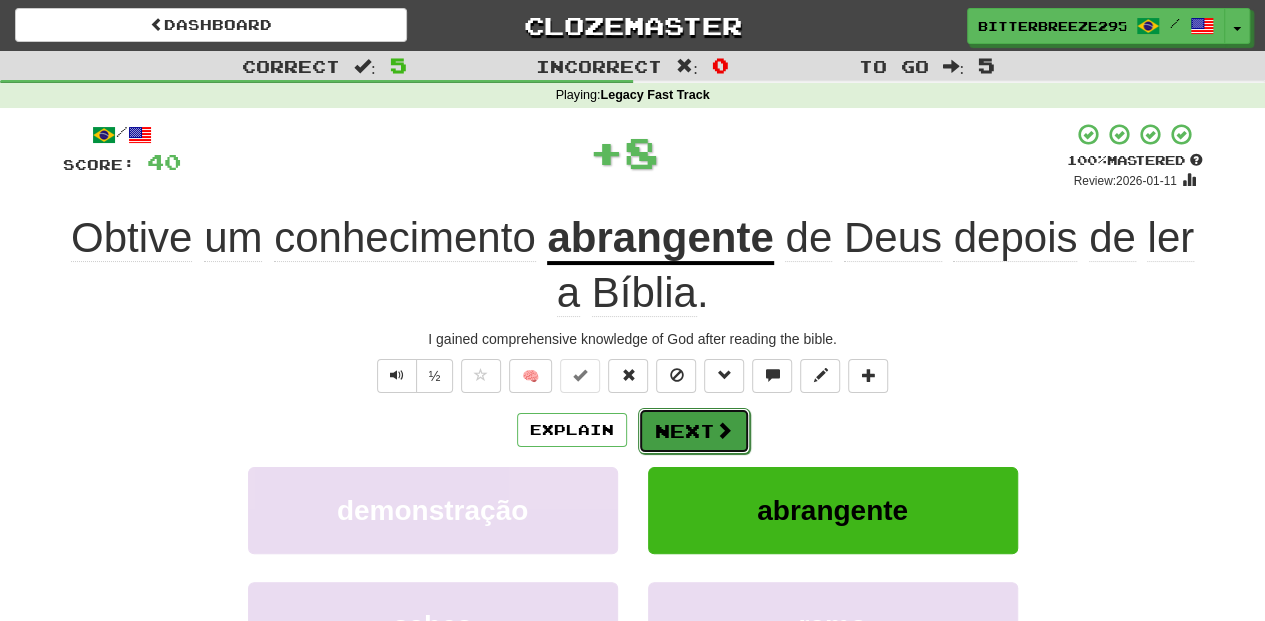 click on "Next" at bounding box center [694, 431] 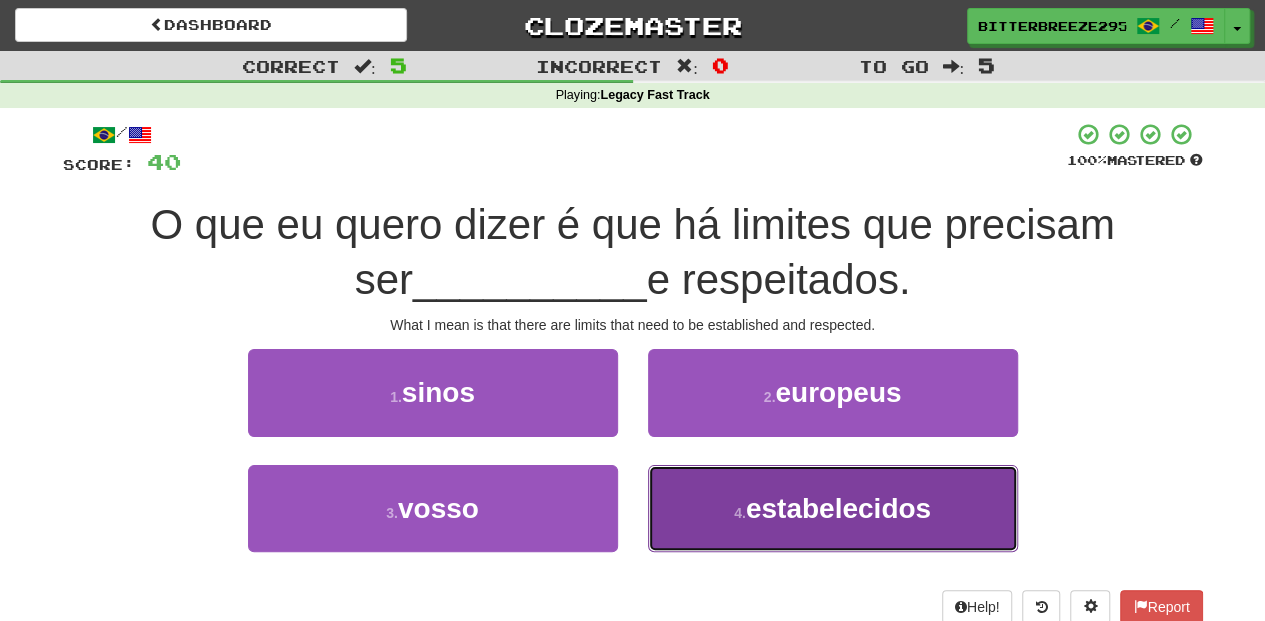 drag, startPoint x: 719, startPoint y: 505, endPoint x: 722, endPoint y: 492, distance: 13.341664 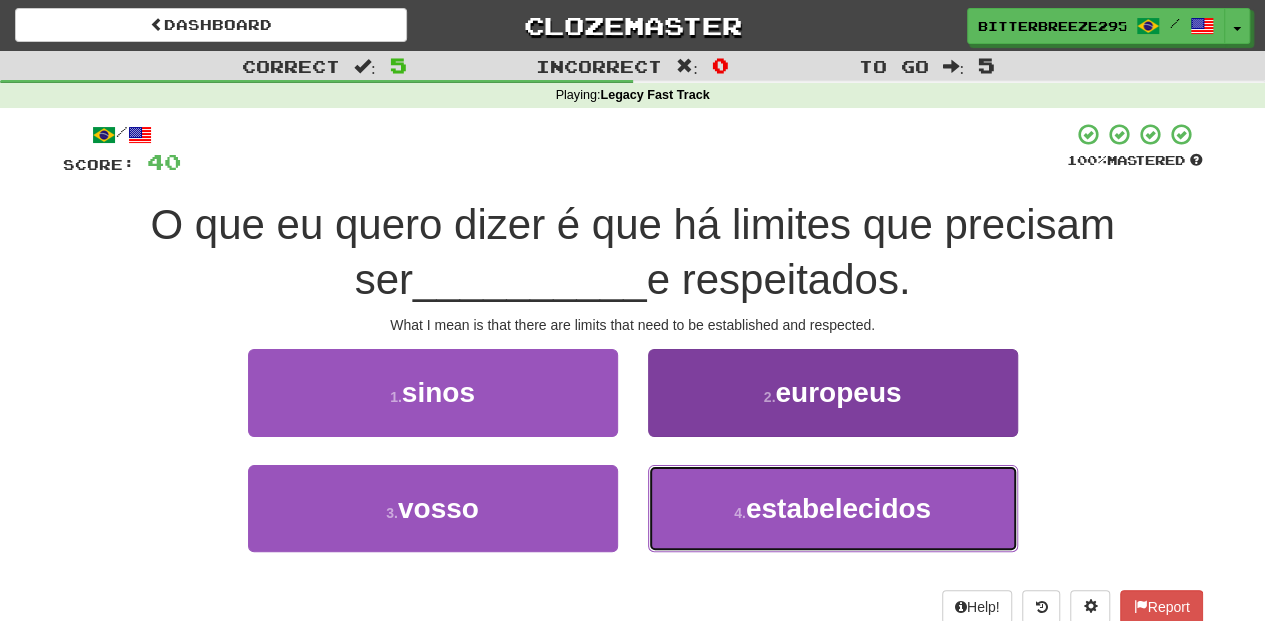 click on "4 .  estabelecidos" at bounding box center [833, 508] 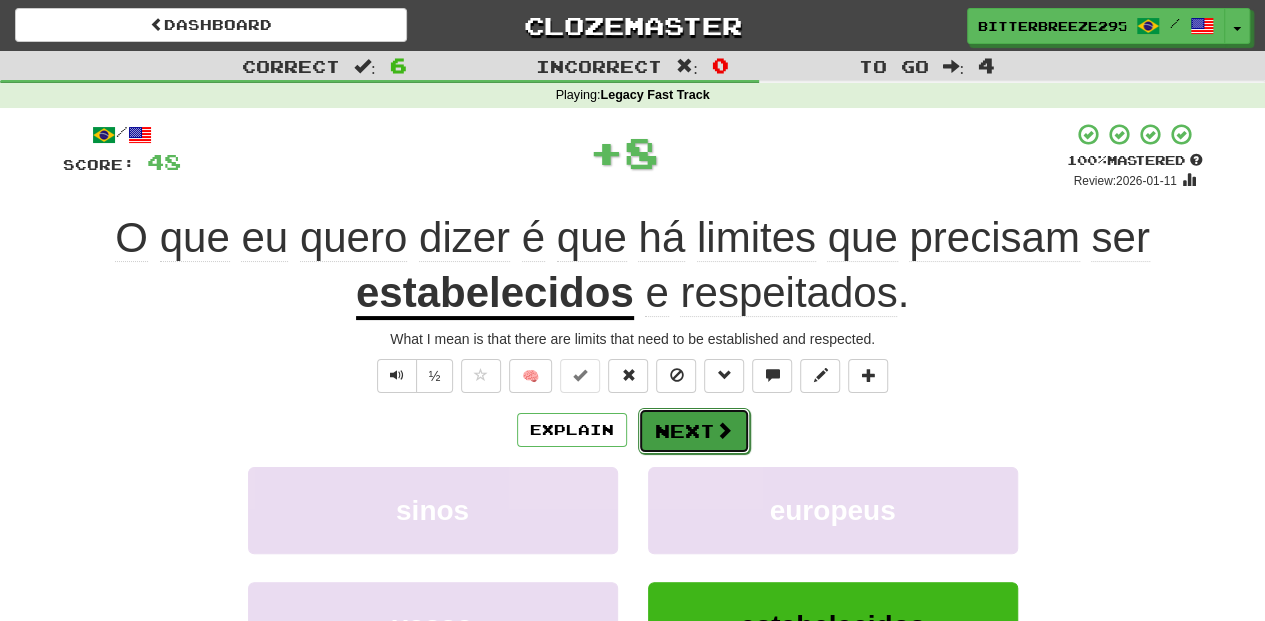 click on "Next" at bounding box center (694, 431) 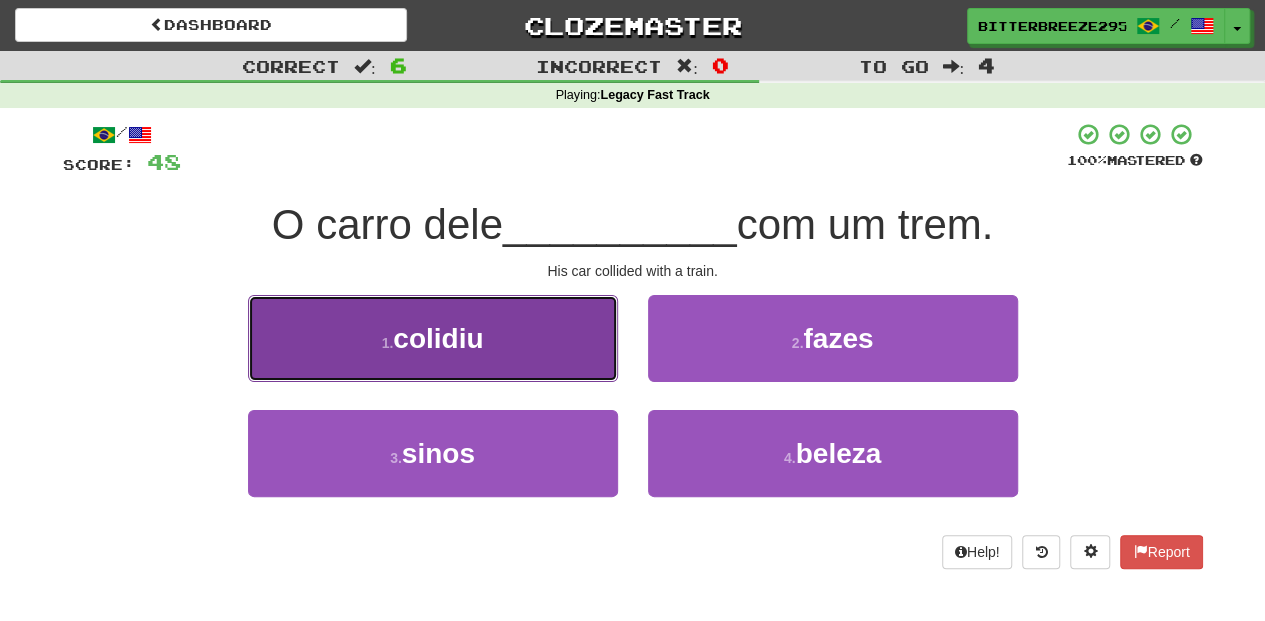 drag, startPoint x: 590, startPoint y: 348, endPoint x: 596, endPoint y: 358, distance: 11.661903 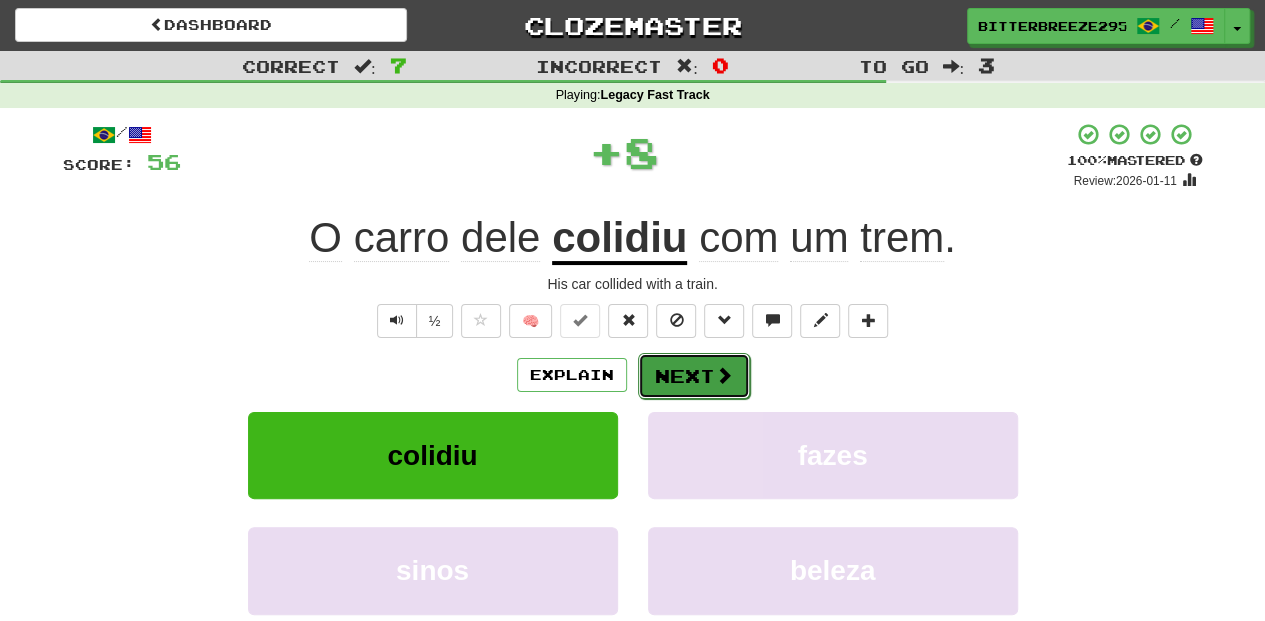 click on "Next" at bounding box center (694, 376) 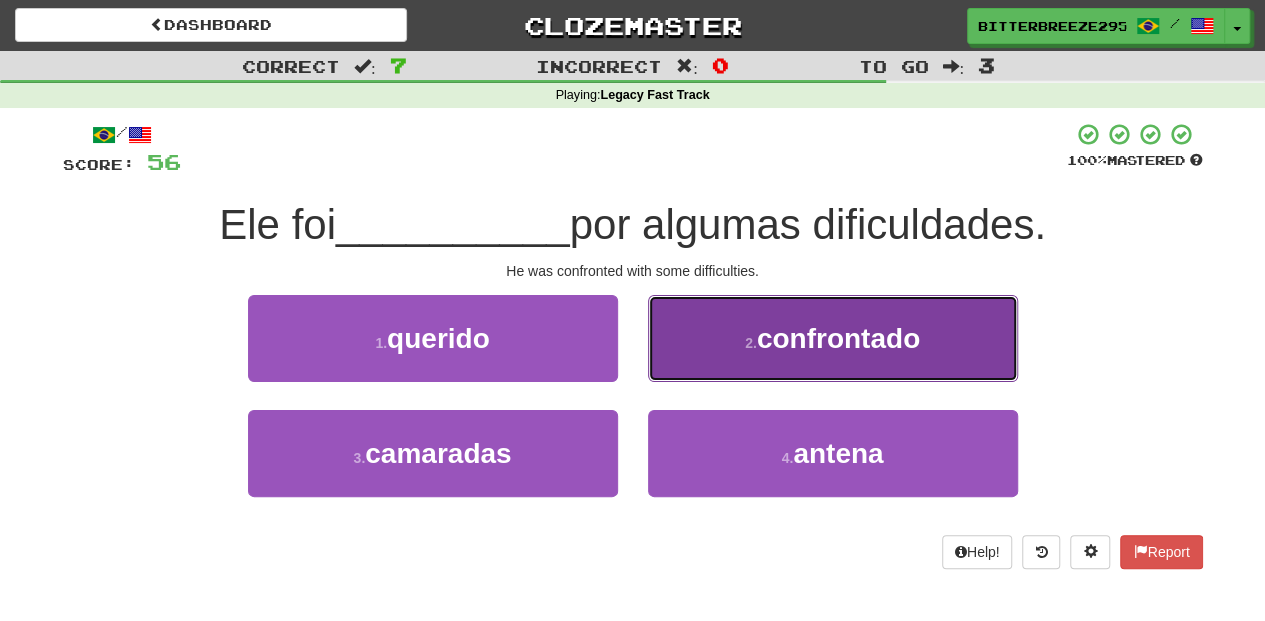 click on "2 .  confrontado" at bounding box center [833, 338] 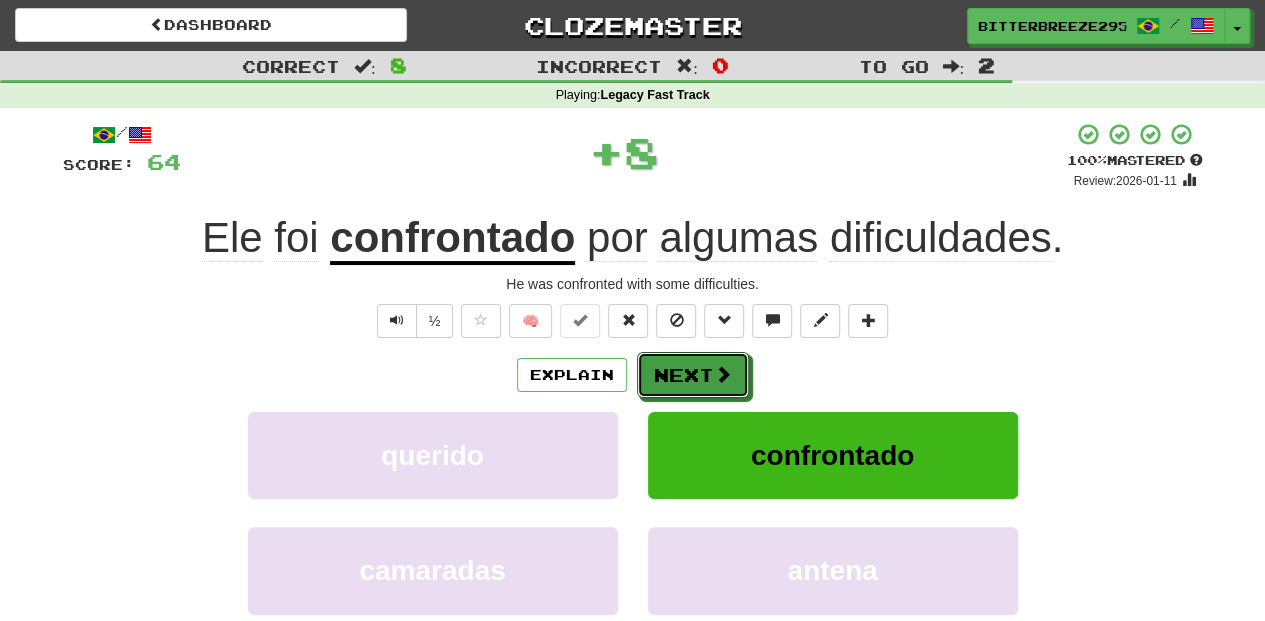 click on "Next" at bounding box center [693, 375] 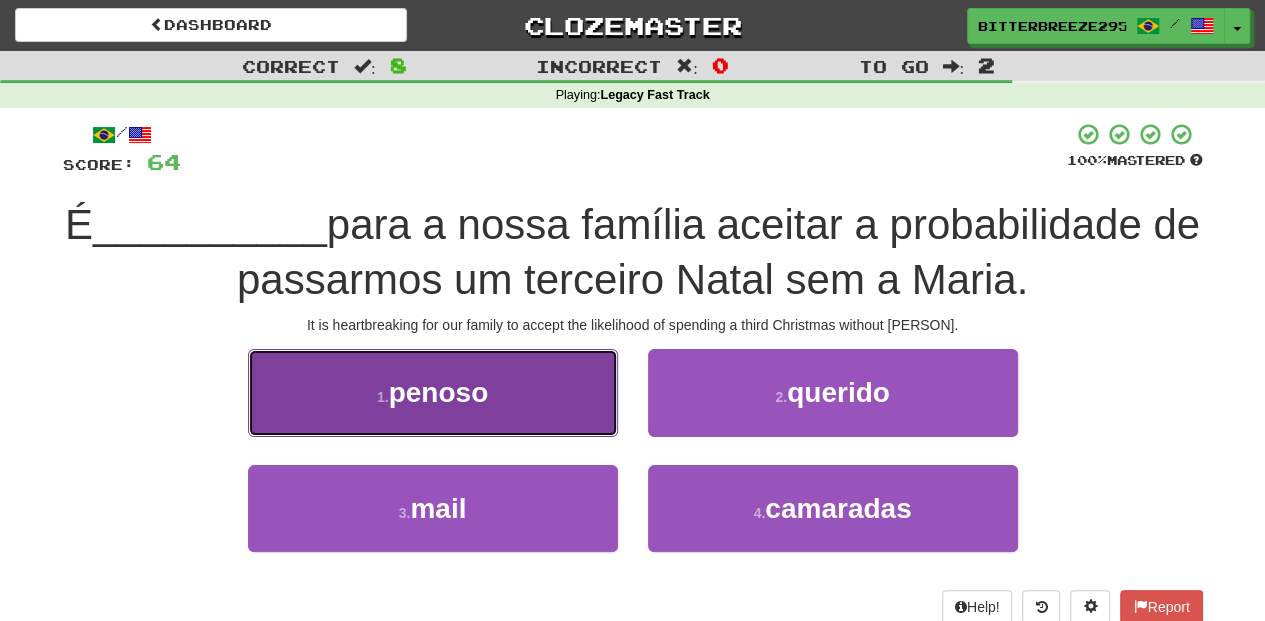 click on "1 .  penoso" at bounding box center [433, 392] 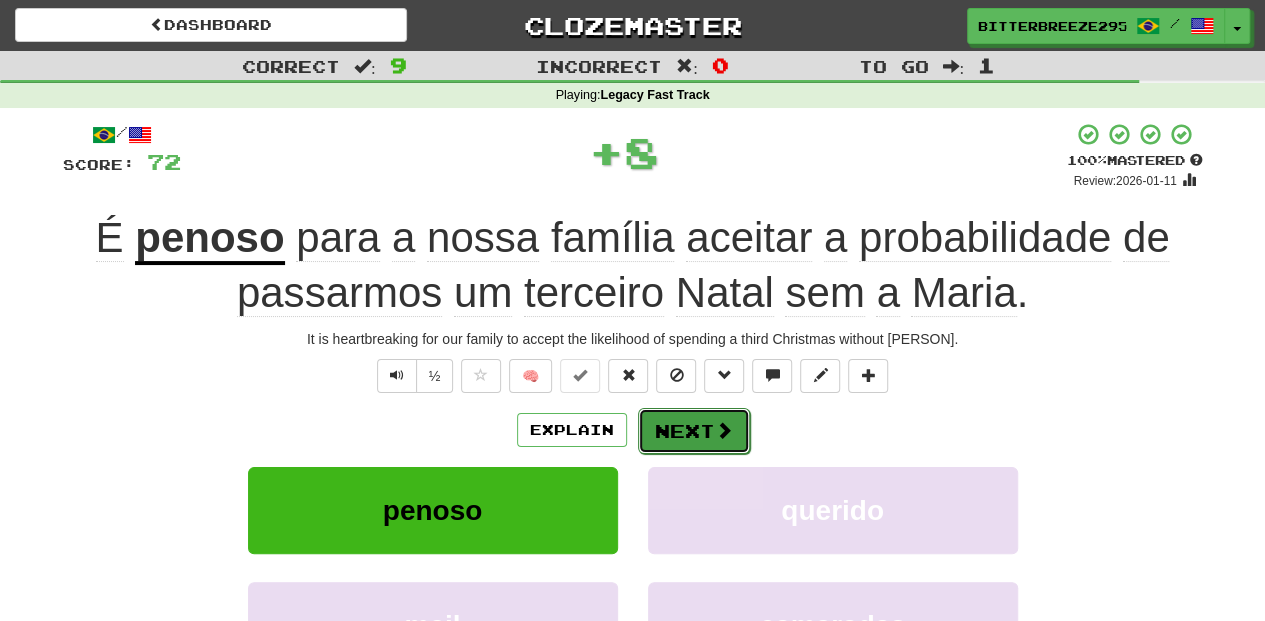 click on "Next" at bounding box center (694, 431) 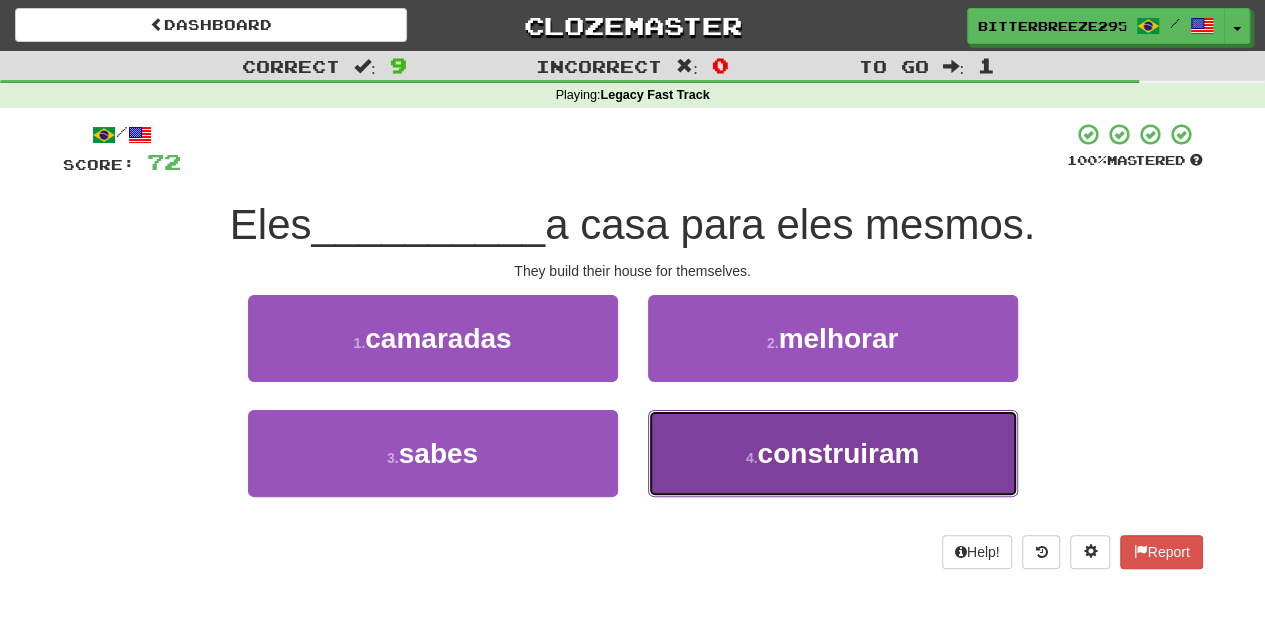 click on "4 .  construiram" at bounding box center [833, 453] 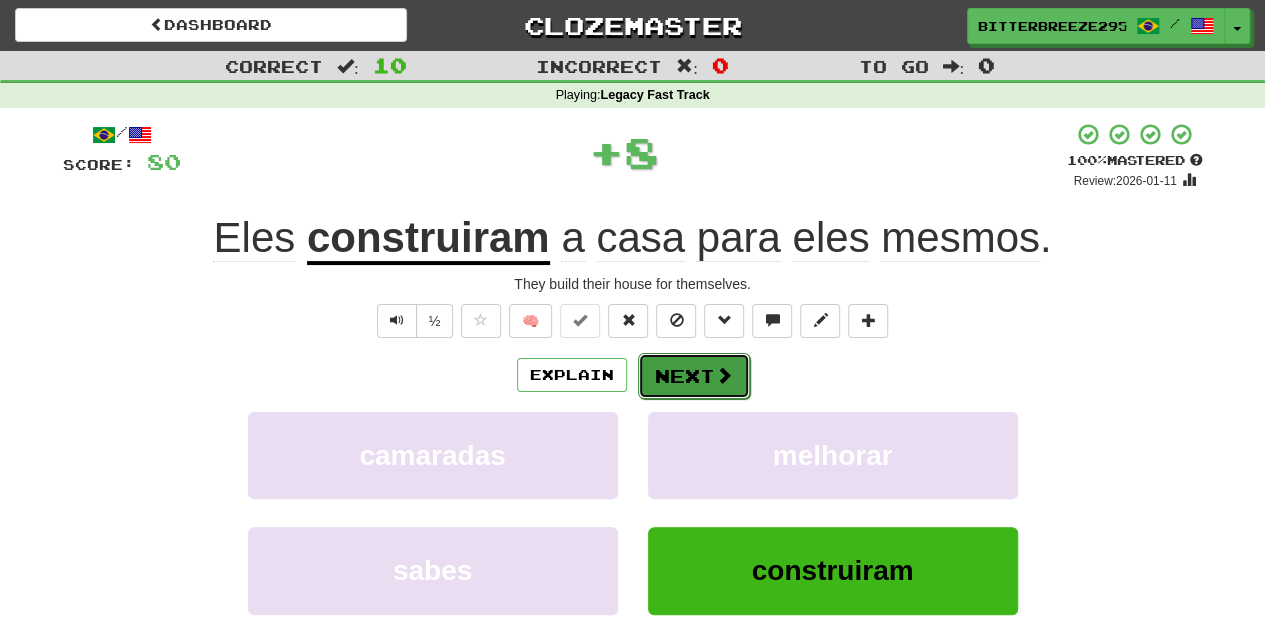 click on "Next" at bounding box center [694, 376] 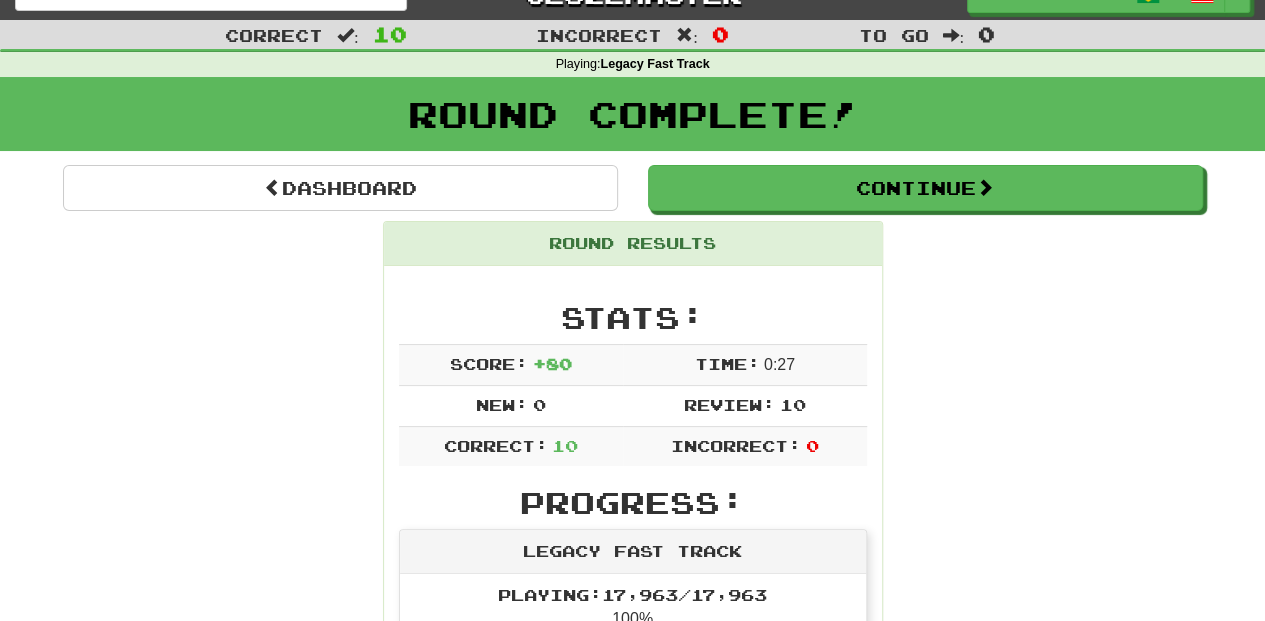 scroll, scrollTop: 0, scrollLeft: 0, axis: both 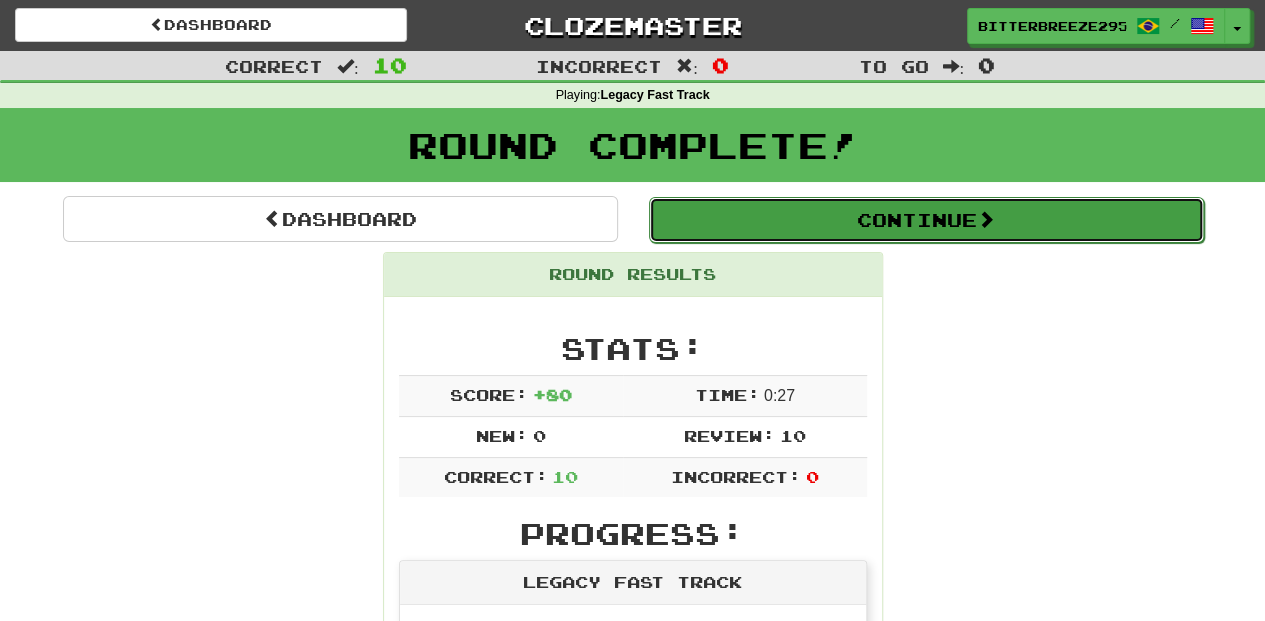 click on "Continue" at bounding box center [926, 220] 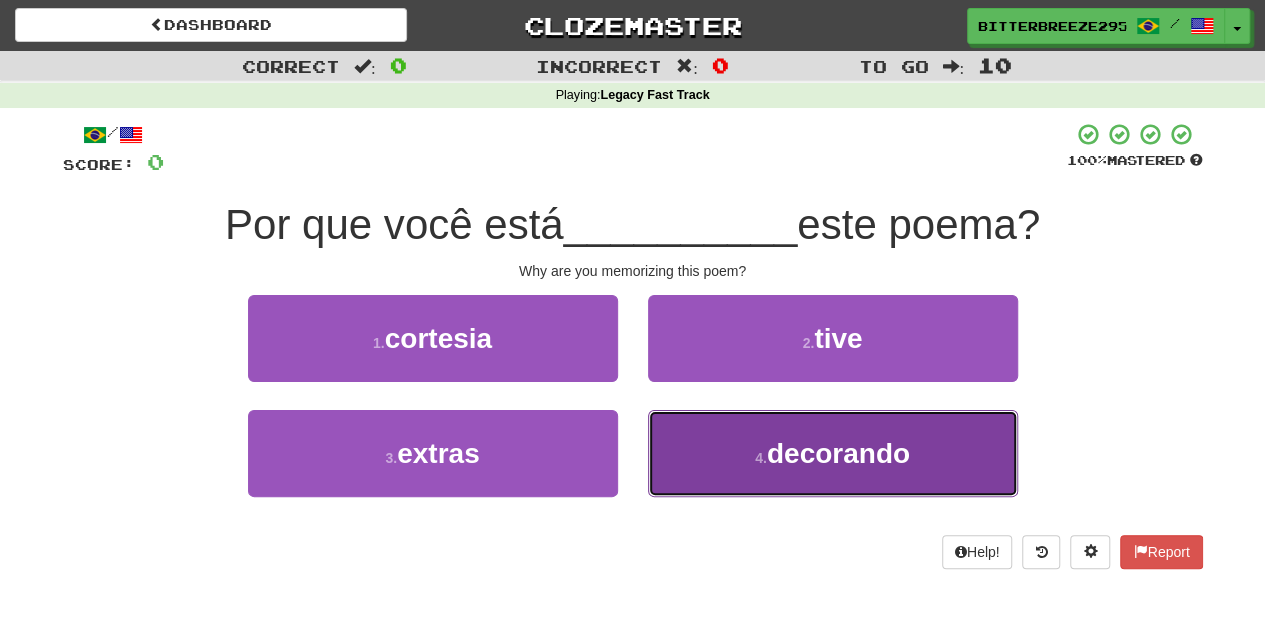 click on "4 .  decorando" at bounding box center [833, 453] 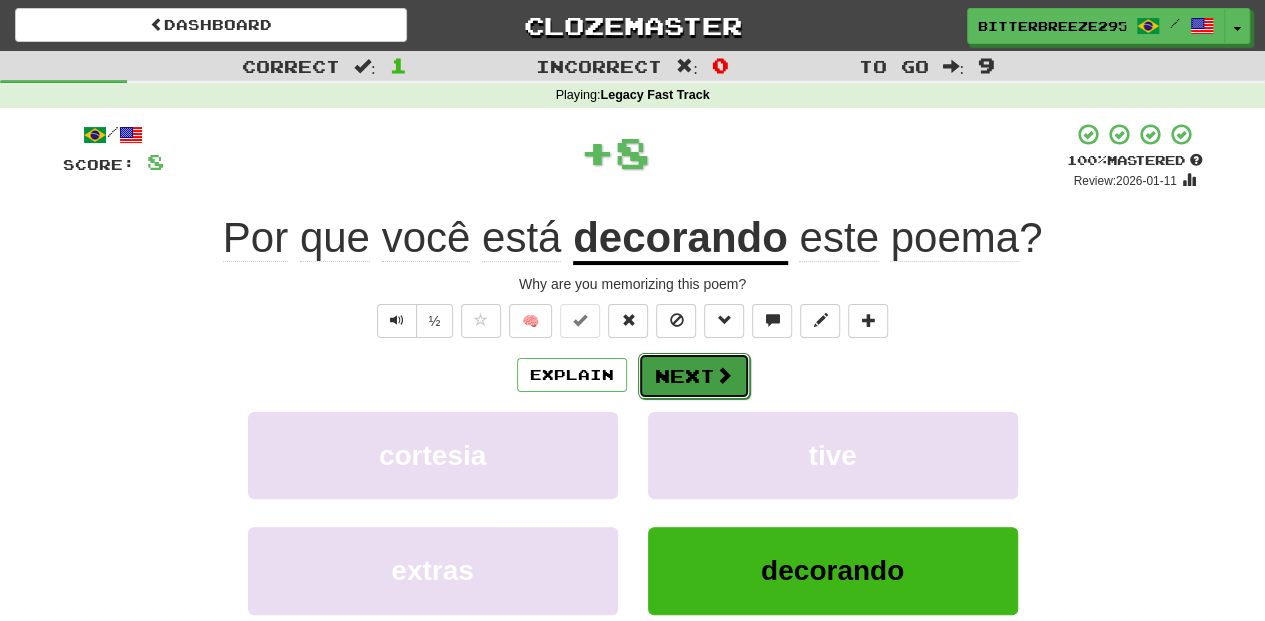 click on "Next" at bounding box center (694, 376) 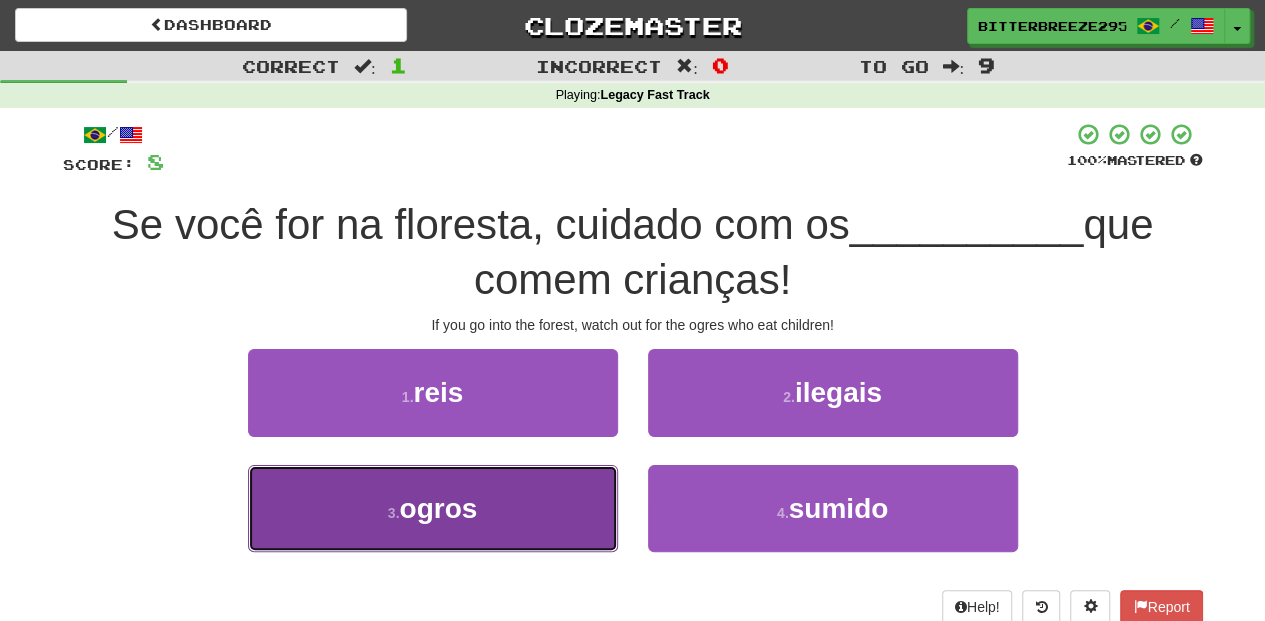 click on "3 .  ogros" at bounding box center (433, 508) 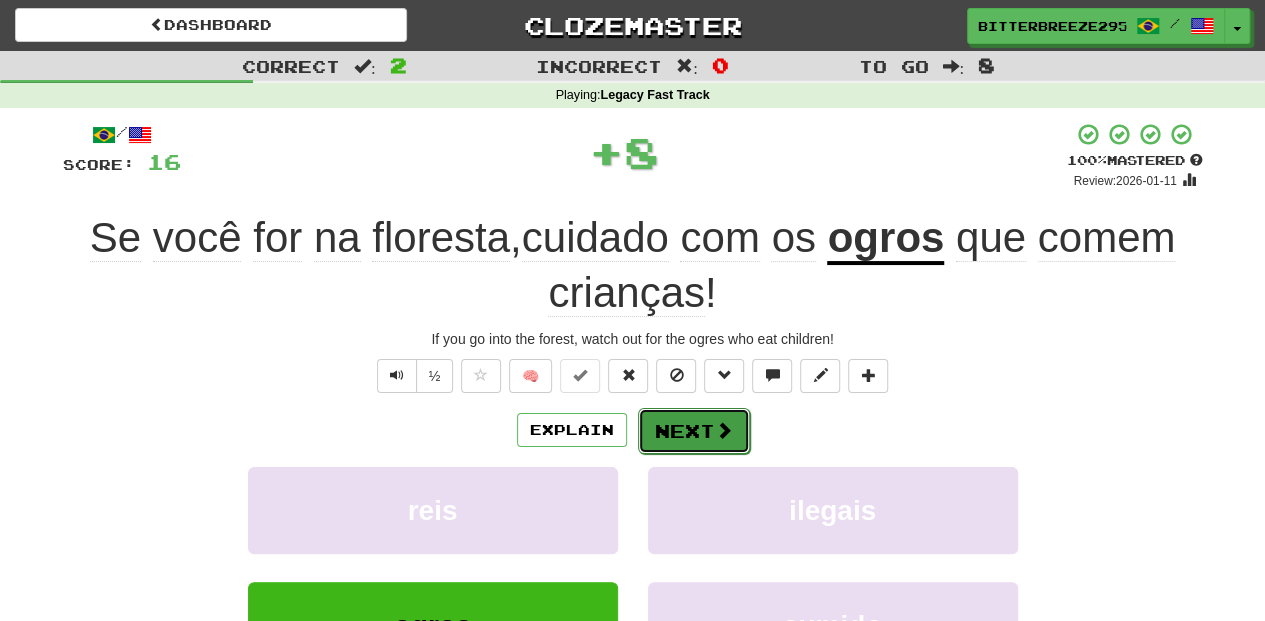 click on "Next" at bounding box center (694, 431) 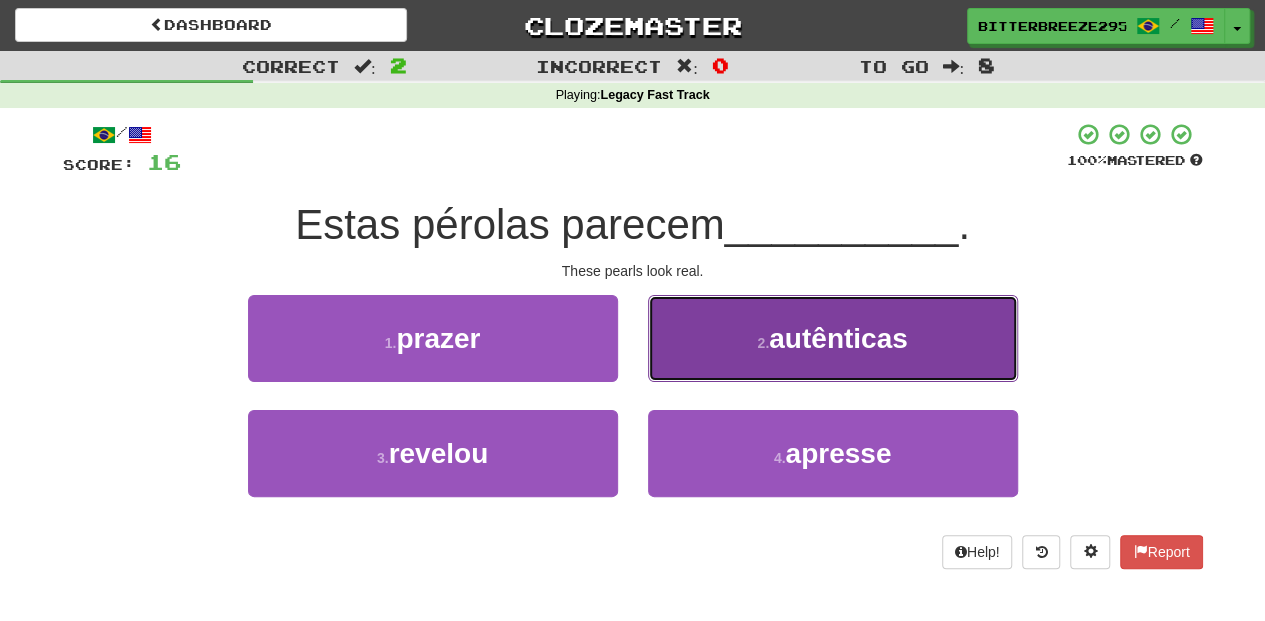 click on "2 .  autênticas" at bounding box center (833, 338) 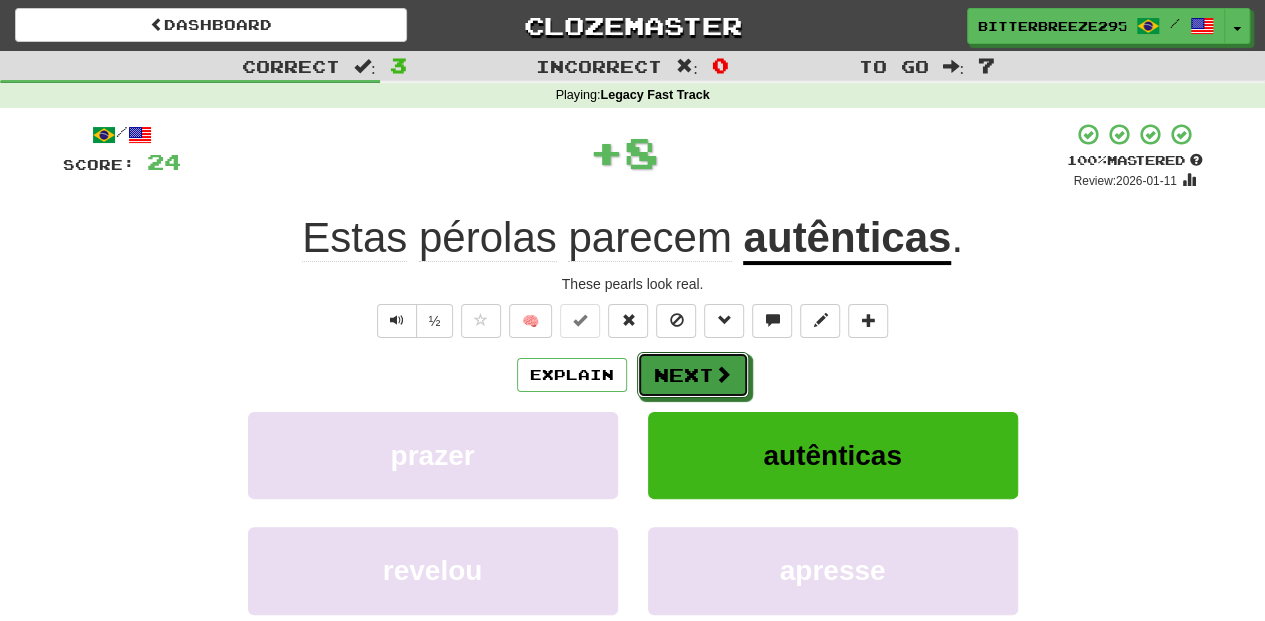click at bounding box center [723, 374] 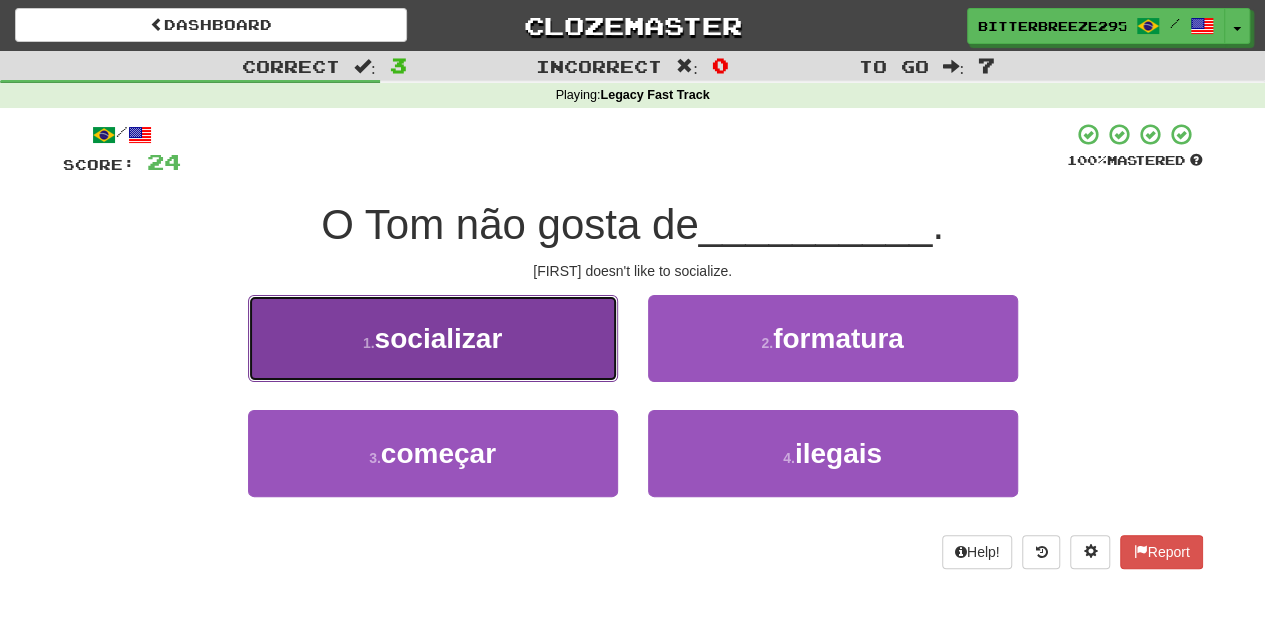 click on "1 .  socializar" at bounding box center [433, 338] 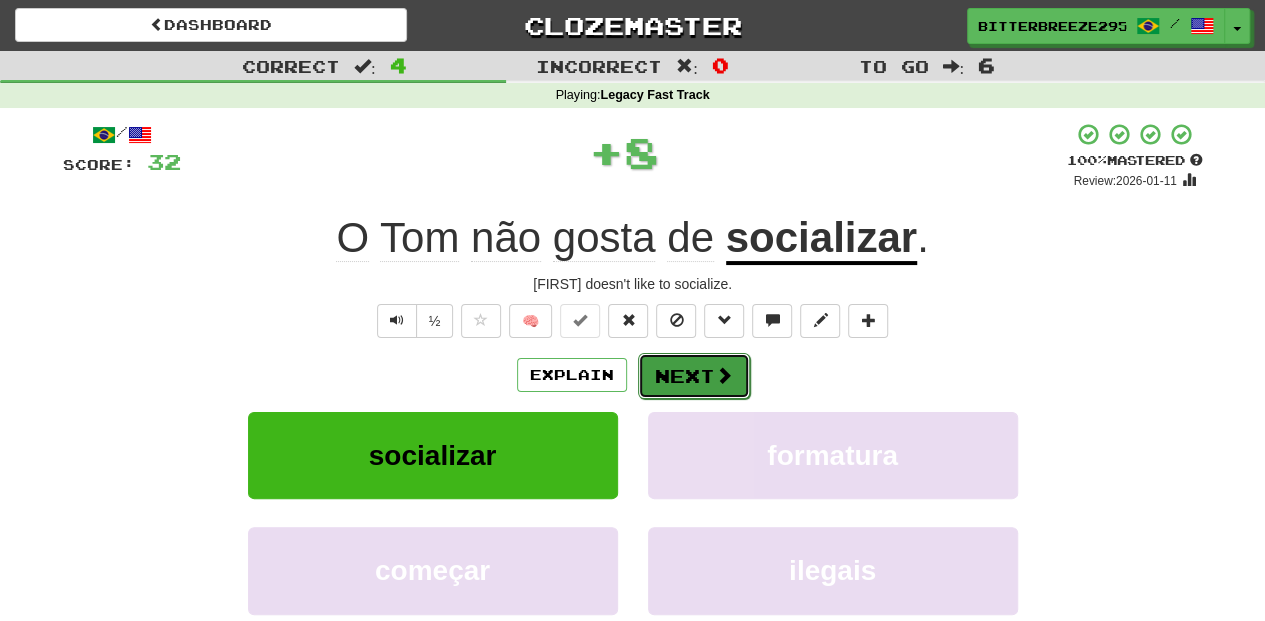 click on "Next" at bounding box center [694, 376] 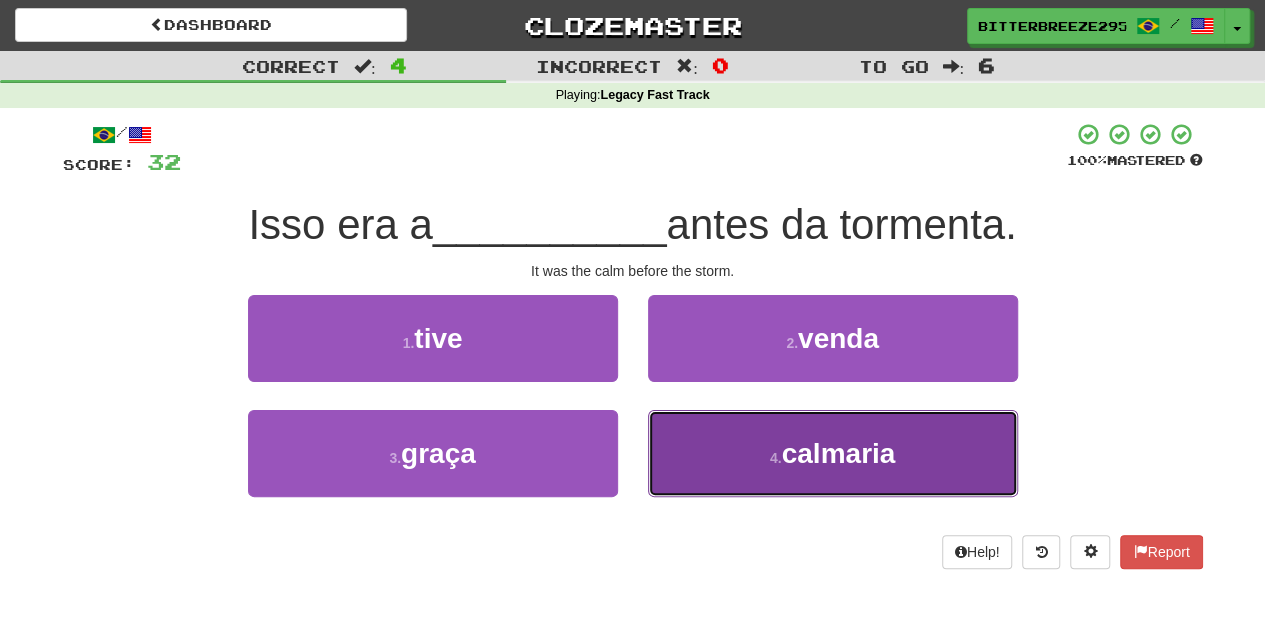 click on "4 .  calmaria" at bounding box center [833, 453] 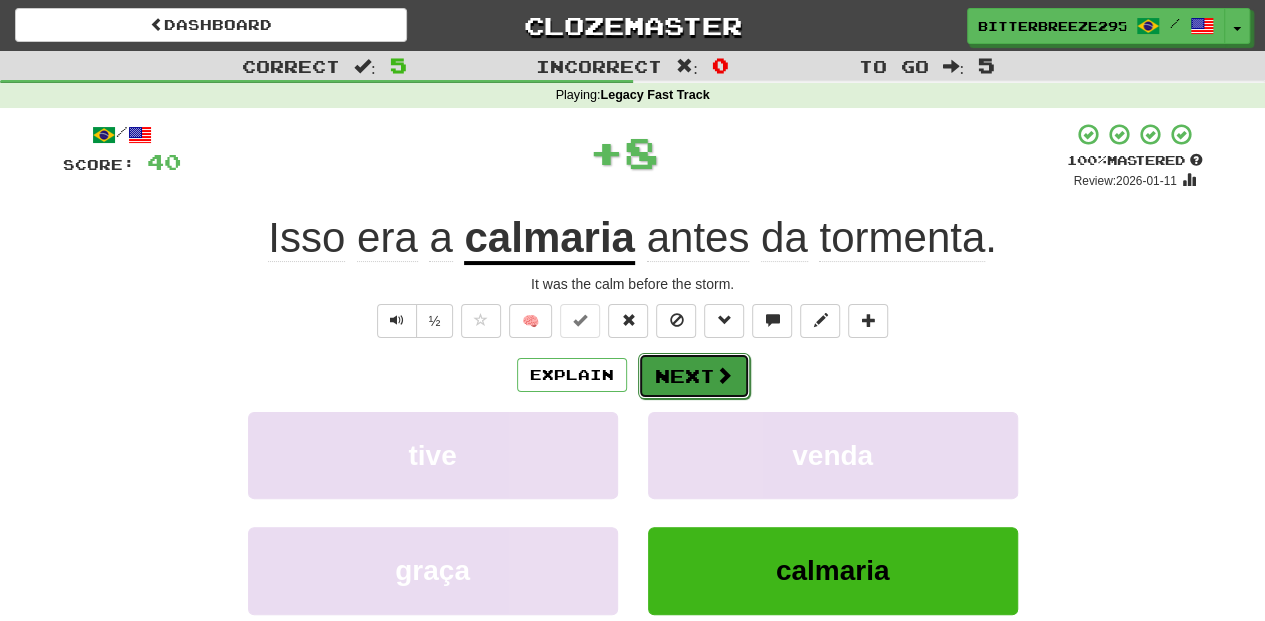 click on "Next" at bounding box center [694, 376] 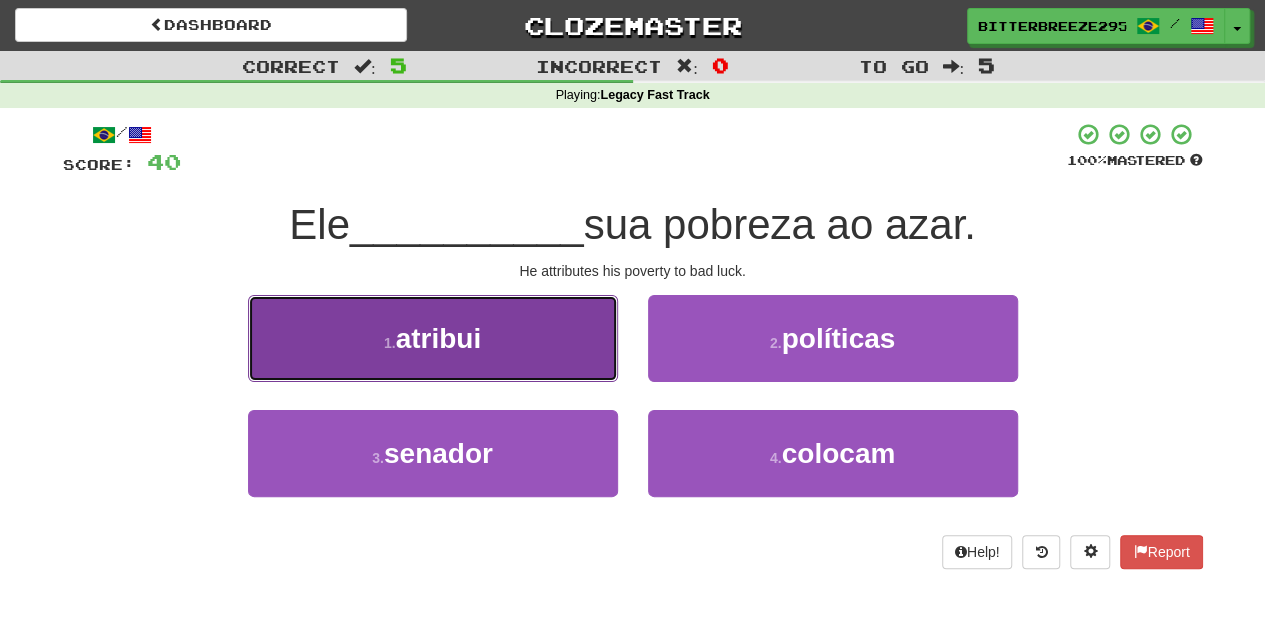 click on "1 .  atribui" at bounding box center (433, 338) 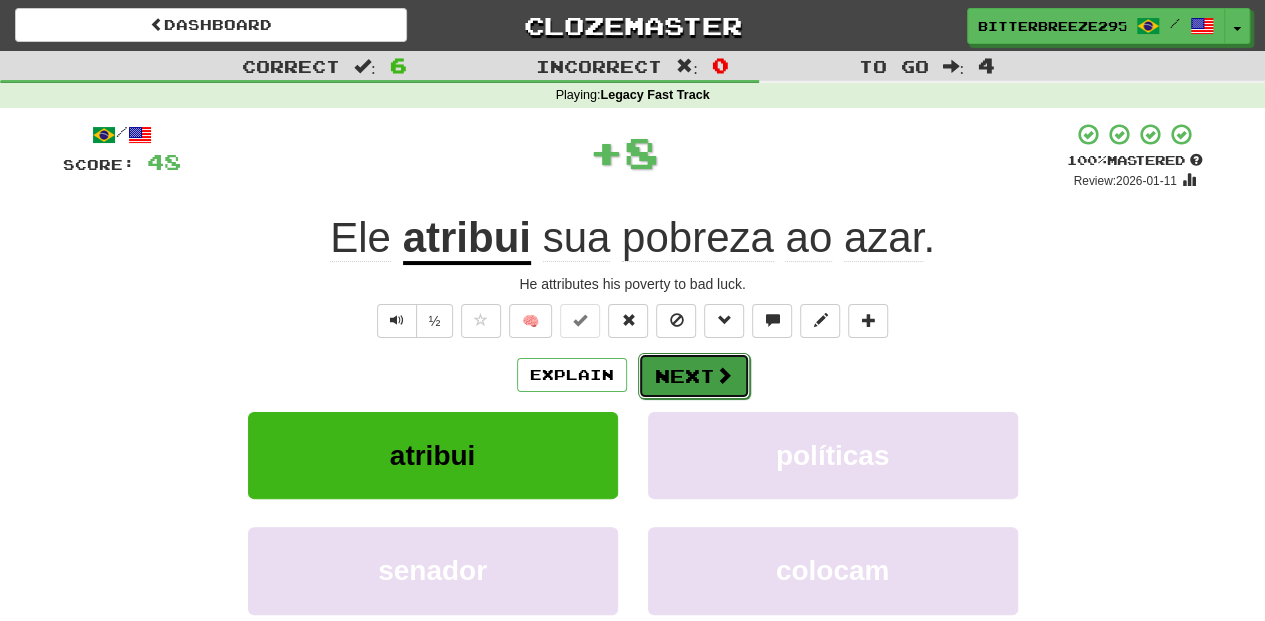 click on "Next" at bounding box center (694, 376) 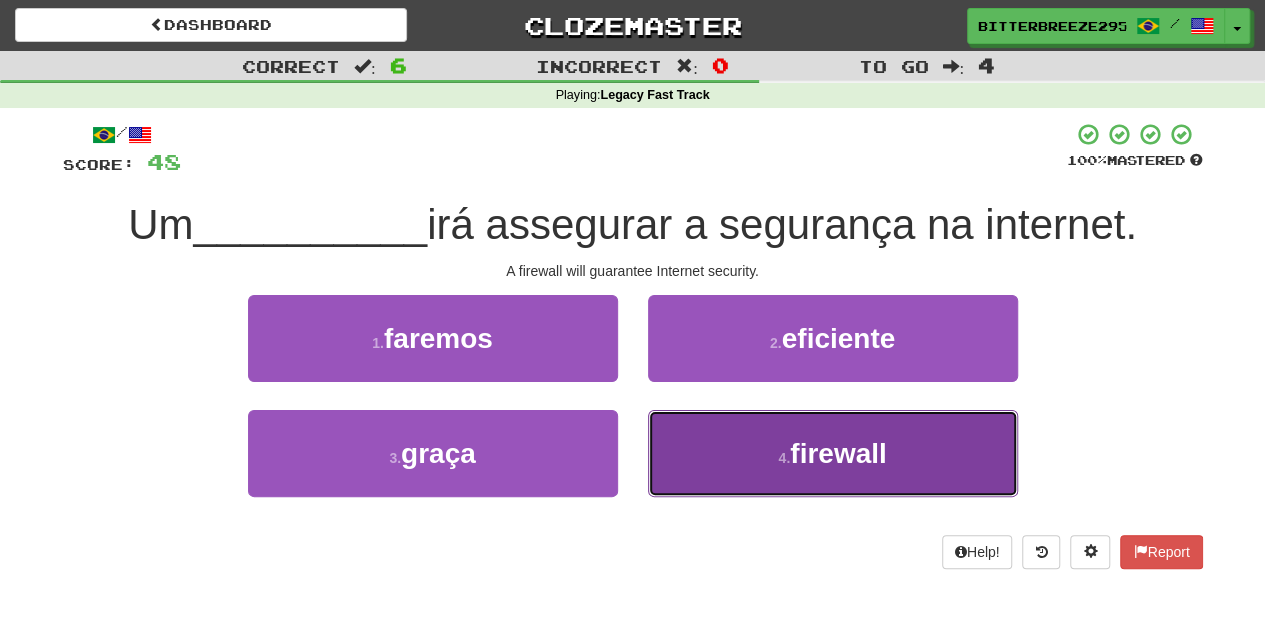 click on "4 .  firewall" at bounding box center [833, 453] 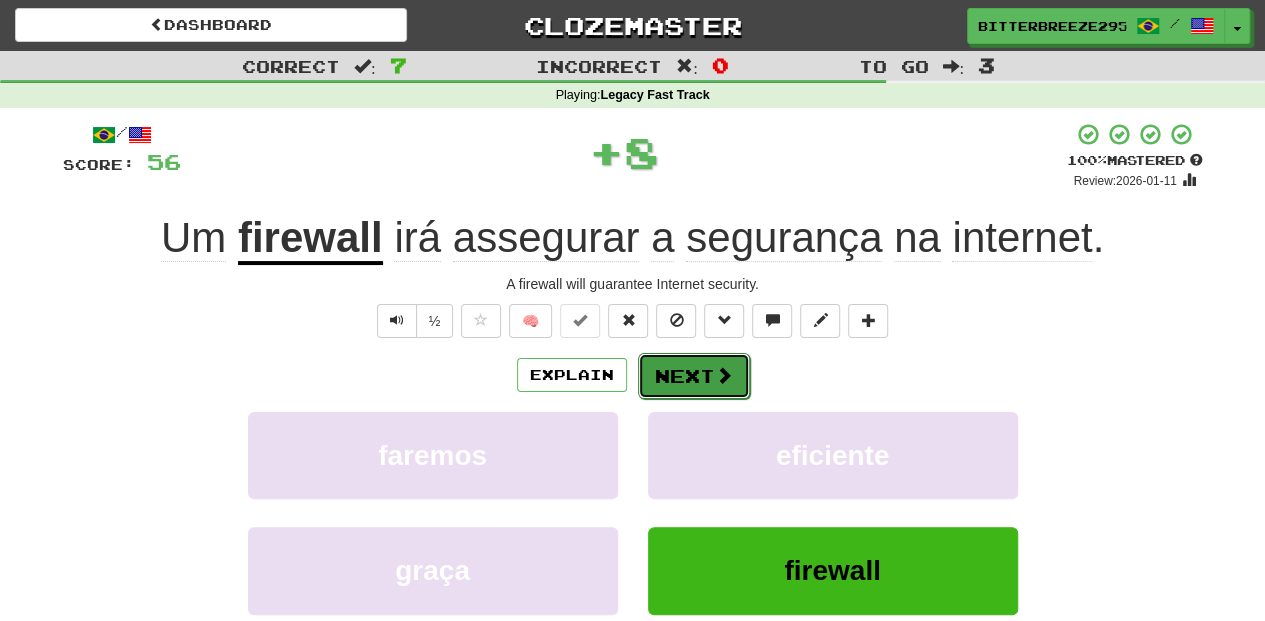 click on "Next" at bounding box center (694, 376) 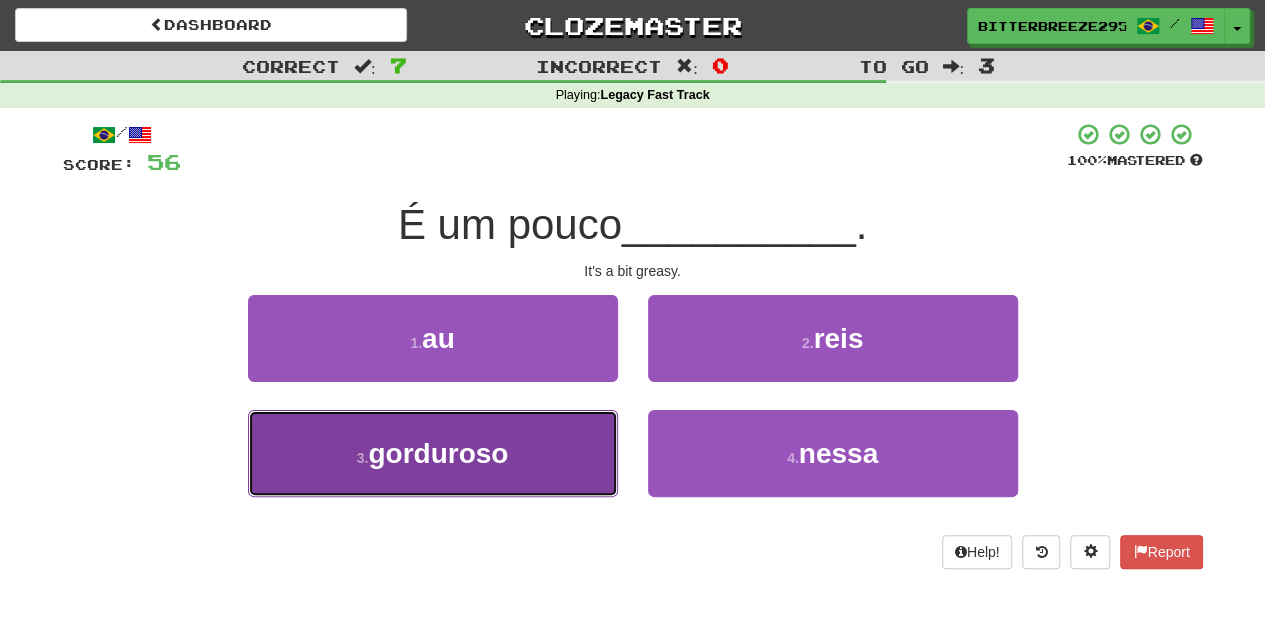 click on "3 .  gorduroso" at bounding box center [433, 453] 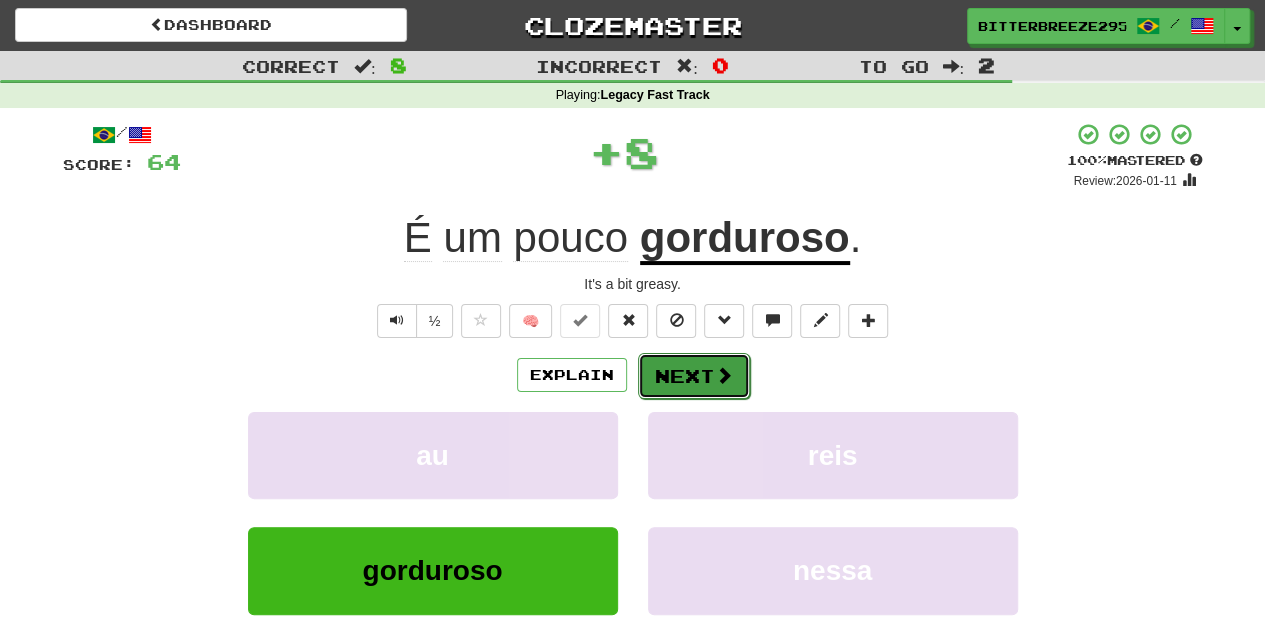 click on "Next" at bounding box center [694, 376] 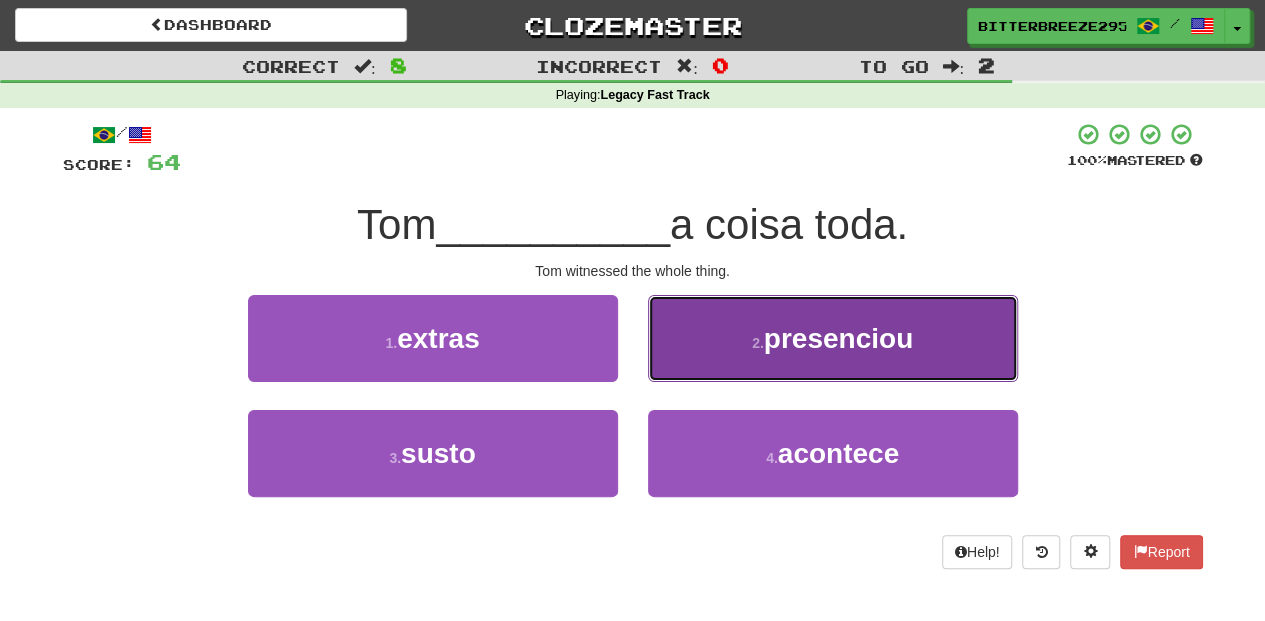 click on "2 .  presenciou" at bounding box center [833, 338] 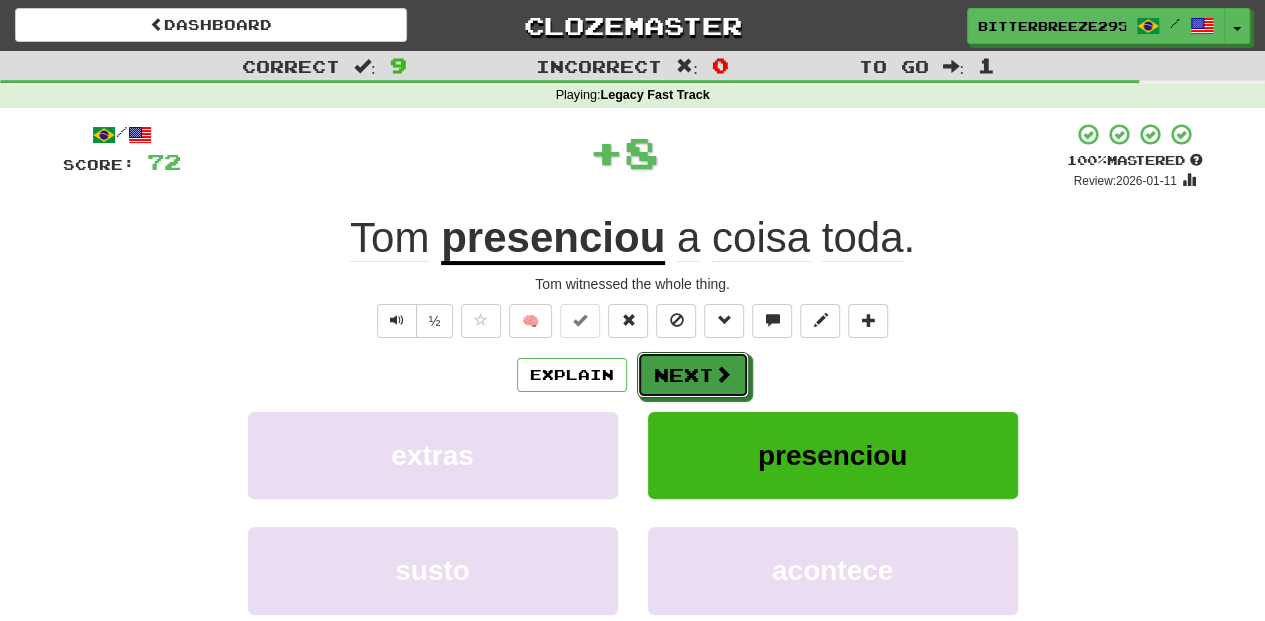 click on "Next" at bounding box center (693, 375) 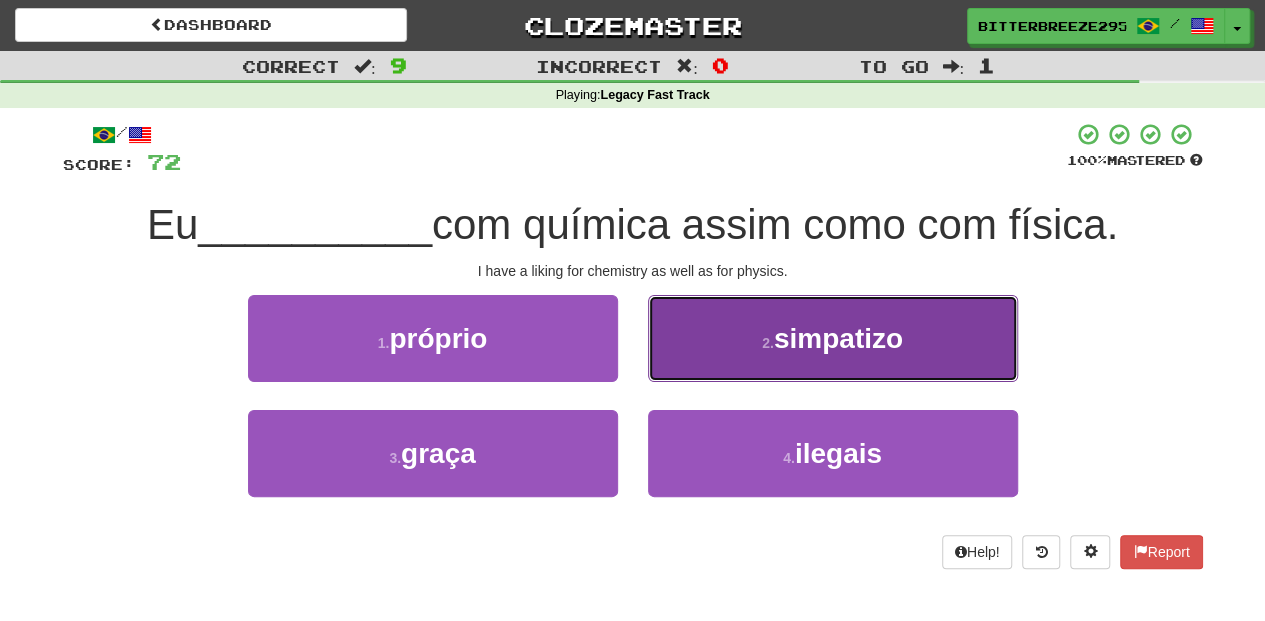 click on "2 .  simpatizo" at bounding box center [833, 338] 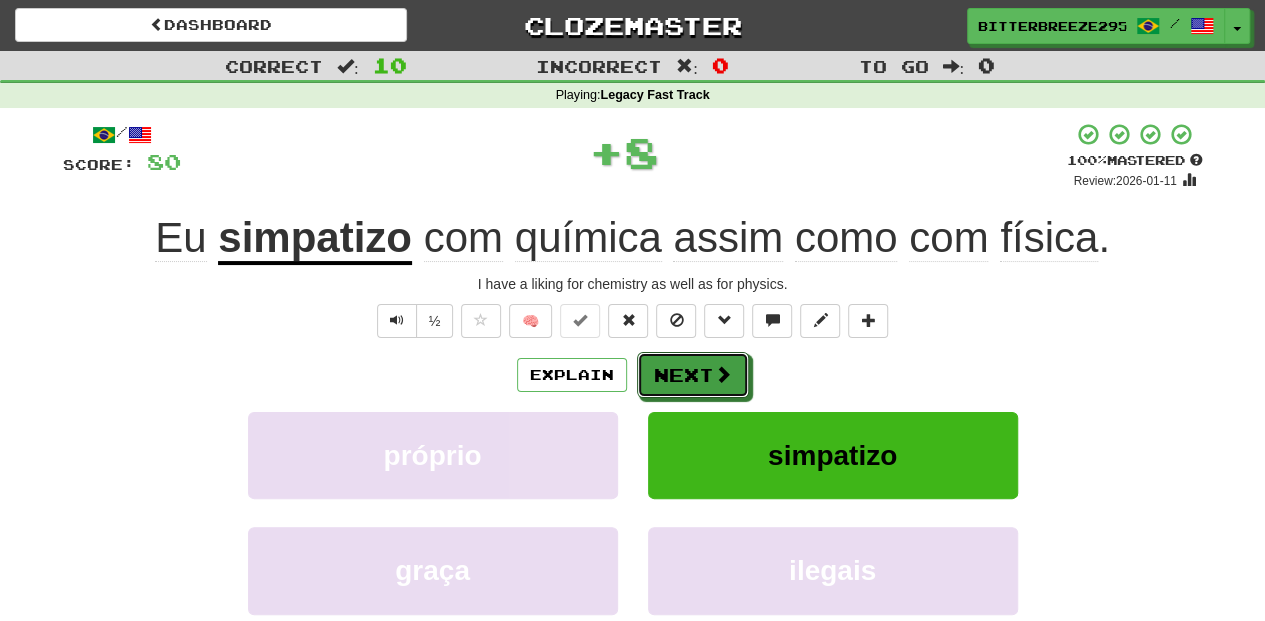 click on "Next" at bounding box center [693, 375] 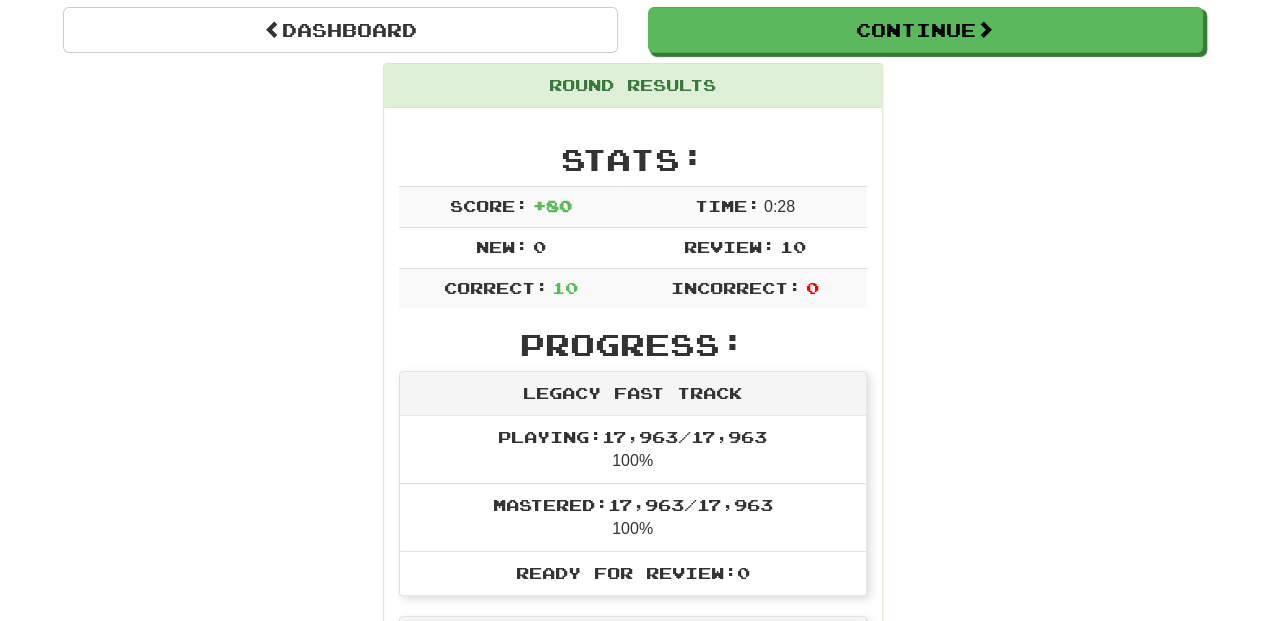 scroll, scrollTop: 66, scrollLeft: 0, axis: vertical 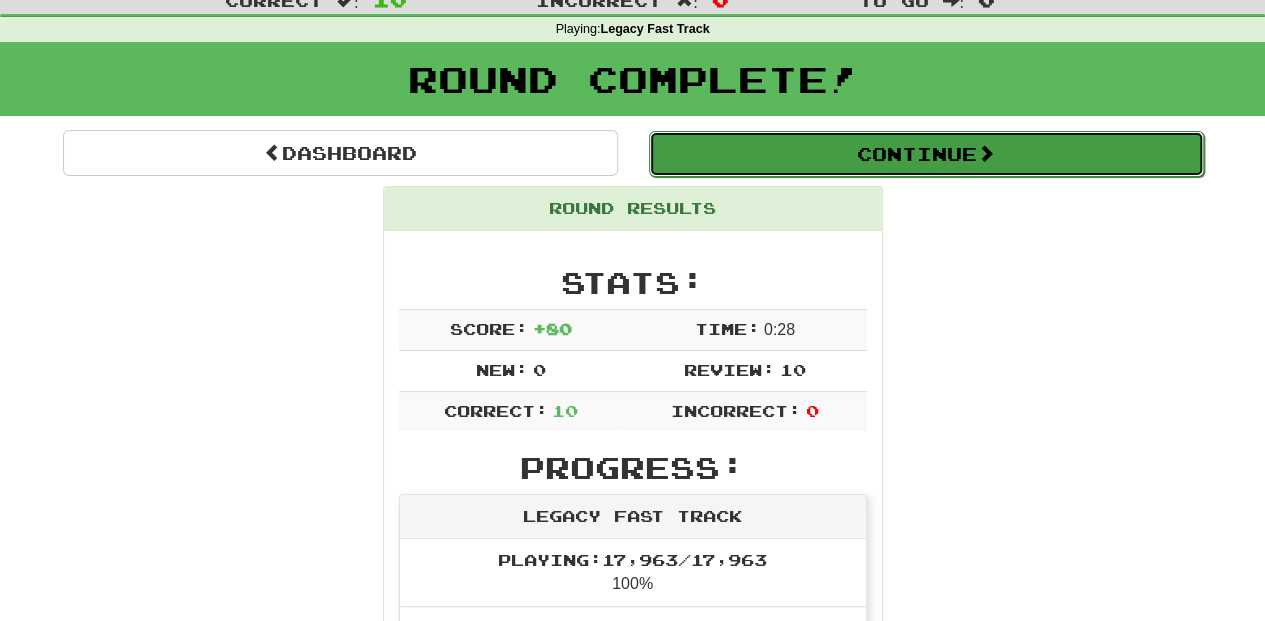 click on "Continue" at bounding box center [926, 154] 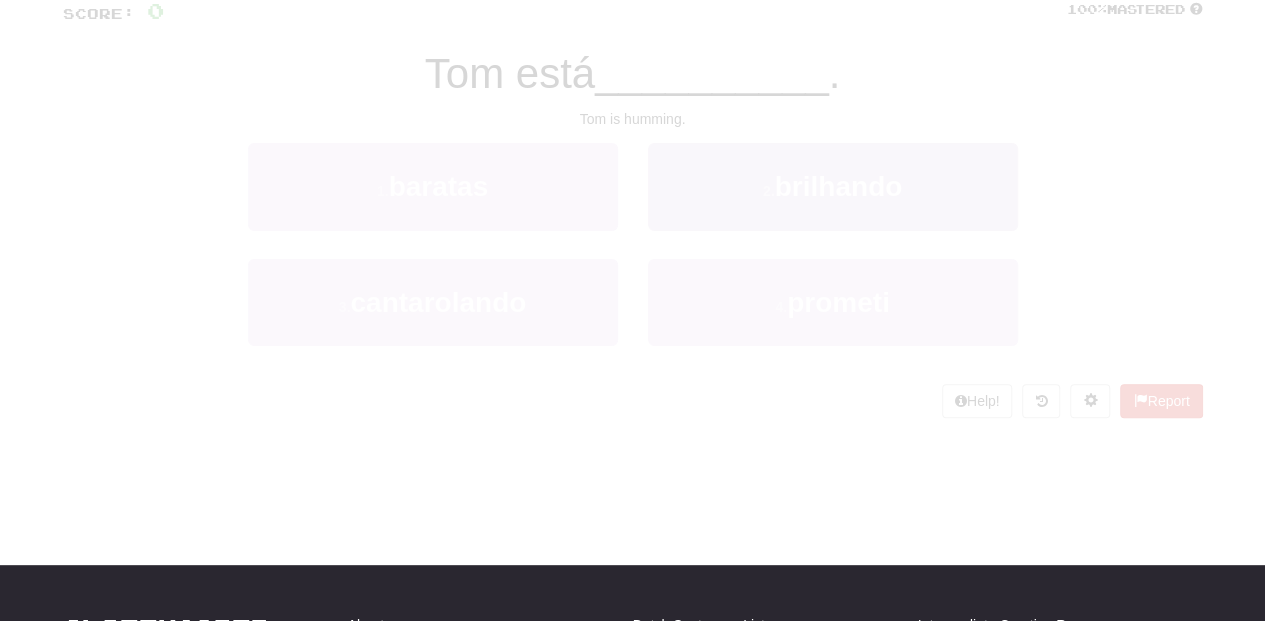 scroll, scrollTop: 66, scrollLeft: 0, axis: vertical 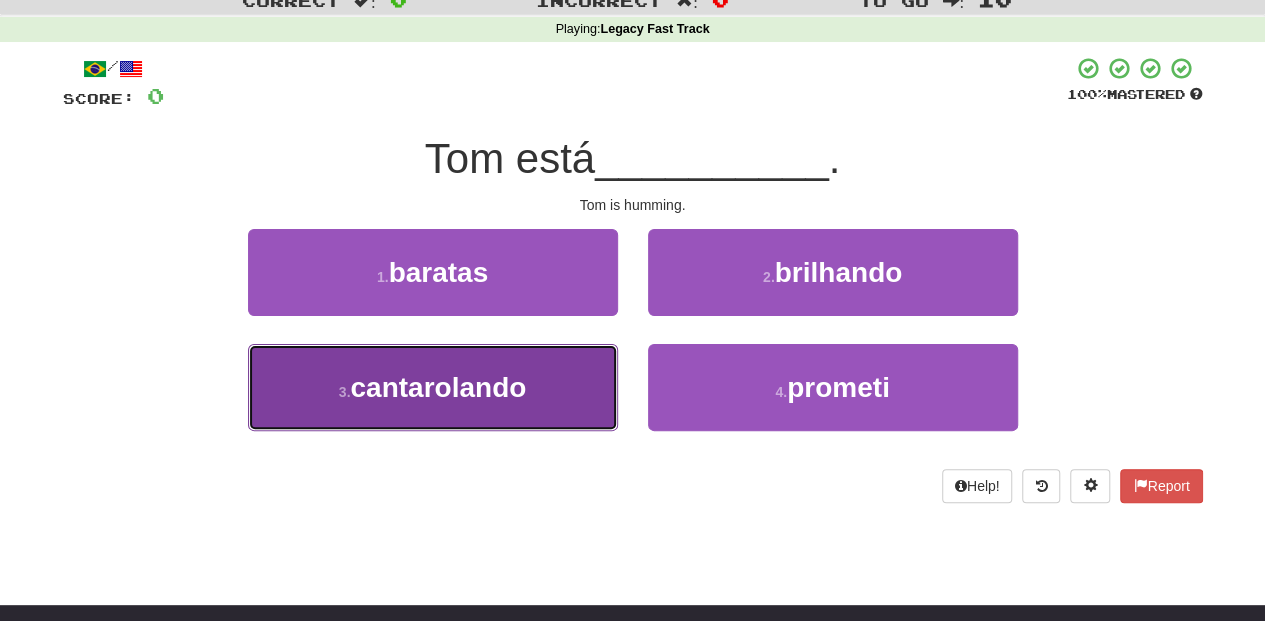 click on "cantarolando" at bounding box center (438, 387) 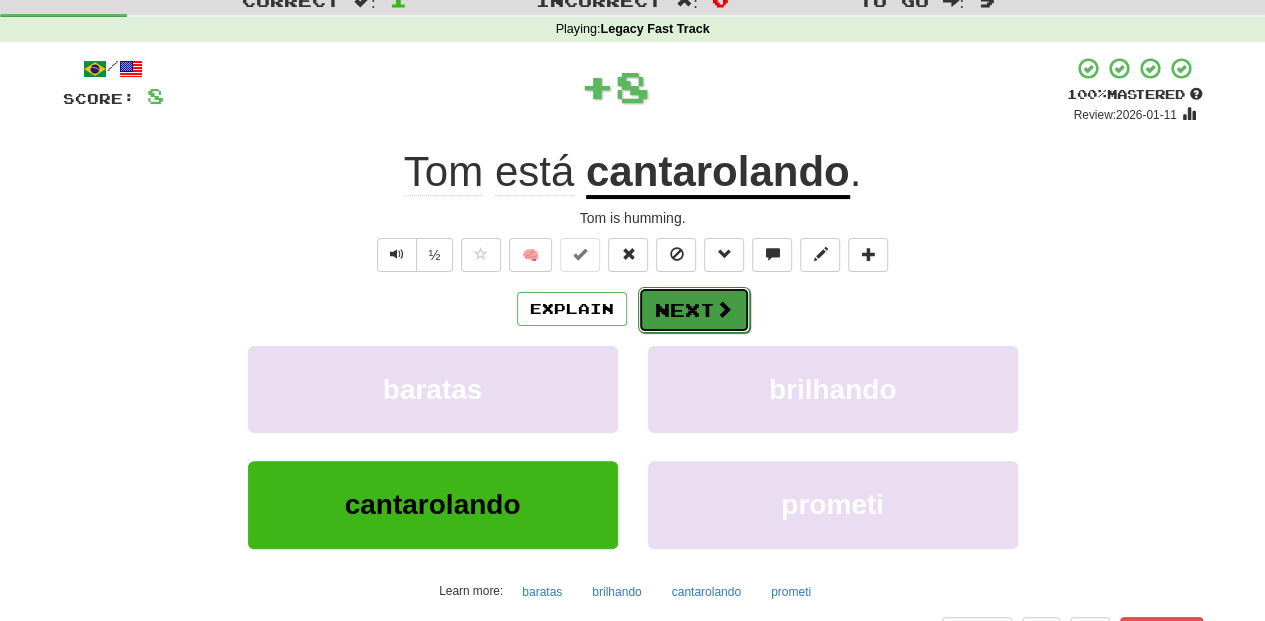 click on "Next" at bounding box center [694, 310] 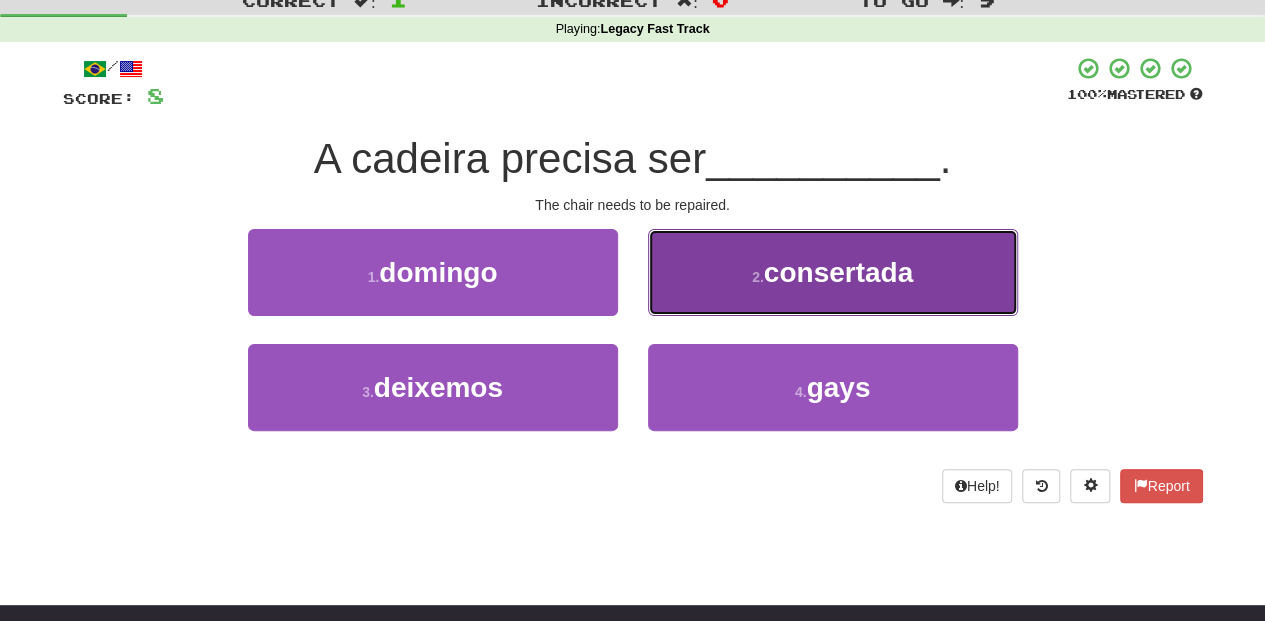 click on "2 .  consertada" at bounding box center [833, 272] 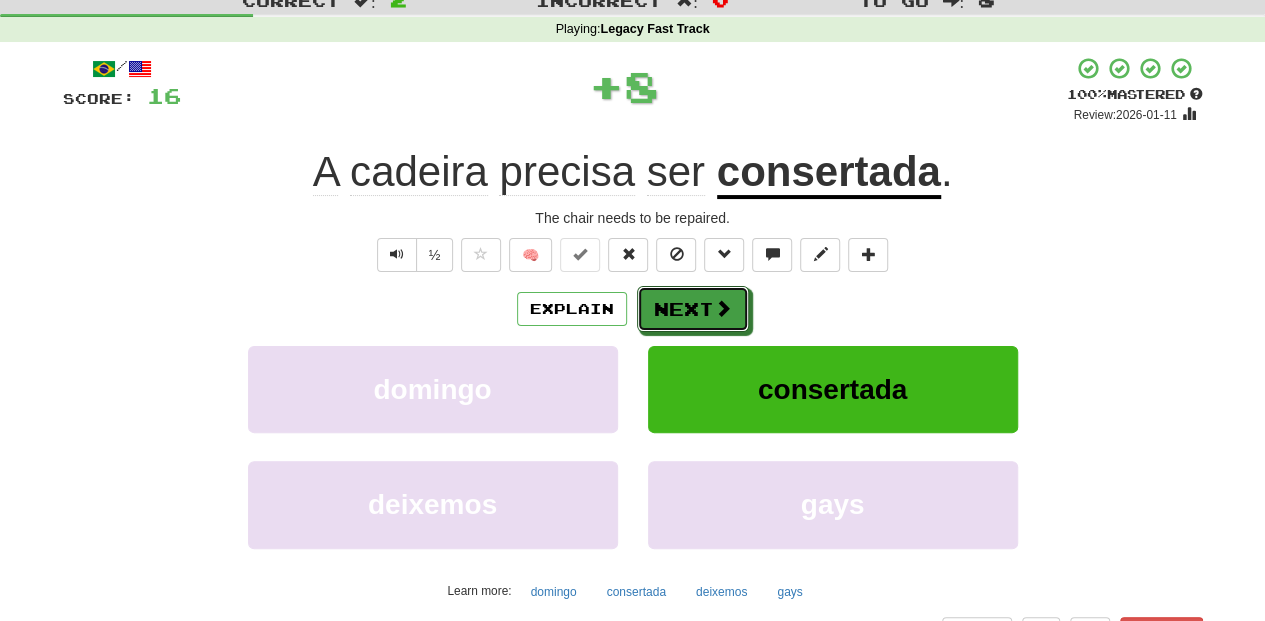 click on "Next" at bounding box center [693, 309] 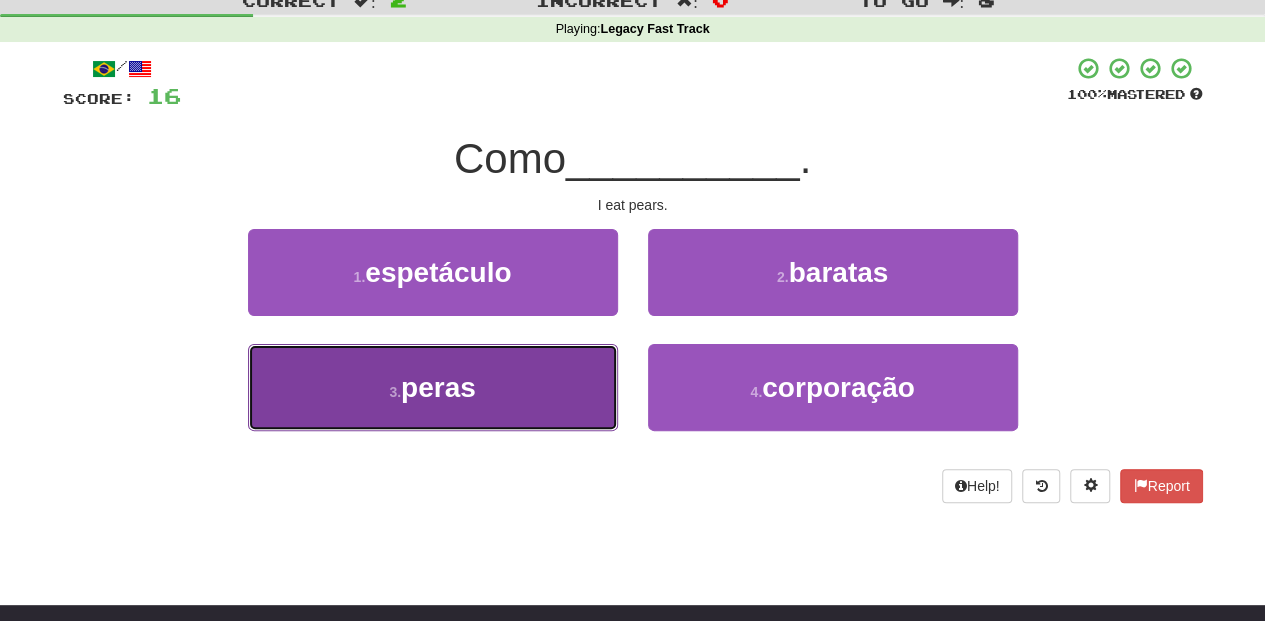 click on "3 .  peras" at bounding box center (433, 387) 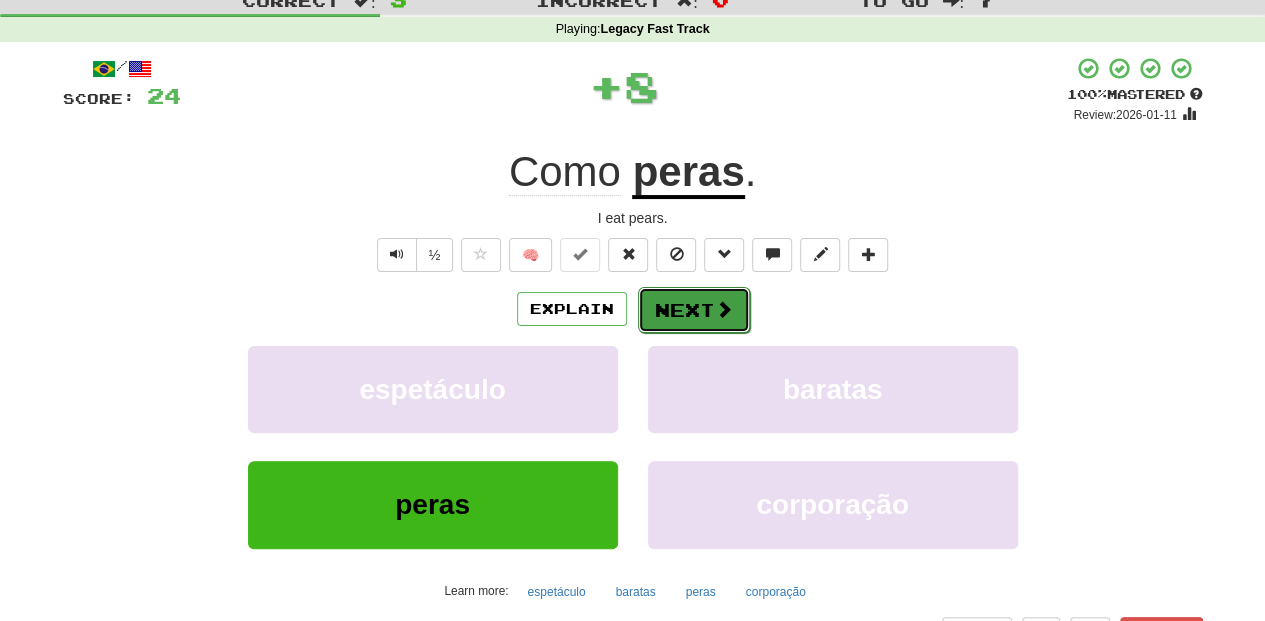 click on "Next" at bounding box center [694, 310] 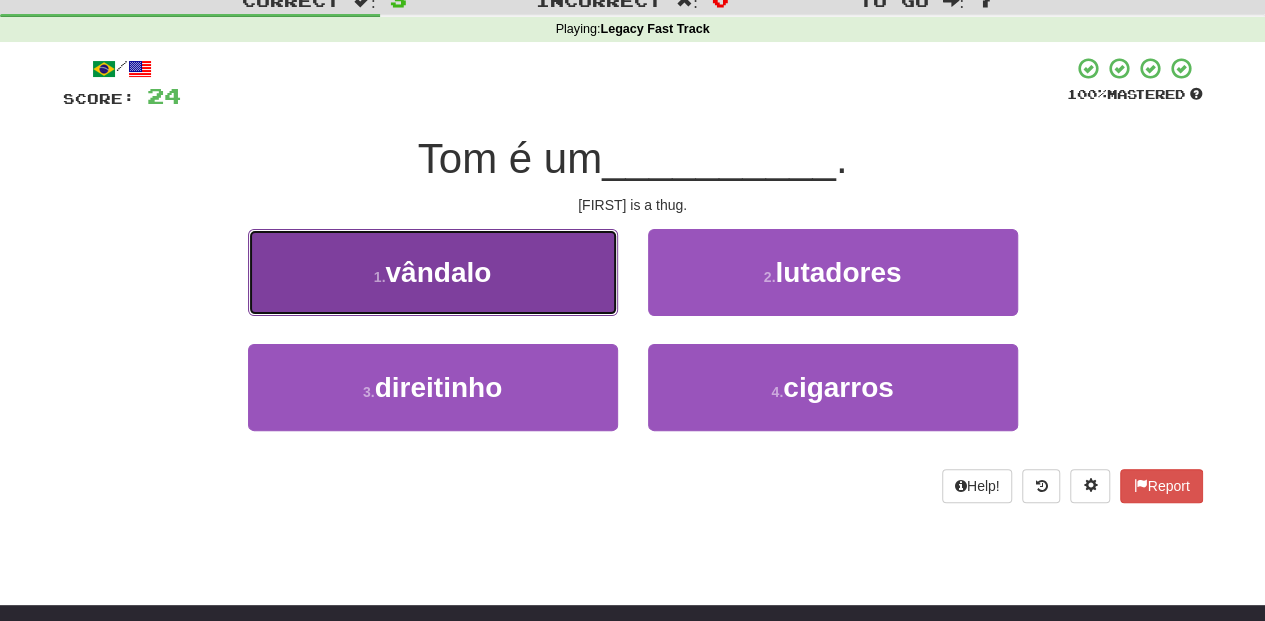 click on "1 .  vândalo" at bounding box center (433, 272) 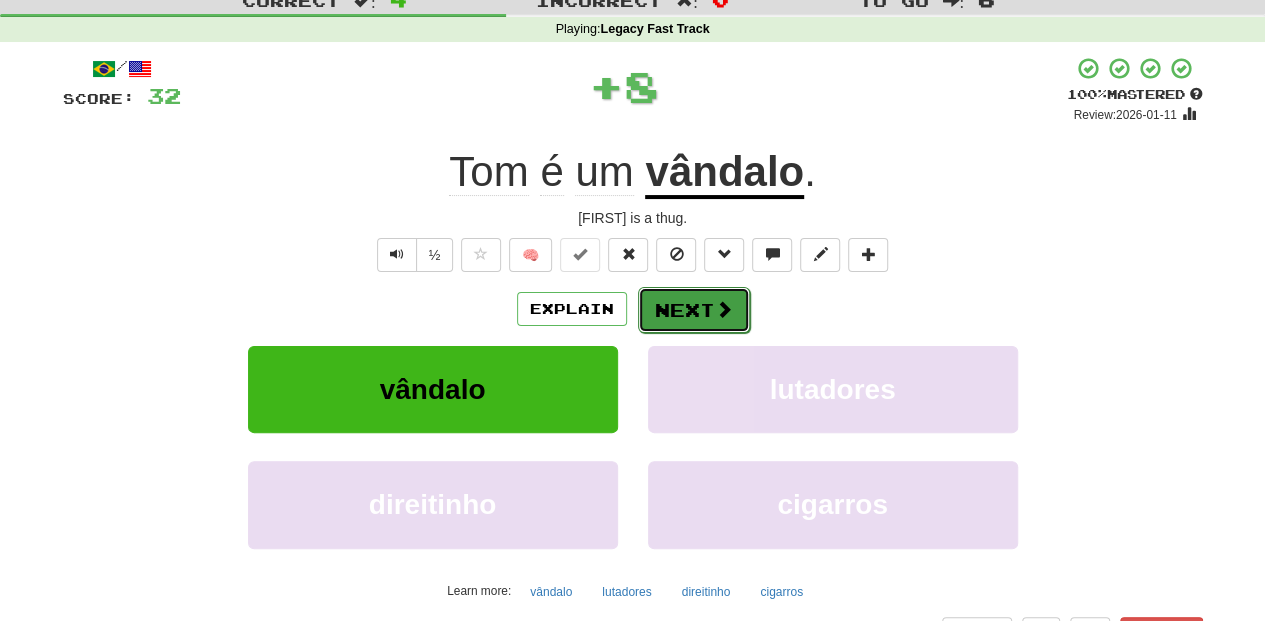 click on "Next" at bounding box center (694, 310) 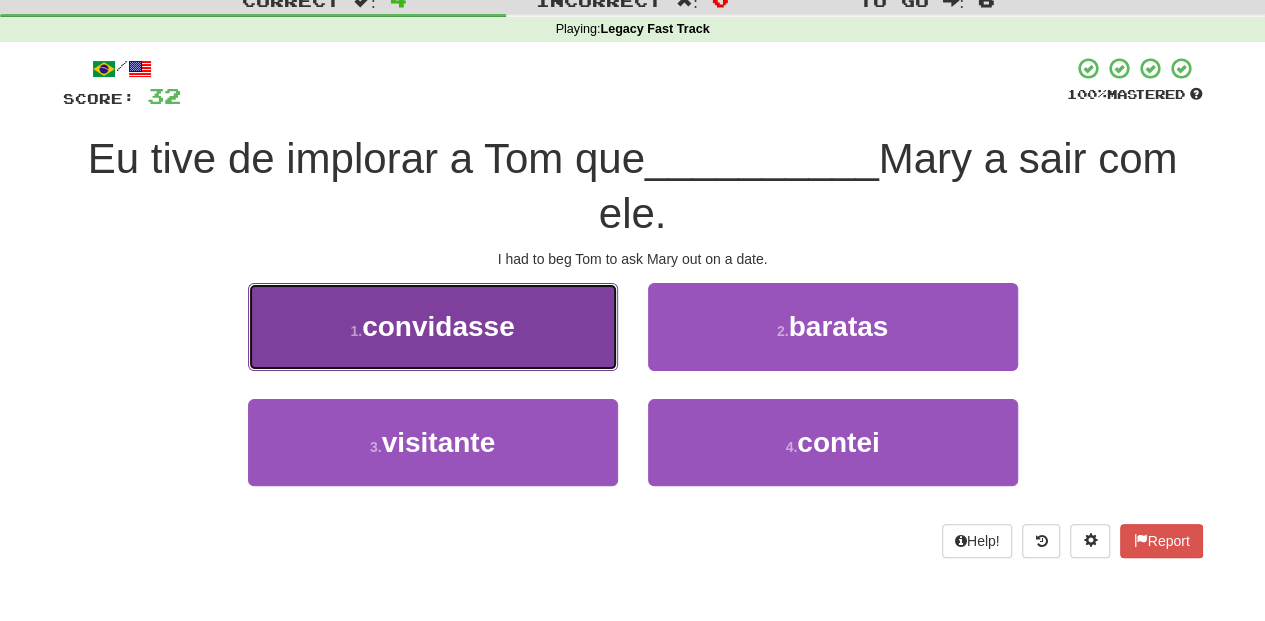 click on "1 .  convidasse" at bounding box center [433, 326] 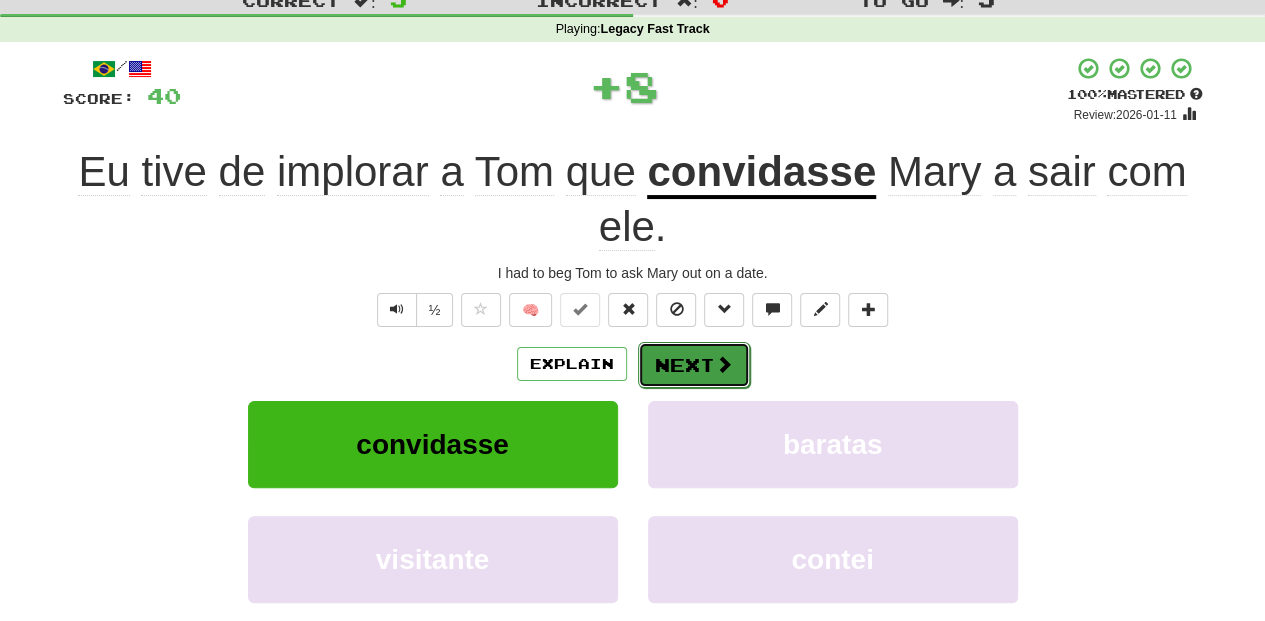 click on "Next" at bounding box center (694, 365) 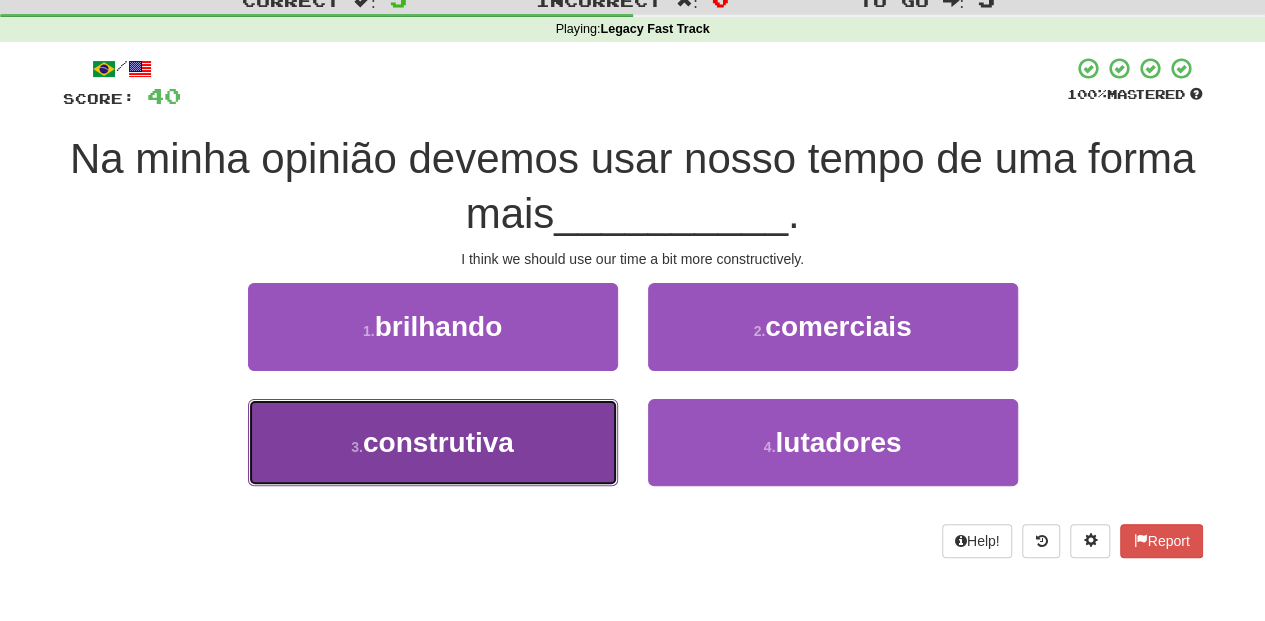 click on "3 .  construtiva" at bounding box center (433, 442) 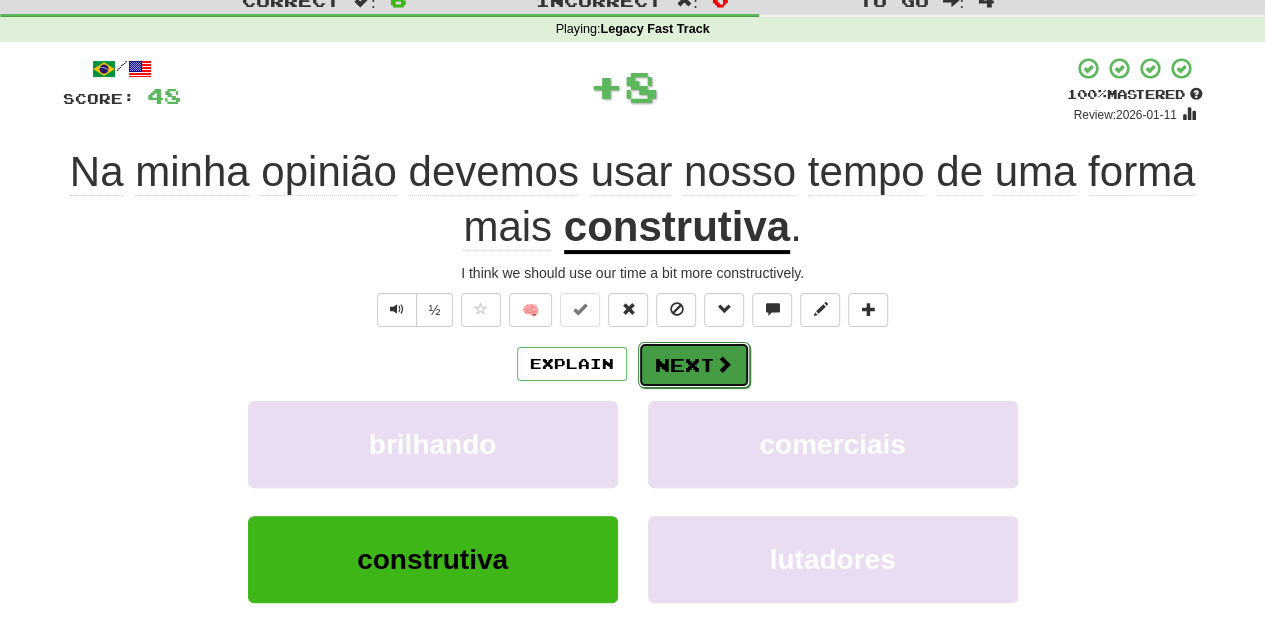 click on "Next" at bounding box center [694, 365] 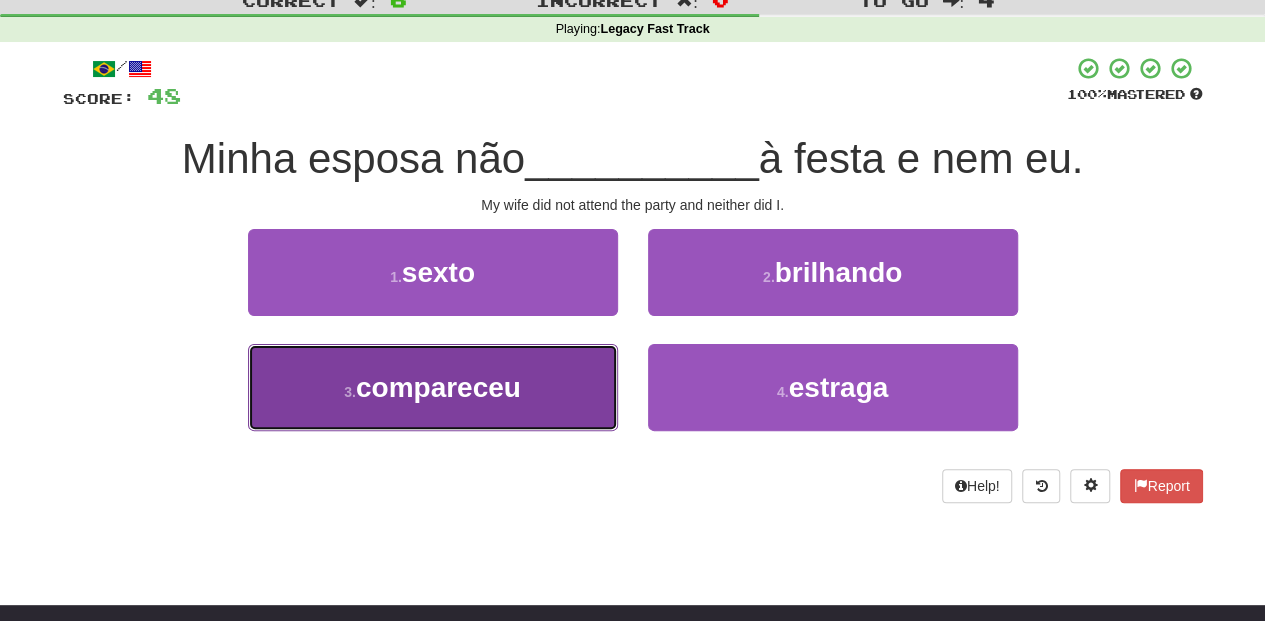 click on "3 .  compareceu" at bounding box center (433, 387) 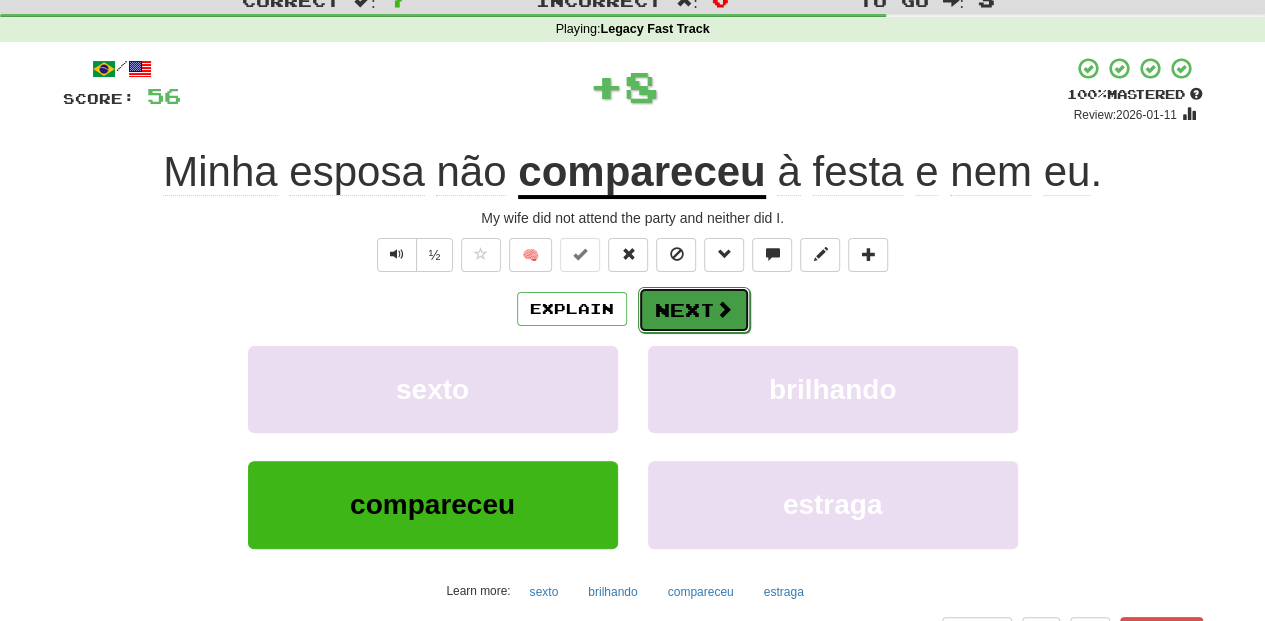 click on "Next" at bounding box center [694, 310] 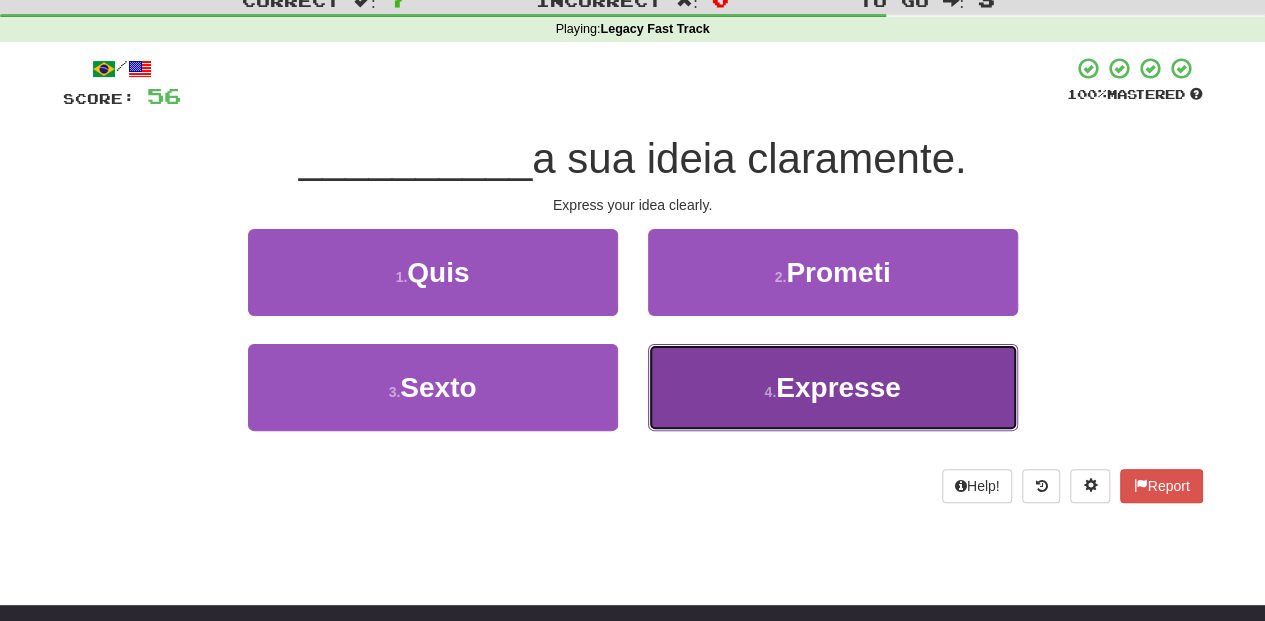 click on "4 .  Expresse" at bounding box center [833, 387] 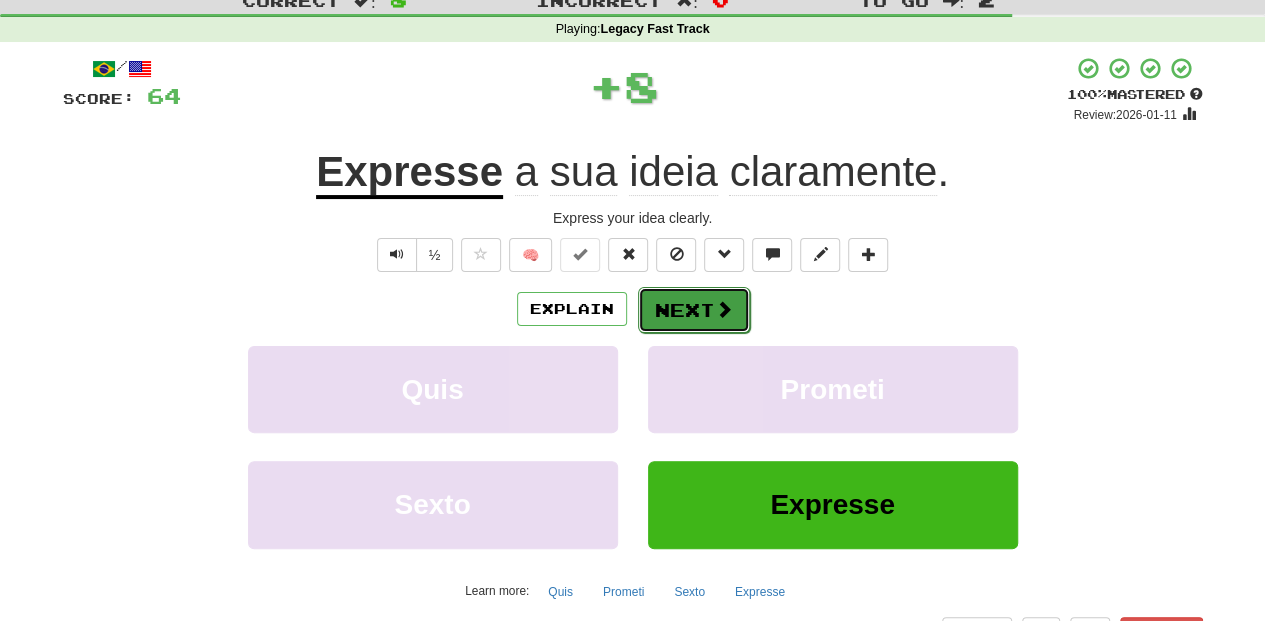 click on "Next" at bounding box center (694, 310) 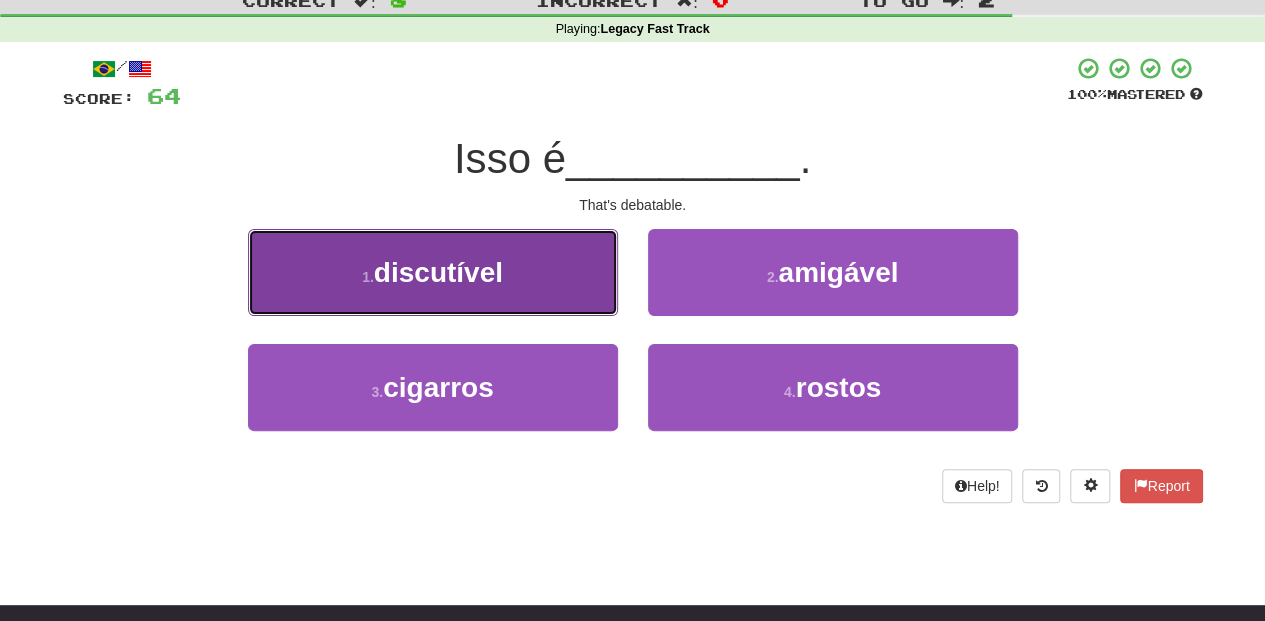 click on "1 .  discutível" at bounding box center (433, 272) 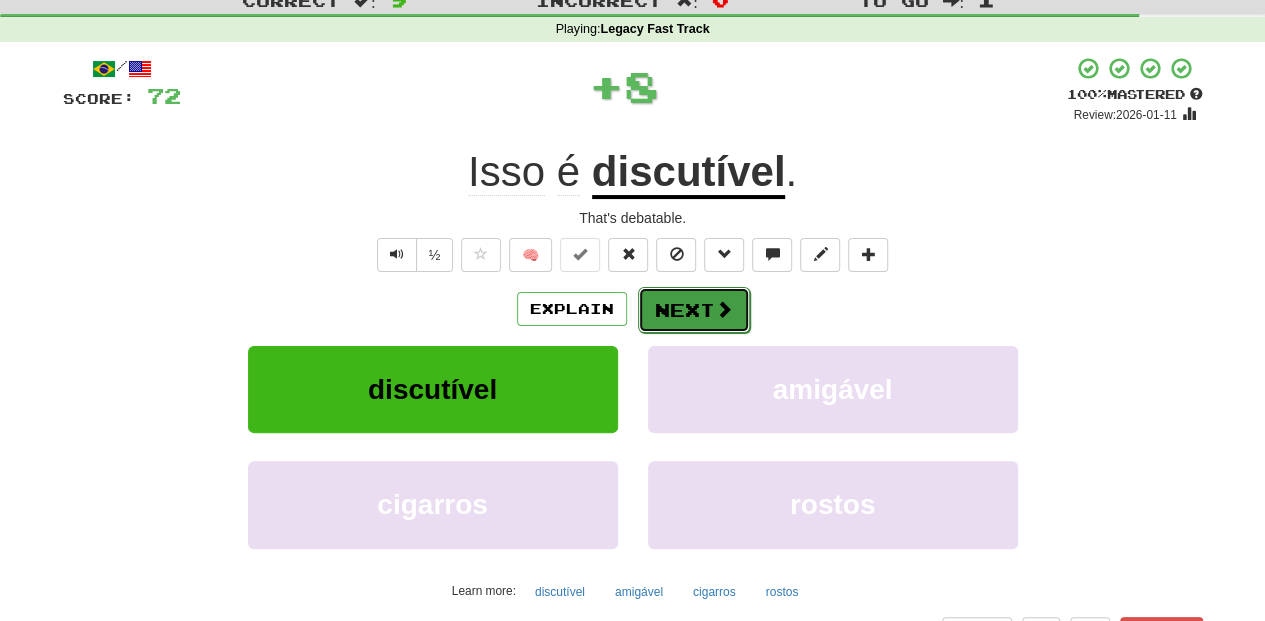 click on "Next" at bounding box center [694, 310] 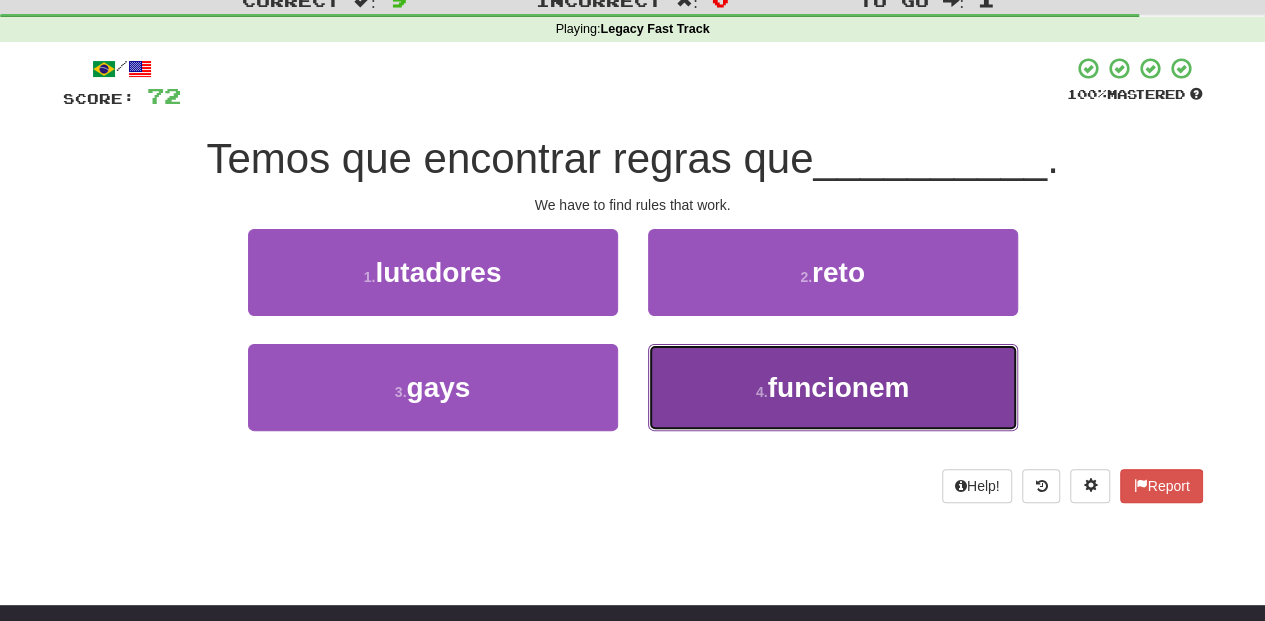 click on "4 .  funcionem" at bounding box center (833, 387) 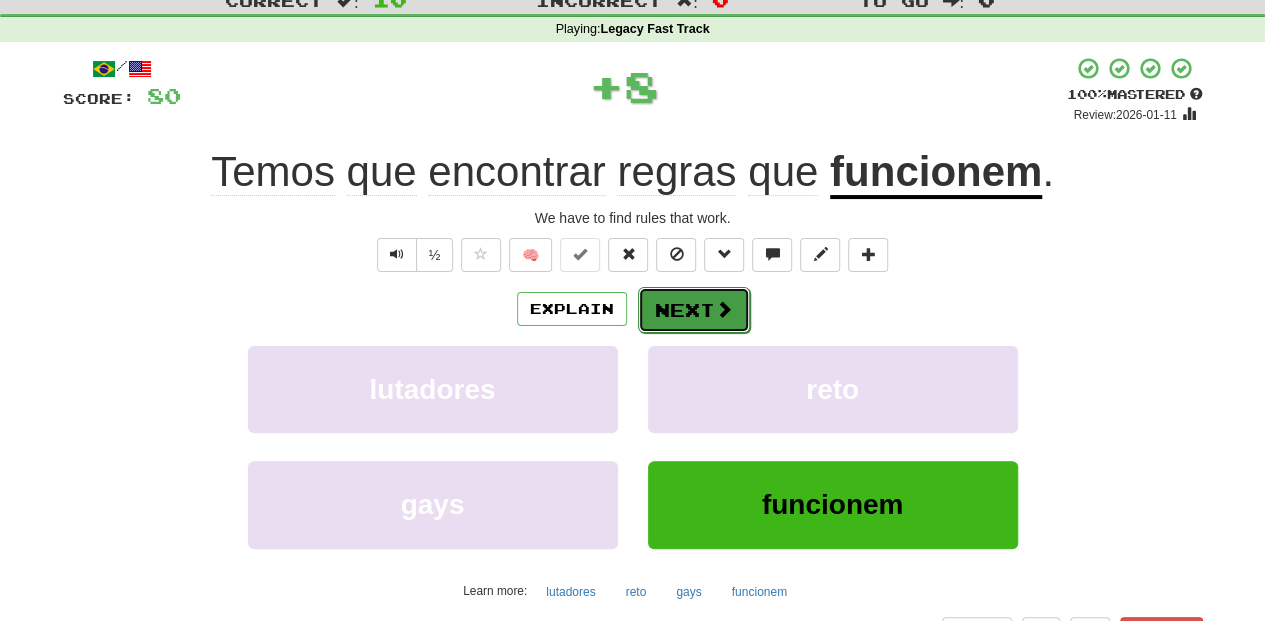 click on "Next" at bounding box center (694, 310) 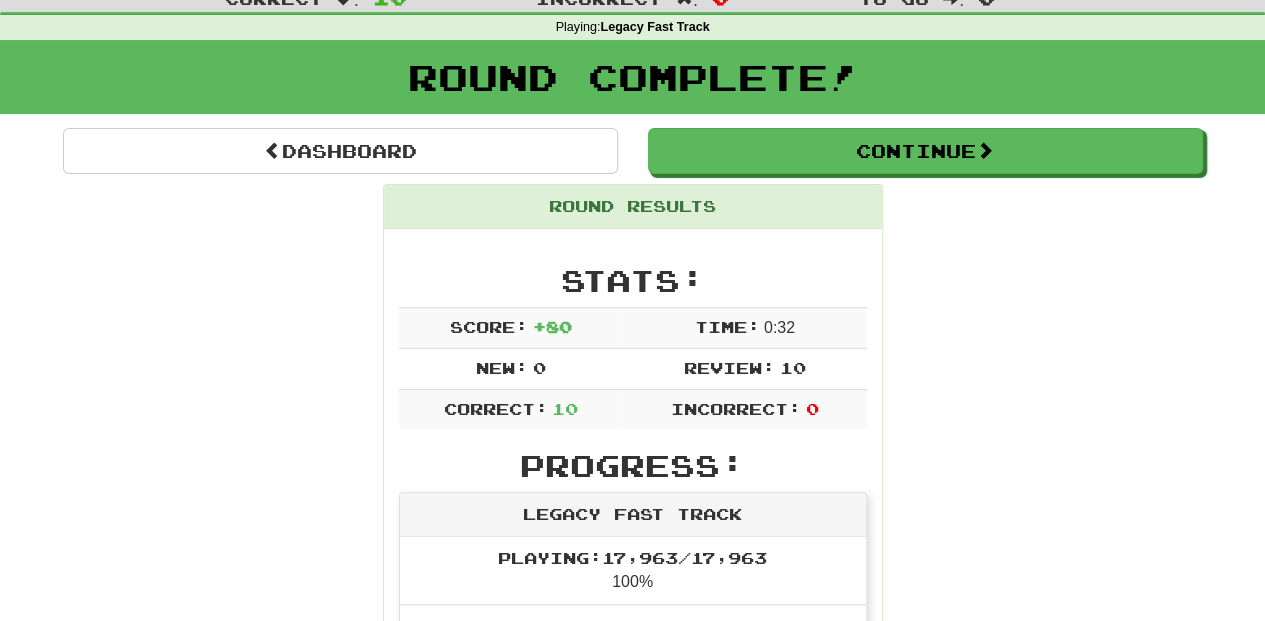 scroll, scrollTop: 66, scrollLeft: 0, axis: vertical 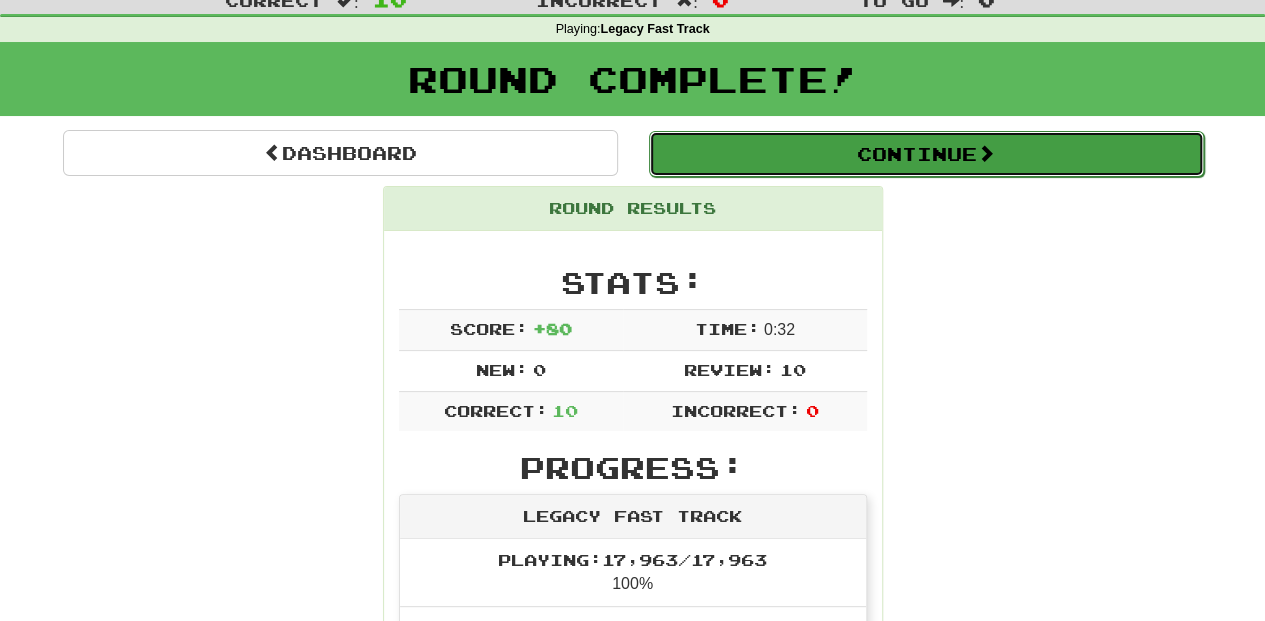 click on "Continue" at bounding box center [926, 154] 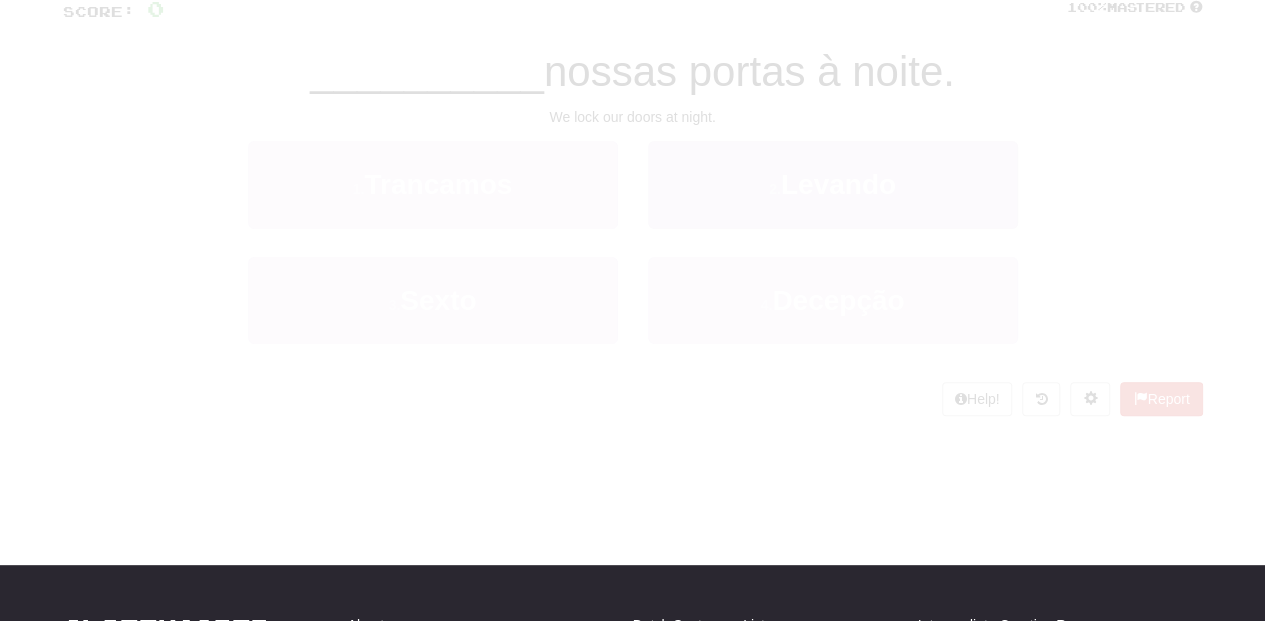scroll, scrollTop: 66, scrollLeft: 0, axis: vertical 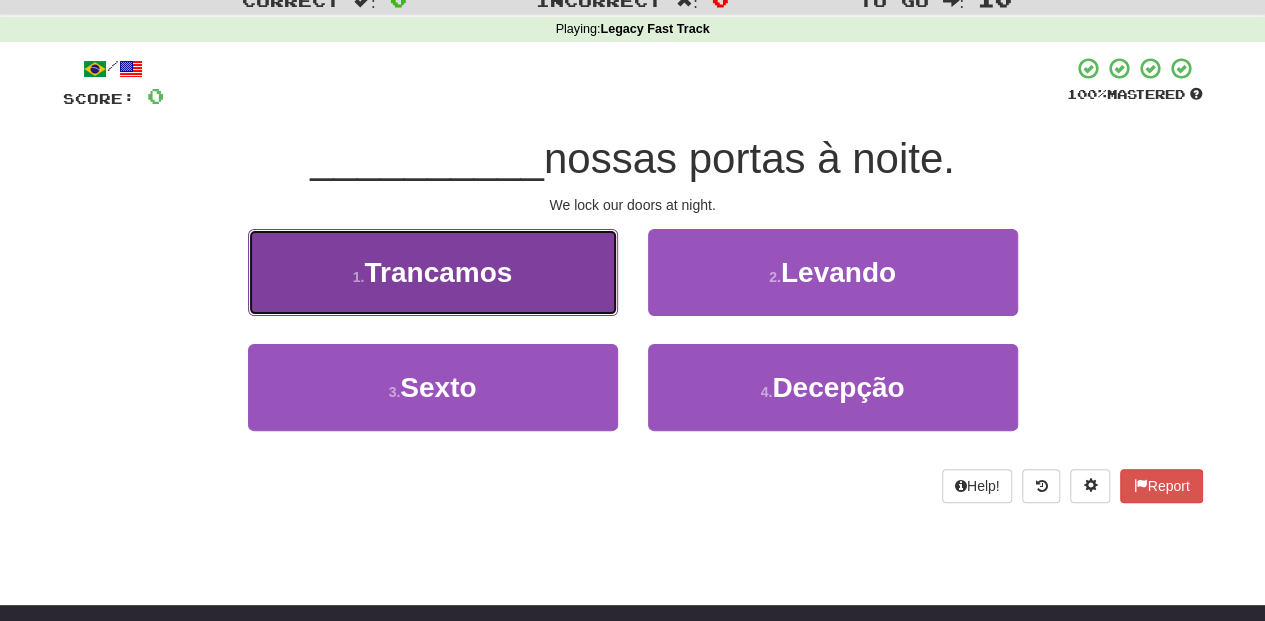click on "1 .  Trancamos" at bounding box center [433, 272] 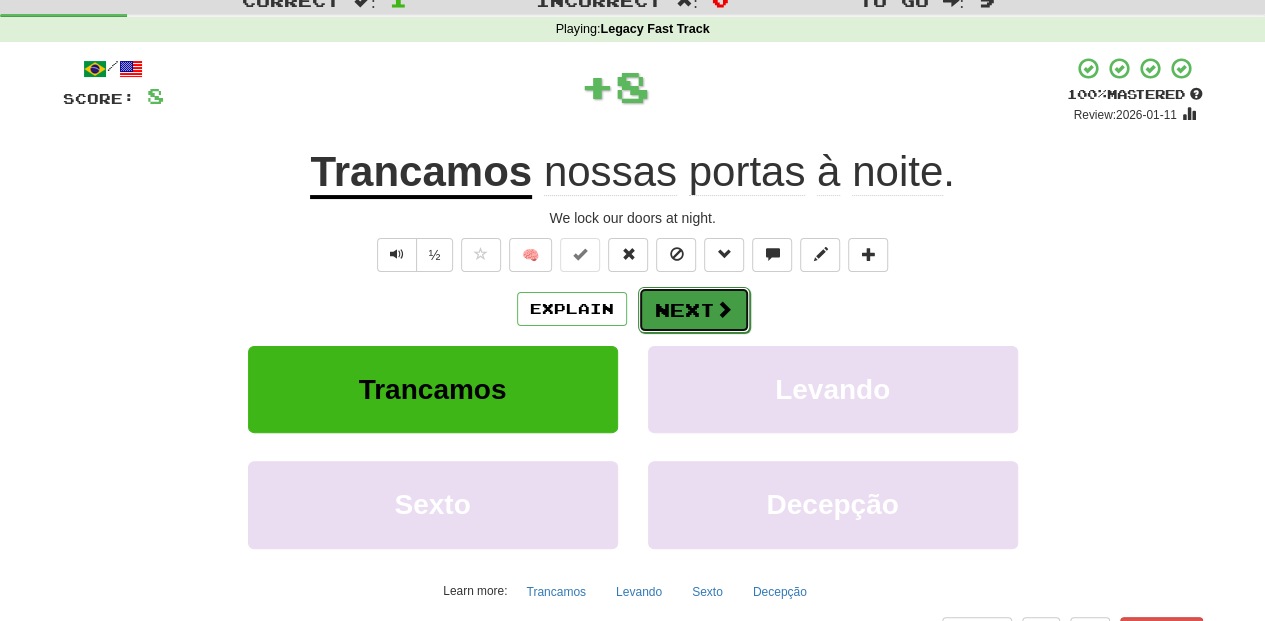 click on "Next" at bounding box center (694, 310) 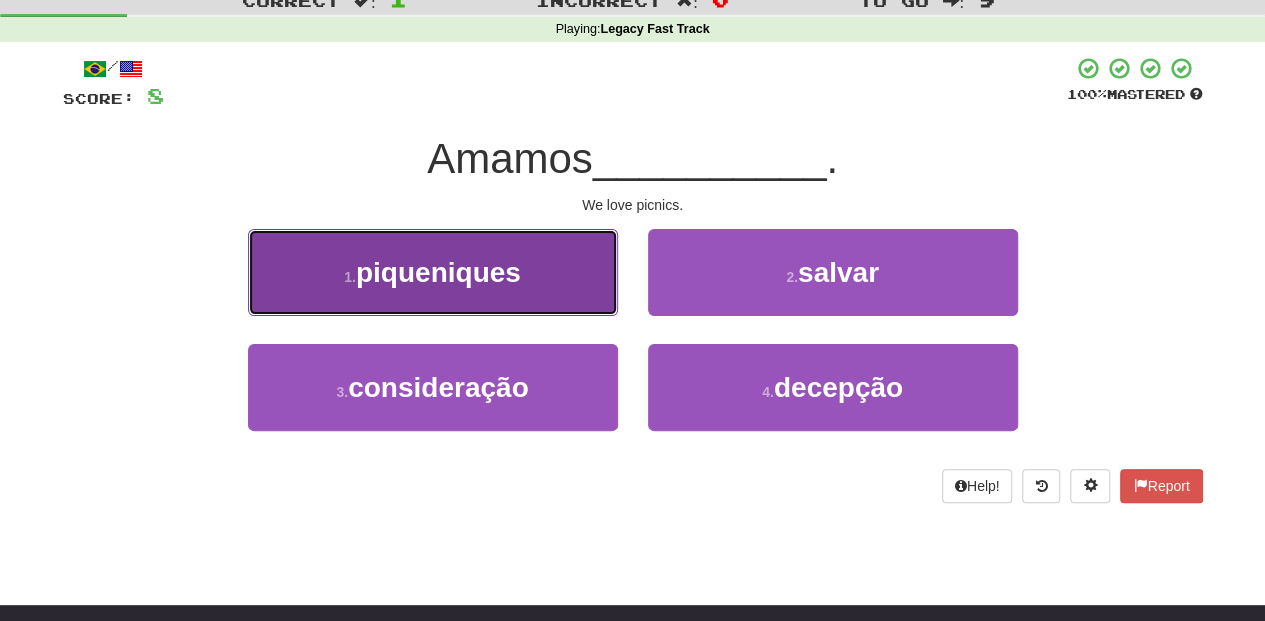 click on "1 .  piqueniques" at bounding box center (433, 272) 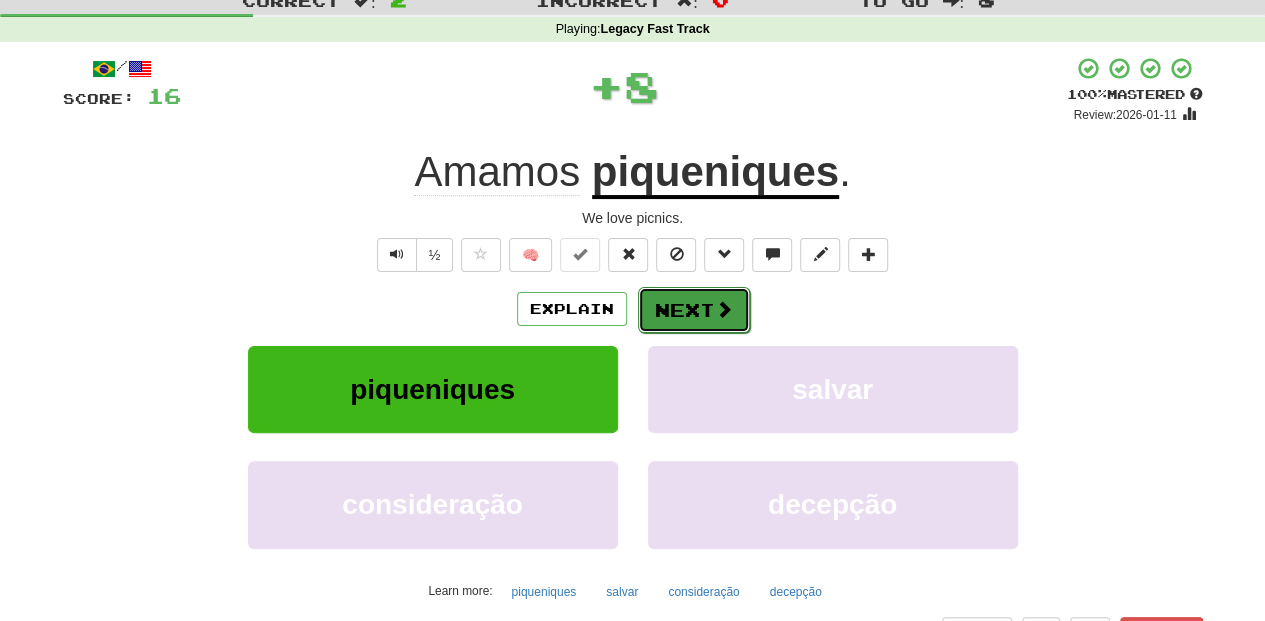 click on "Next" at bounding box center [694, 310] 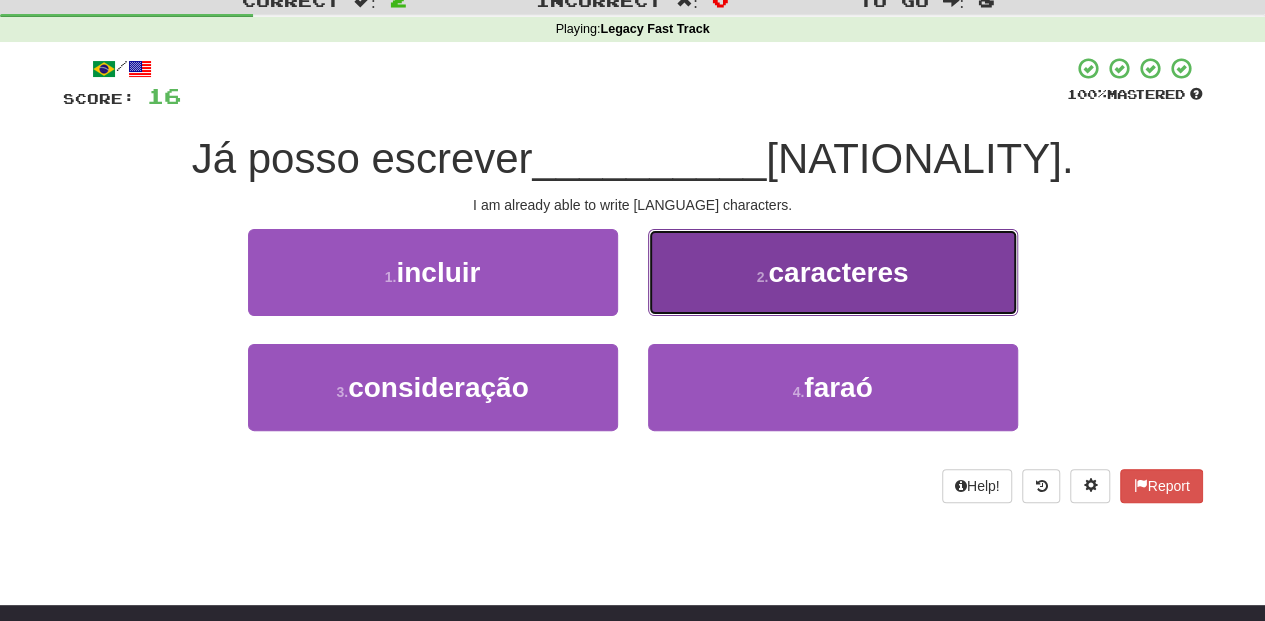 click on "2 .  caracteres" at bounding box center (833, 272) 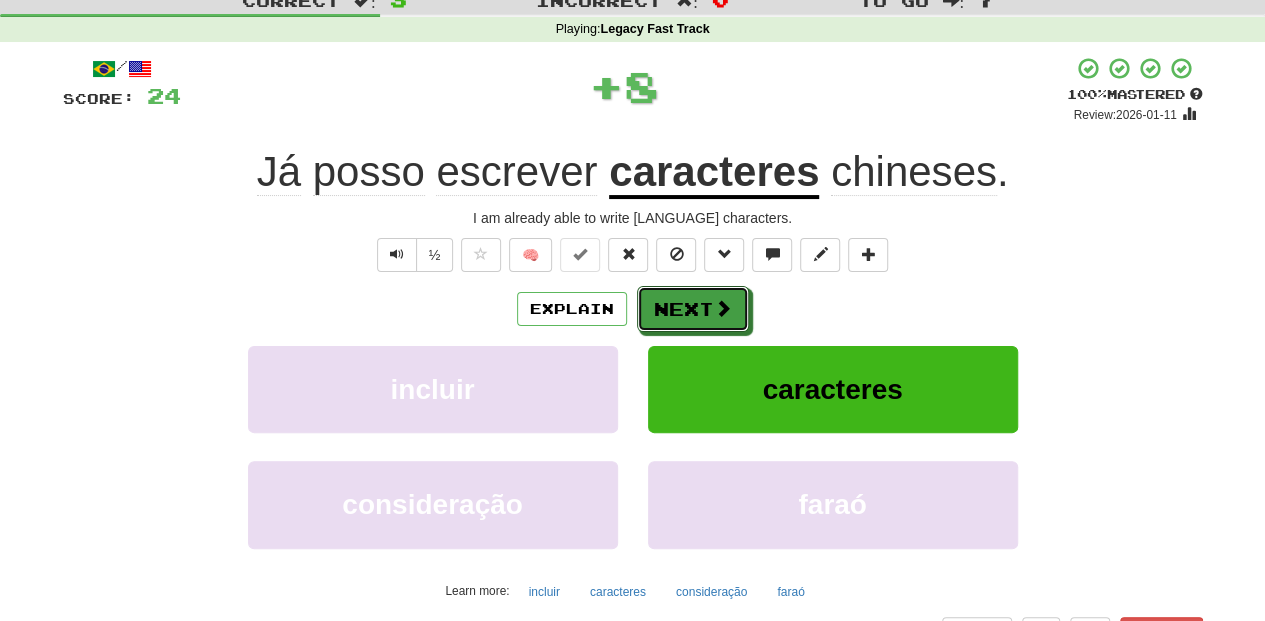 click on "Next" at bounding box center [693, 309] 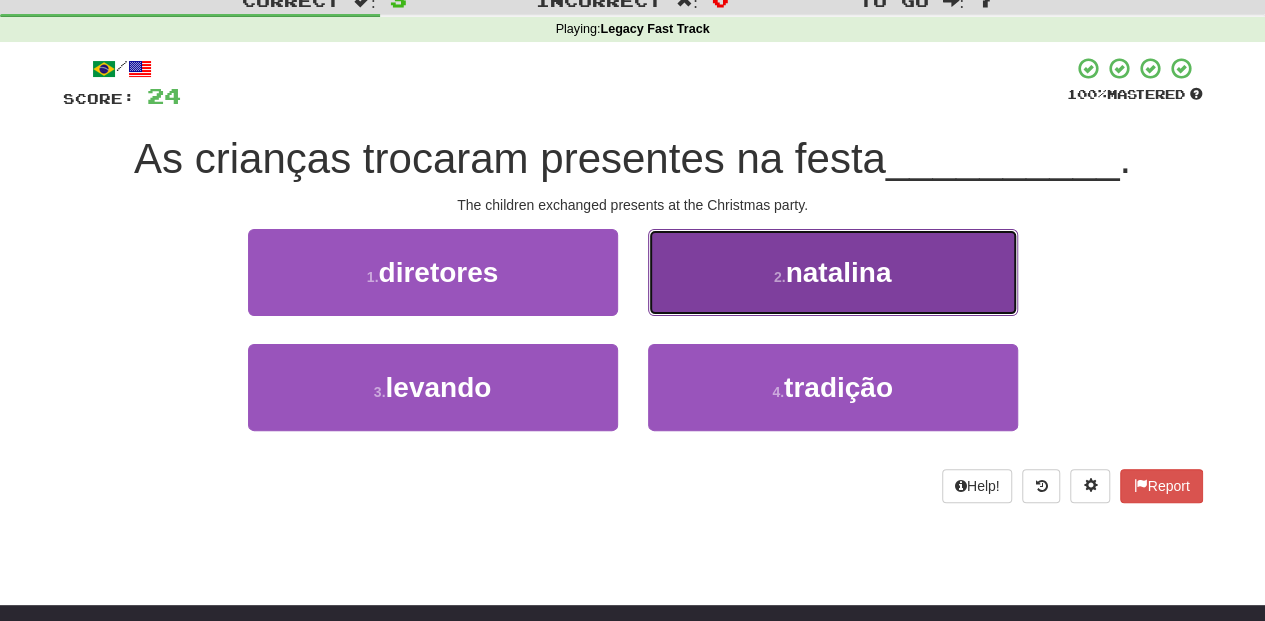click on "2 .  natalina" at bounding box center [833, 272] 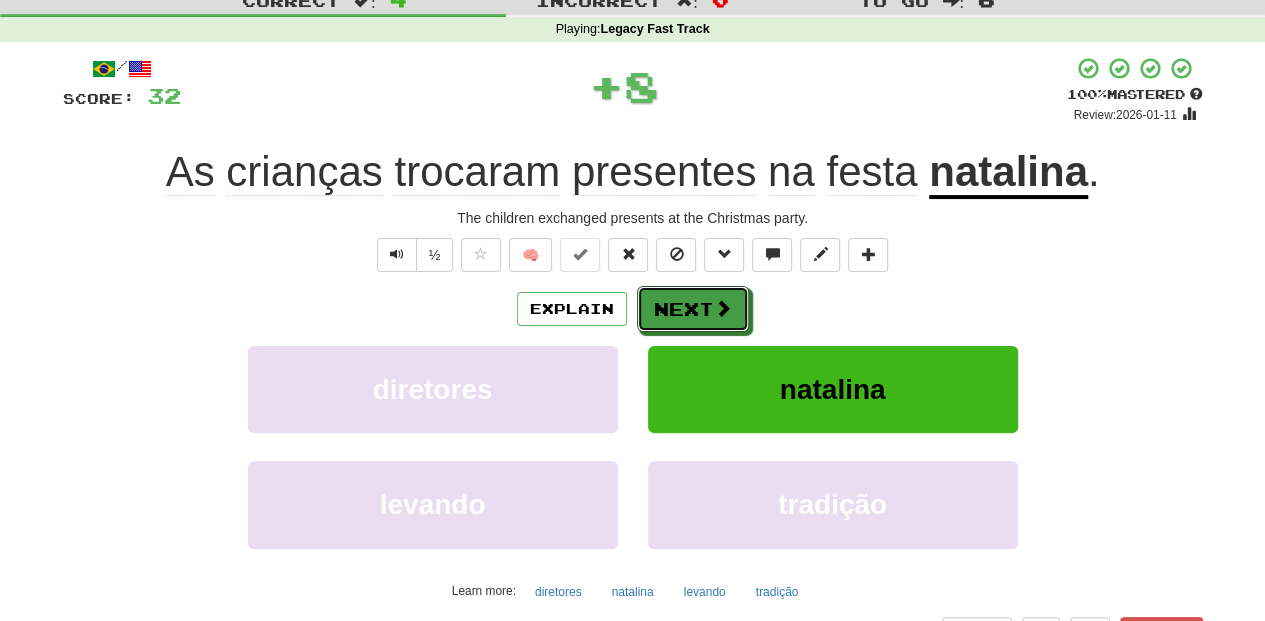 click on "Next" at bounding box center [693, 309] 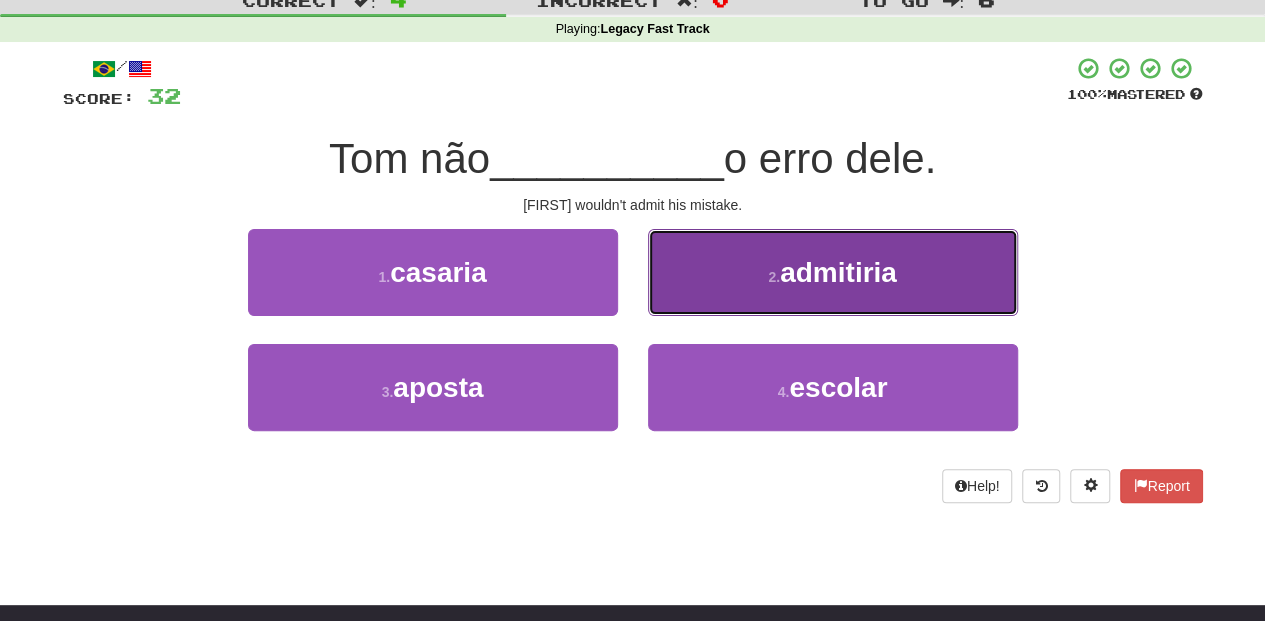 click on "2 .  admitiria" at bounding box center (833, 272) 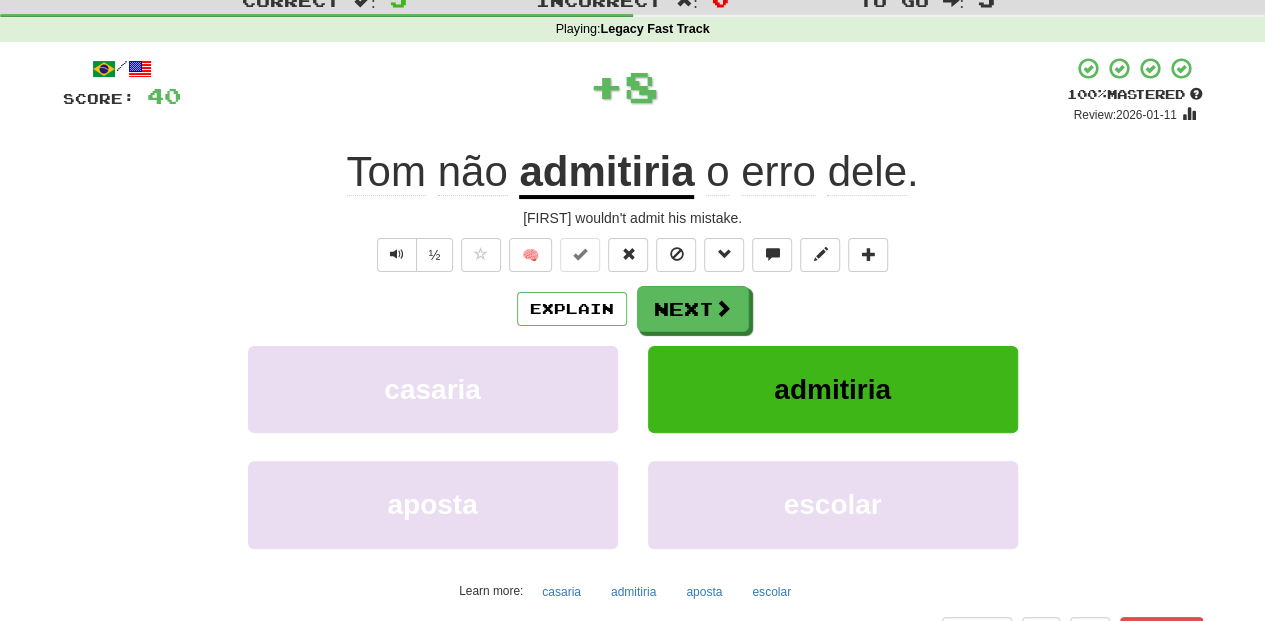 click on "Next" at bounding box center (693, 309) 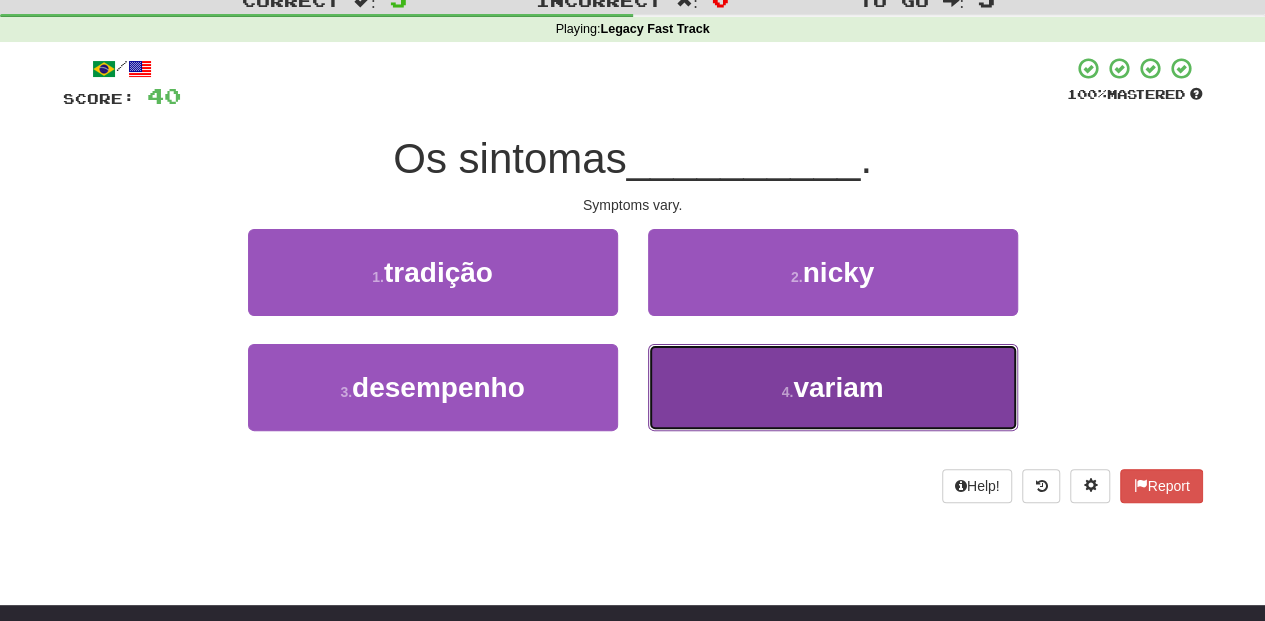 click on "4 .  variam" at bounding box center [833, 387] 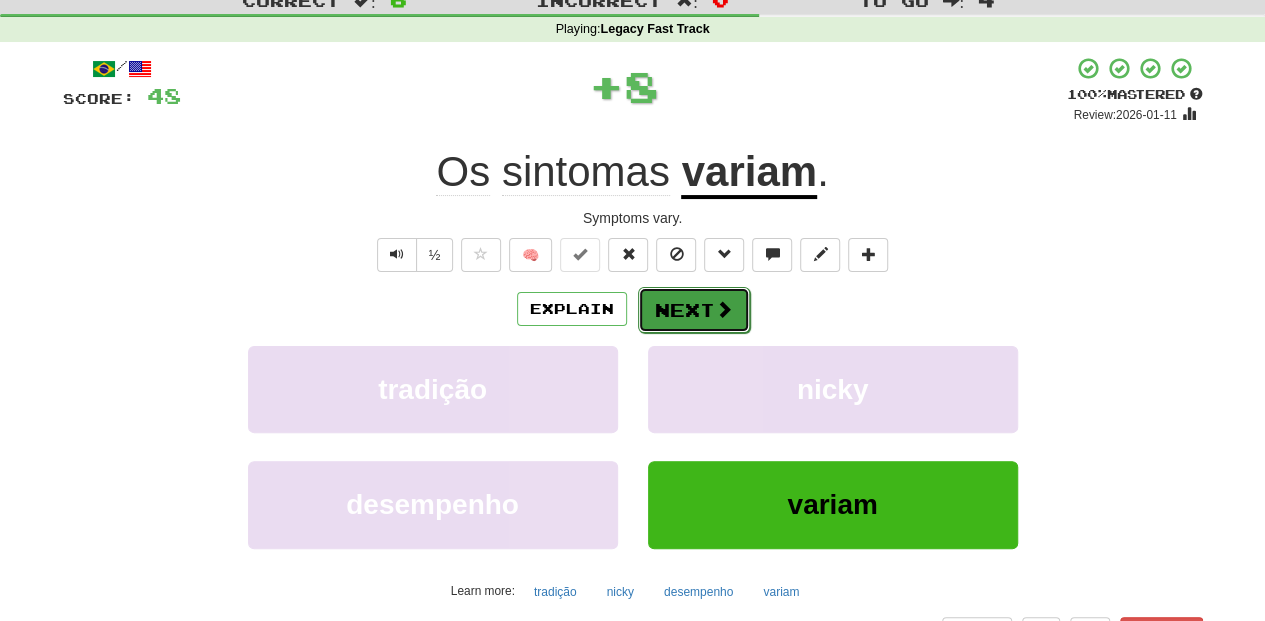 click on "Next" at bounding box center [694, 310] 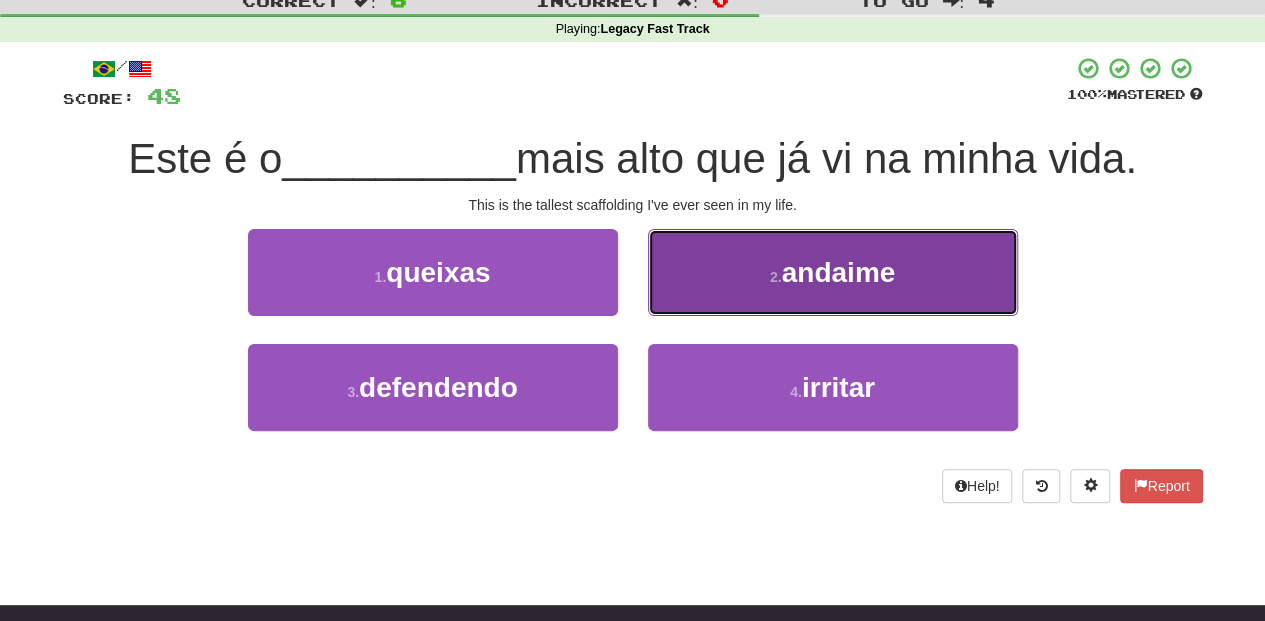 click on "2 .  andaime" at bounding box center (833, 272) 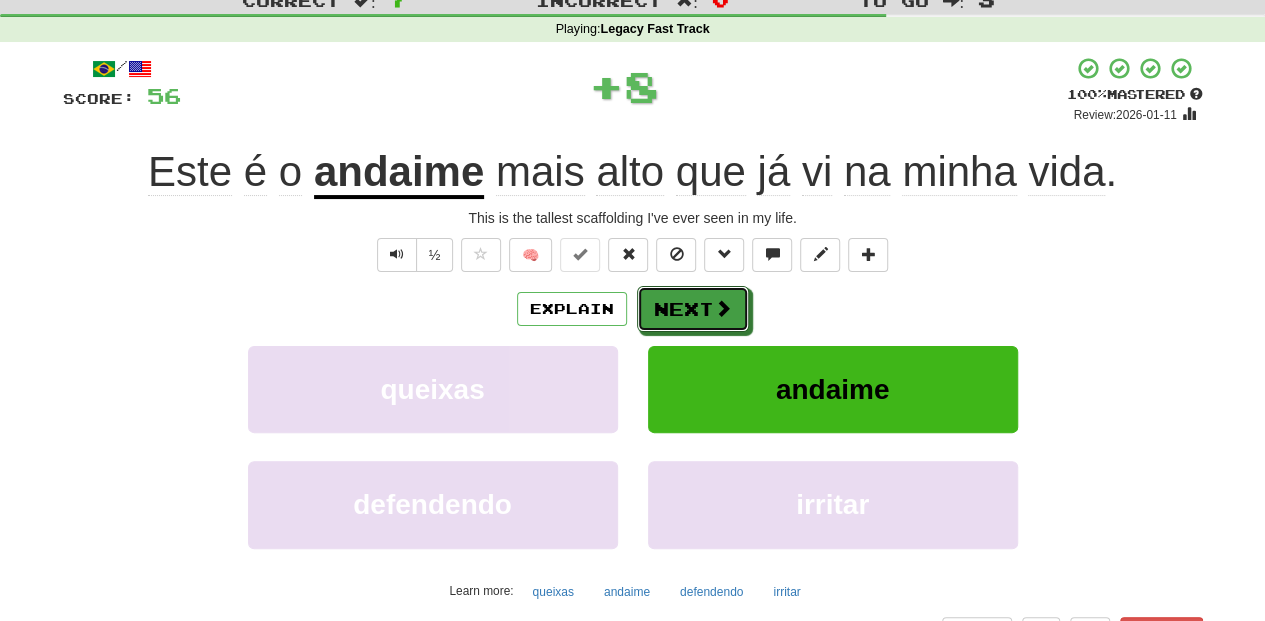 click on "Next" at bounding box center (693, 309) 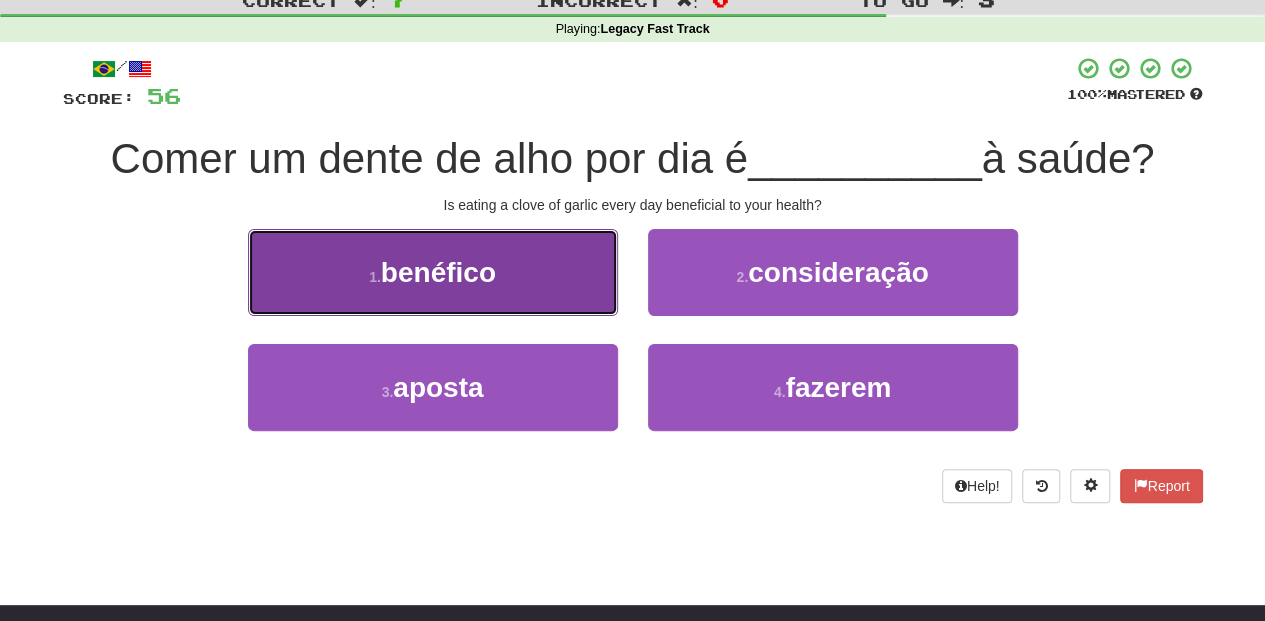 click on "1 .  benéfico" at bounding box center [433, 272] 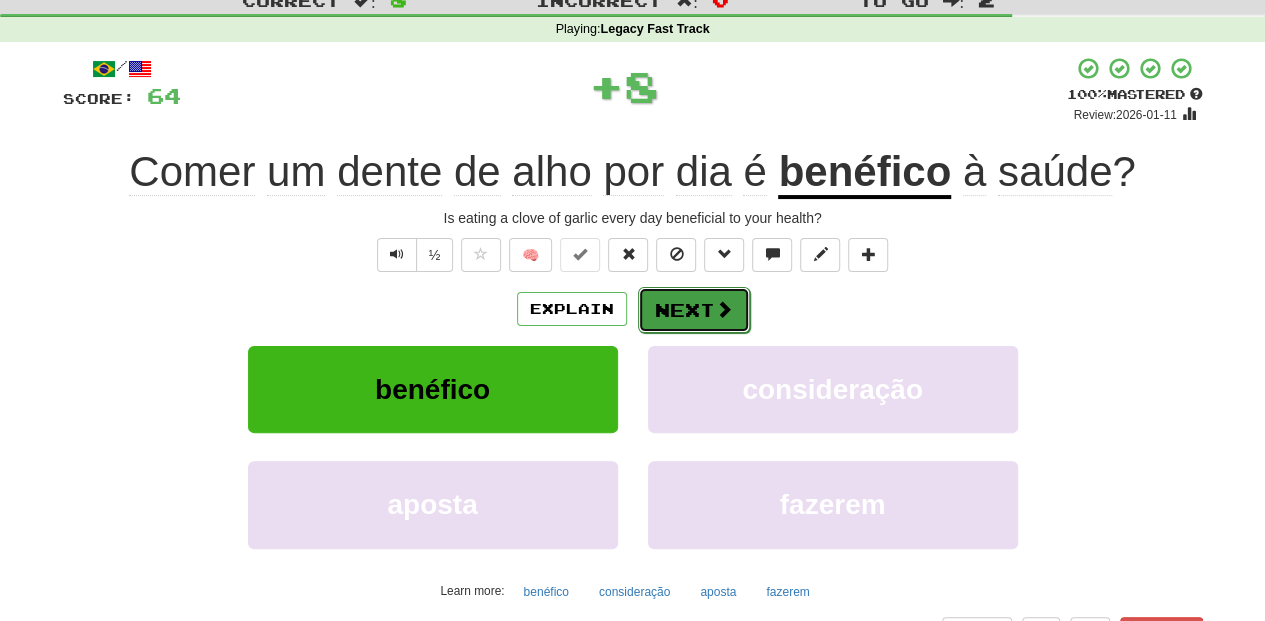 click on "Next" at bounding box center (694, 310) 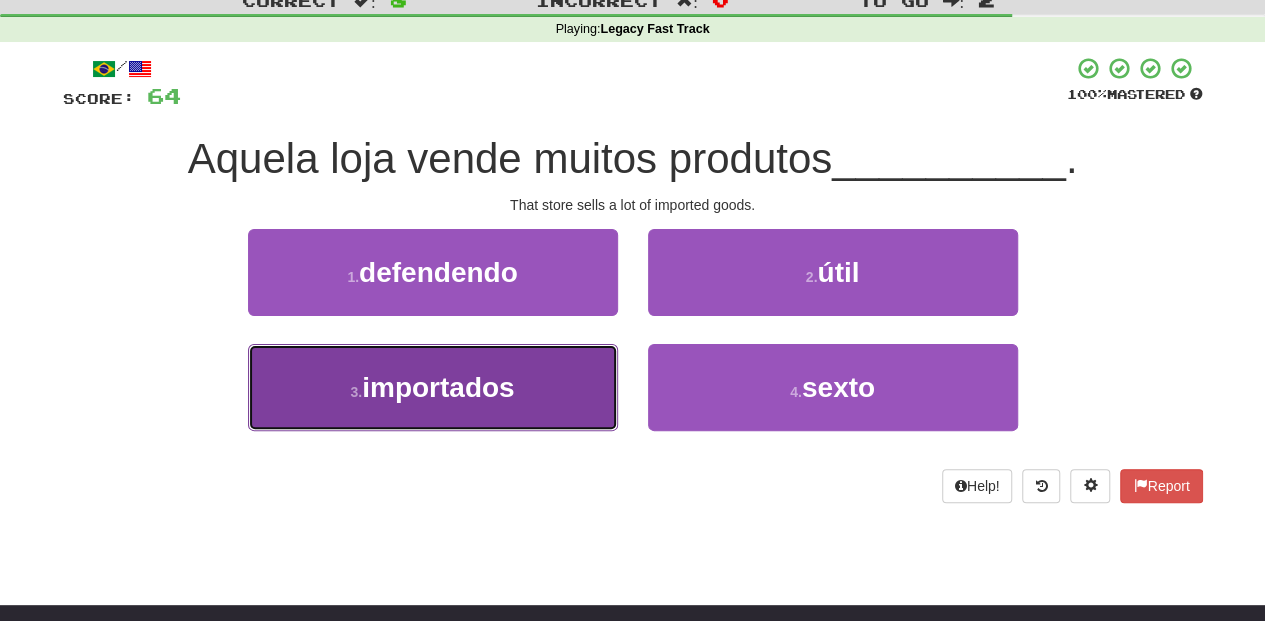 click on "3 .  importados" at bounding box center (433, 387) 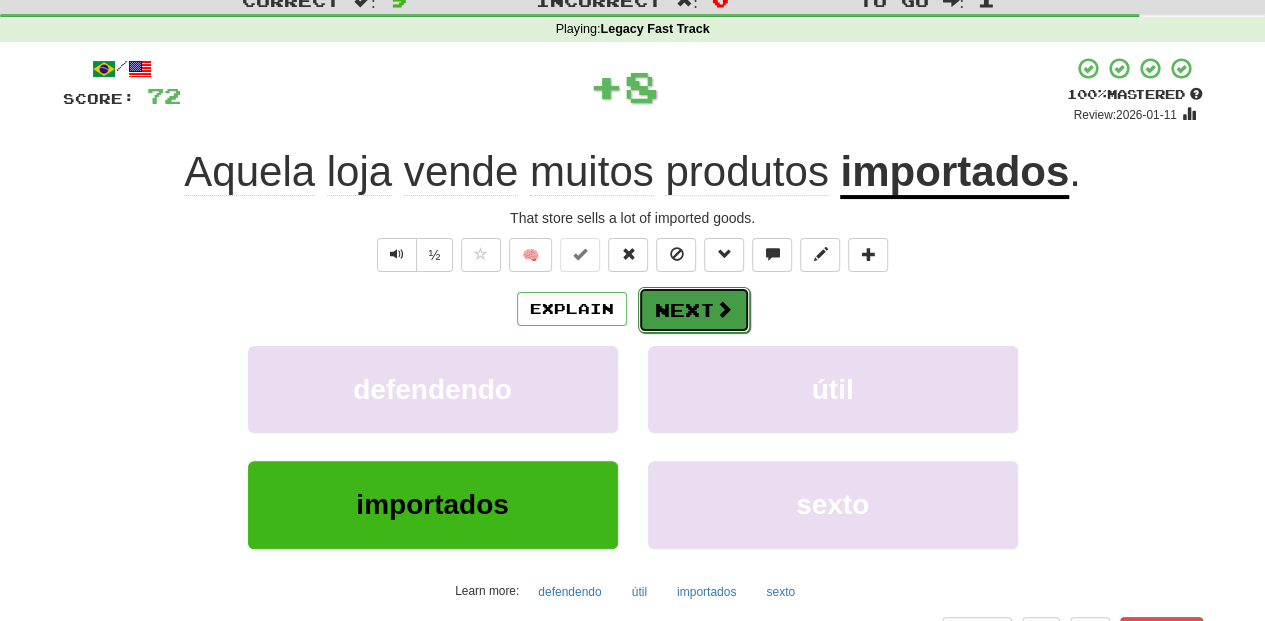 click on "Next" at bounding box center (694, 310) 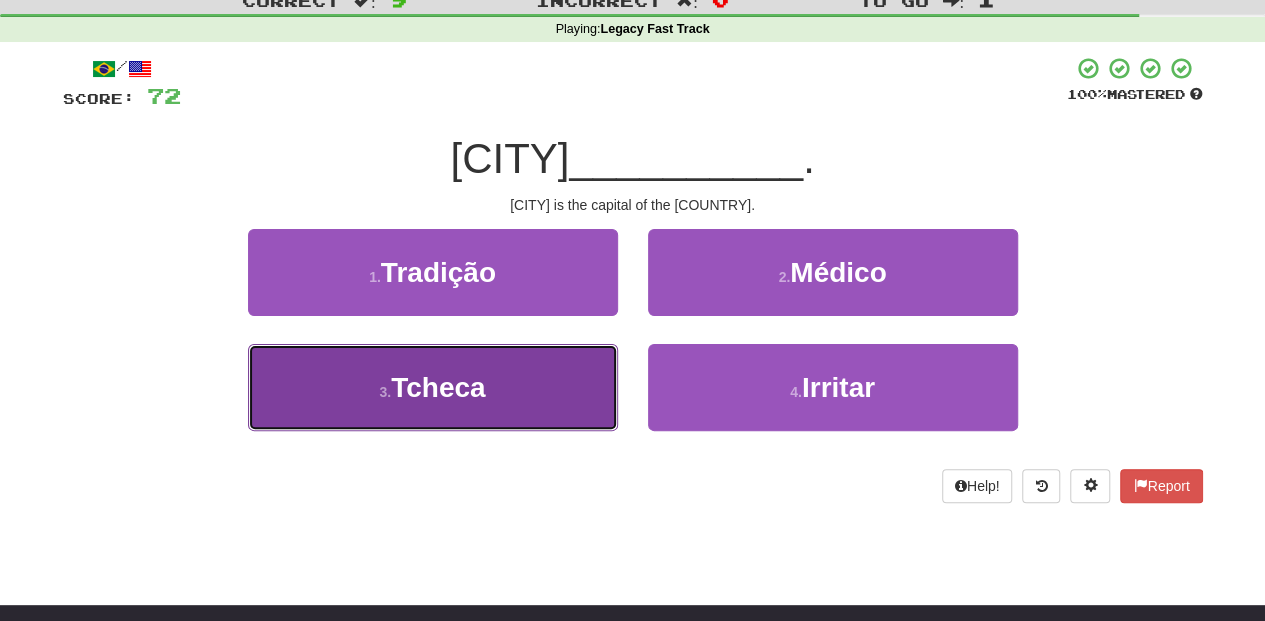 click on "3 .  Tcheca" at bounding box center [433, 387] 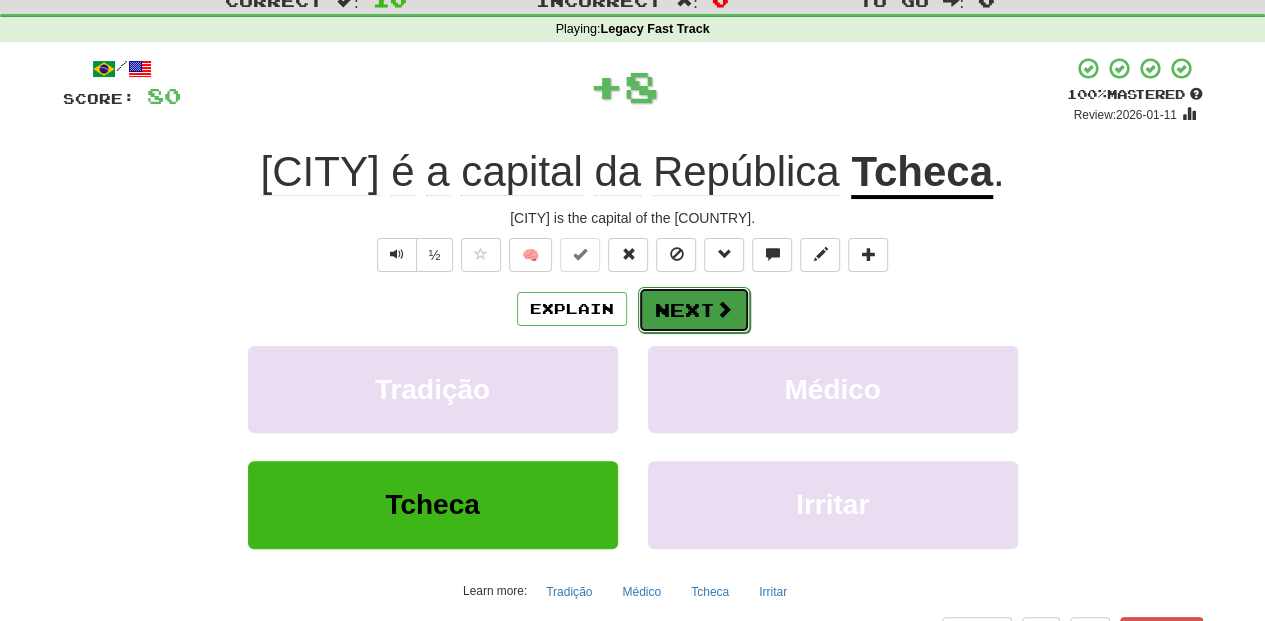 click on "Next" at bounding box center (694, 310) 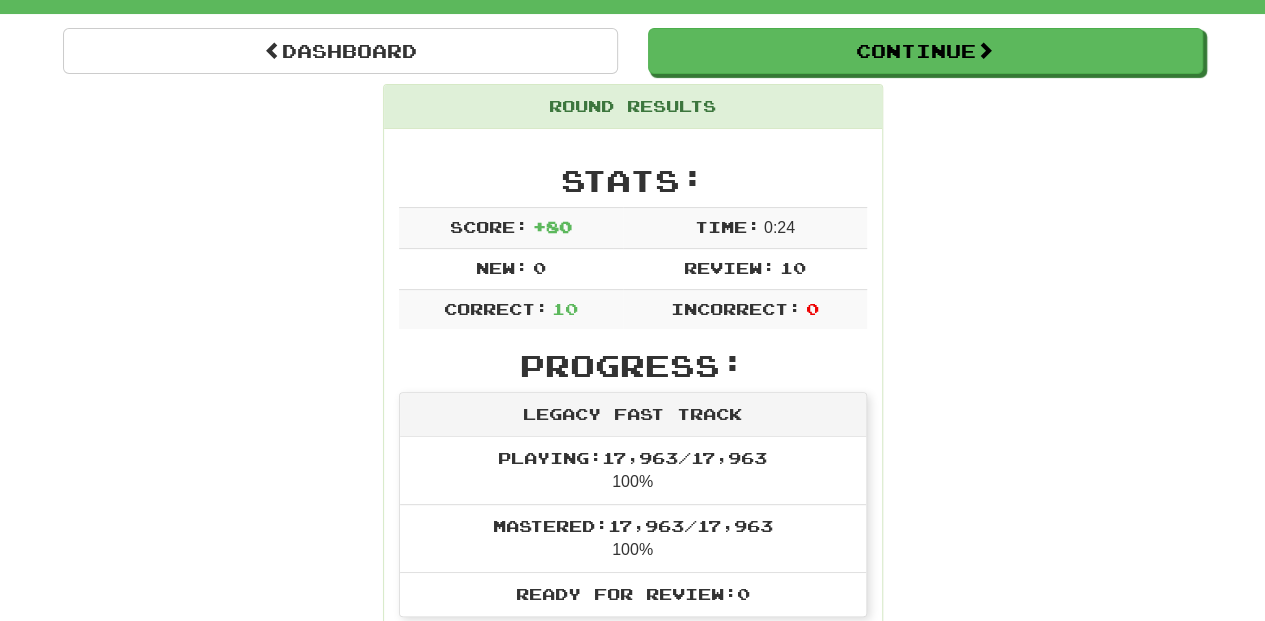 scroll, scrollTop: 133, scrollLeft: 0, axis: vertical 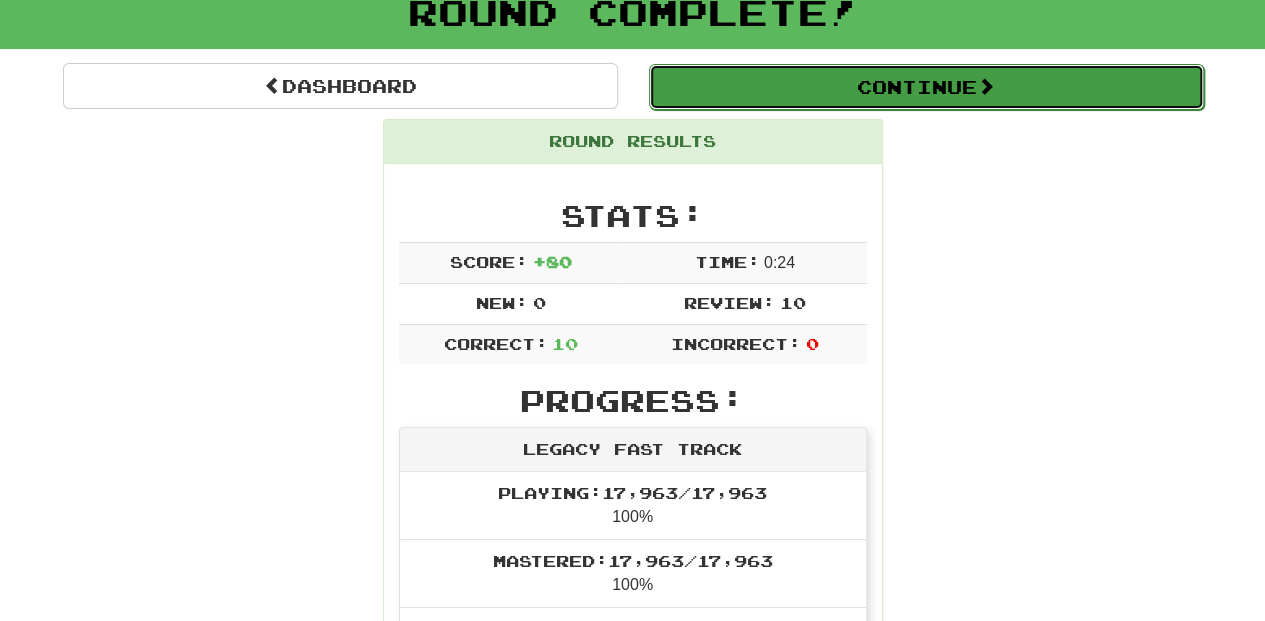 click on "Continue" at bounding box center [926, 87] 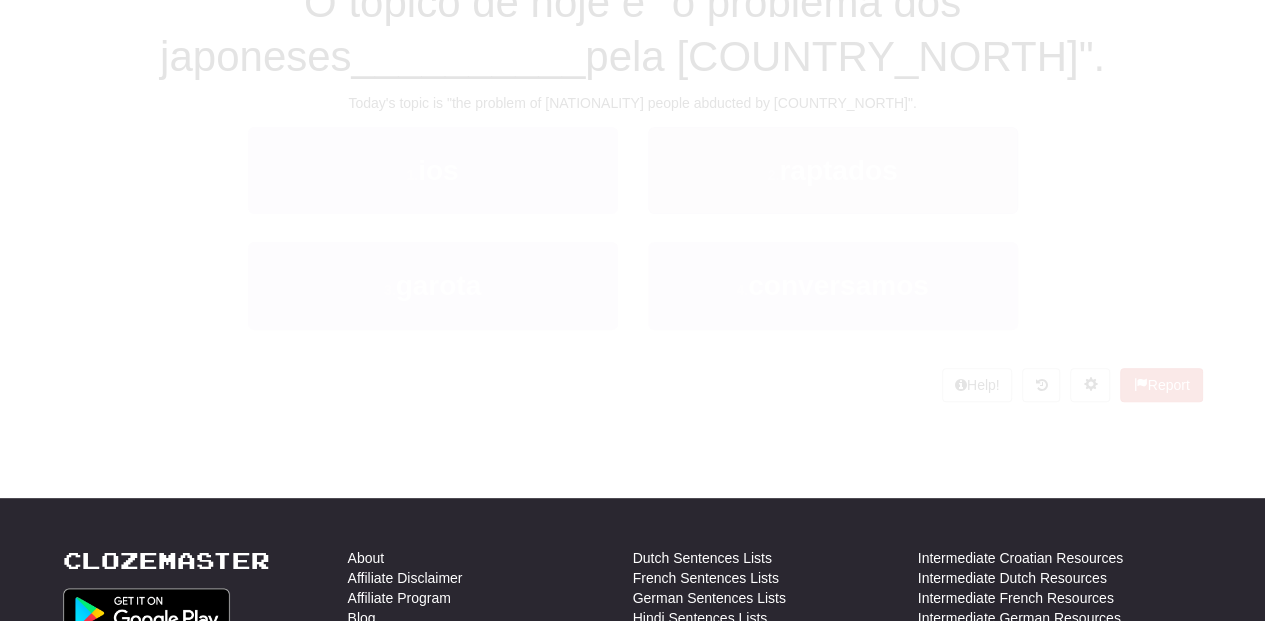 scroll, scrollTop: 133, scrollLeft: 0, axis: vertical 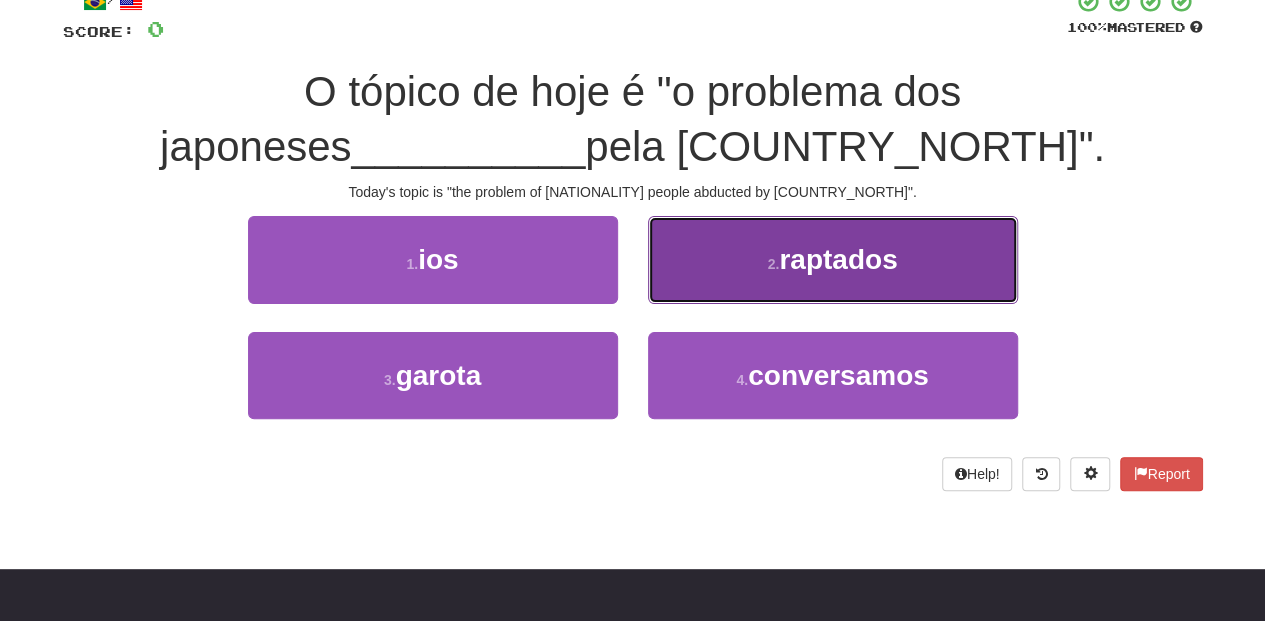 click on "2 .  raptados" at bounding box center [833, 259] 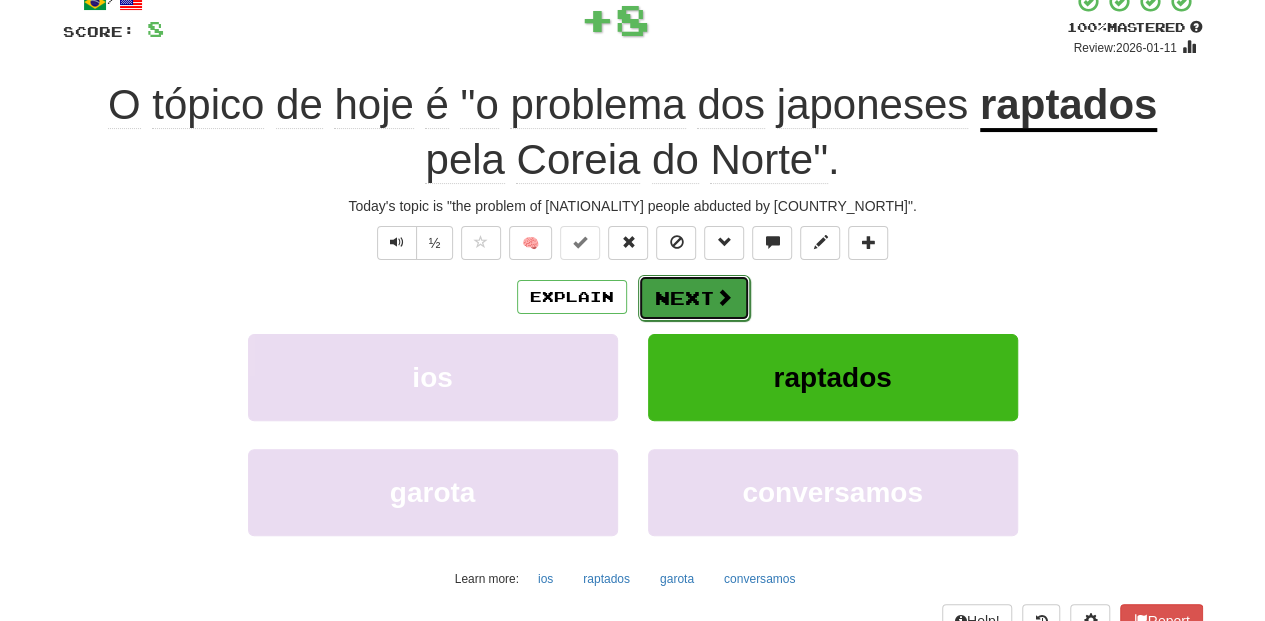 click on "Next" at bounding box center [694, 298] 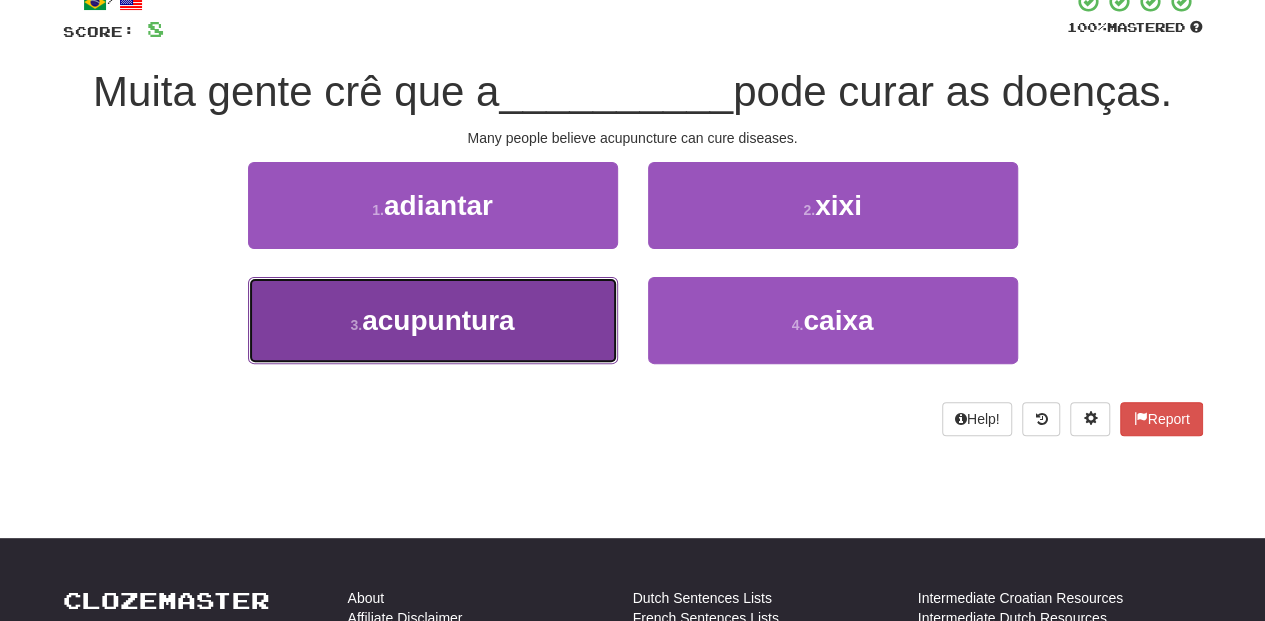 click on "3 .  acupuntura" at bounding box center (433, 320) 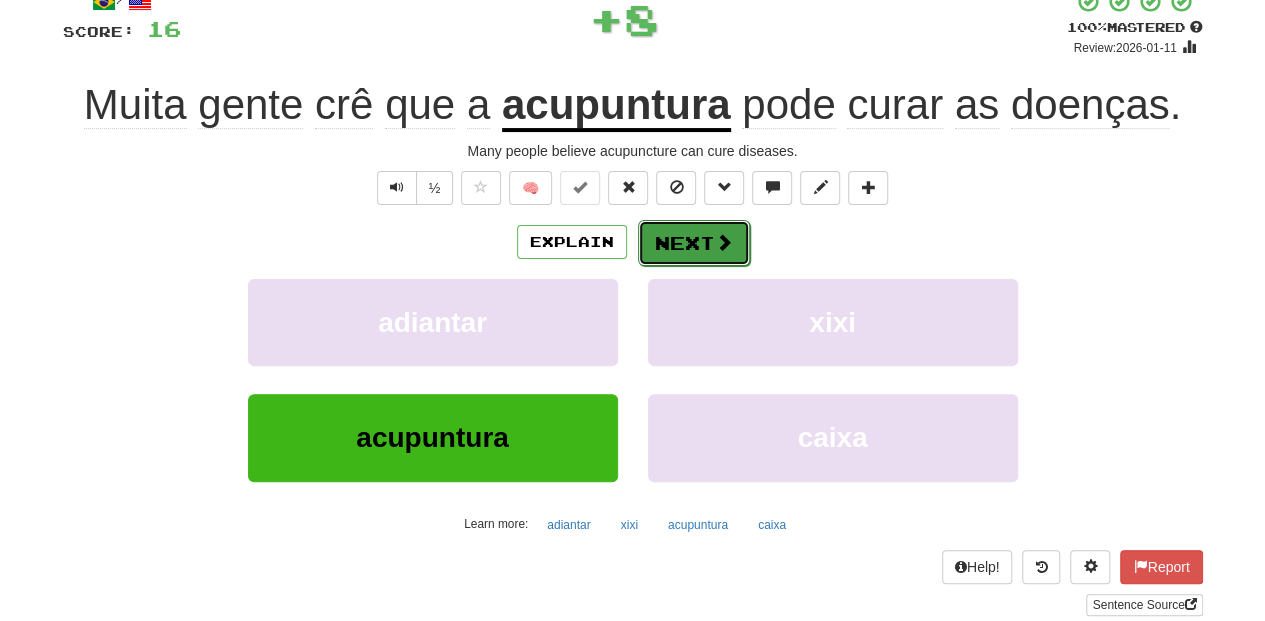click on "Next" at bounding box center (694, 243) 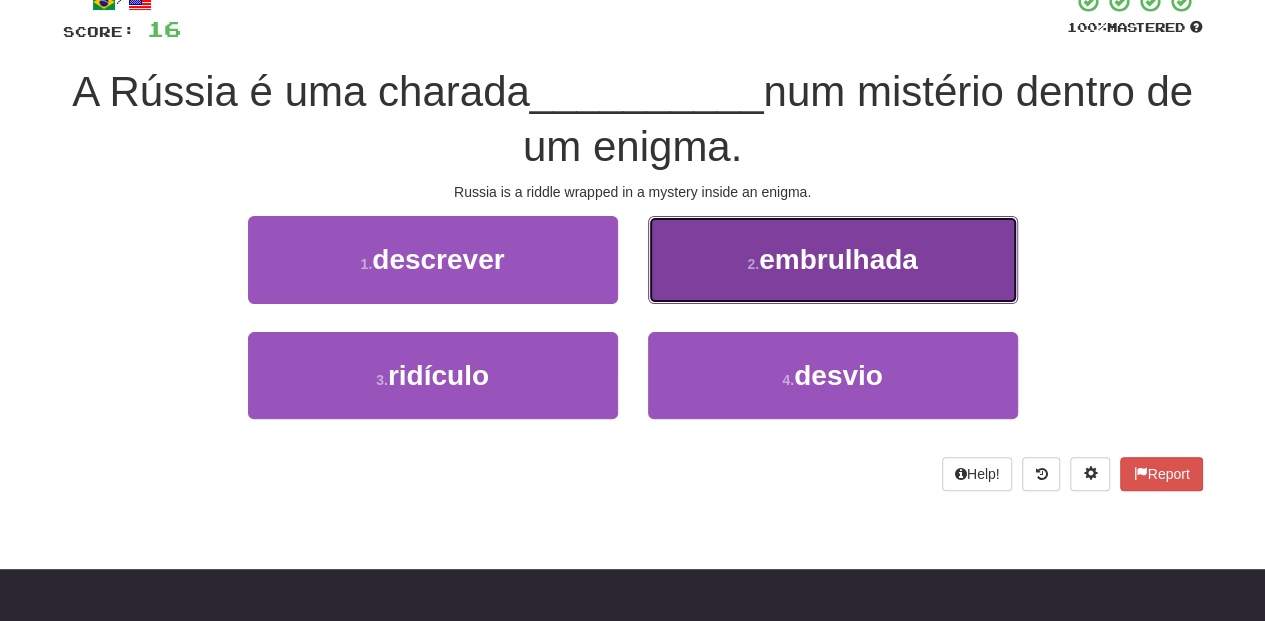 click on "2 .  embrulhada" at bounding box center [833, 259] 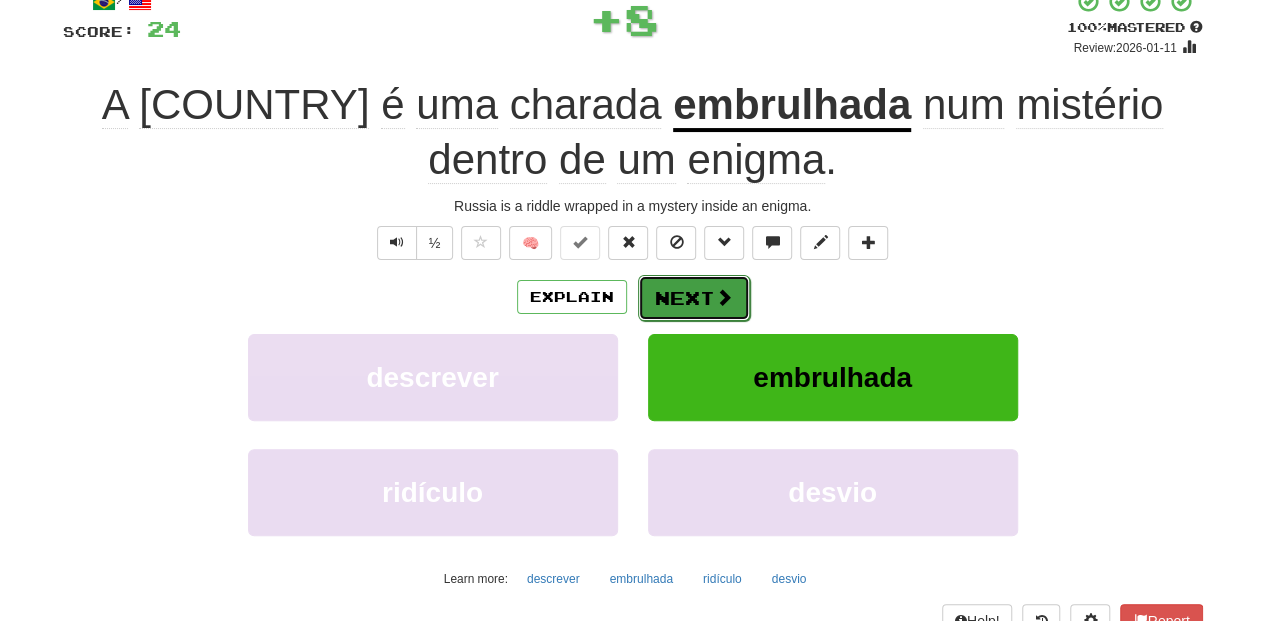 click on "Next" at bounding box center [694, 298] 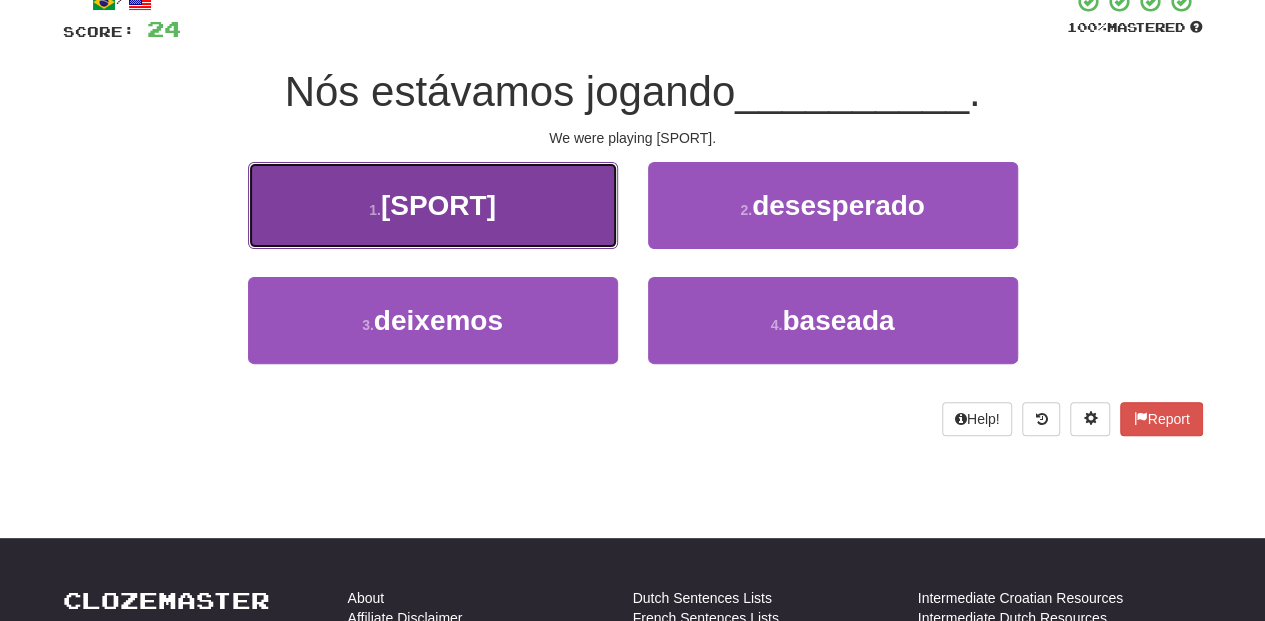 click on "1 .  rúgbi" at bounding box center (433, 205) 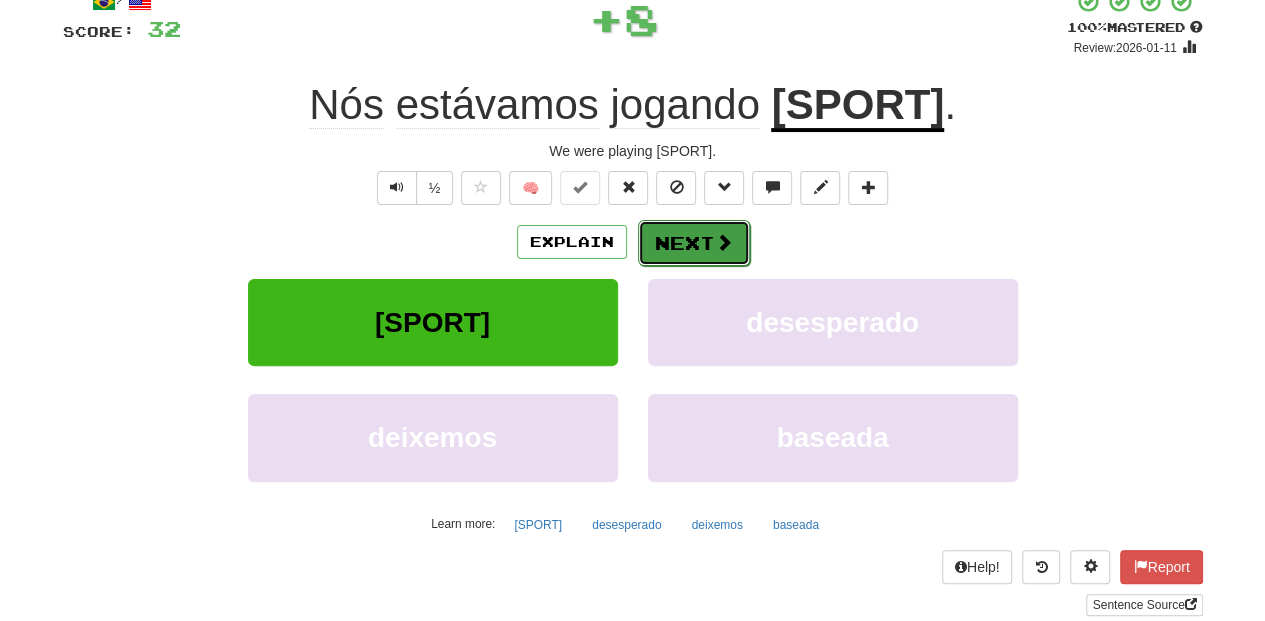 click on "Next" at bounding box center (694, 243) 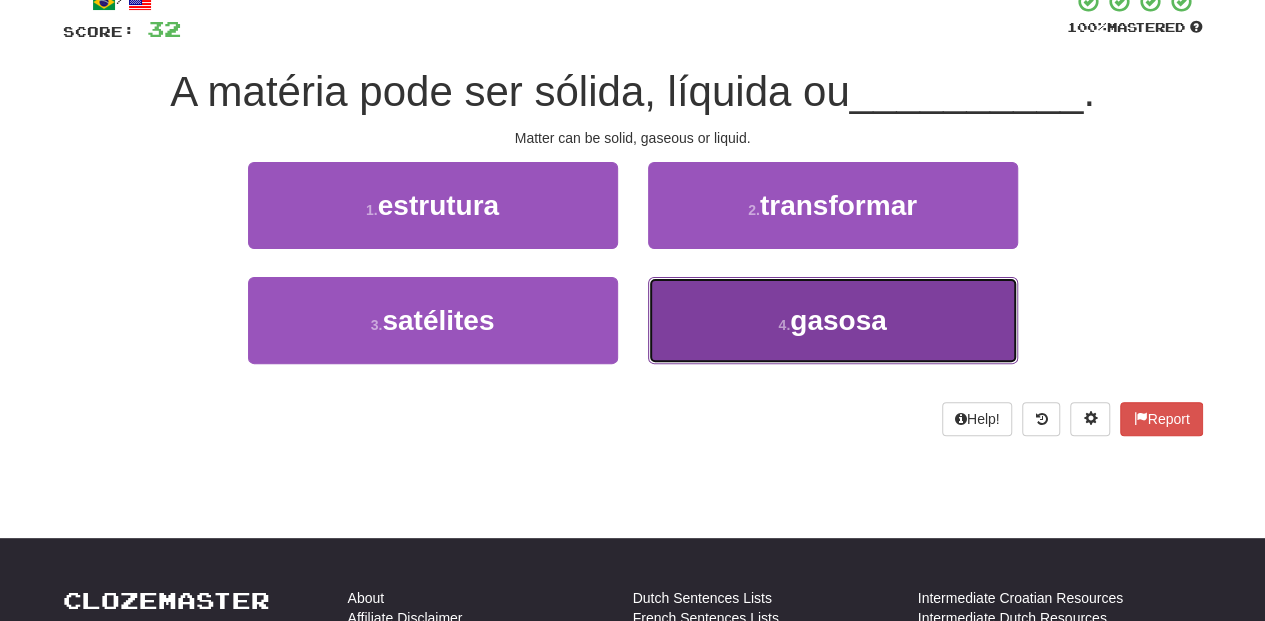 click on "4 .  gasosa" at bounding box center [833, 320] 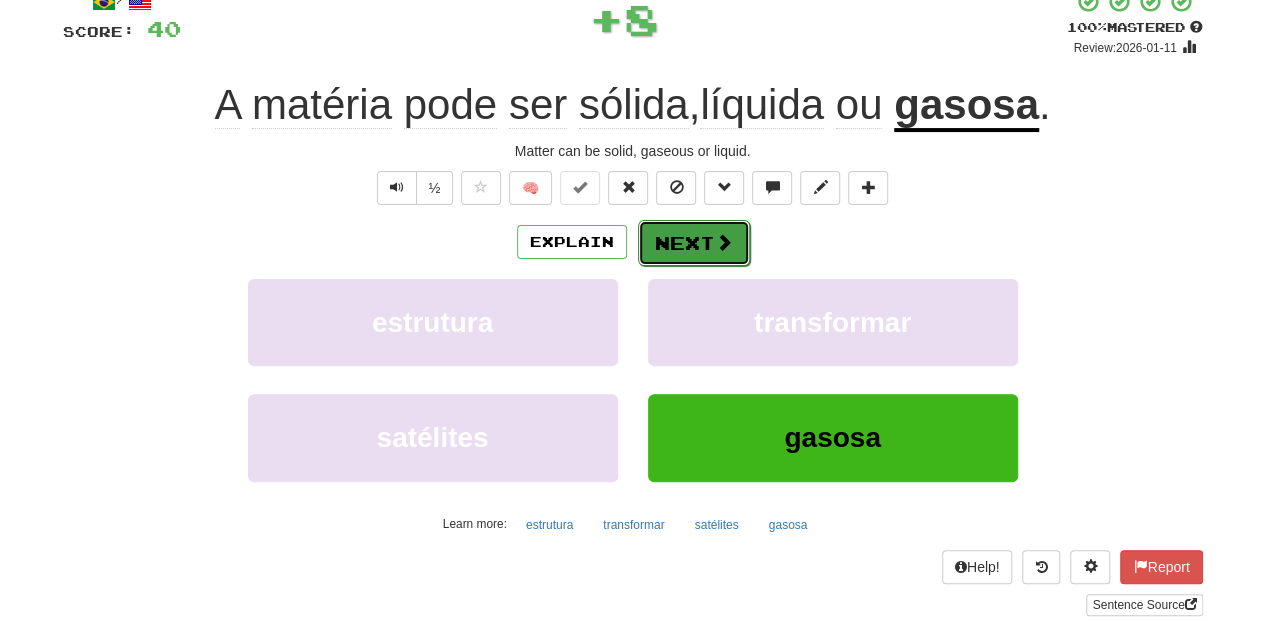 click on "Next" at bounding box center (694, 243) 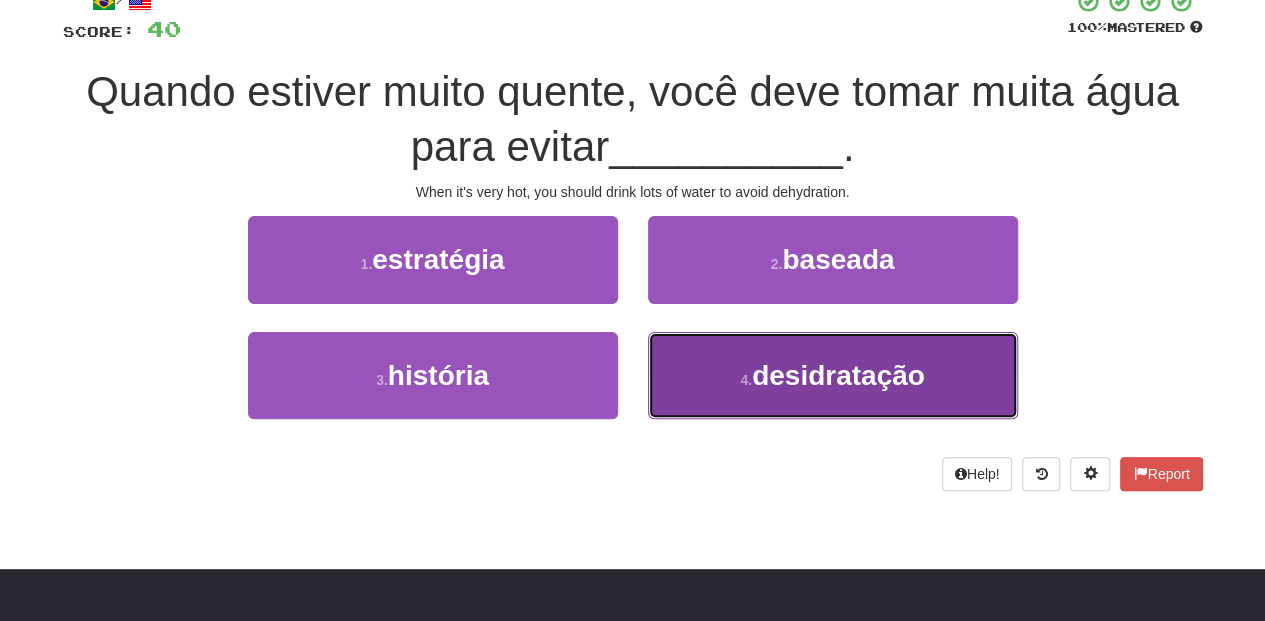 click on "4 .  desidratação" at bounding box center (833, 375) 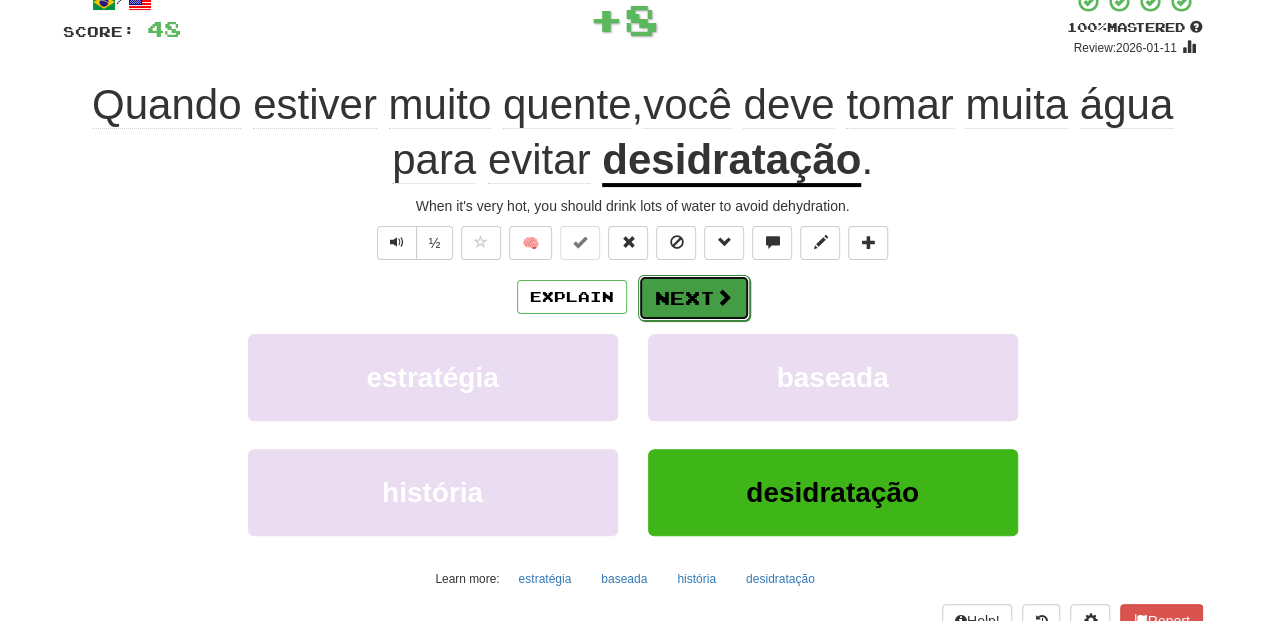 click on "Next" at bounding box center (694, 298) 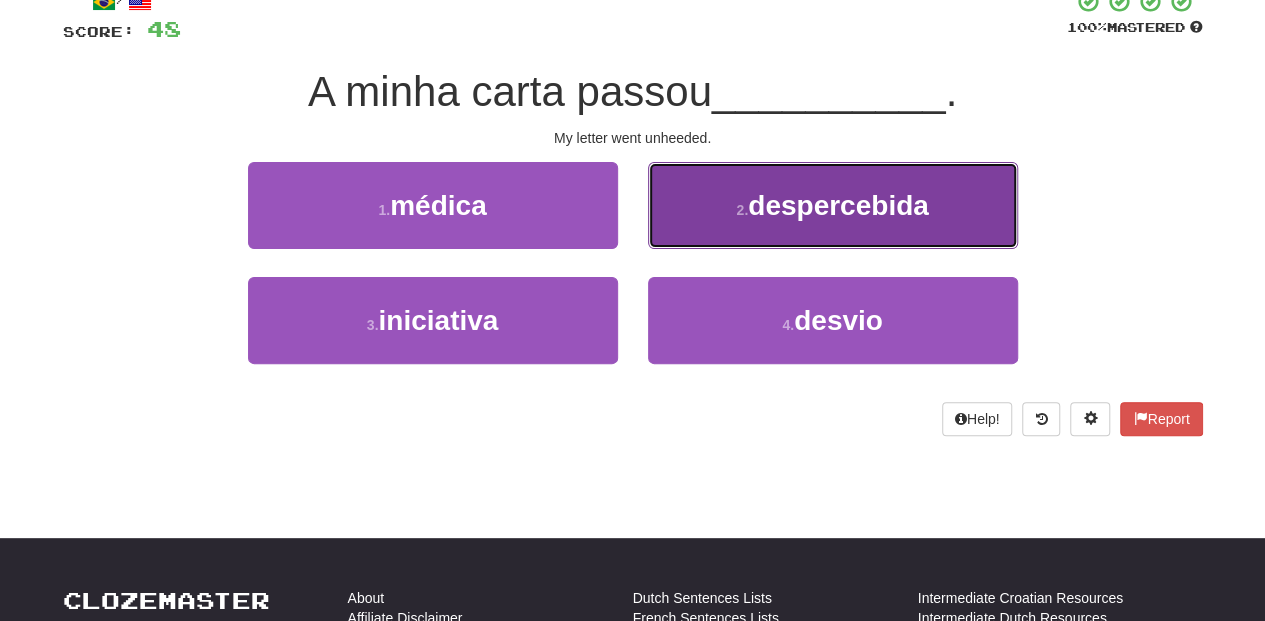 click on "2 .  despercebida" at bounding box center (833, 205) 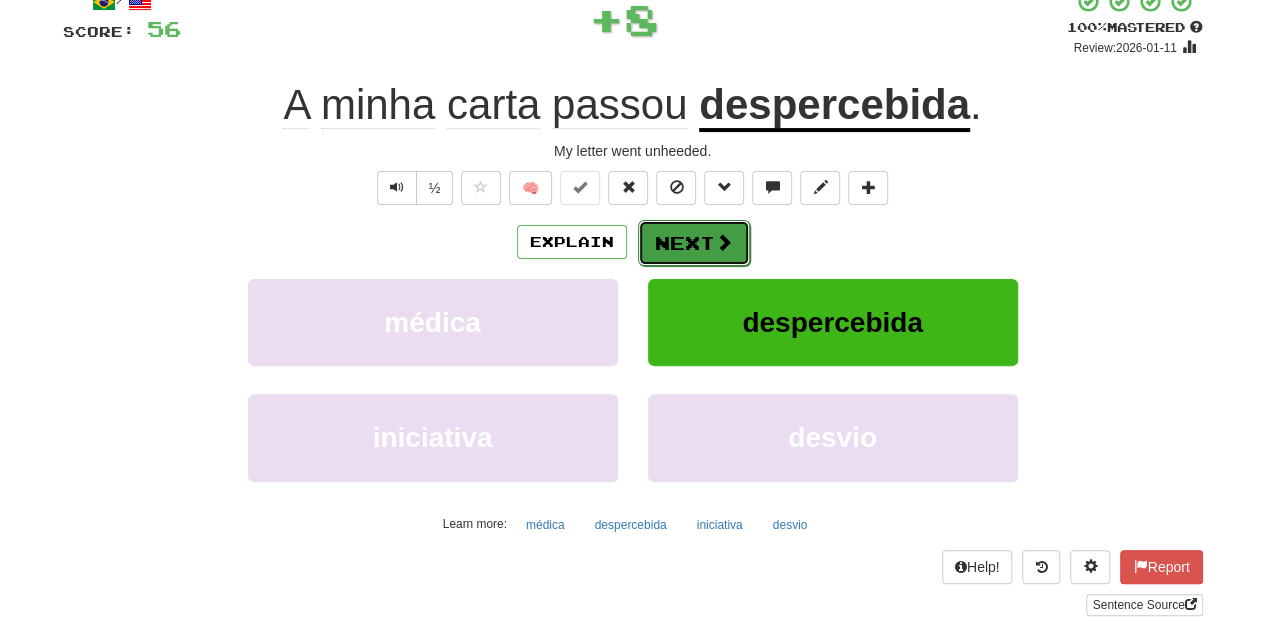 click on "Next" at bounding box center [694, 243] 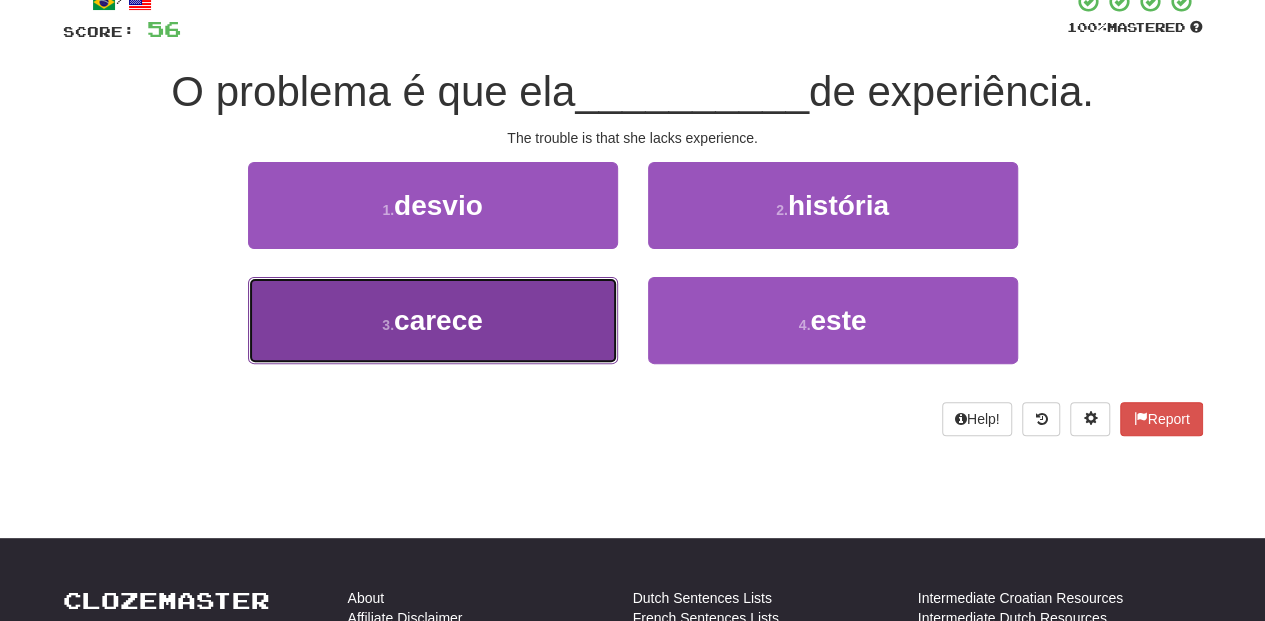 click on "3 .  carece" at bounding box center [433, 320] 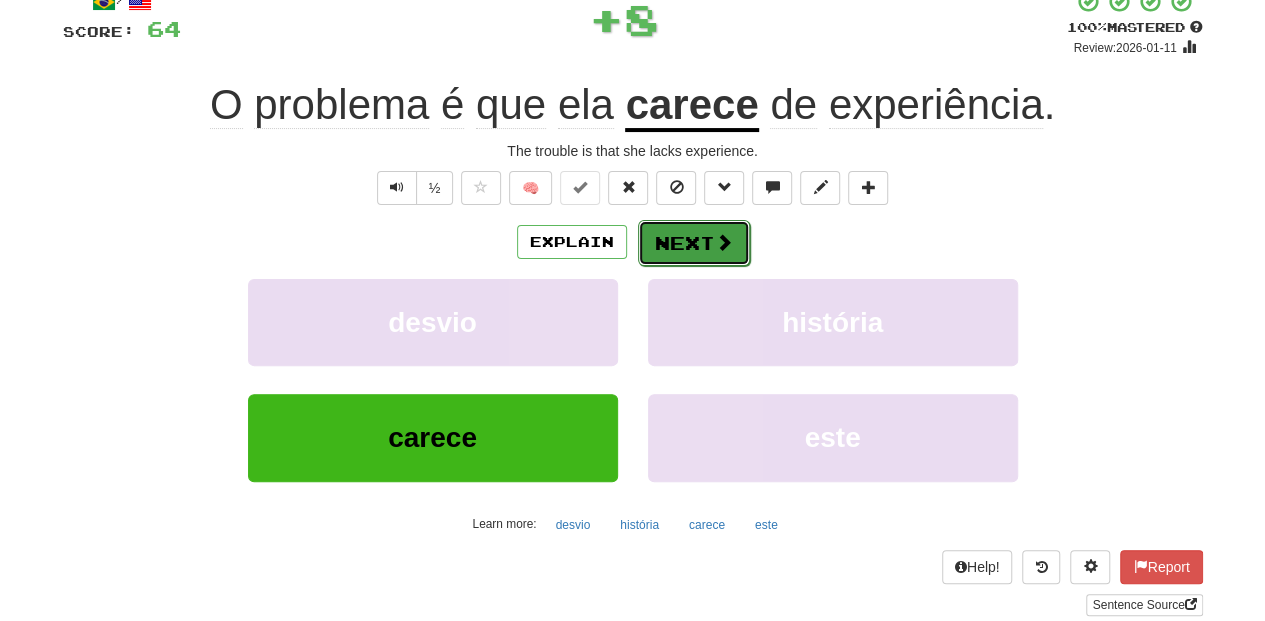 click on "Next" at bounding box center [694, 243] 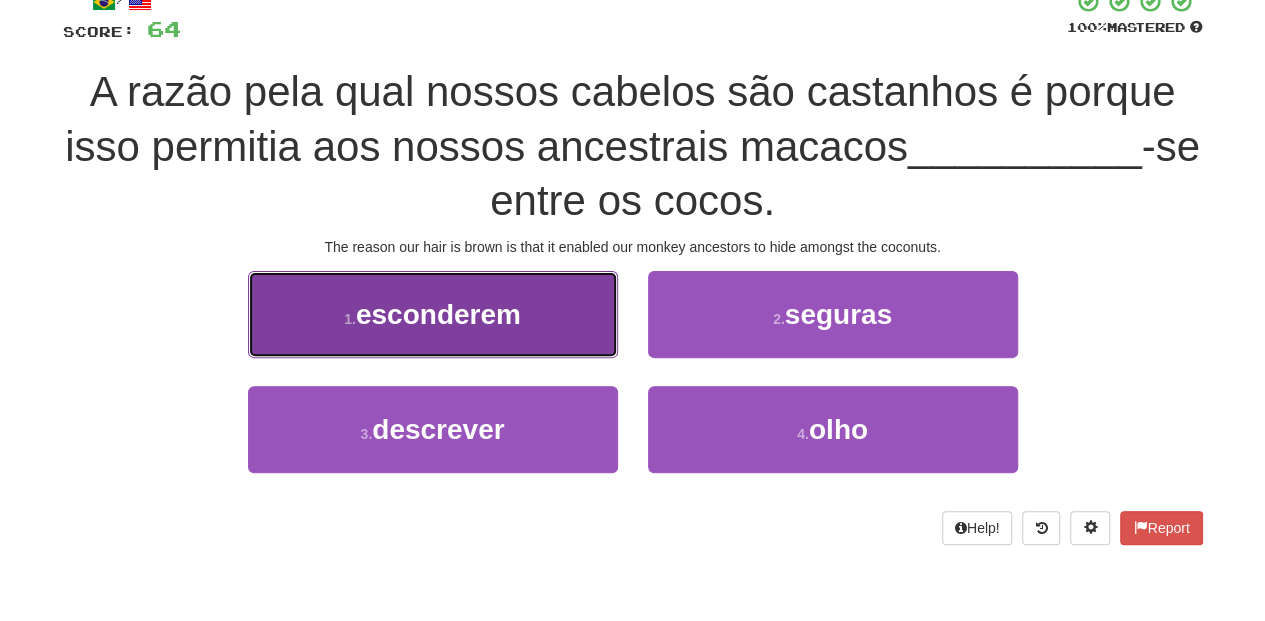 click on "1 .  esconderem" at bounding box center [433, 314] 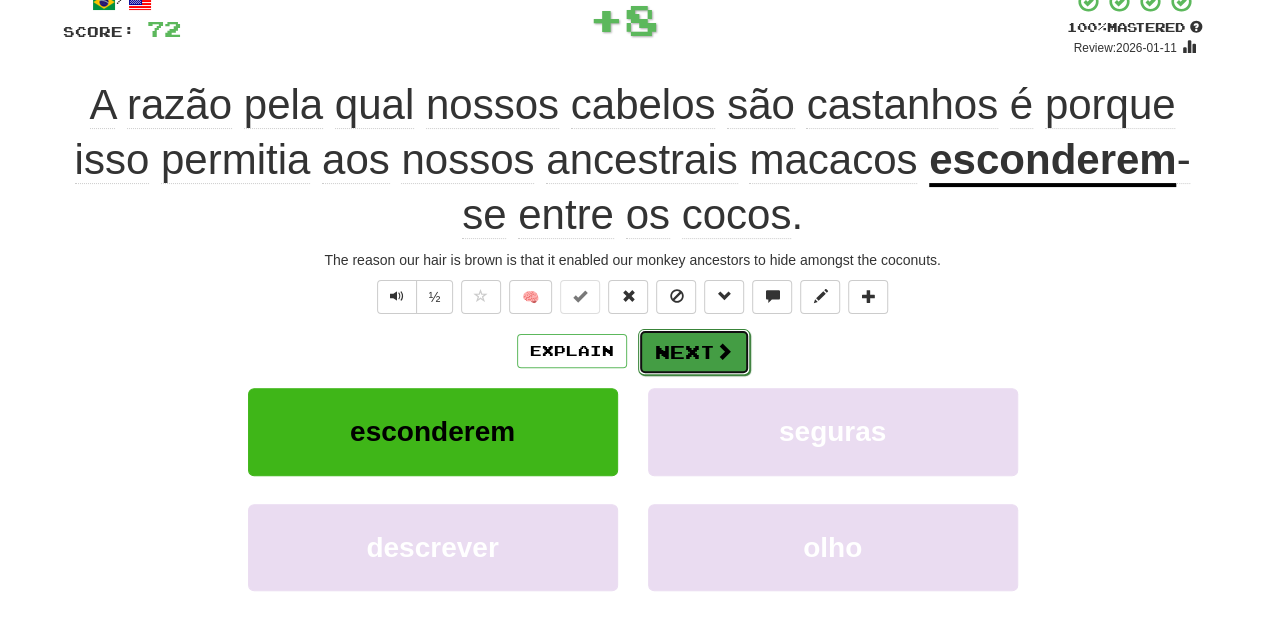 click on "Next" at bounding box center [694, 352] 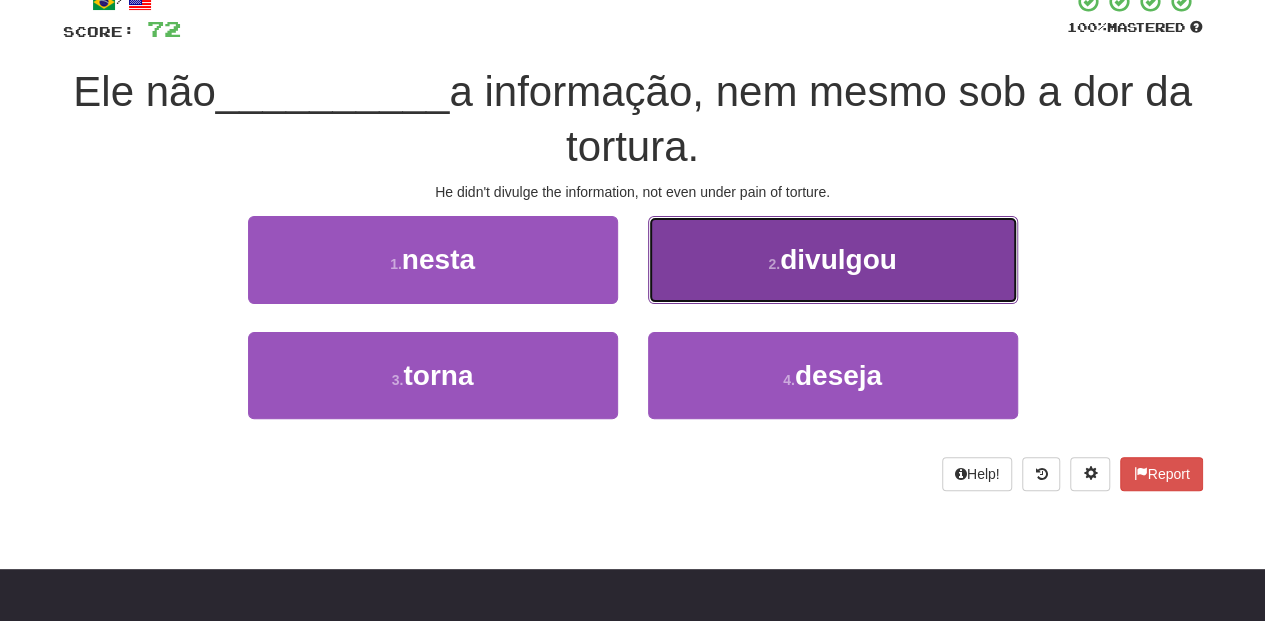 click on "2 .  divulgou" at bounding box center [833, 259] 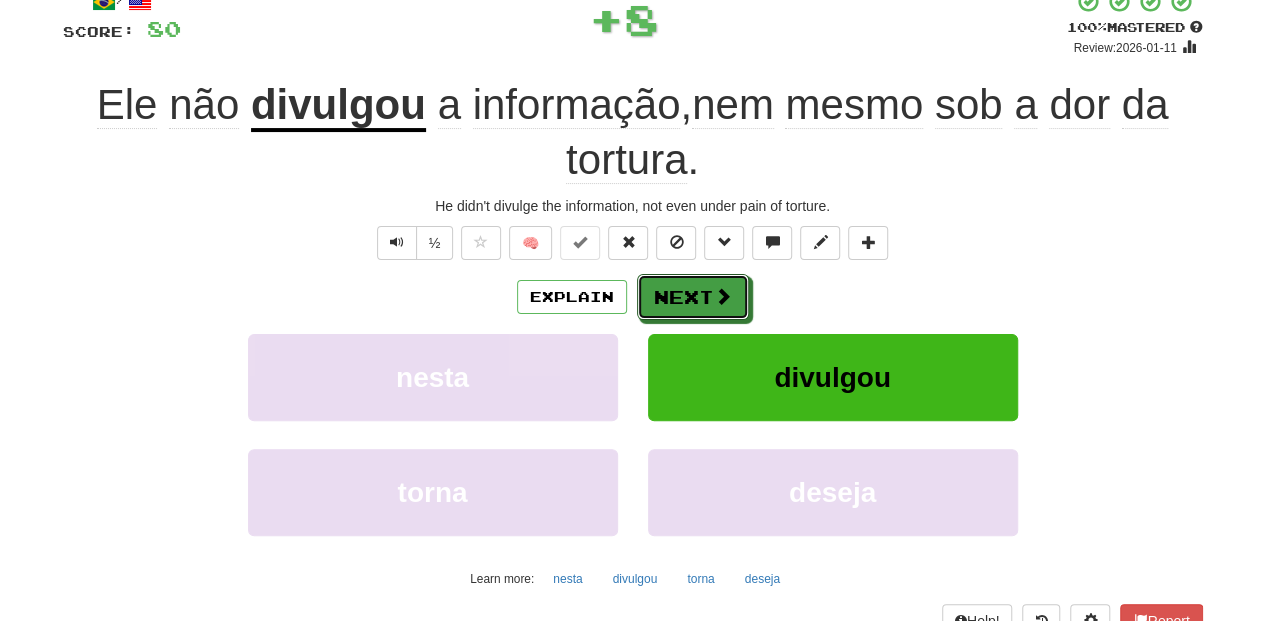 click on "Next" at bounding box center [693, 297] 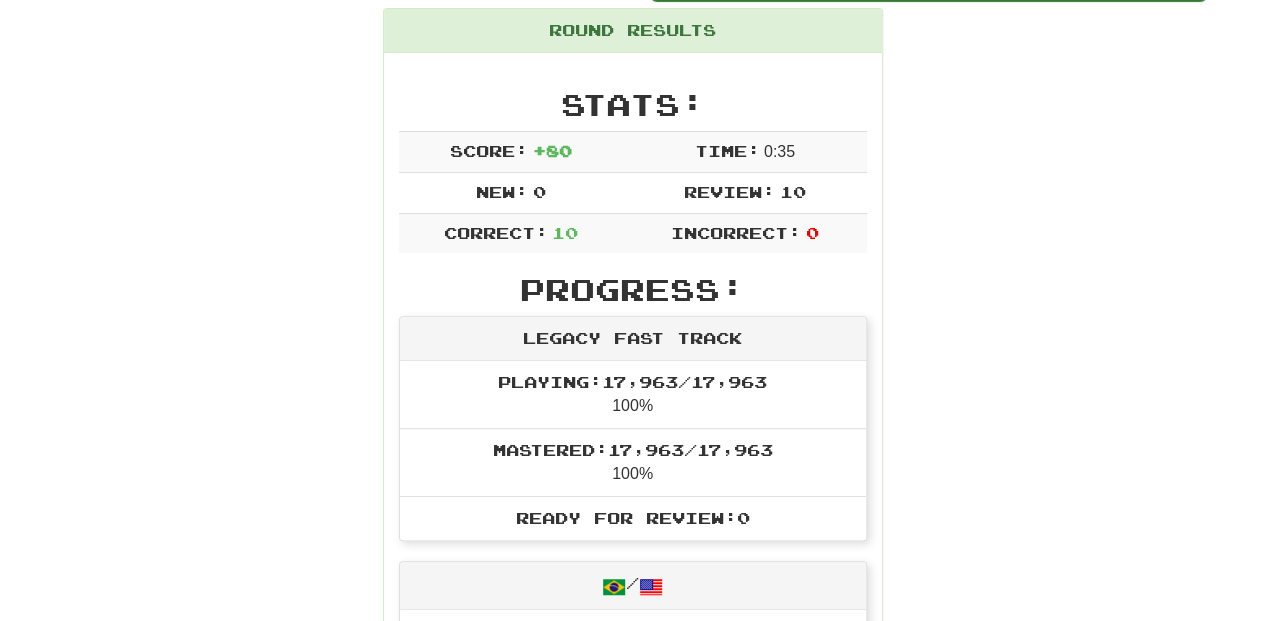 scroll, scrollTop: 220, scrollLeft: 0, axis: vertical 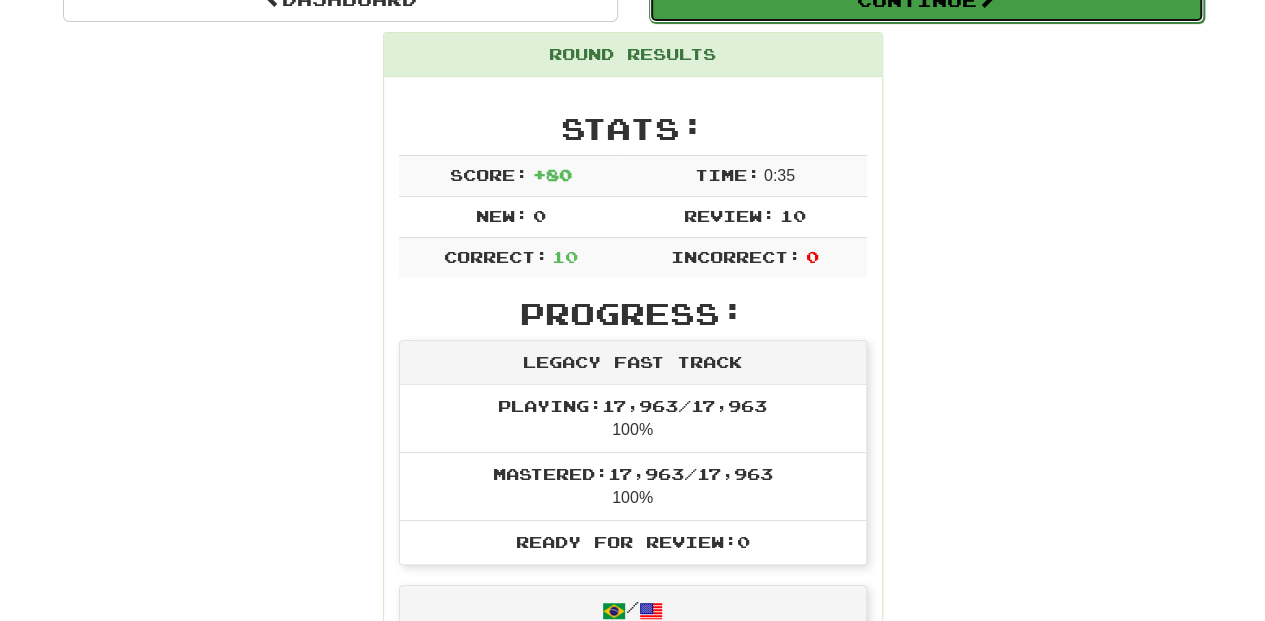 click on "Continue" at bounding box center (926, 0) 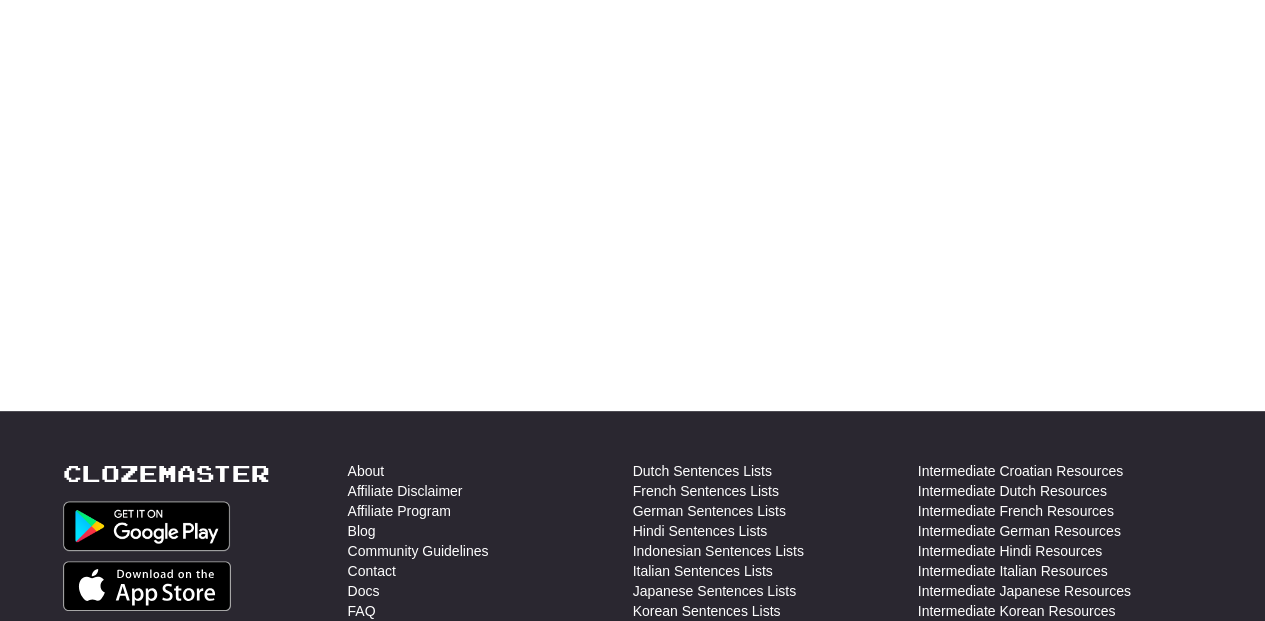 scroll, scrollTop: 220, scrollLeft: 0, axis: vertical 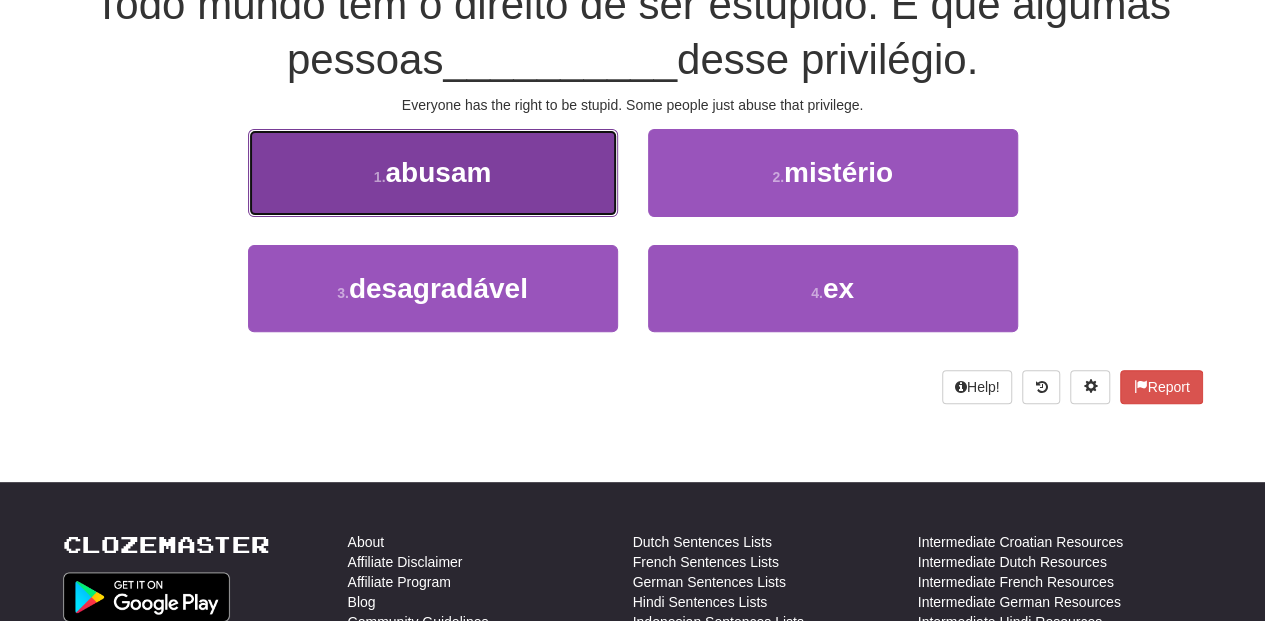 click on "abusam" at bounding box center (438, 172) 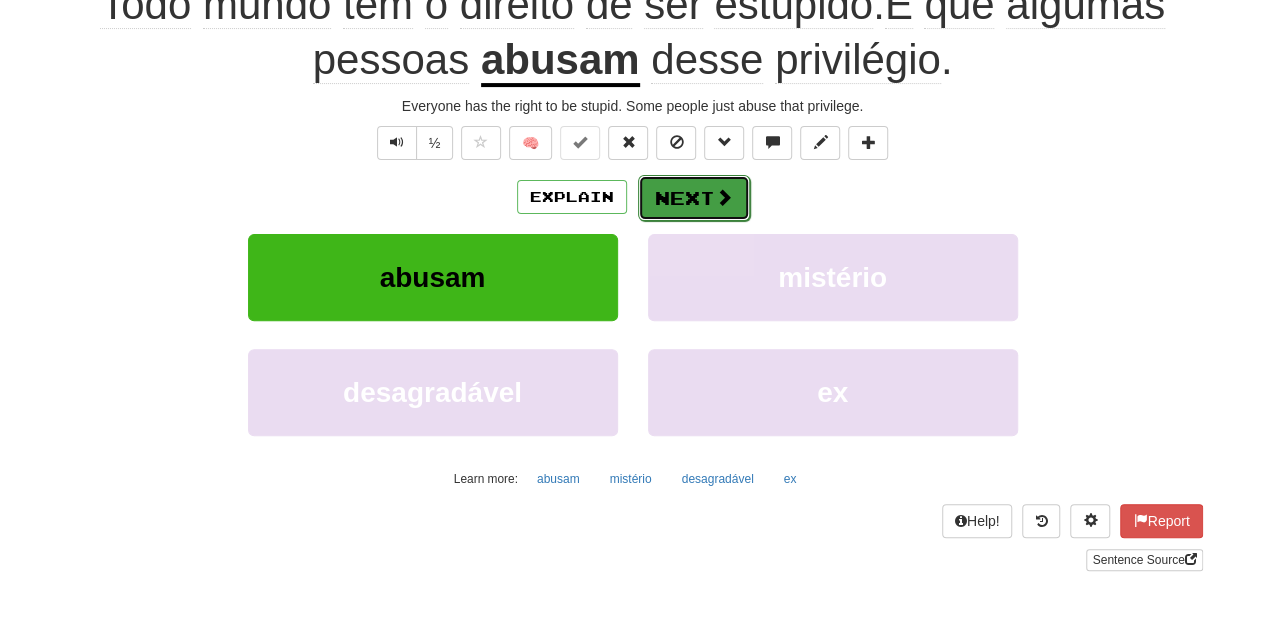 click on "Next" at bounding box center [694, 198] 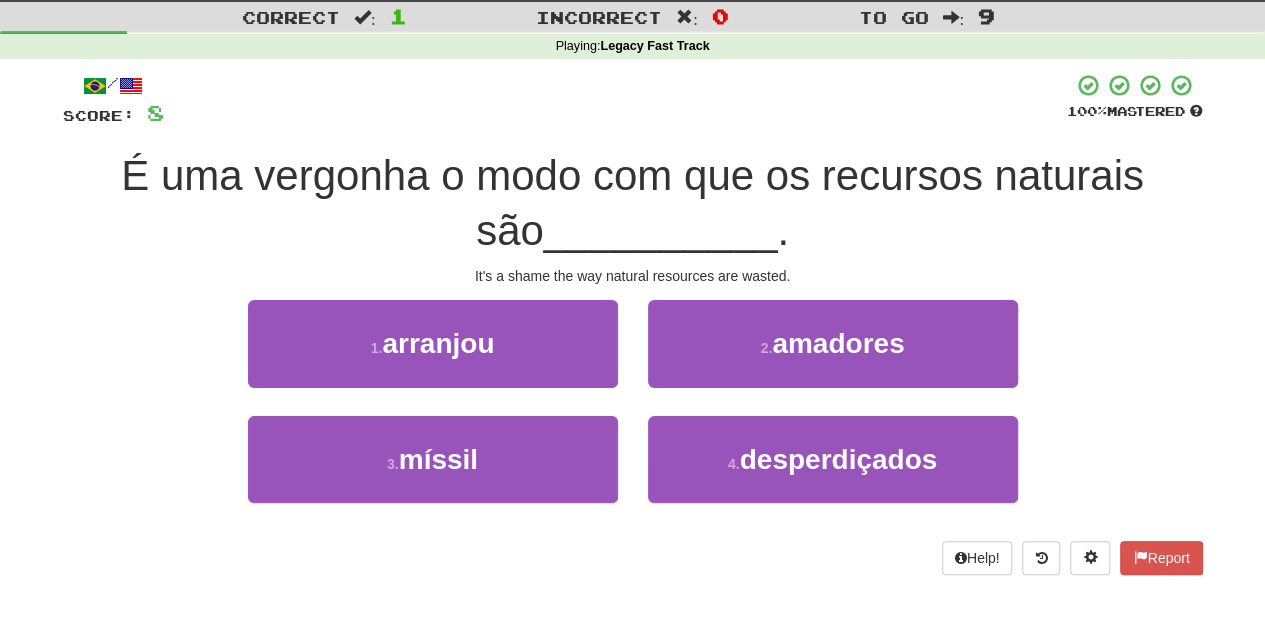 scroll, scrollTop: 20, scrollLeft: 0, axis: vertical 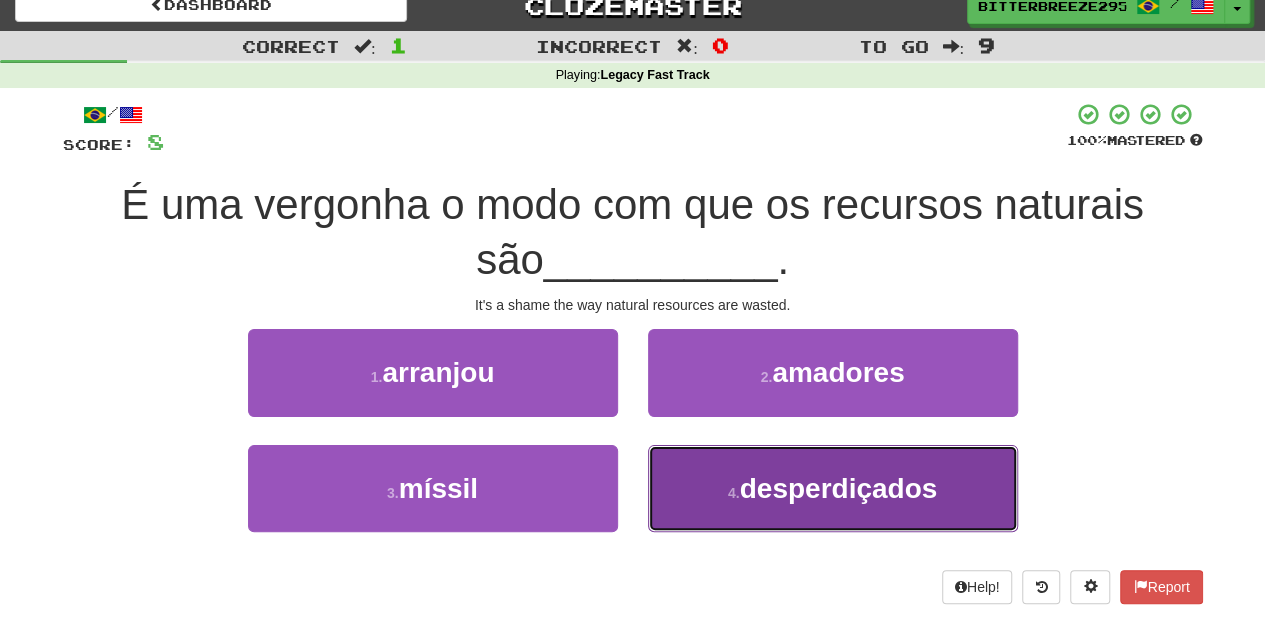 click on "4 ." at bounding box center [734, 493] 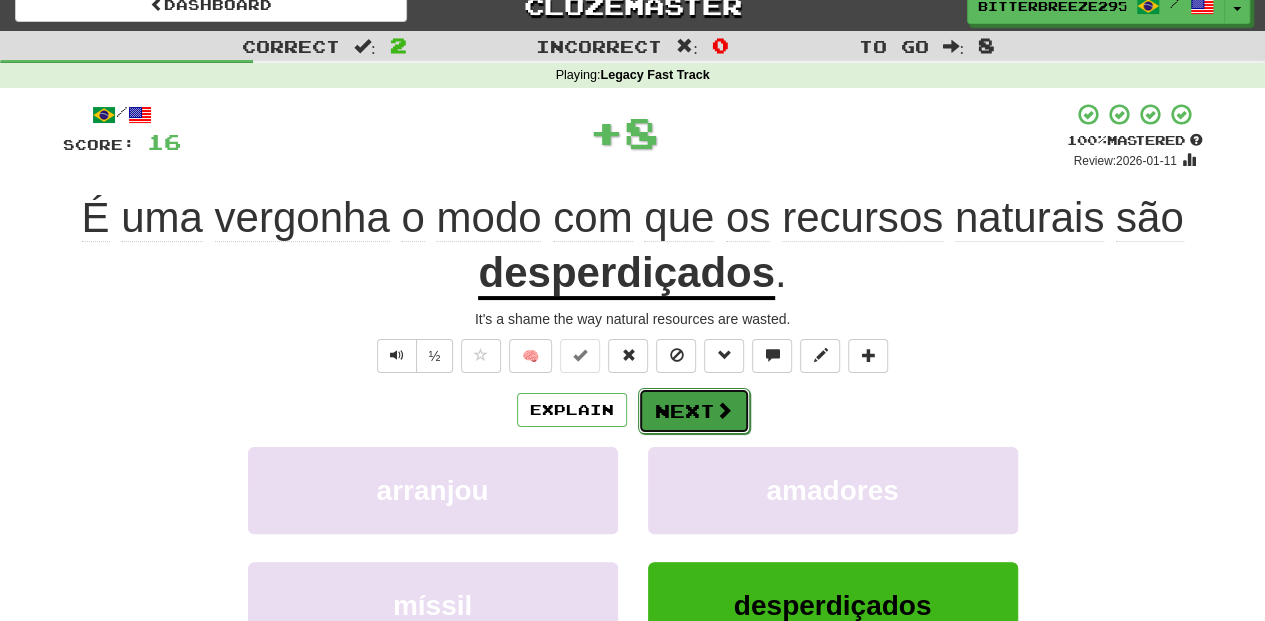 click on "Next" at bounding box center [694, 411] 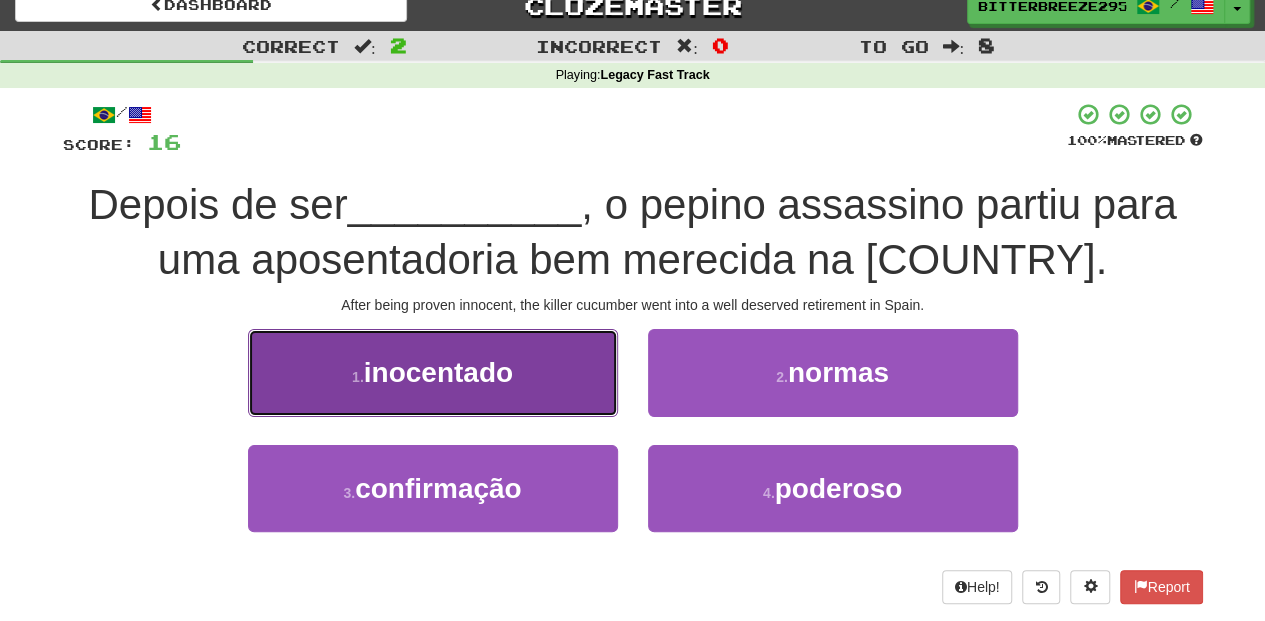 click on "1 .  inocentado" at bounding box center (433, 372) 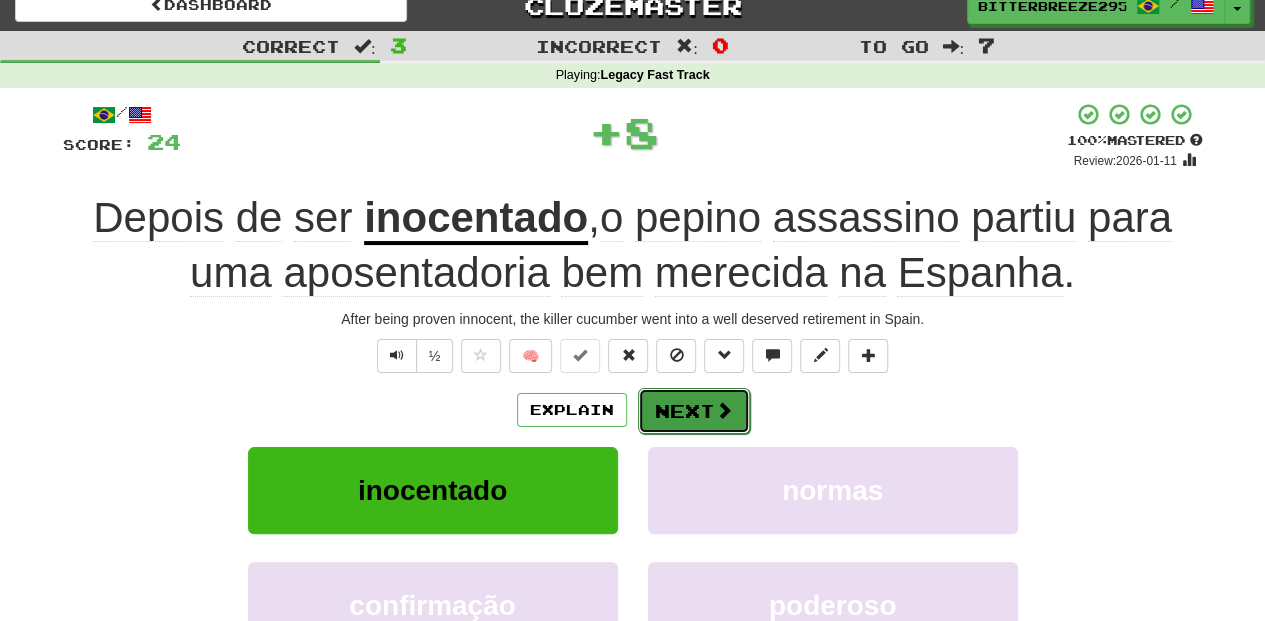 click at bounding box center (724, 410) 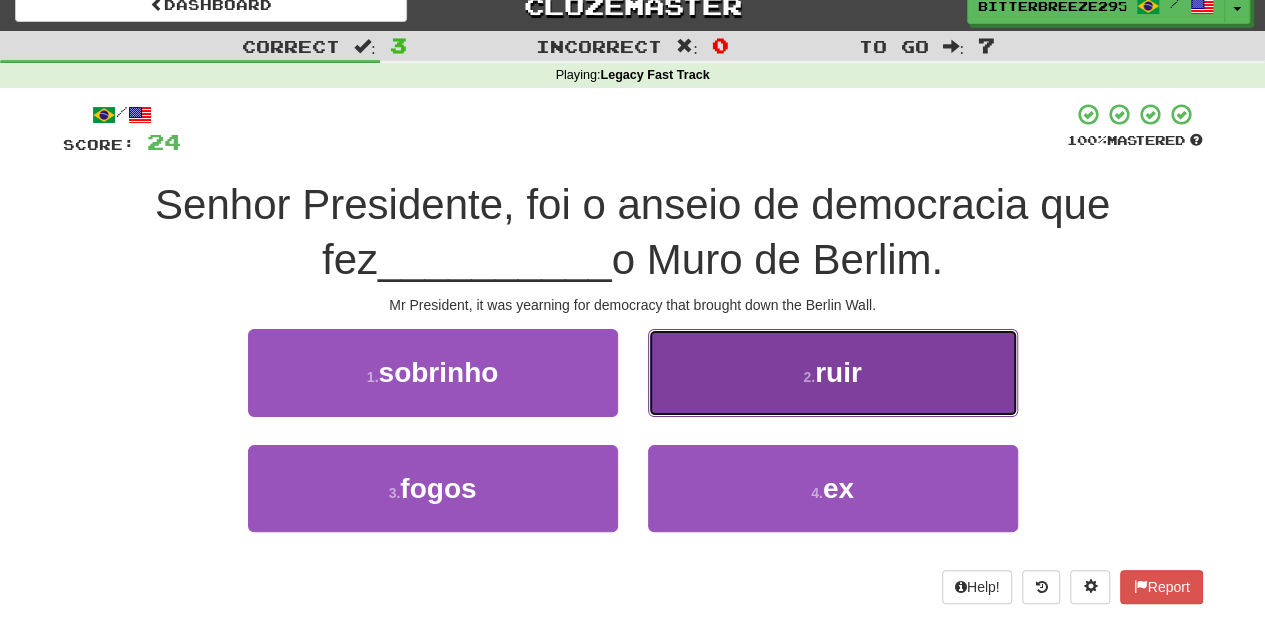 click on "2 .  ruir" at bounding box center [833, 372] 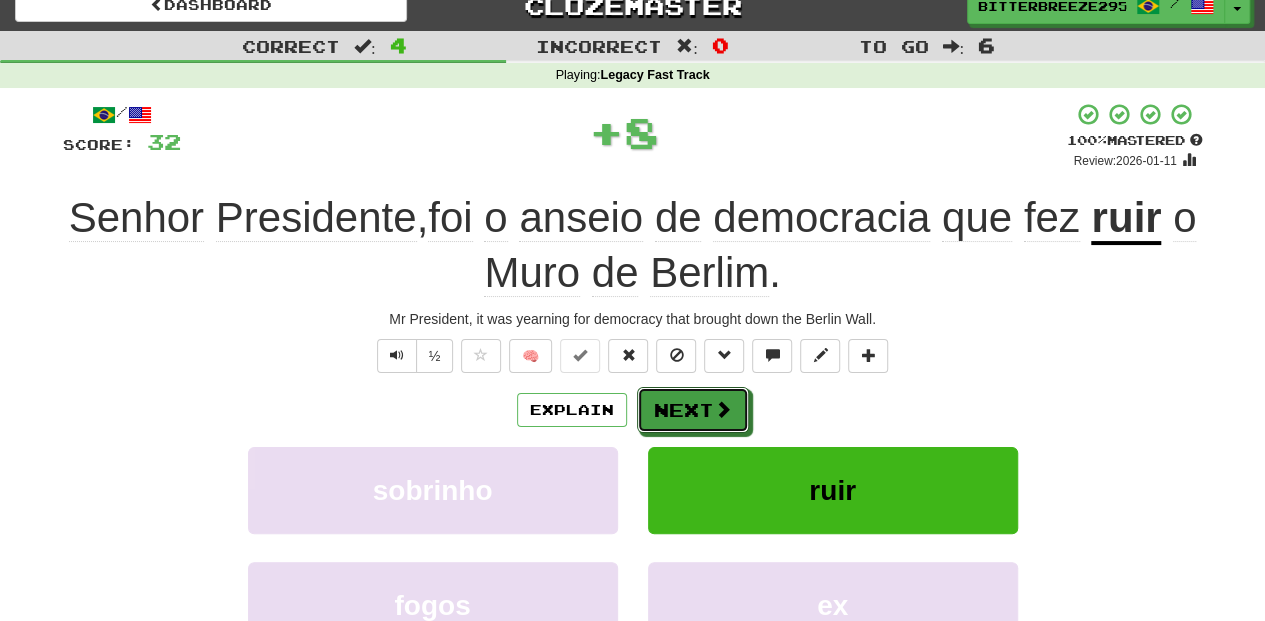 click on "Next" at bounding box center [693, 410] 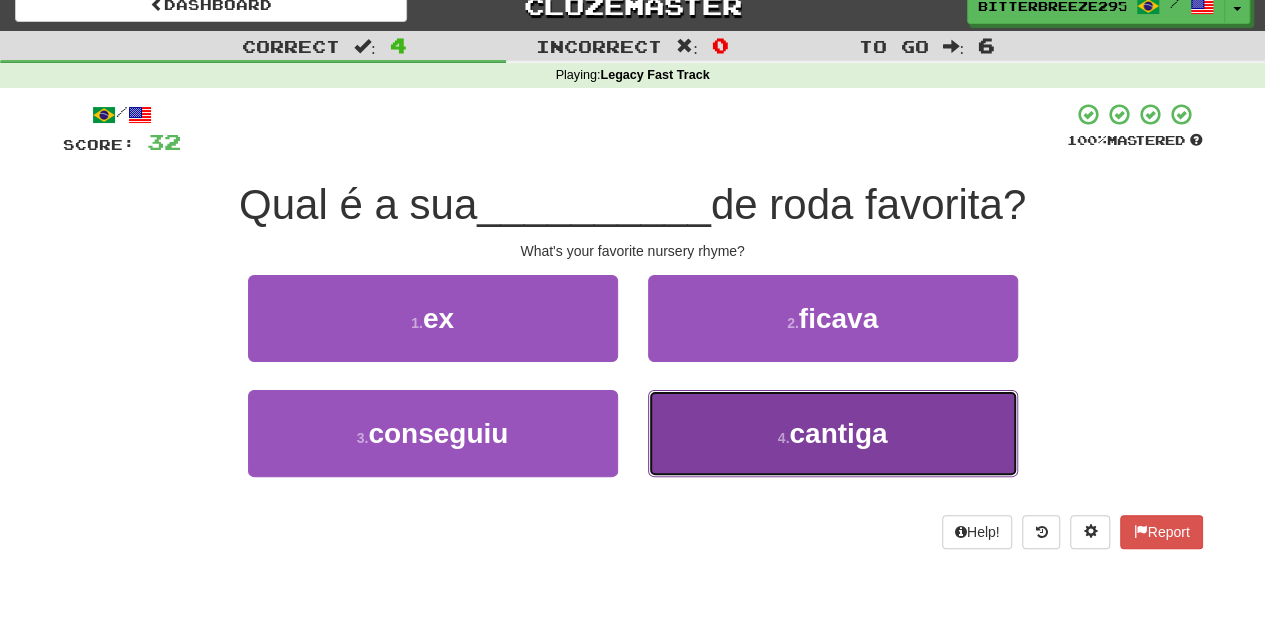 click on "4 .  cantiga" at bounding box center [833, 433] 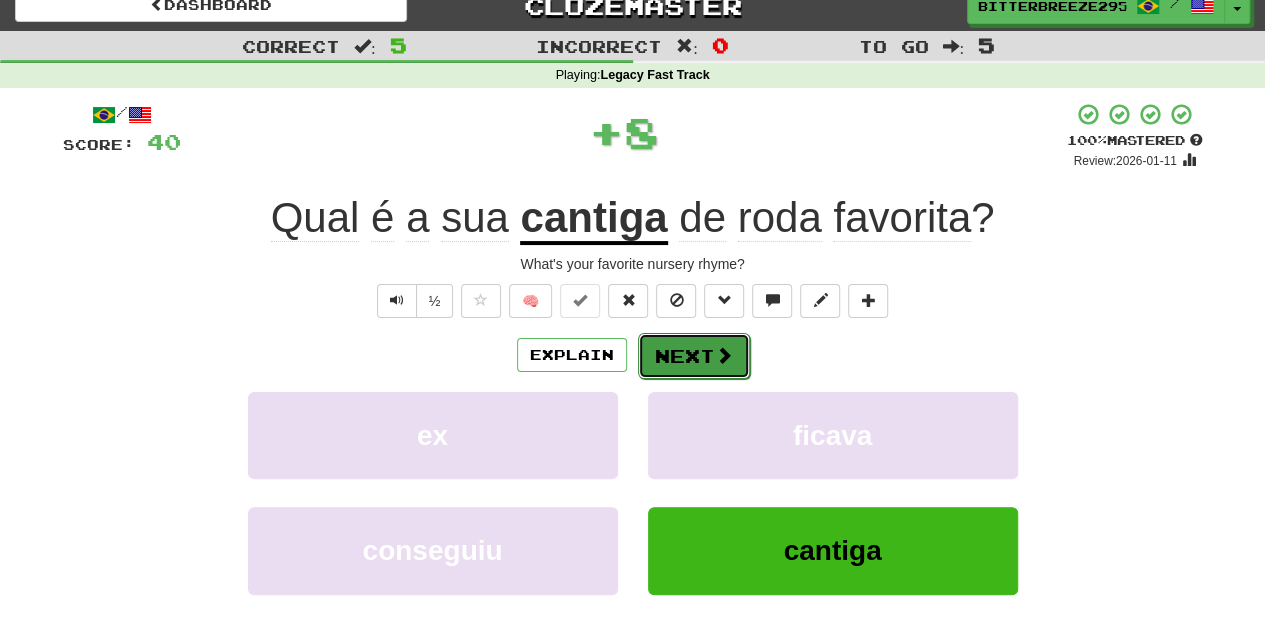 click on "Next" at bounding box center [694, 356] 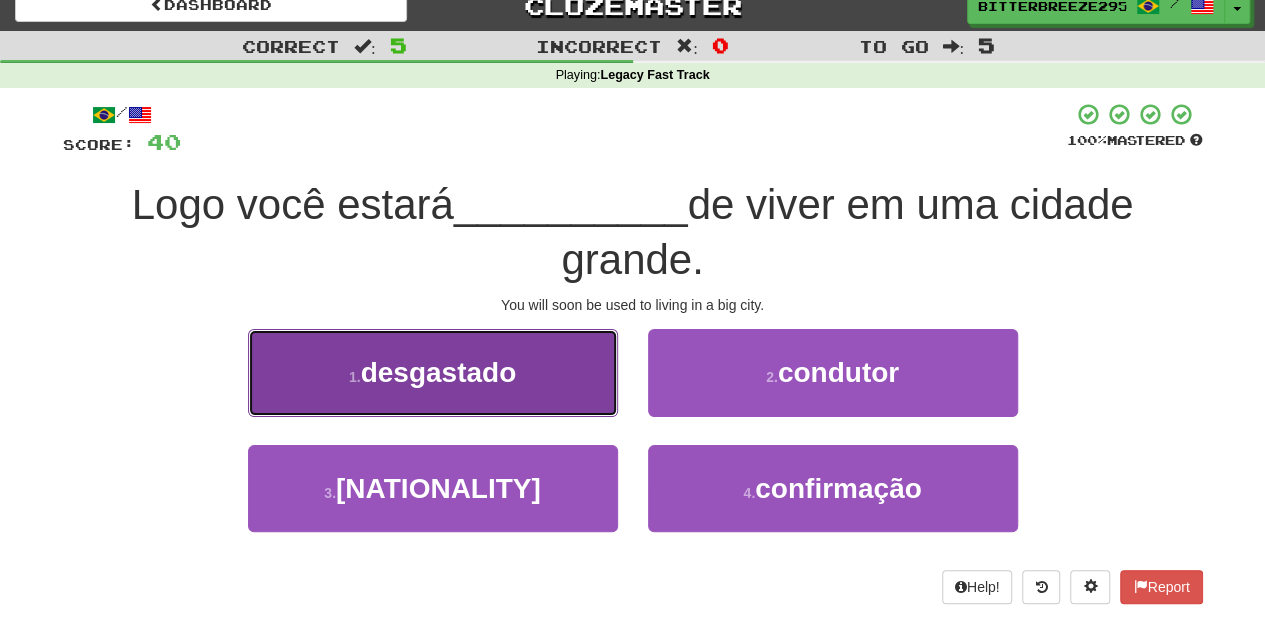 click on "1 .  desgastado" at bounding box center (433, 372) 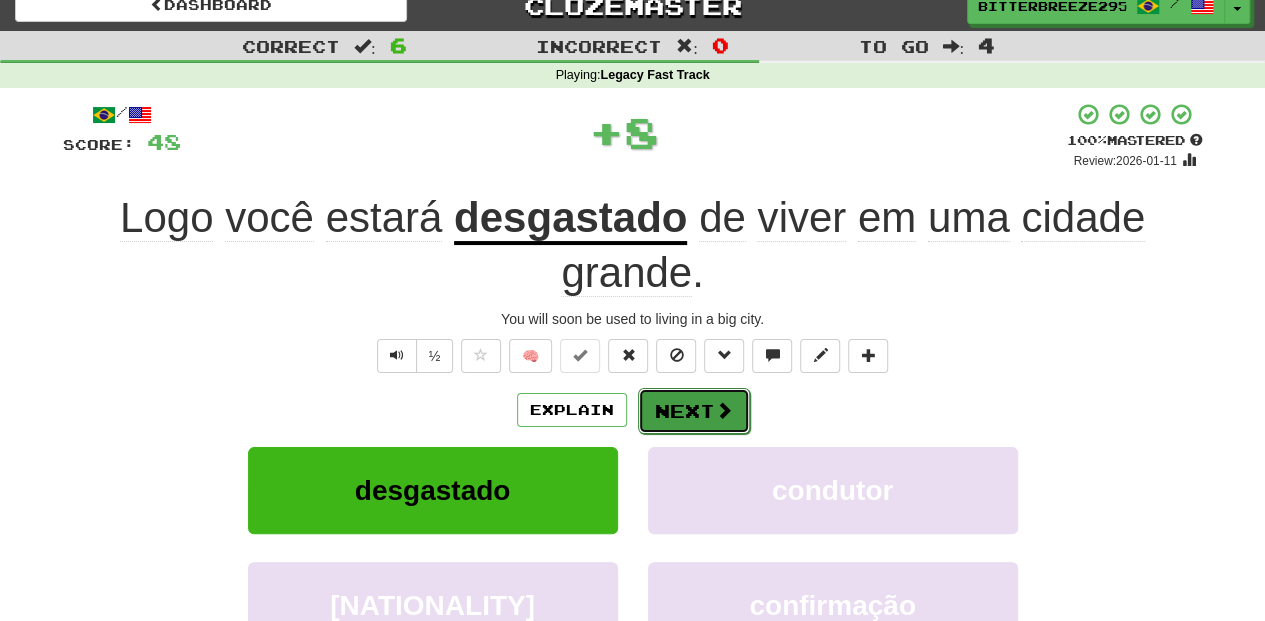 click on "Next" at bounding box center [694, 411] 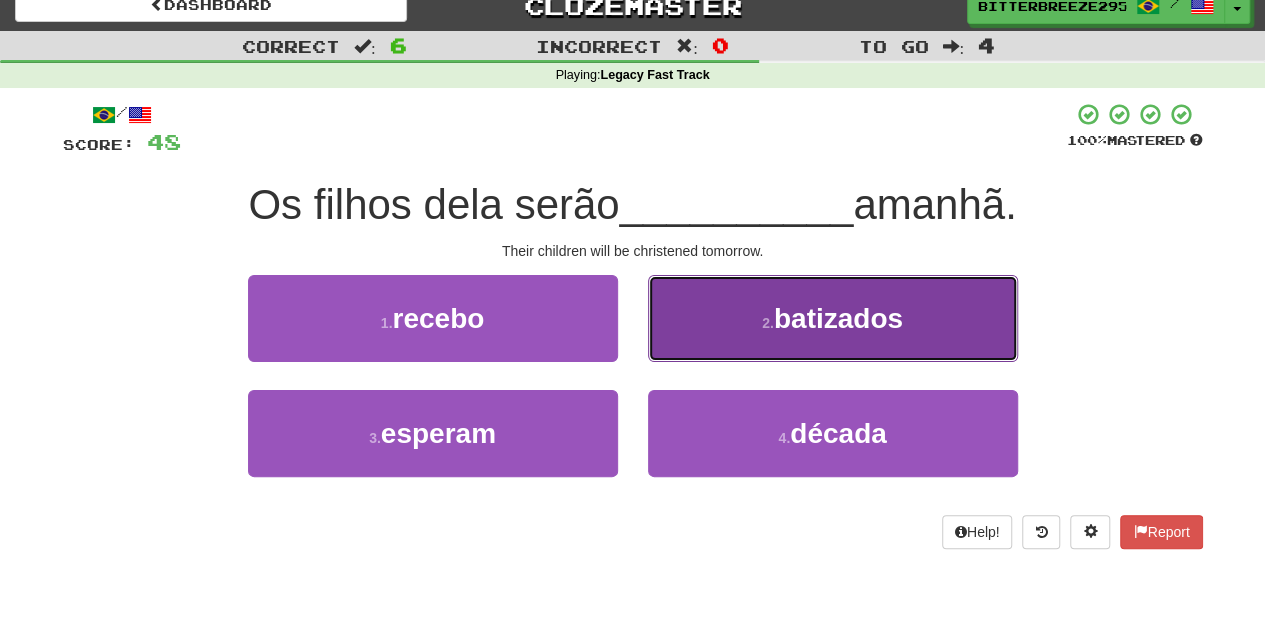 click on "2 .  batizados" at bounding box center [833, 318] 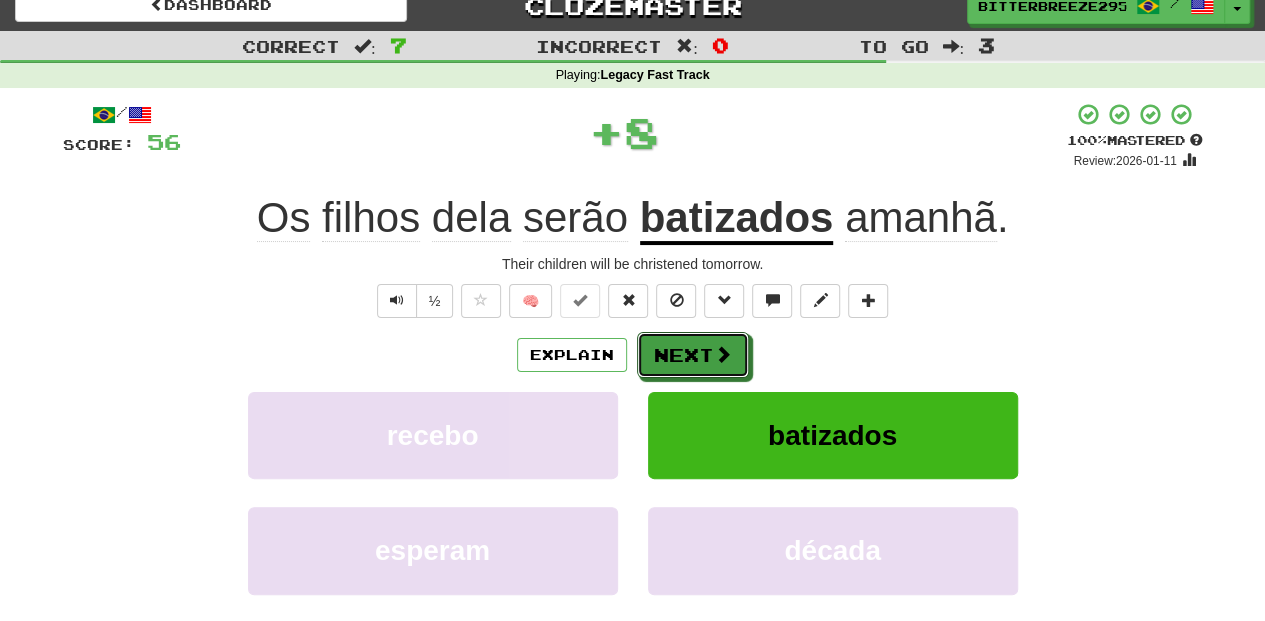click on "Next" at bounding box center (693, 355) 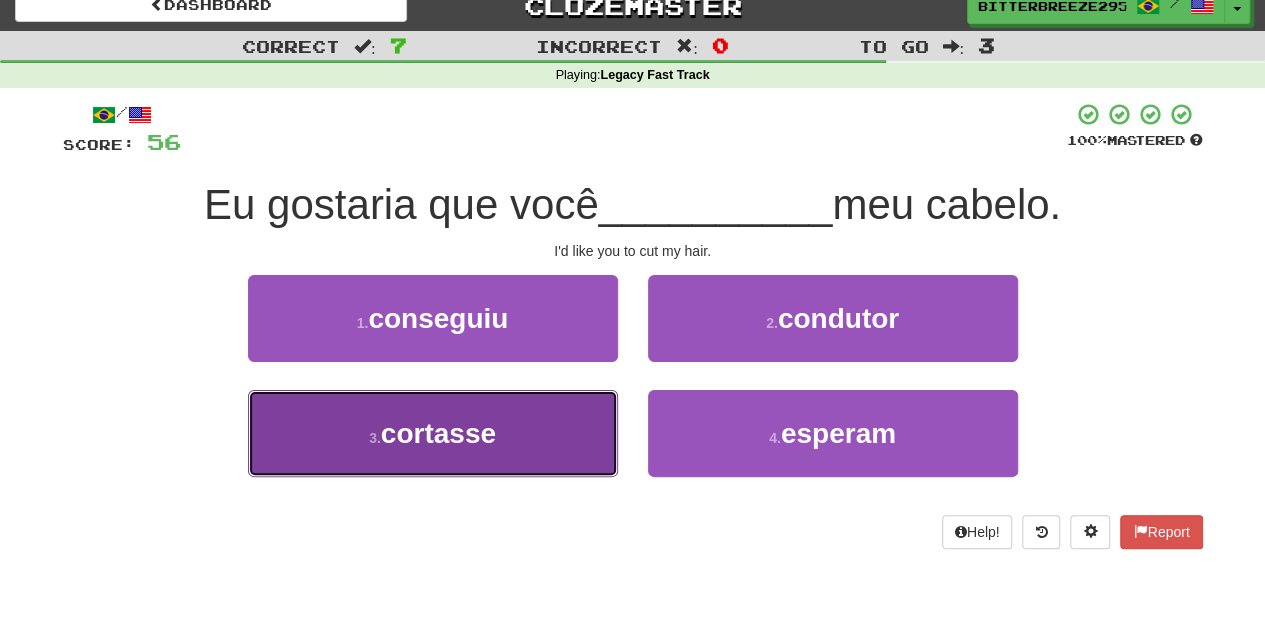 click on "3 .  cortasse" at bounding box center [433, 433] 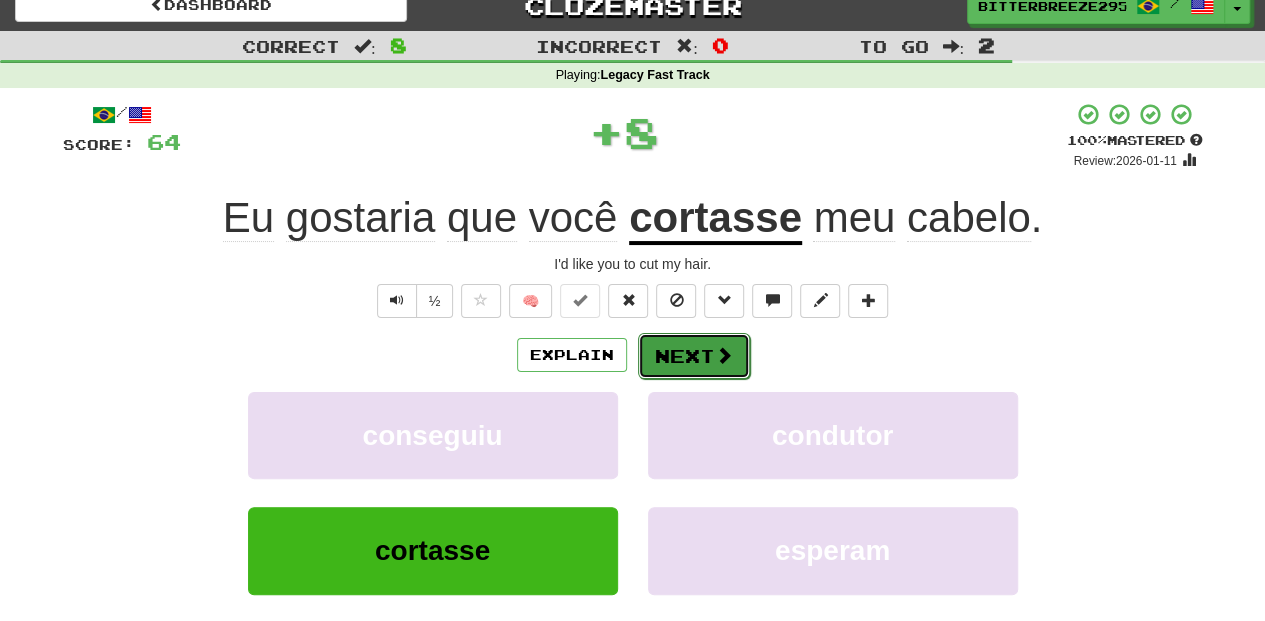 click on "Next" at bounding box center (694, 356) 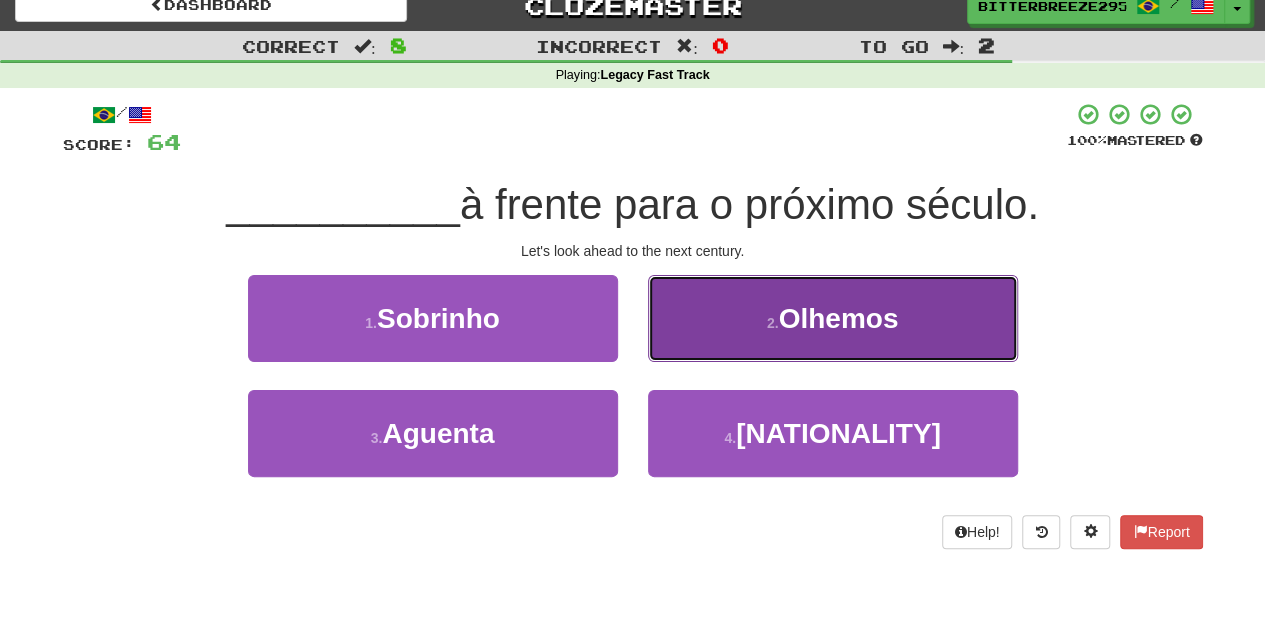 click on "2 .  Olhemos" at bounding box center (833, 318) 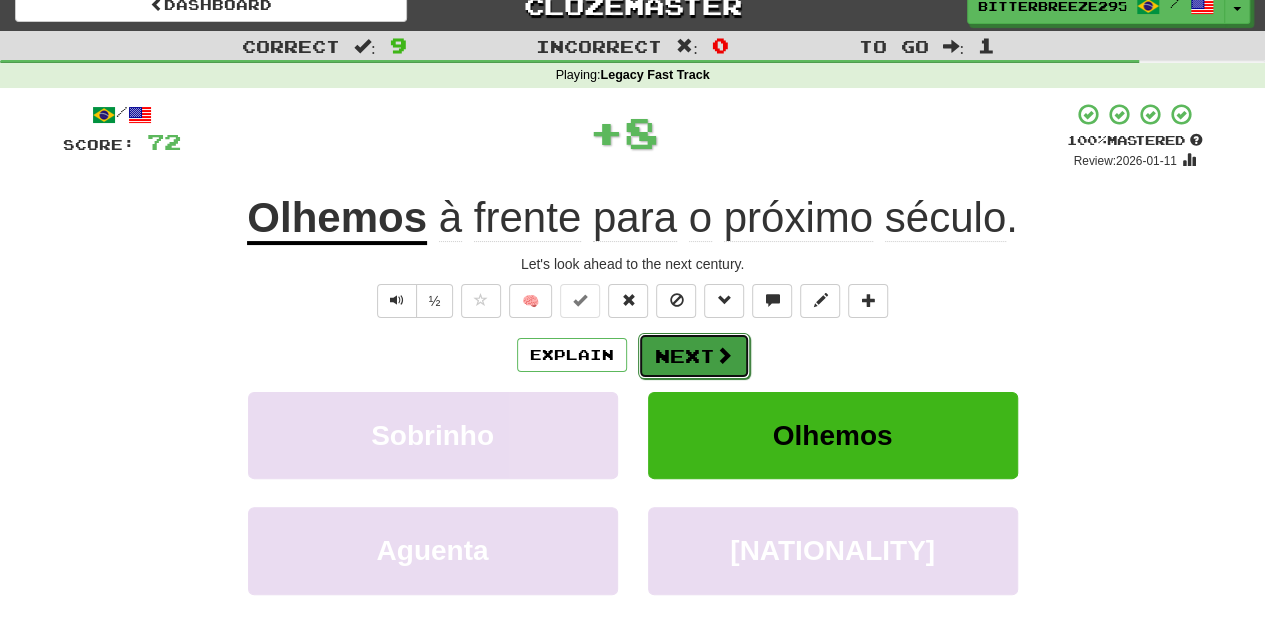 click on "Next" at bounding box center [694, 356] 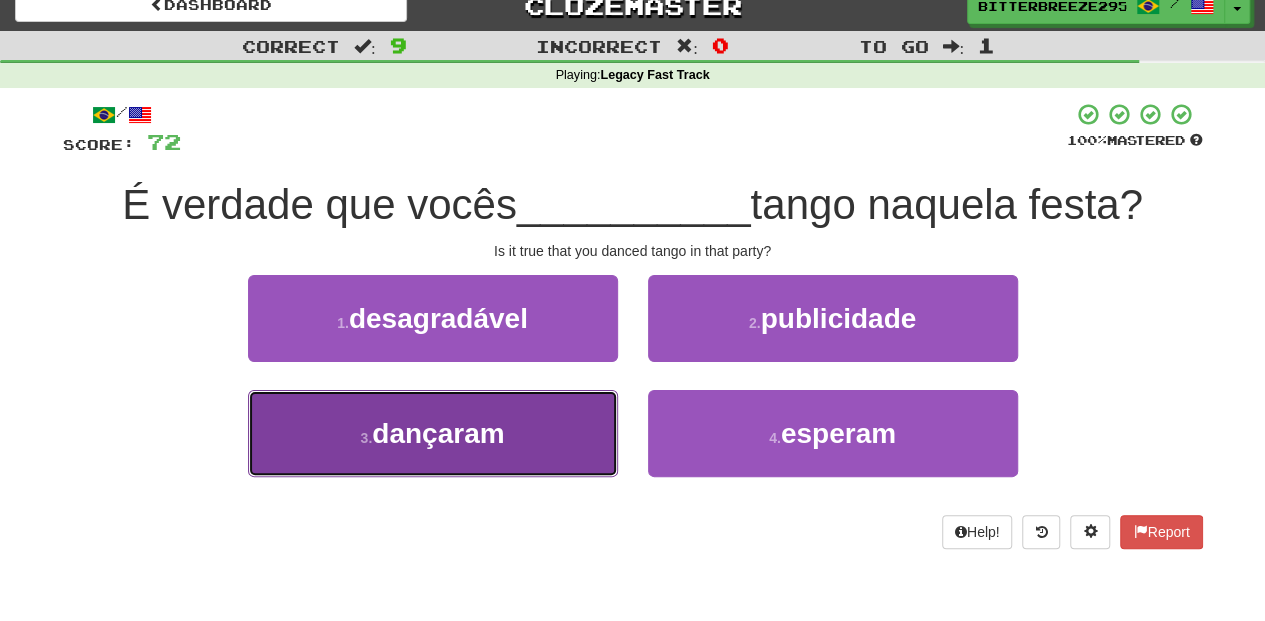 click on "3 .  dançaram" at bounding box center (433, 433) 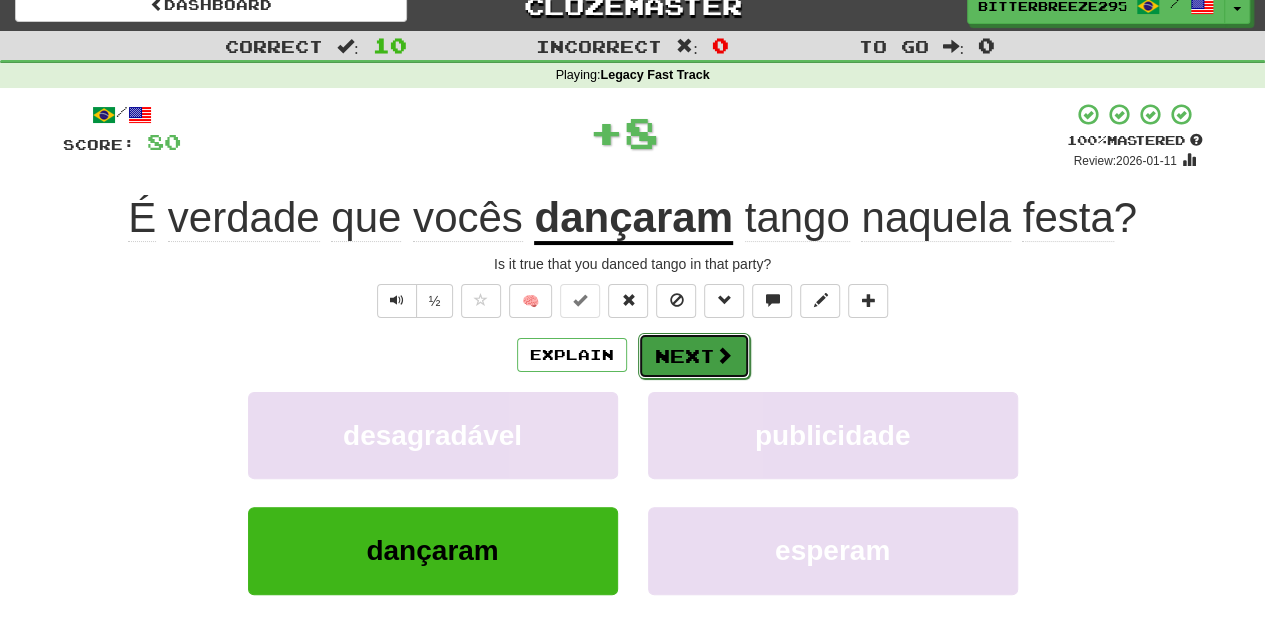 click on "Next" at bounding box center (694, 356) 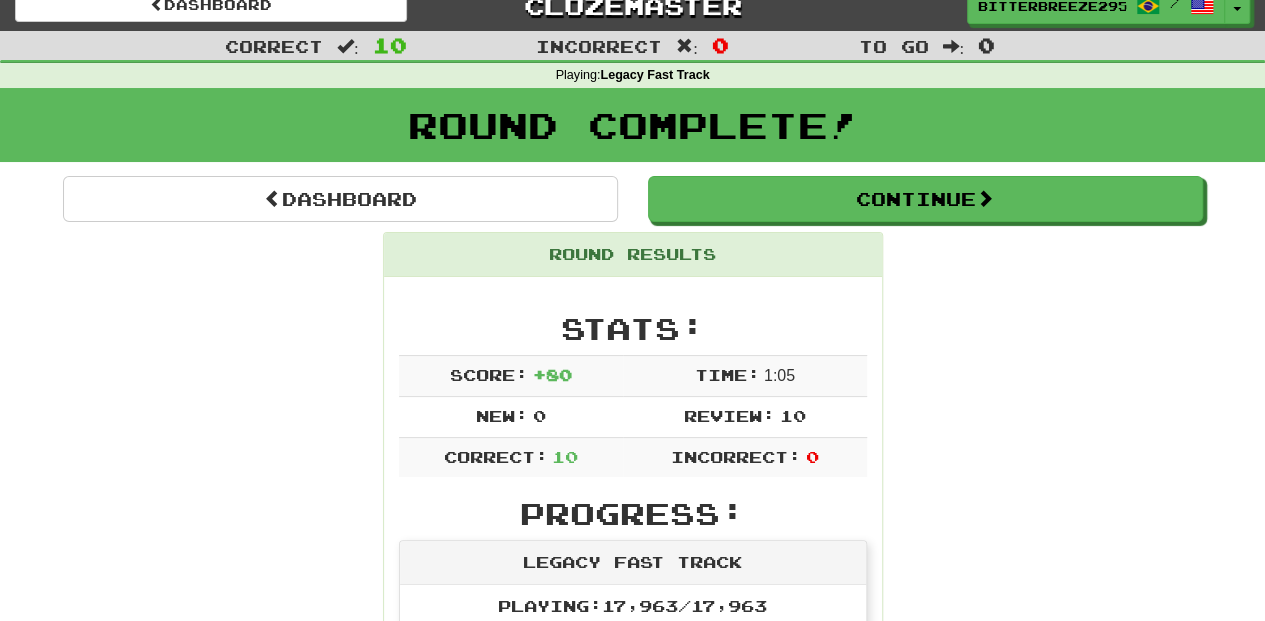 scroll, scrollTop: 0, scrollLeft: 0, axis: both 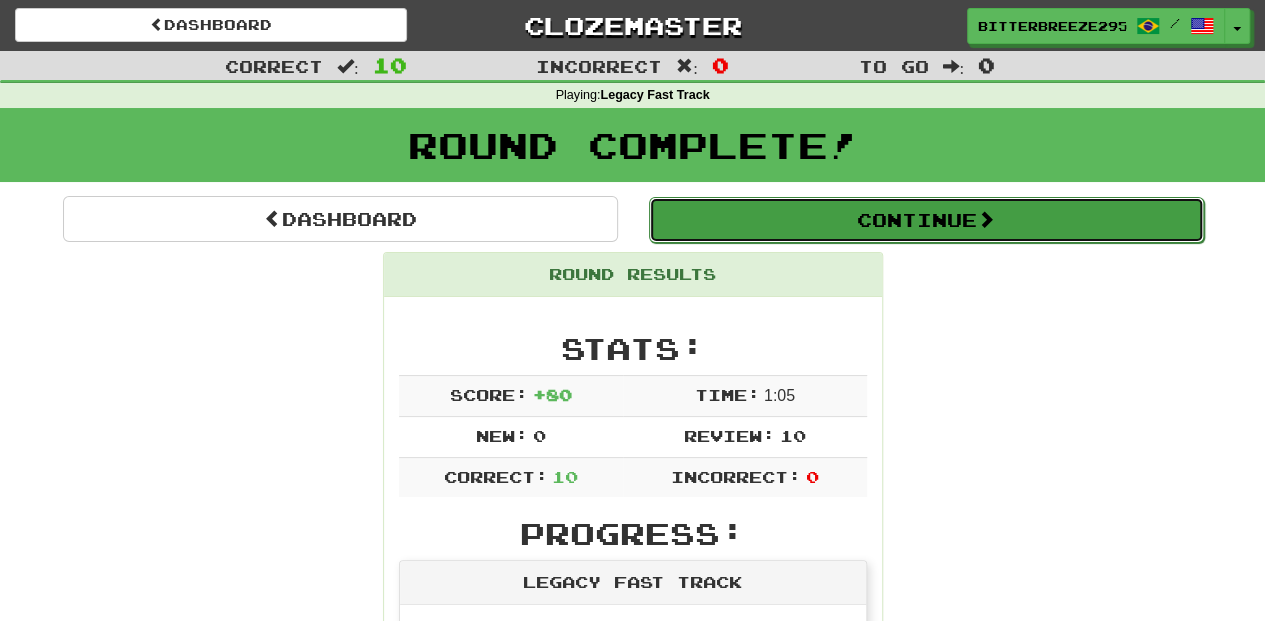 click on "Continue" at bounding box center [926, 220] 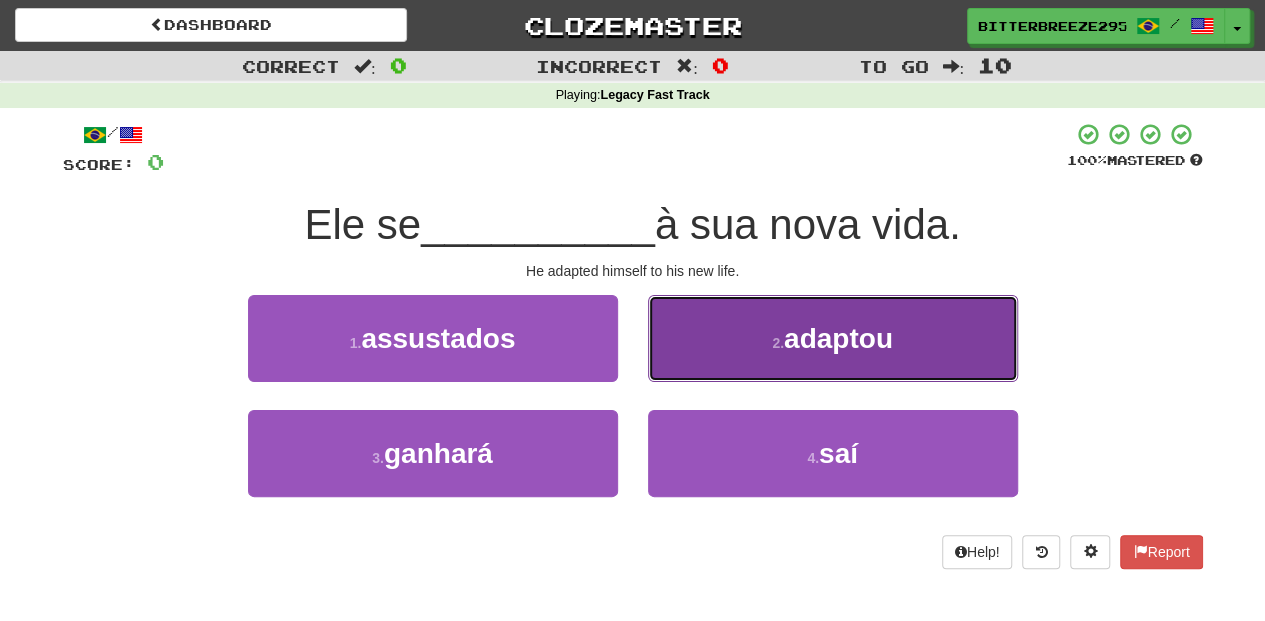 click on "2 .  adaptou" at bounding box center (833, 338) 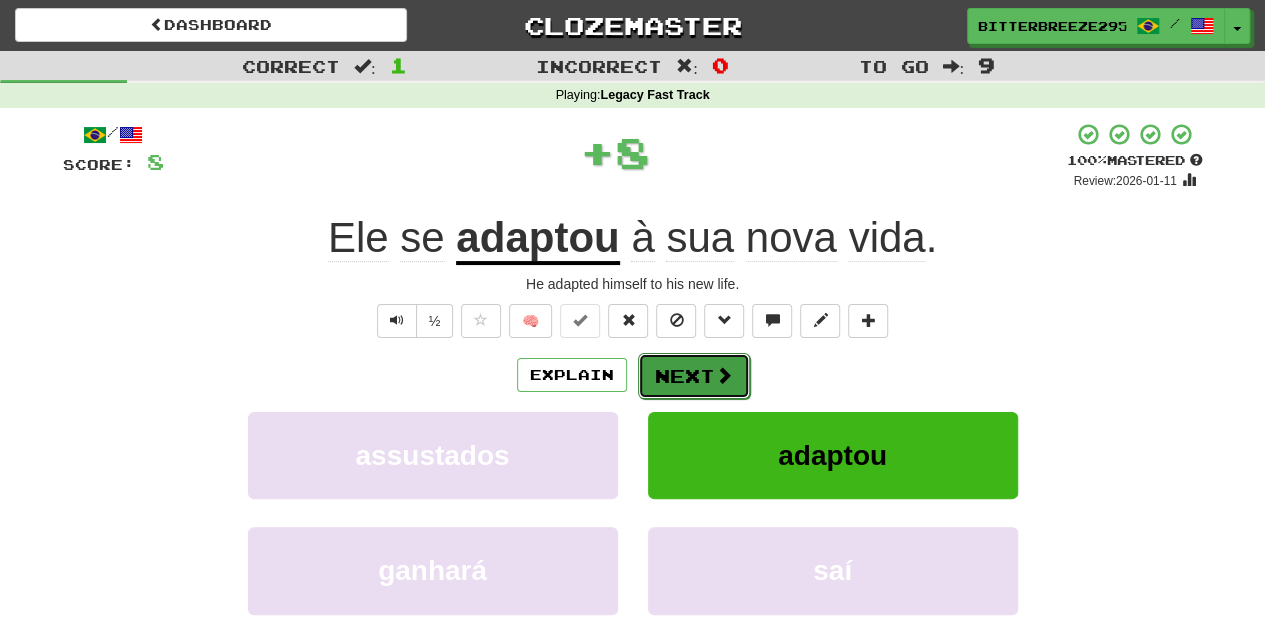 click at bounding box center (724, 375) 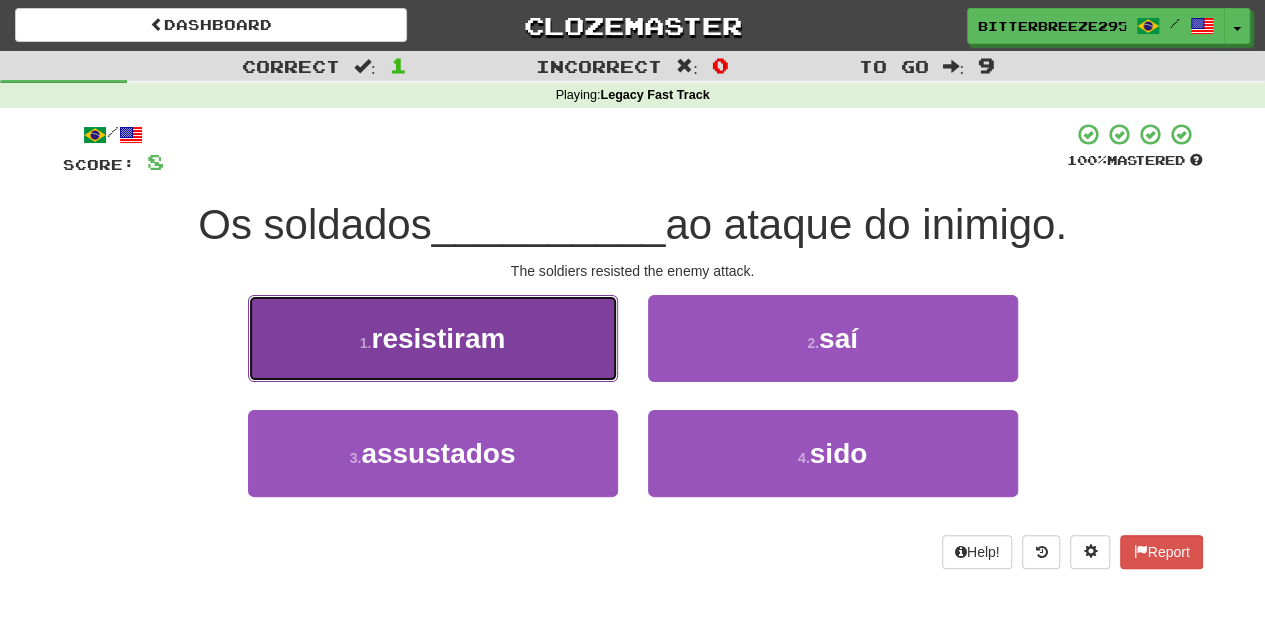 click on "1 .  resistiram" at bounding box center [433, 338] 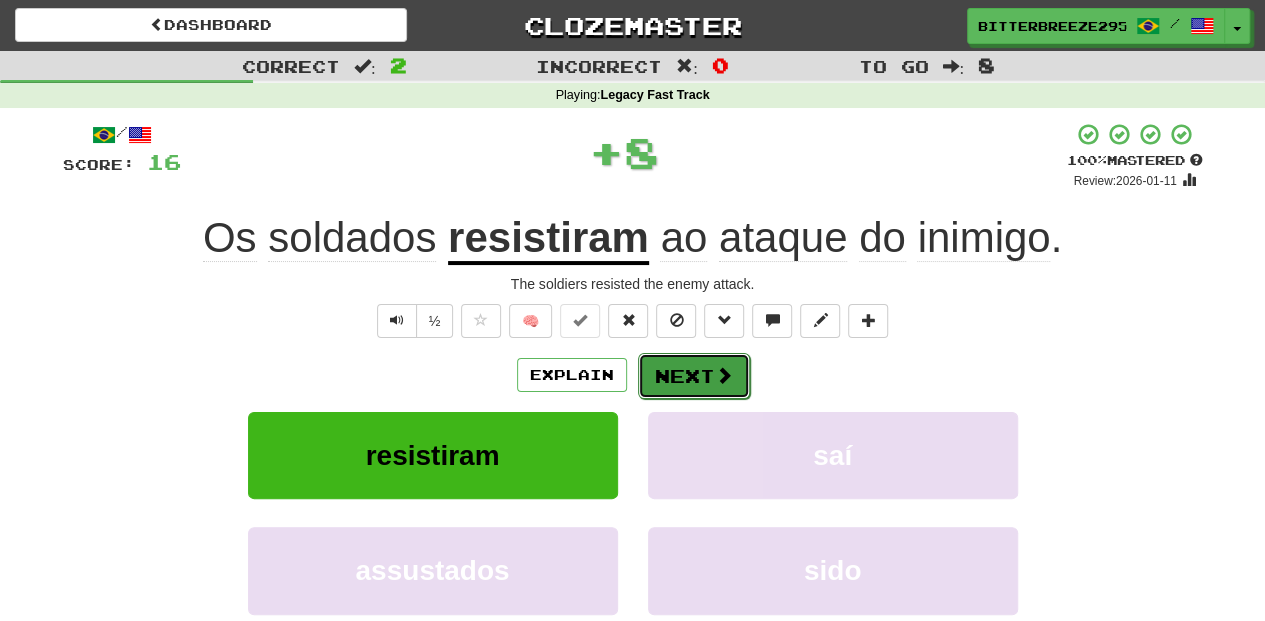 click on "Next" at bounding box center [694, 376] 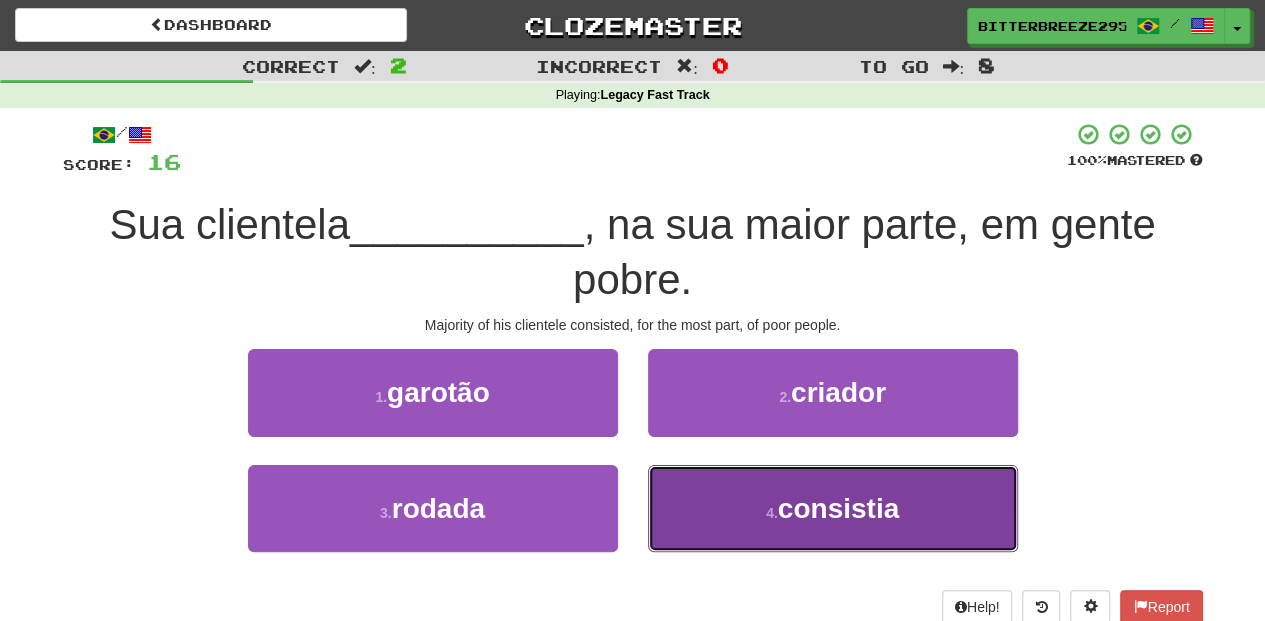 click on "4 .  consistia" at bounding box center [833, 508] 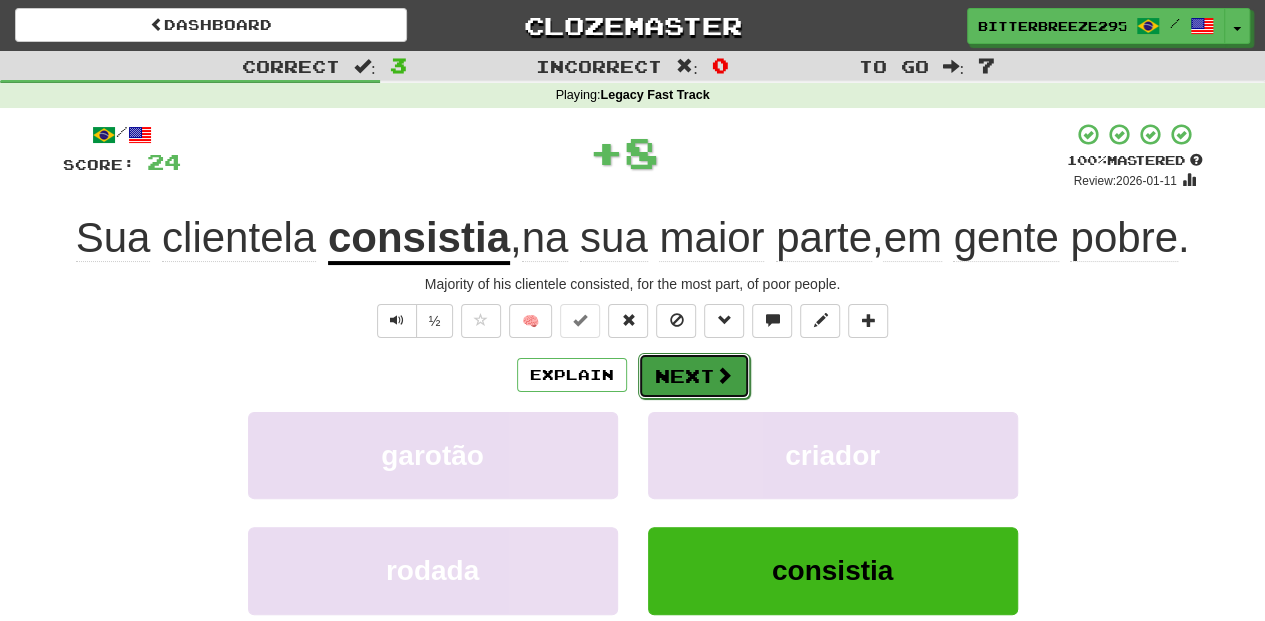 click on "Next" at bounding box center (694, 376) 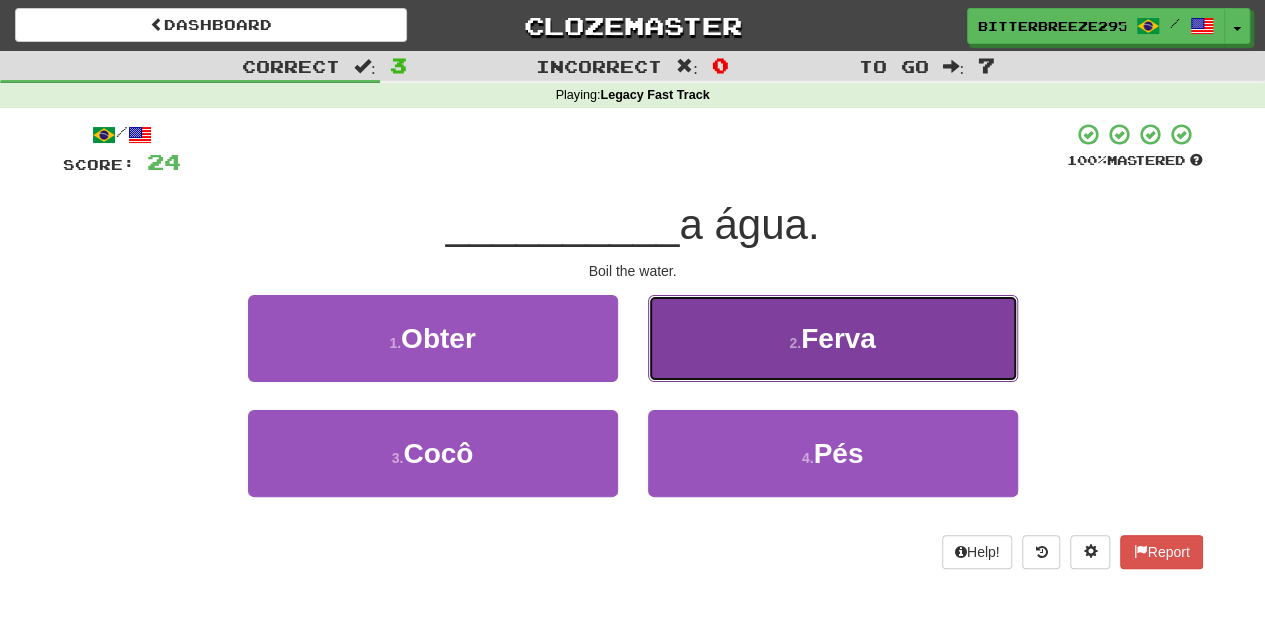 click on "2 .  Ferva" at bounding box center (833, 338) 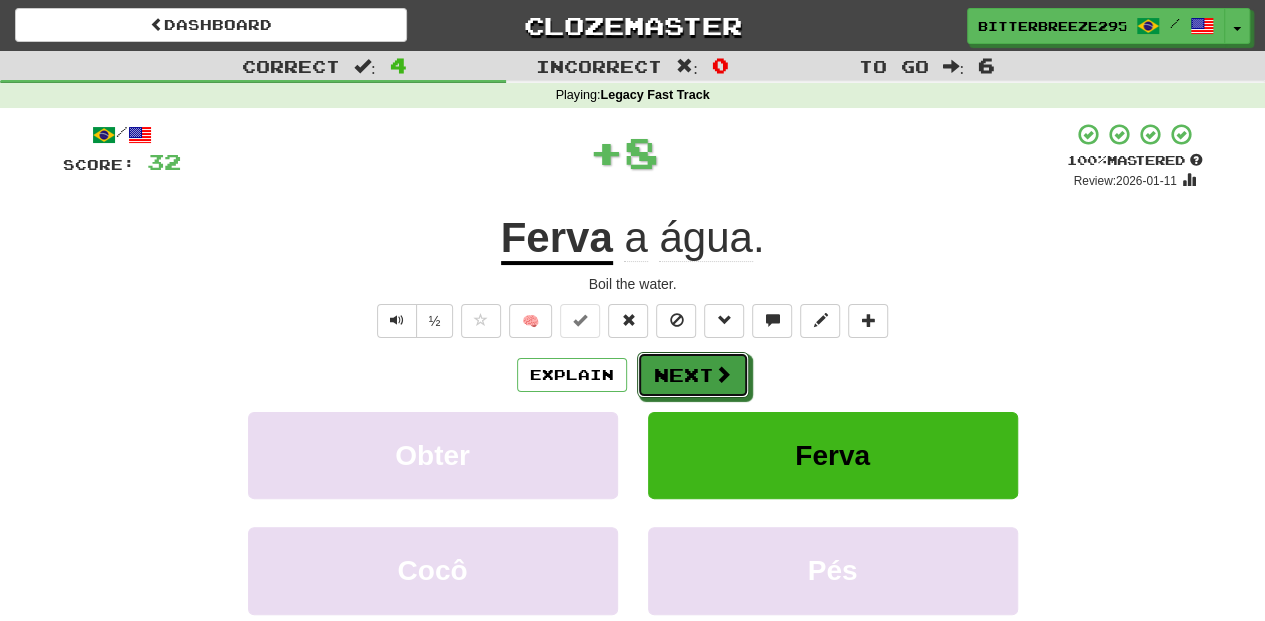 click at bounding box center [723, 374] 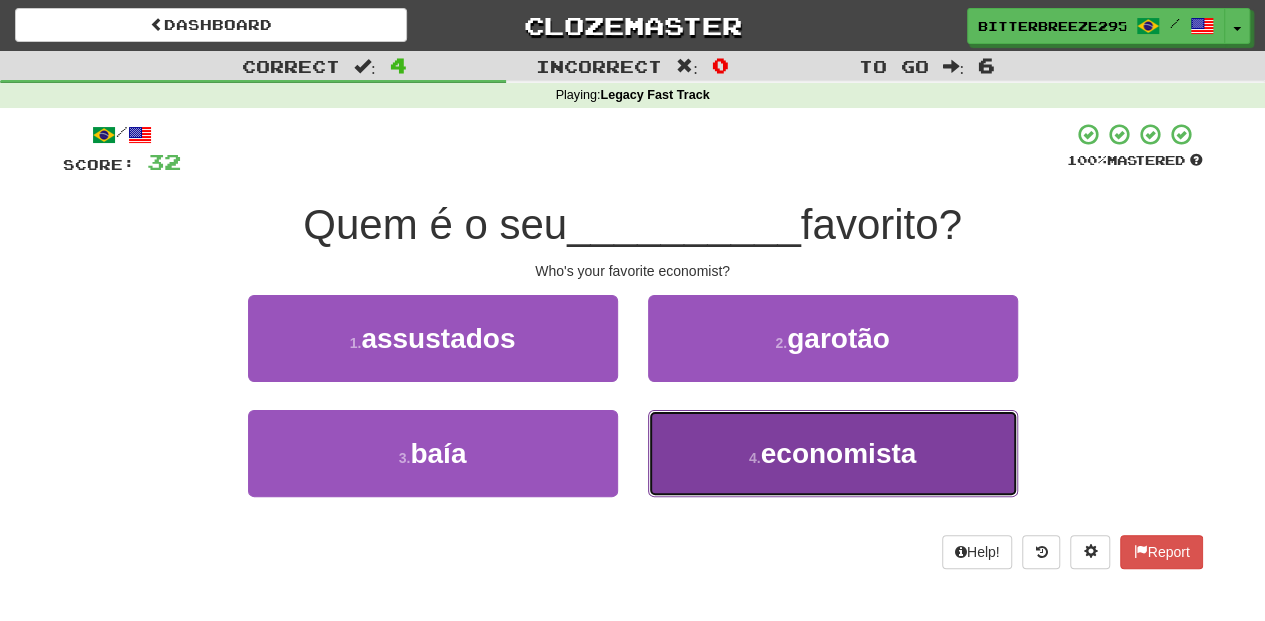 click on "4 .  economista" at bounding box center (833, 453) 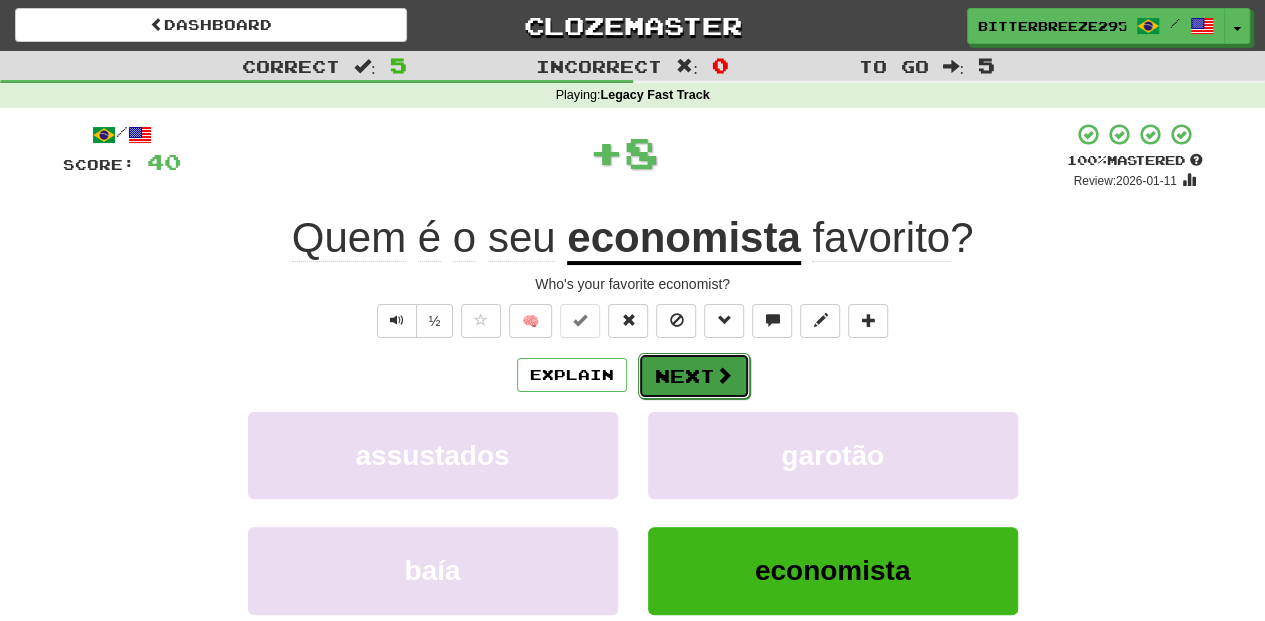 click at bounding box center (724, 375) 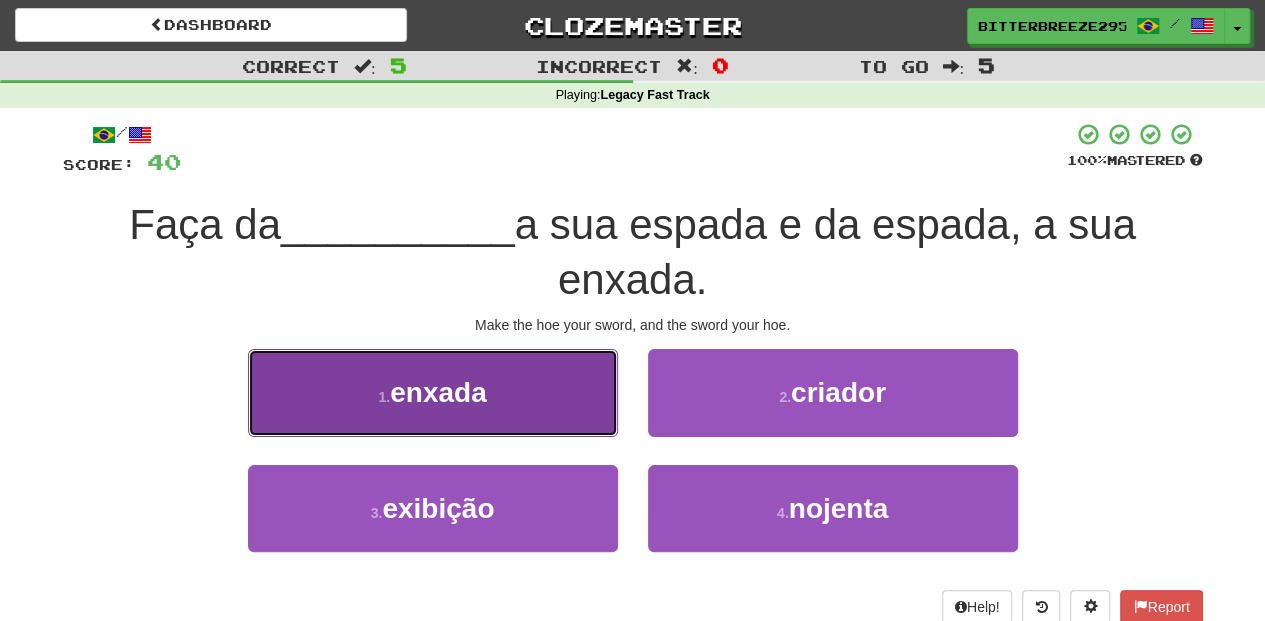 click on "1 .  enxada" at bounding box center (433, 392) 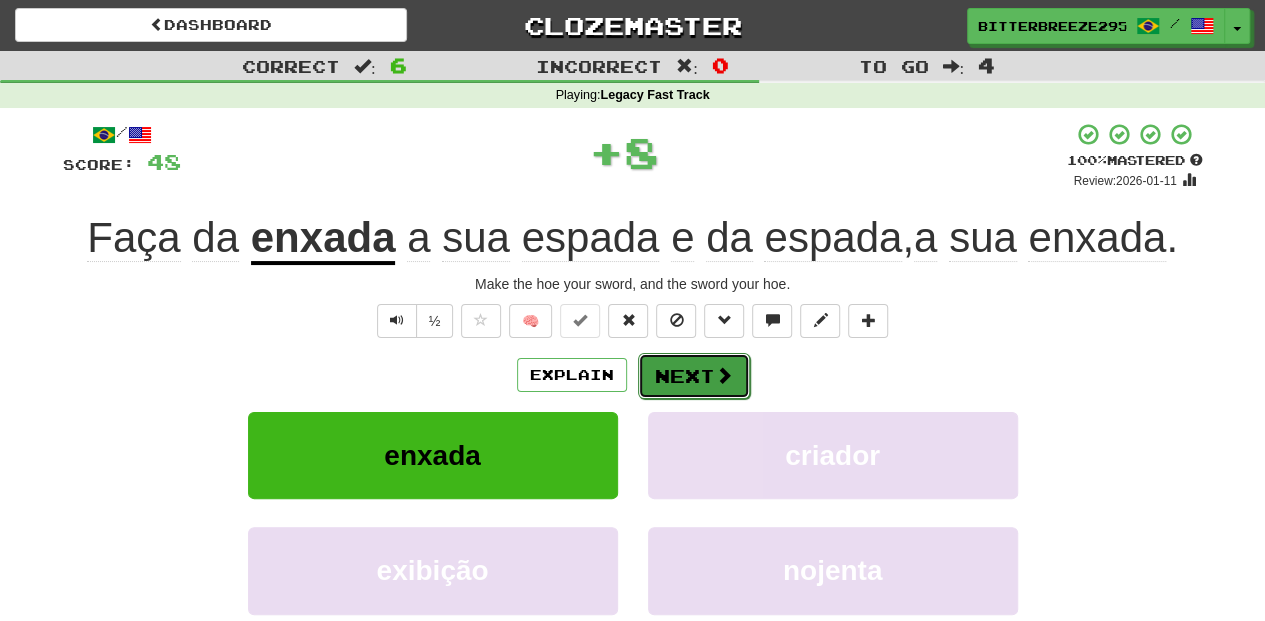 click on "Next" at bounding box center (694, 376) 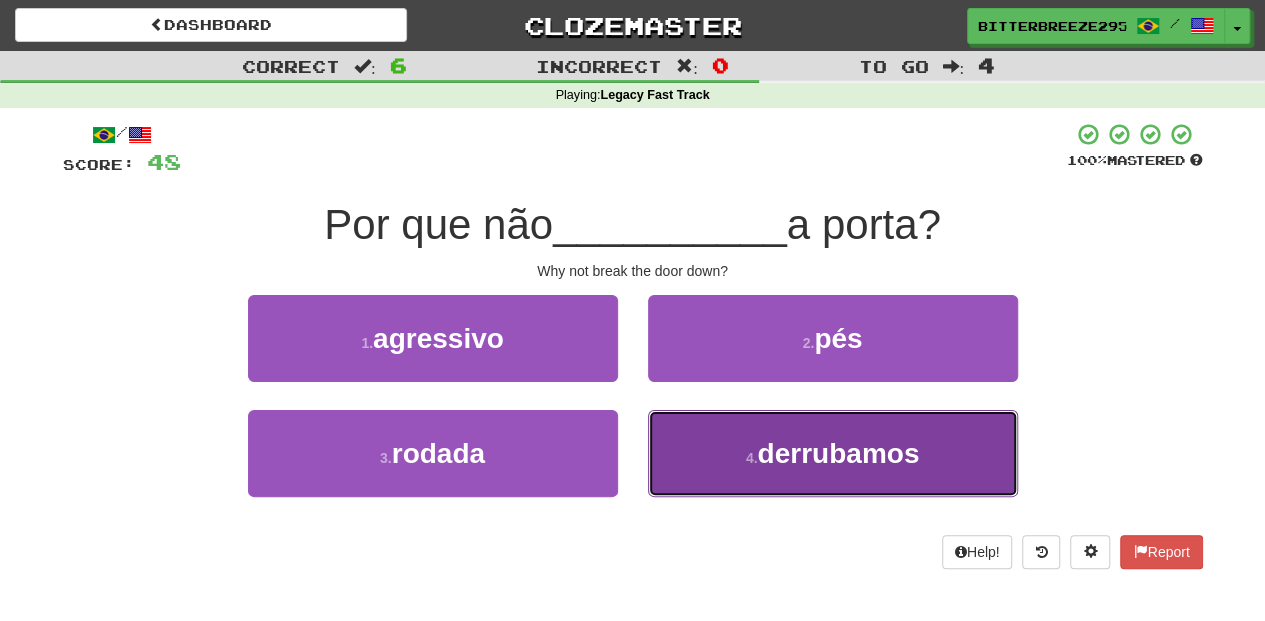 click on "4 .  derrubamos" at bounding box center [833, 453] 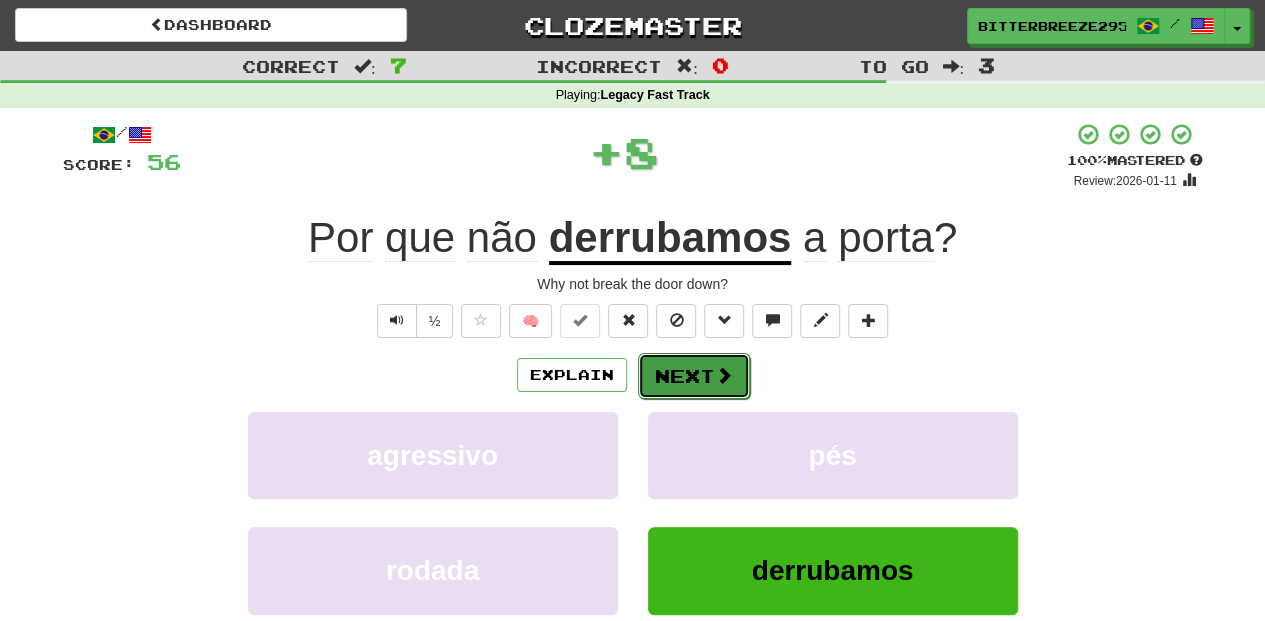 click on "Next" at bounding box center [694, 376] 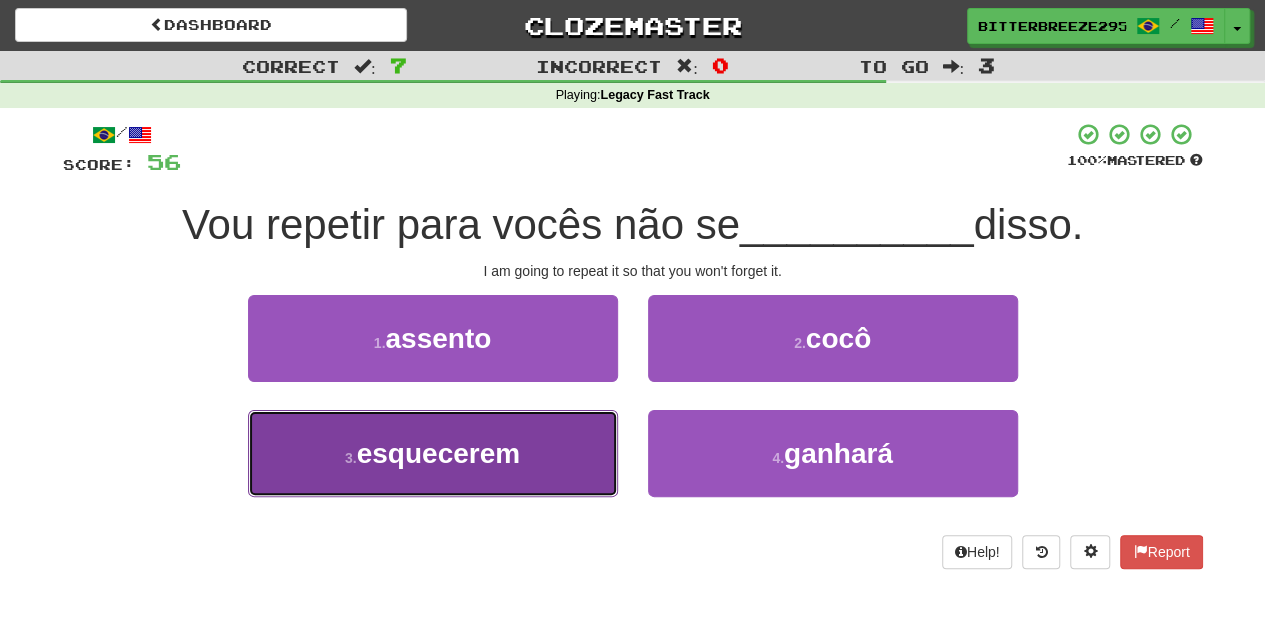 click on "3 .  esquecerem" at bounding box center (433, 453) 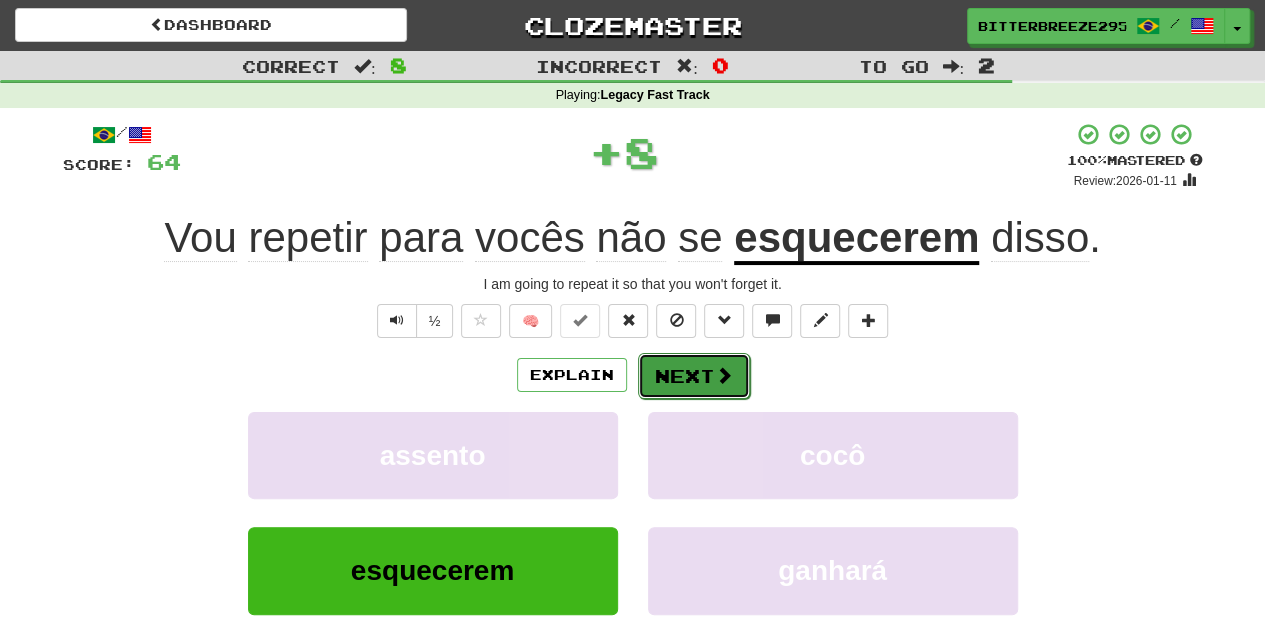 click on "Next" at bounding box center [694, 376] 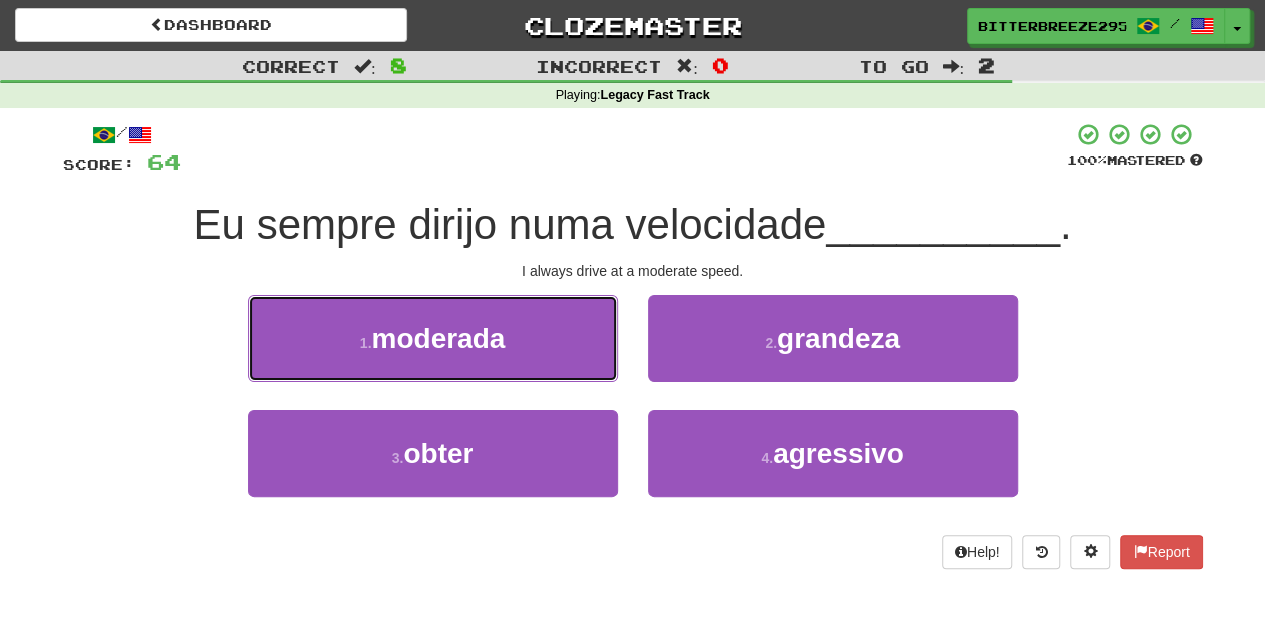 drag, startPoint x: 528, startPoint y: 346, endPoint x: 569, endPoint y: 350, distance: 41.19466 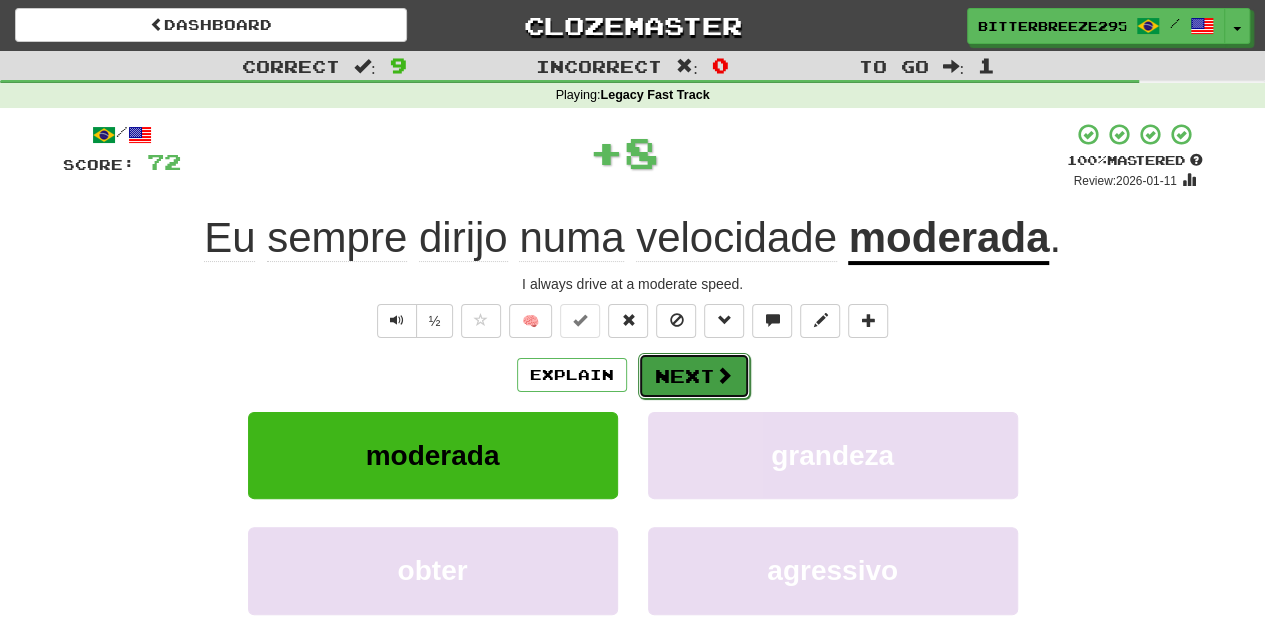 click on "Next" at bounding box center [694, 376] 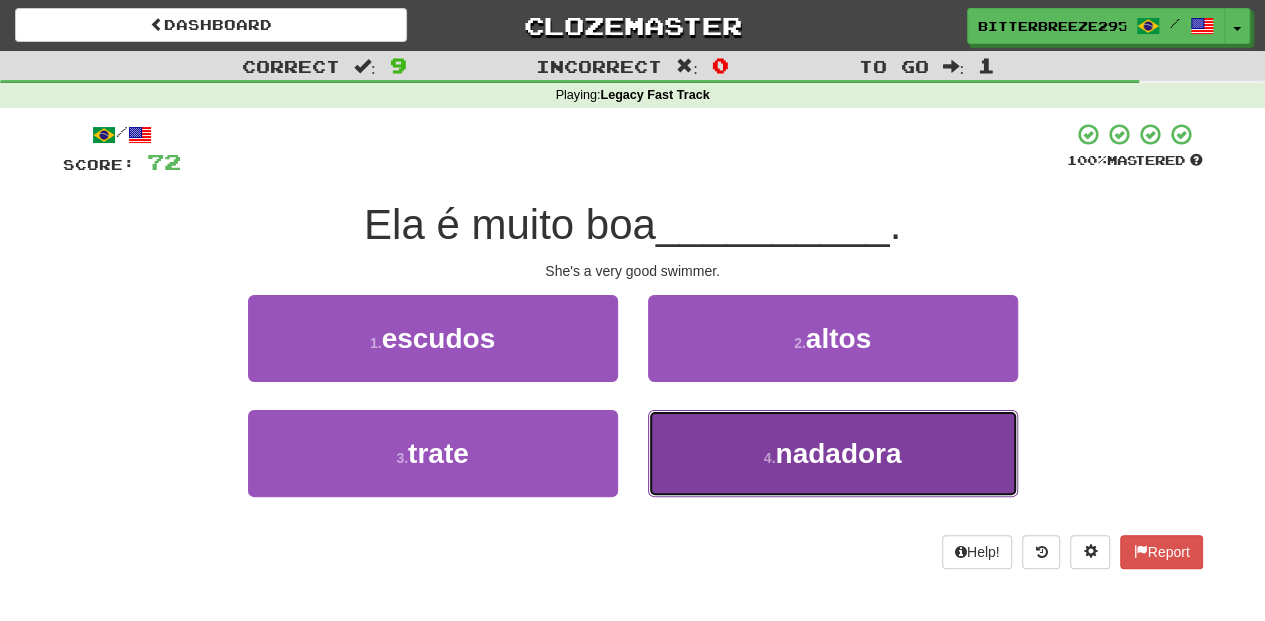 click on "4 .  nadadora" at bounding box center [833, 453] 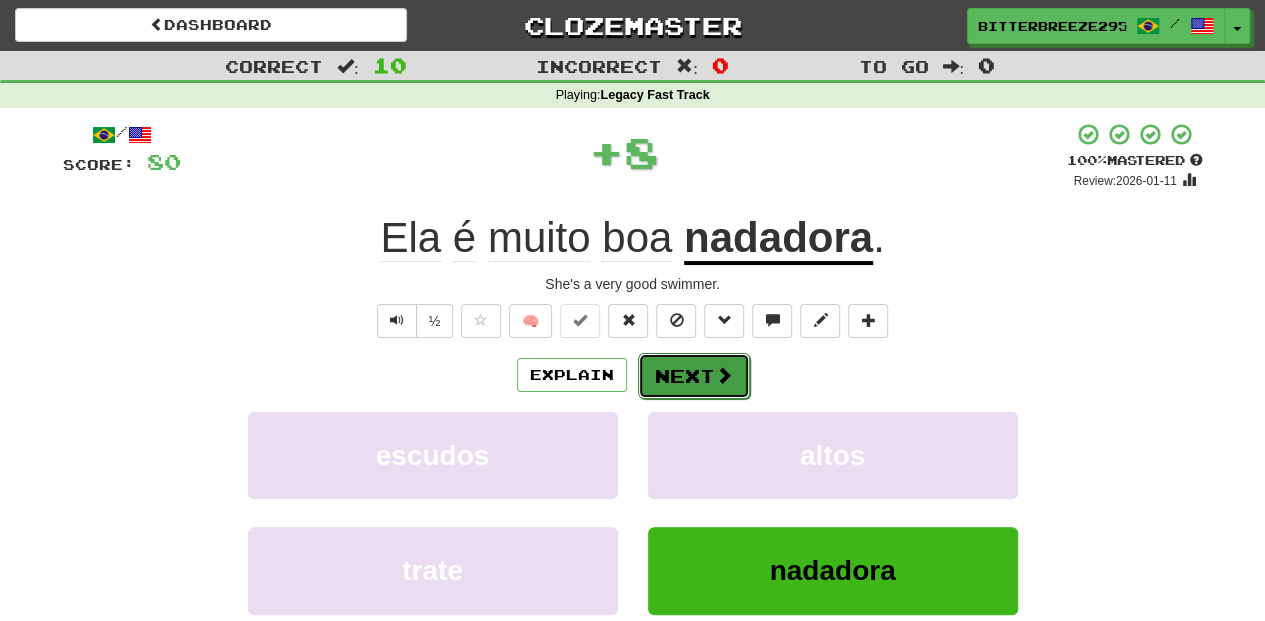 click on "Next" at bounding box center (694, 376) 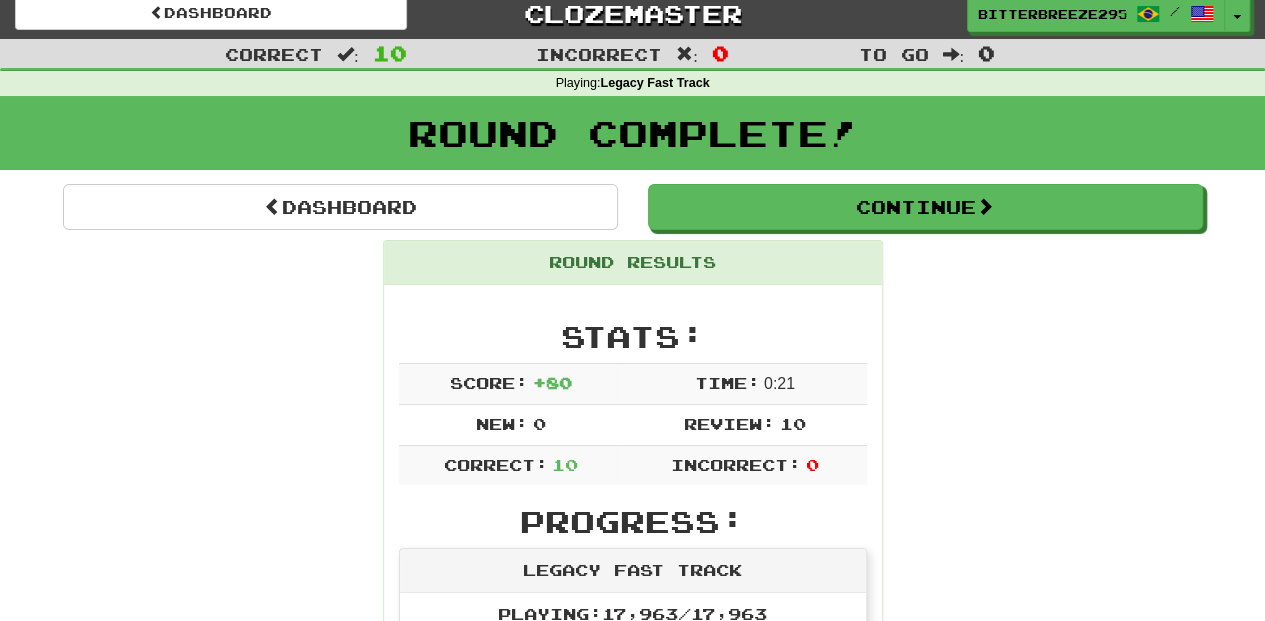 scroll, scrollTop: 0, scrollLeft: 0, axis: both 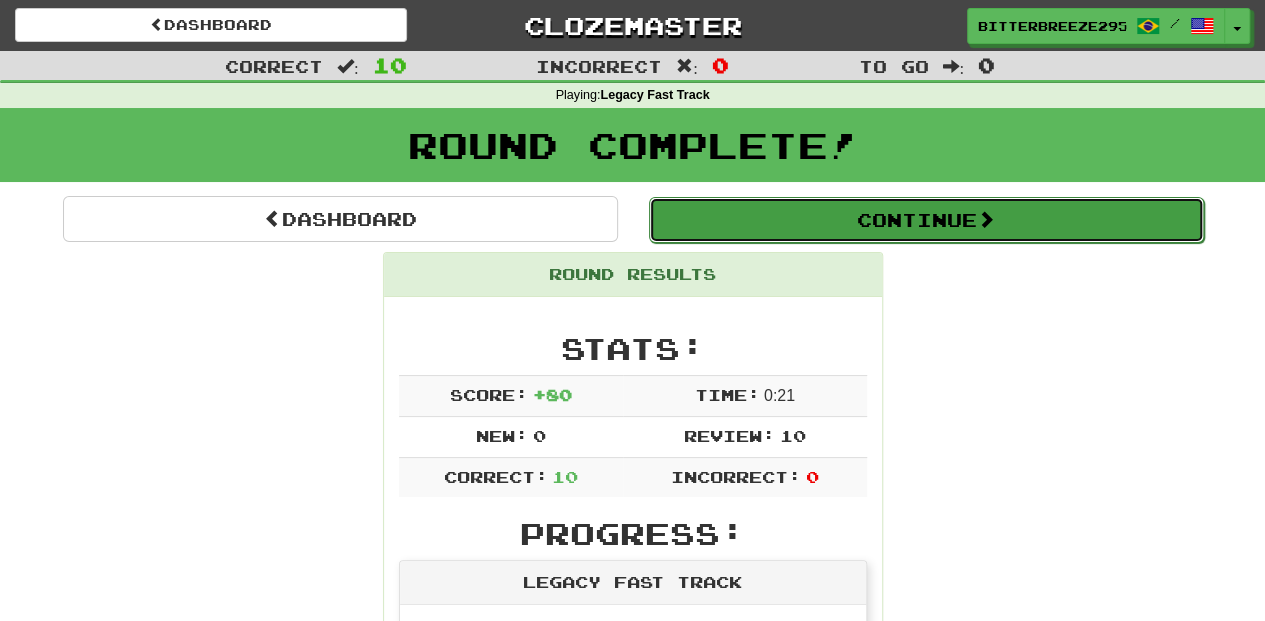 click on "Continue" at bounding box center [926, 220] 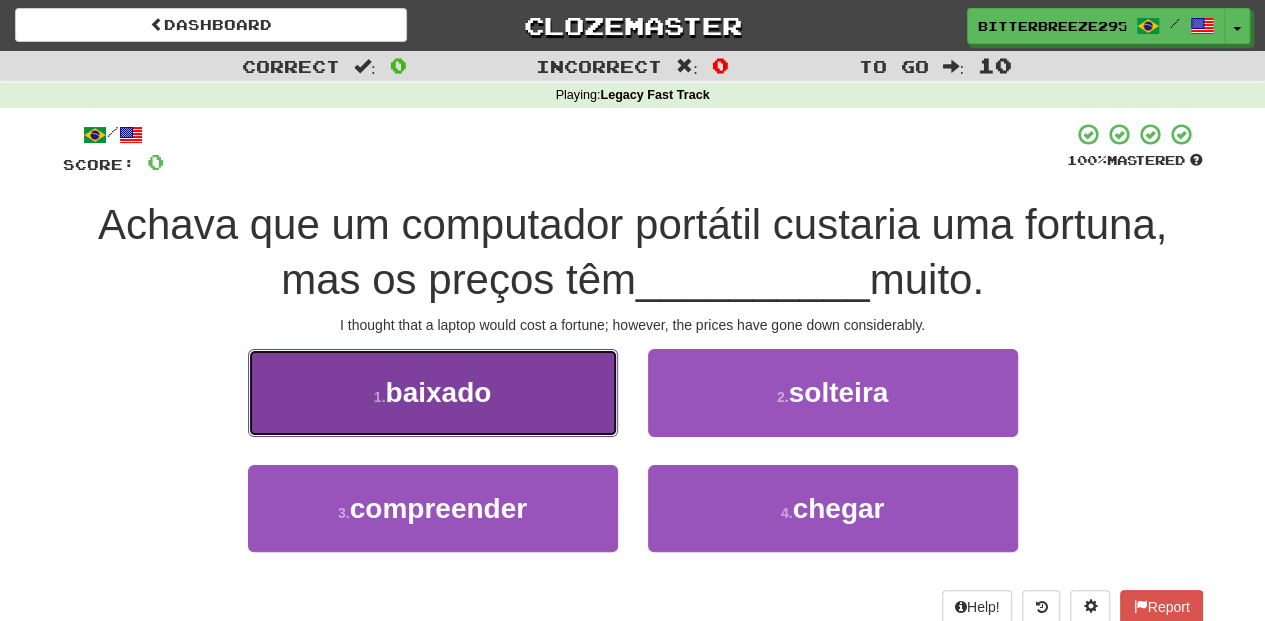 click on "1 .  baixado" at bounding box center (433, 392) 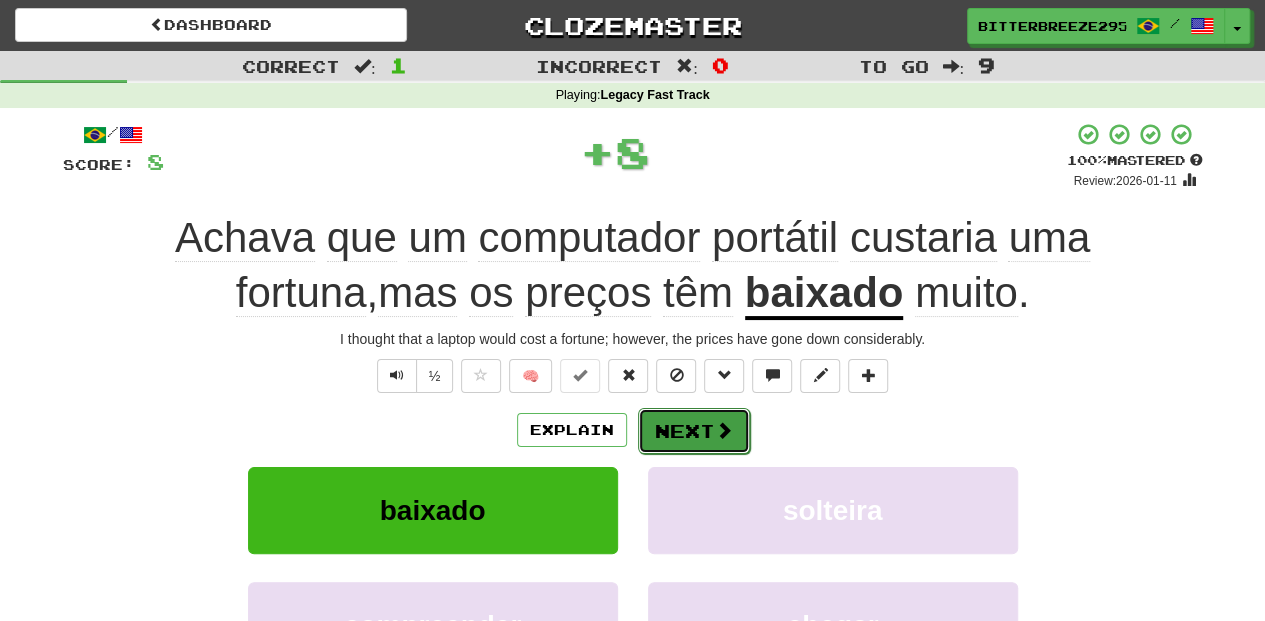 click on "Next" at bounding box center [694, 431] 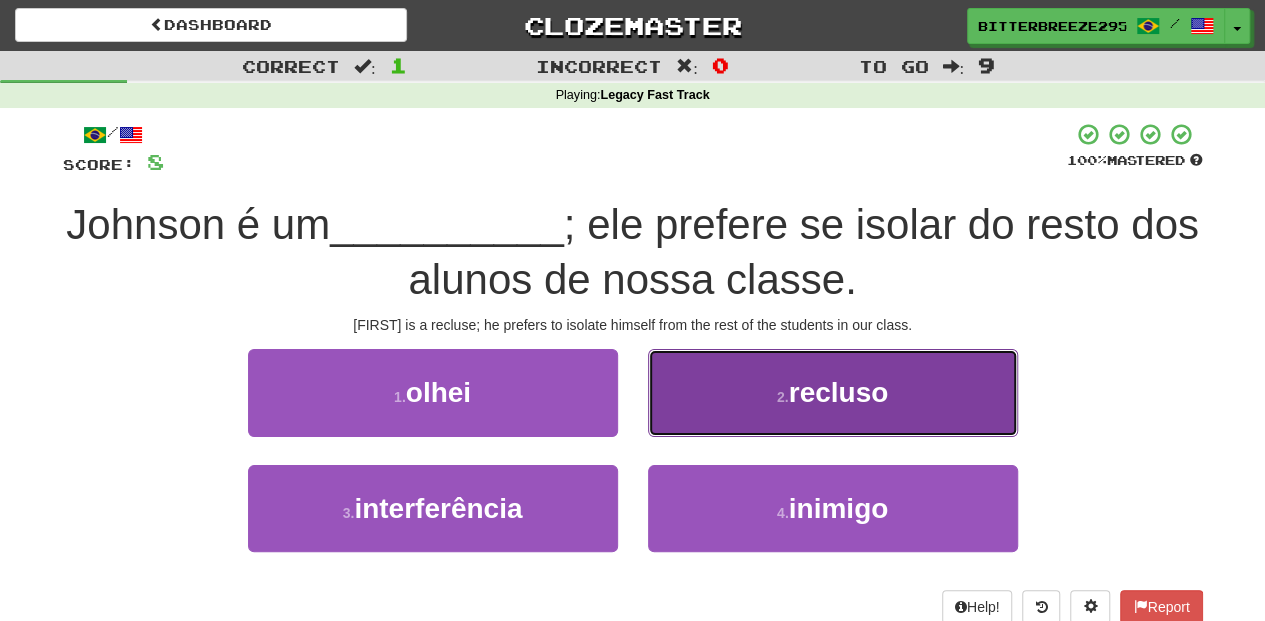 click on "2 .  recluso" at bounding box center [833, 392] 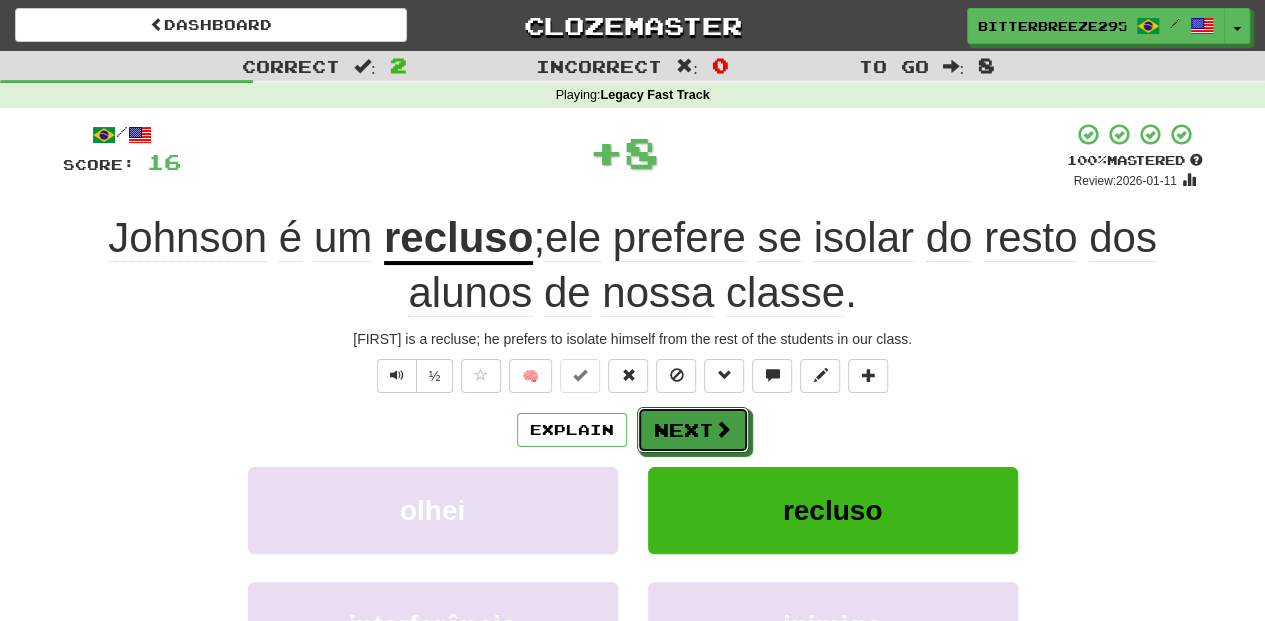 click at bounding box center [723, 429] 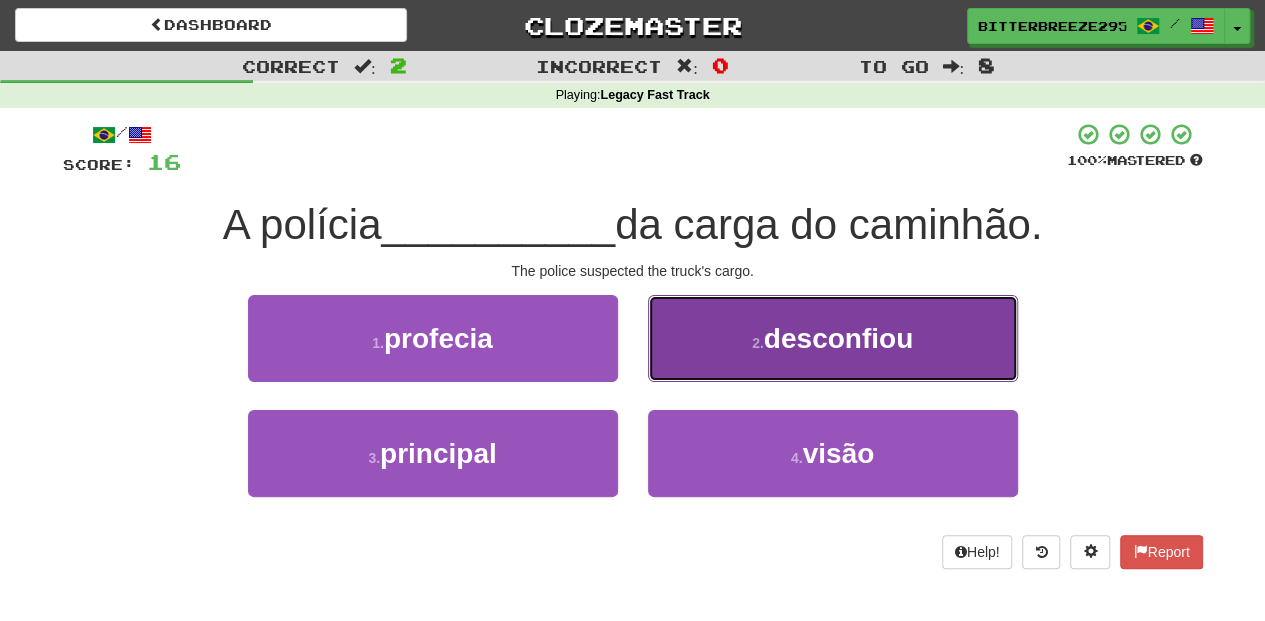 click on "2 .  desconfiou" at bounding box center (833, 338) 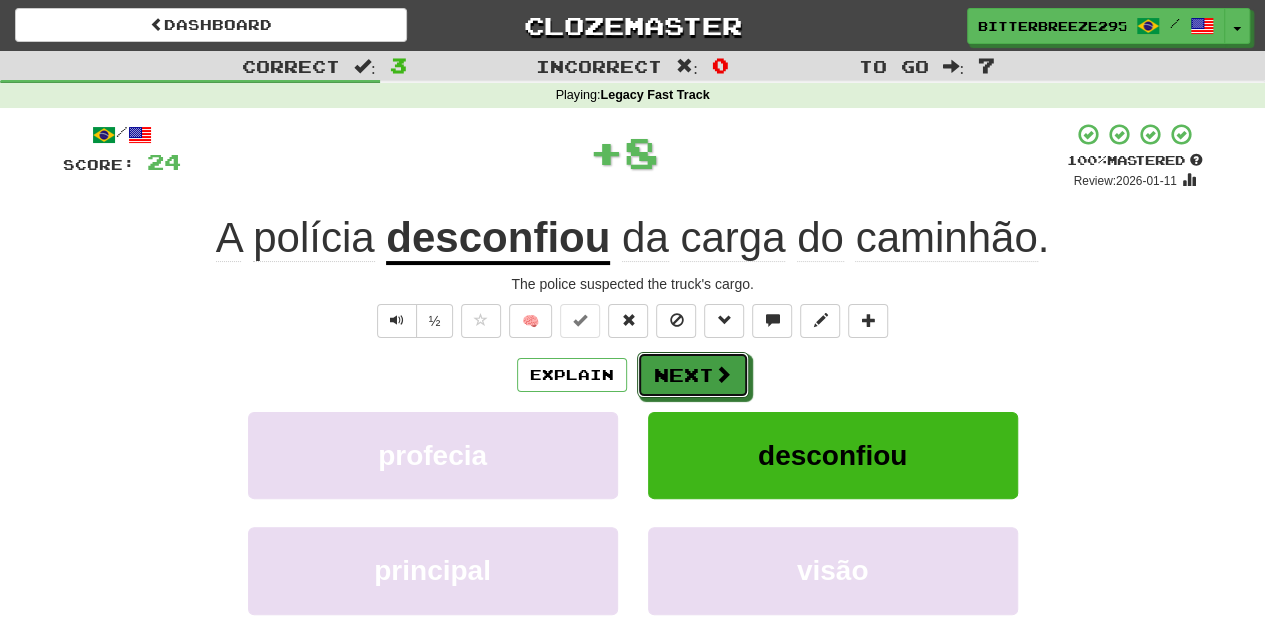 click on "Next" at bounding box center (693, 375) 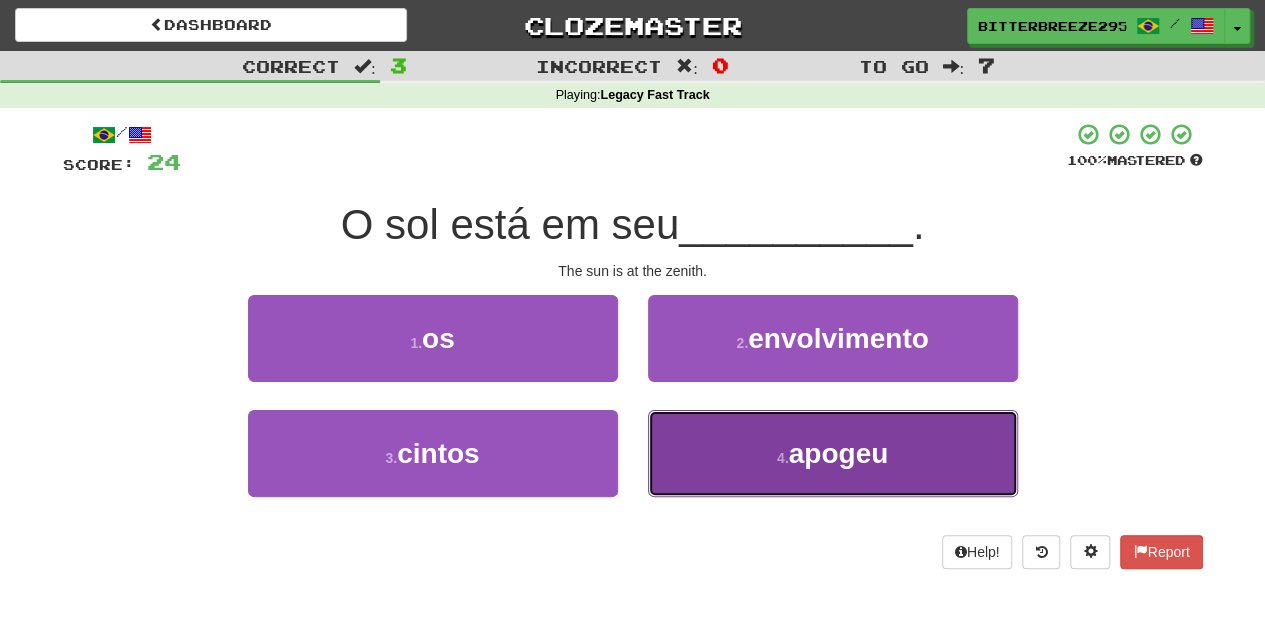 click on "4 .  apogeu" at bounding box center [833, 453] 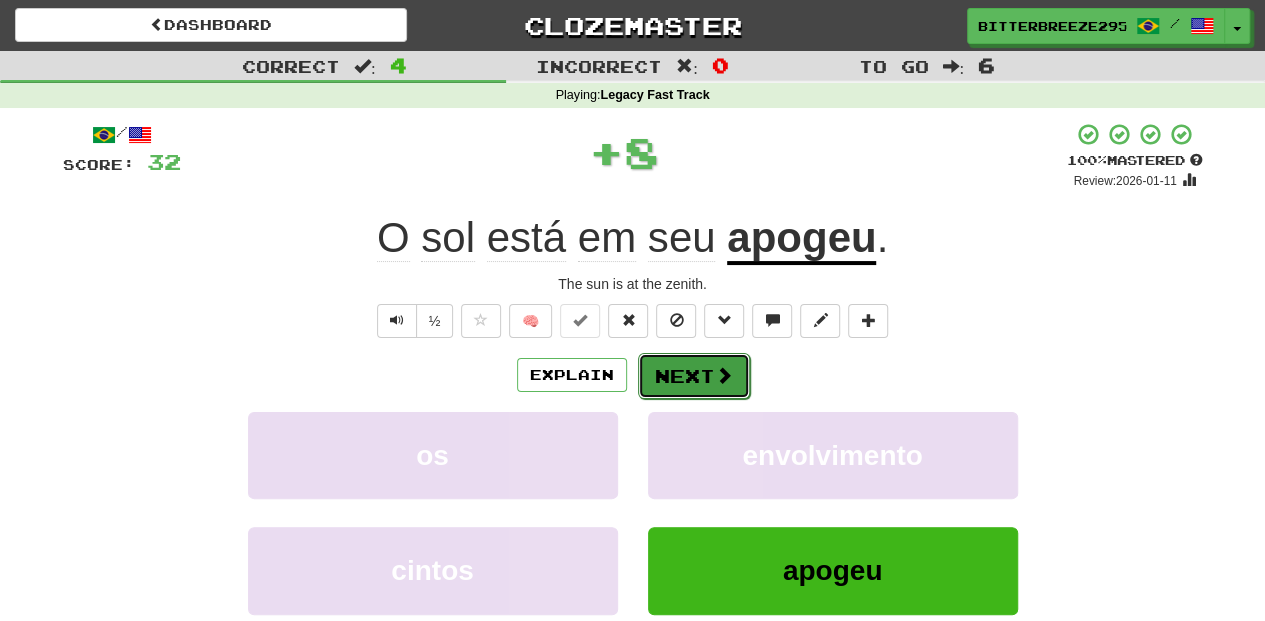 click on "Next" at bounding box center (694, 376) 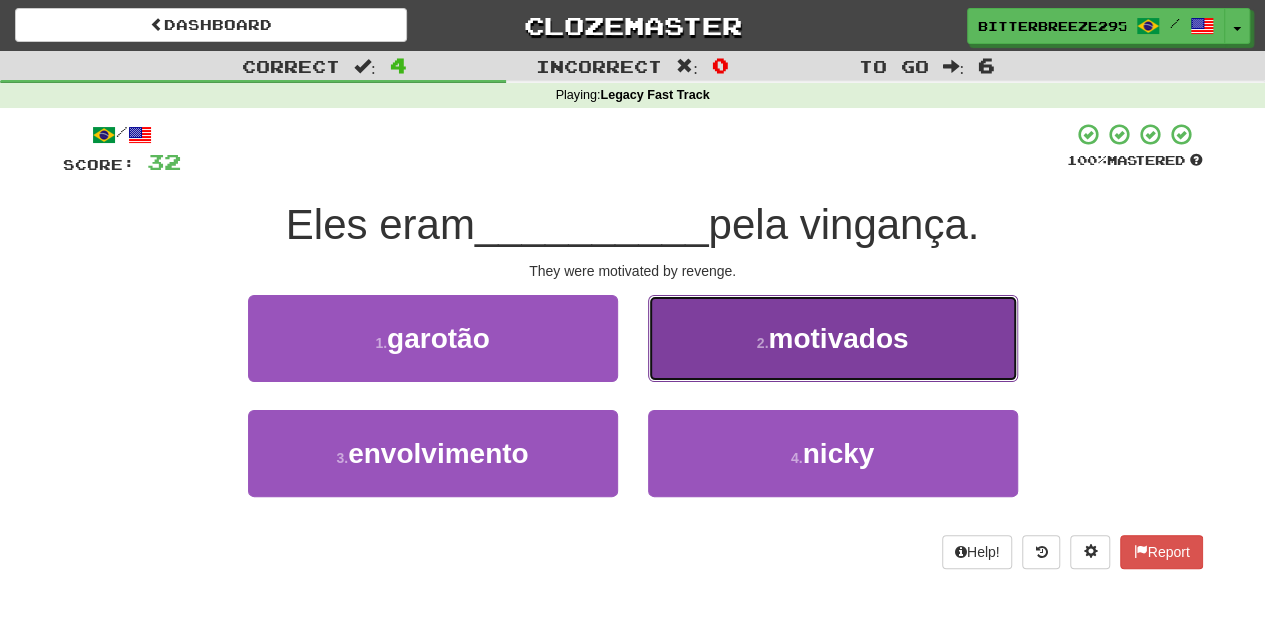click on "2 .  motivados" at bounding box center (833, 338) 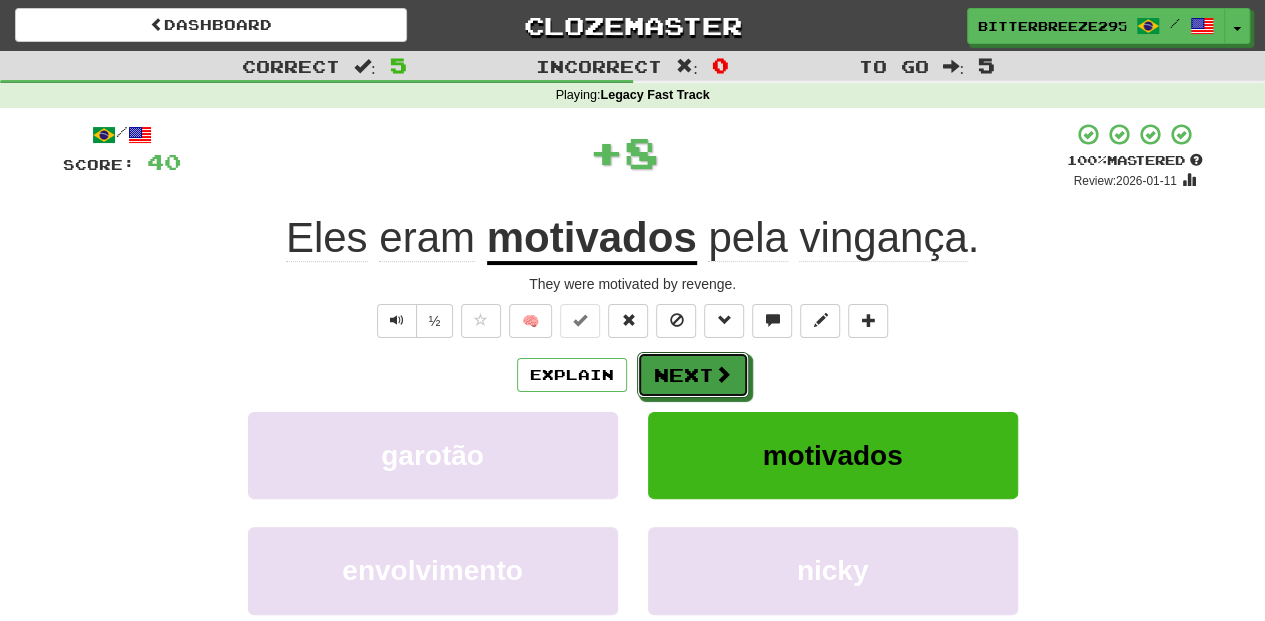 click on "Next" at bounding box center (693, 375) 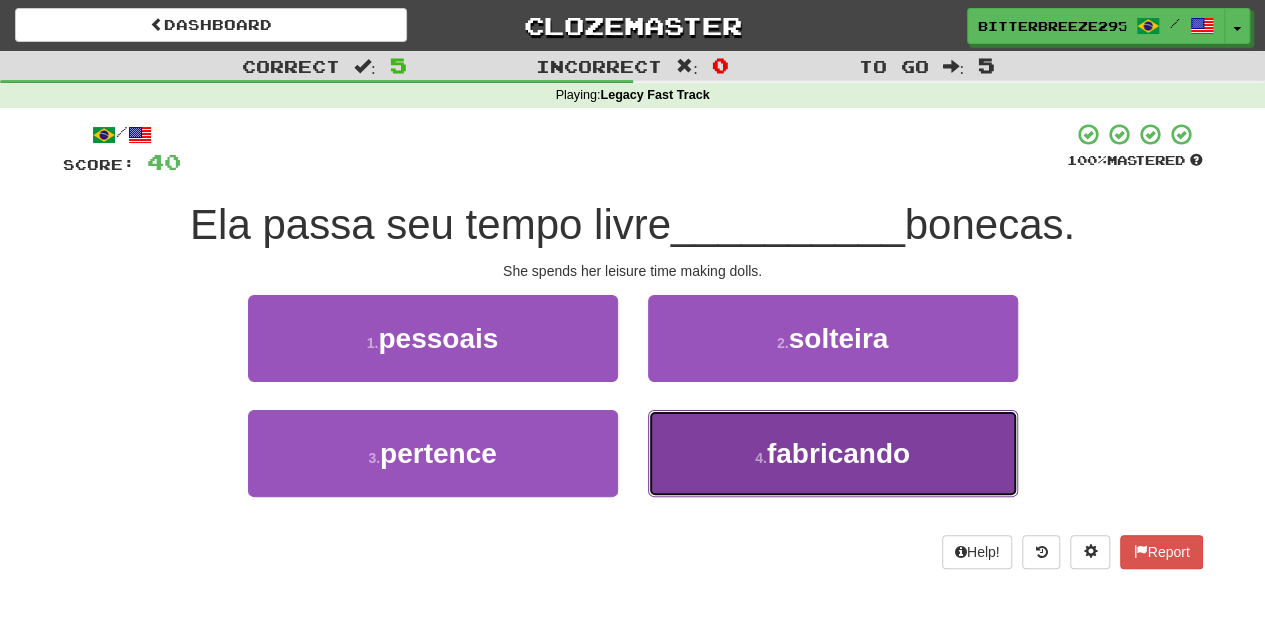click on "4 .  fabricando" at bounding box center [833, 453] 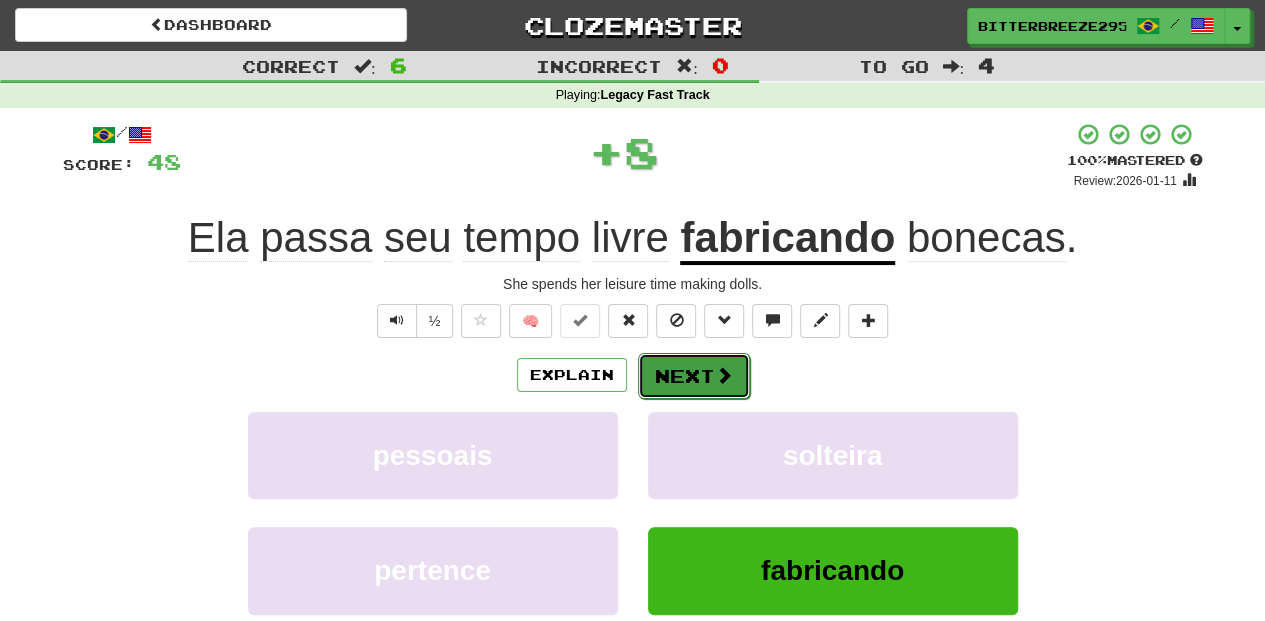 click on "Next" at bounding box center [694, 376] 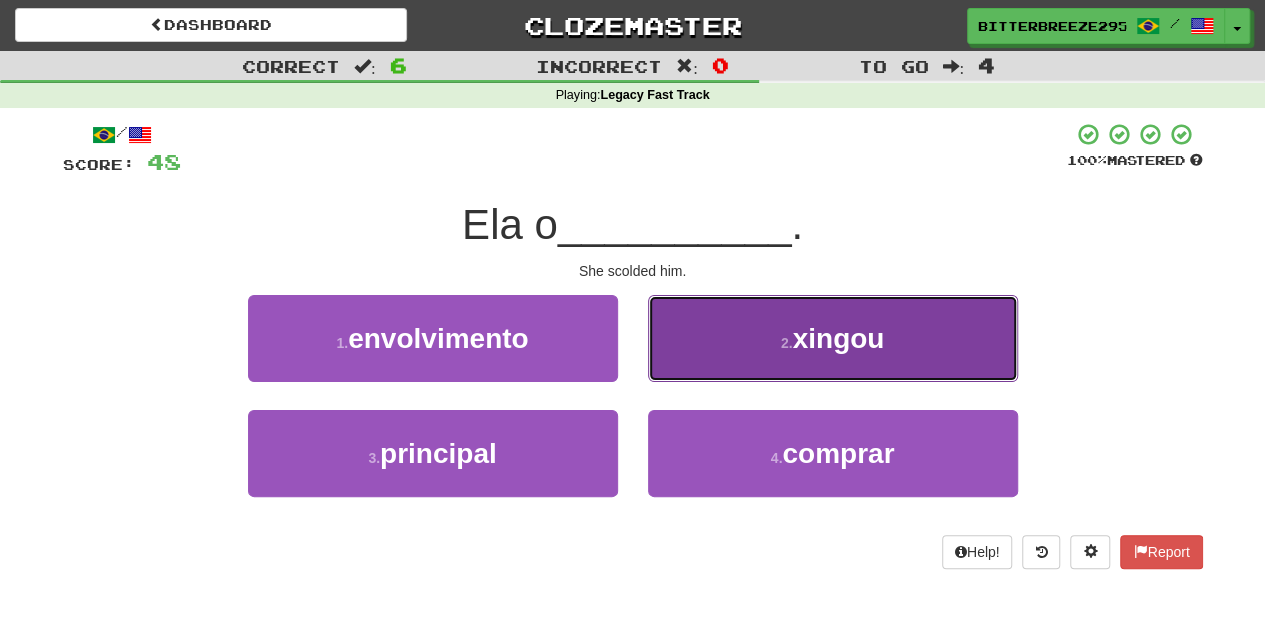click on "2 .  xingou" at bounding box center (833, 338) 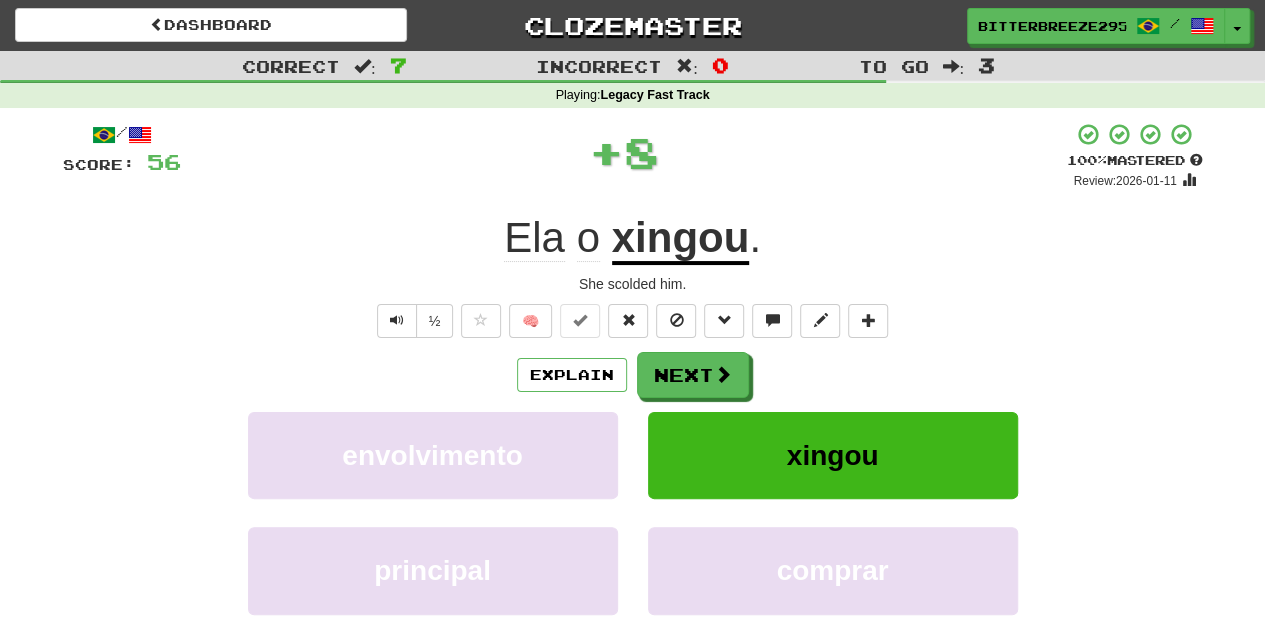 click on "Next" at bounding box center (693, 375) 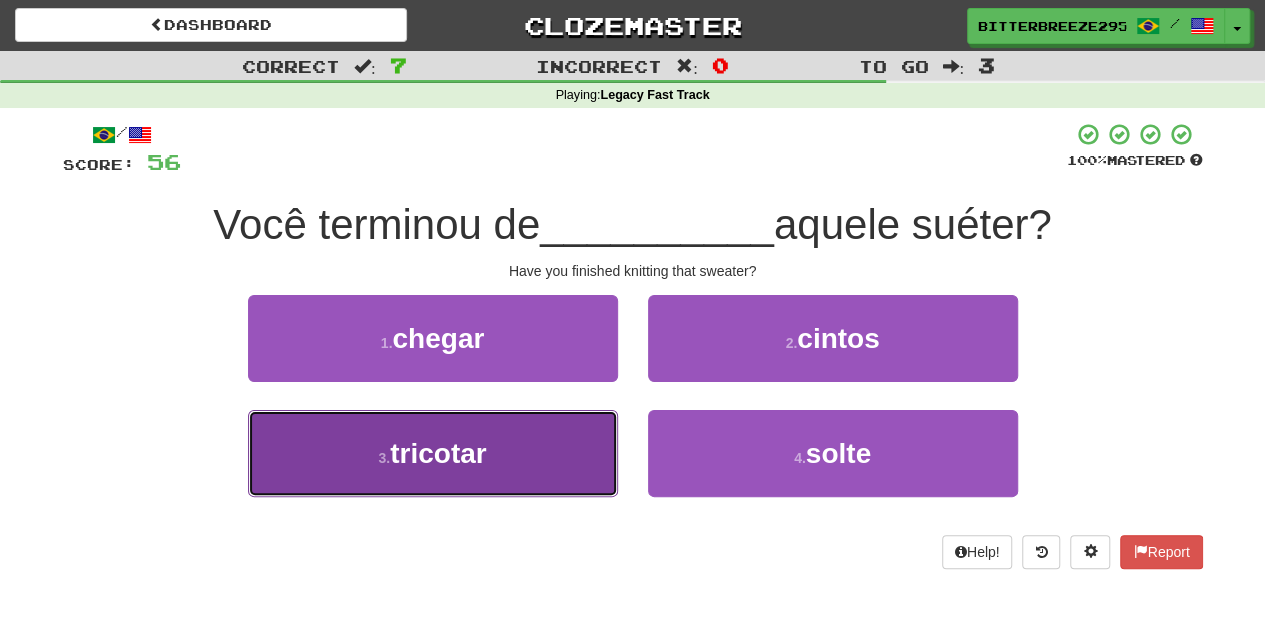 click on "3 .  tricotar" at bounding box center [433, 453] 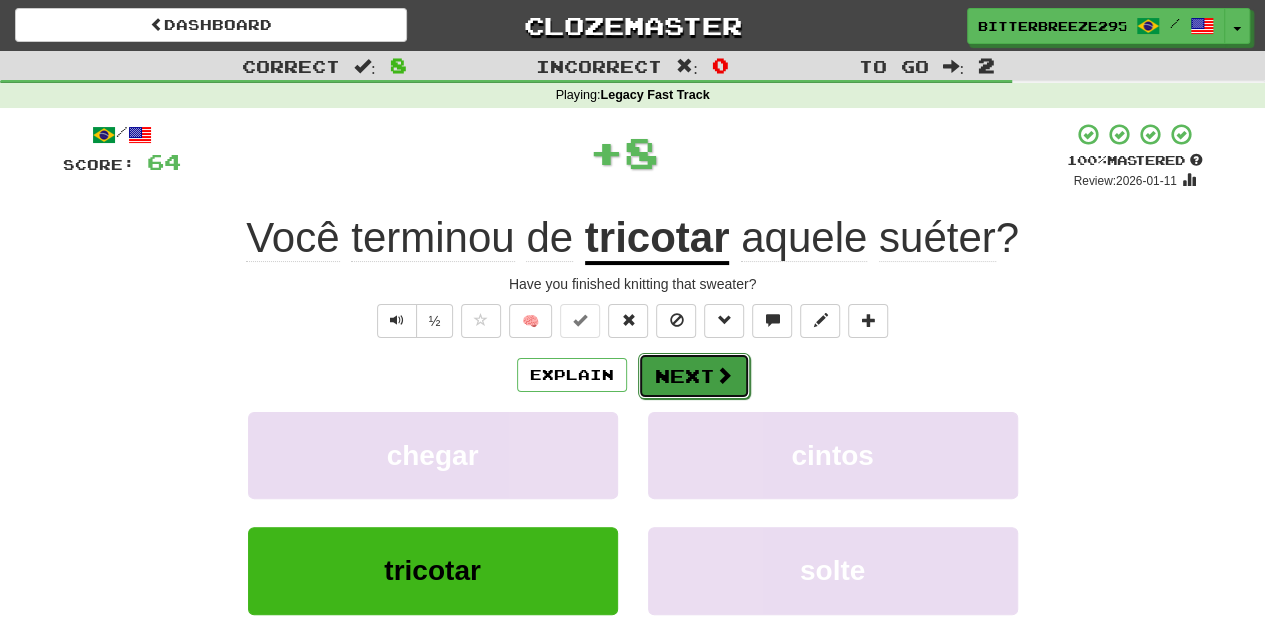 click on "Next" at bounding box center [694, 376] 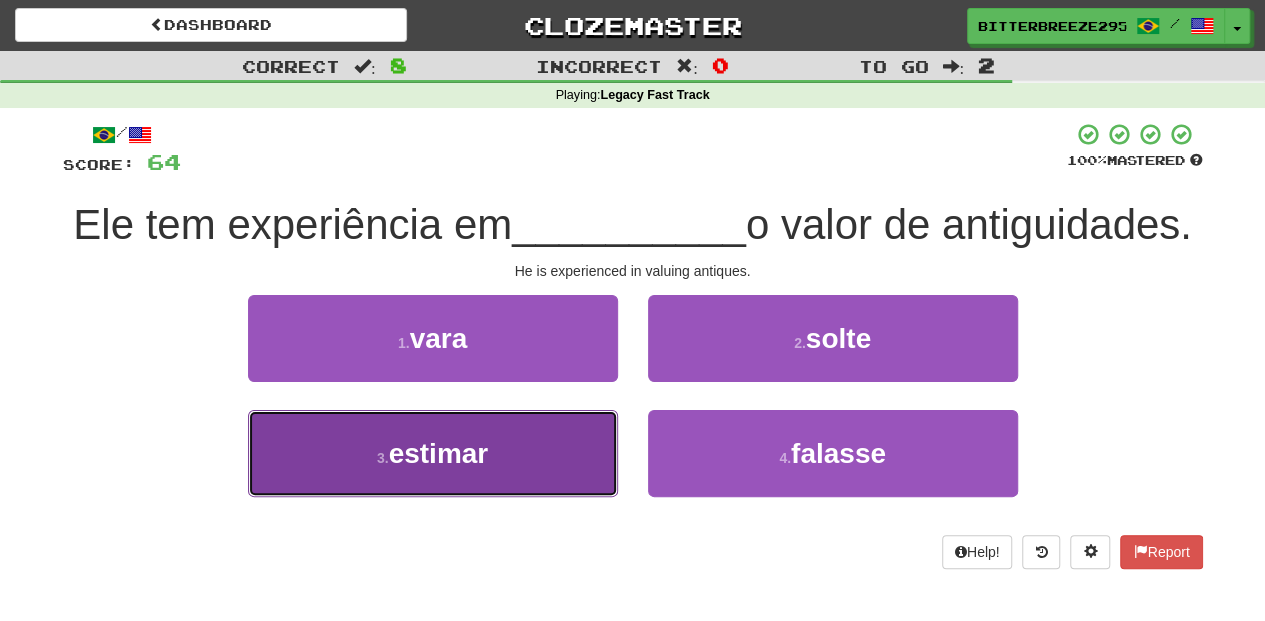 click on "3 .  estimar" at bounding box center (433, 453) 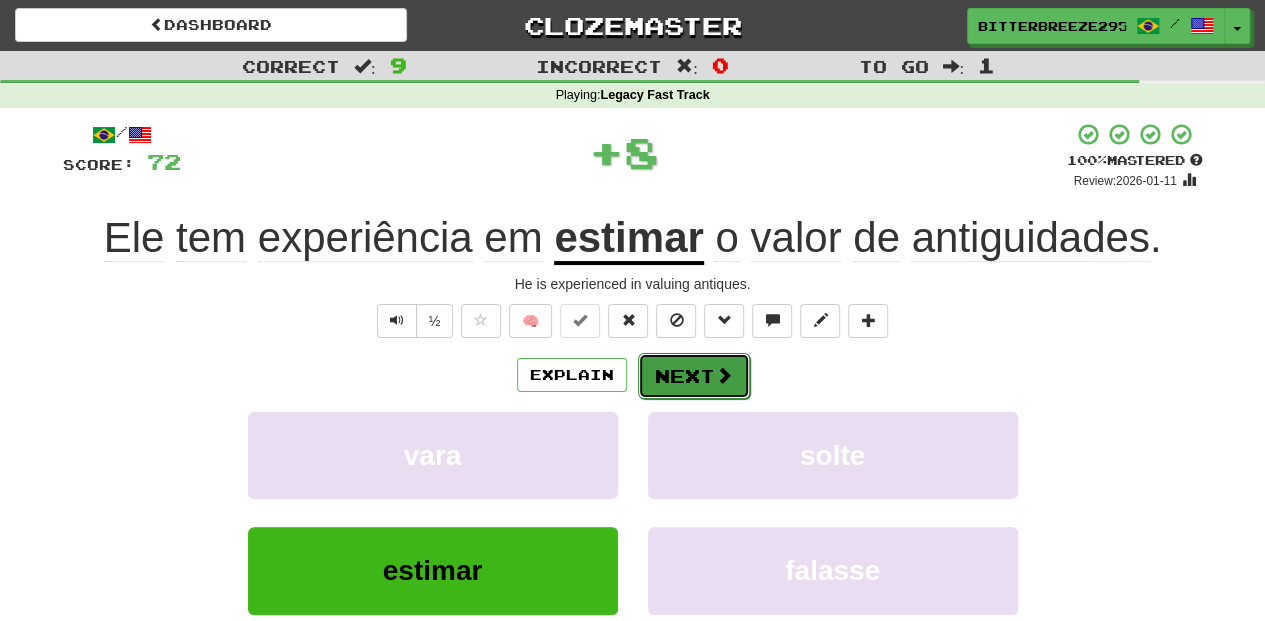 click on "Next" at bounding box center (694, 376) 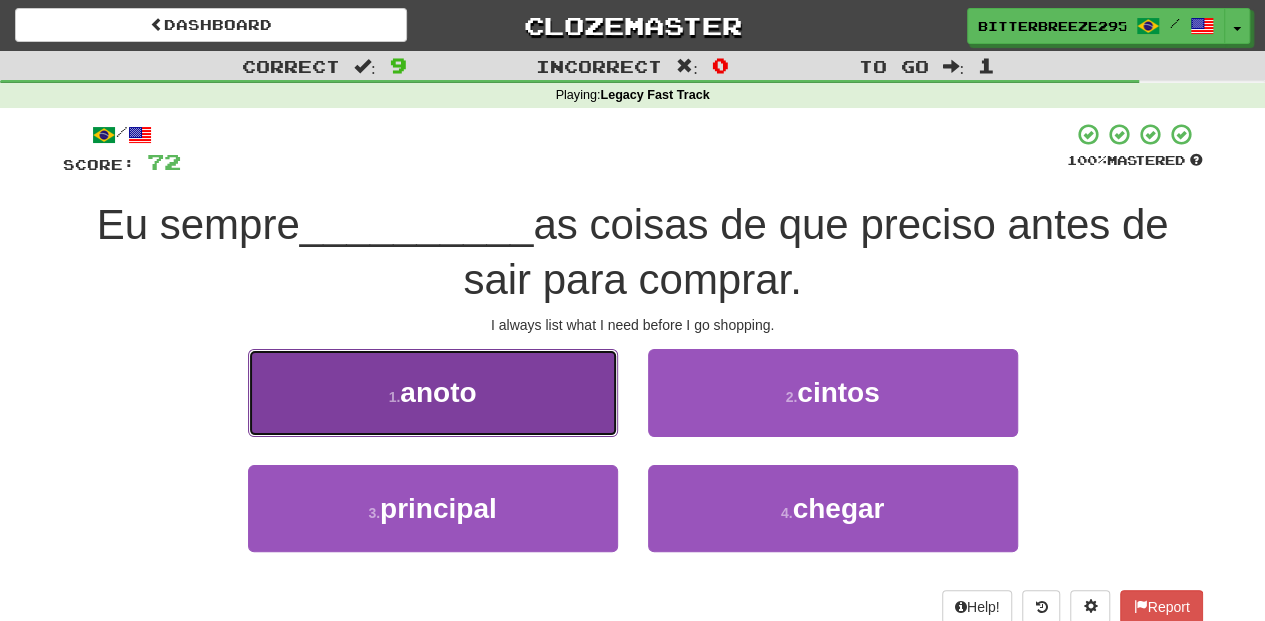 click on "1 .  anoto" at bounding box center [433, 392] 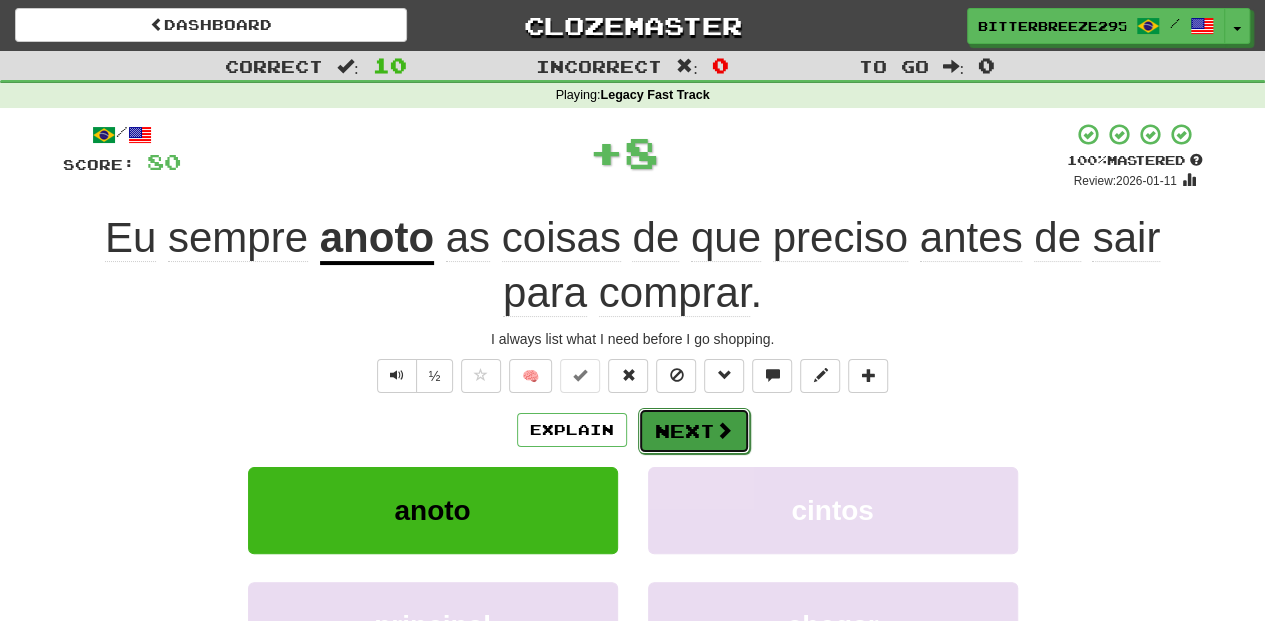 click on "Next" at bounding box center (694, 431) 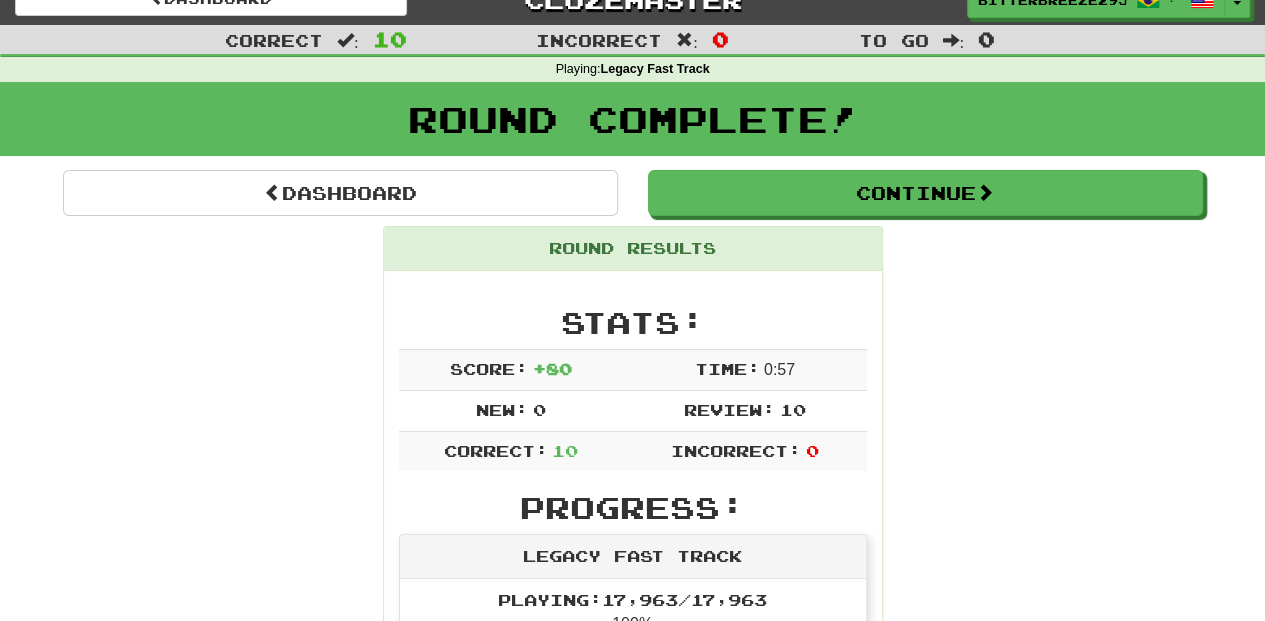 scroll, scrollTop: 0, scrollLeft: 0, axis: both 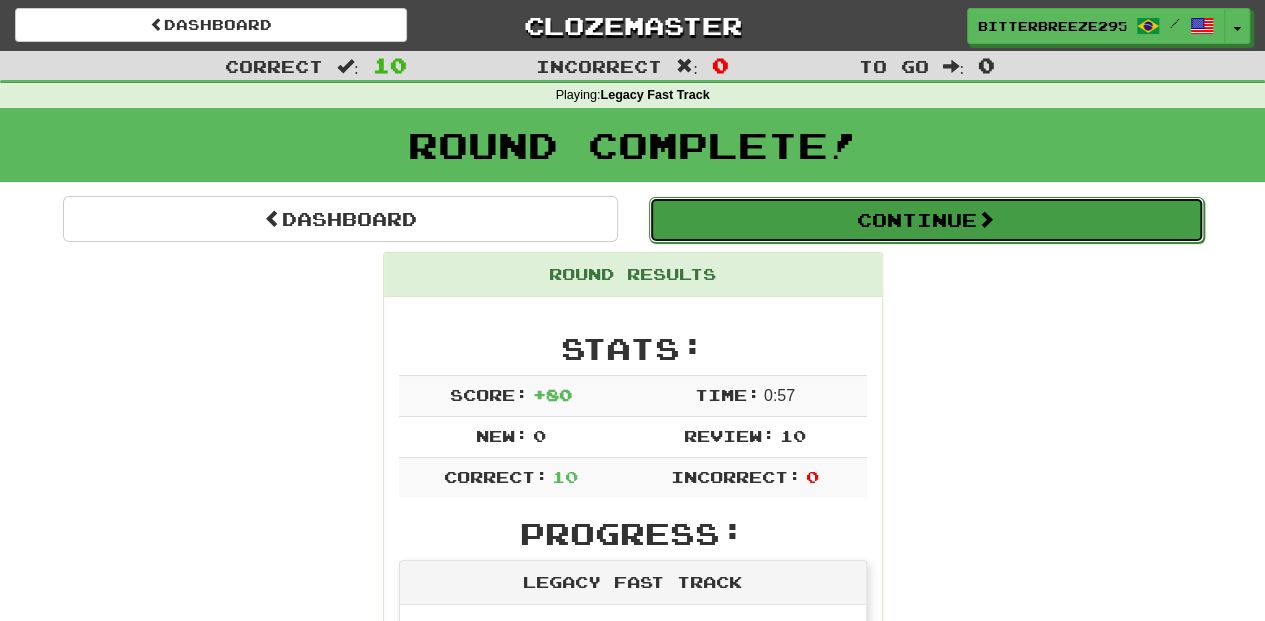 click on "Continue" at bounding box center [926, 220] 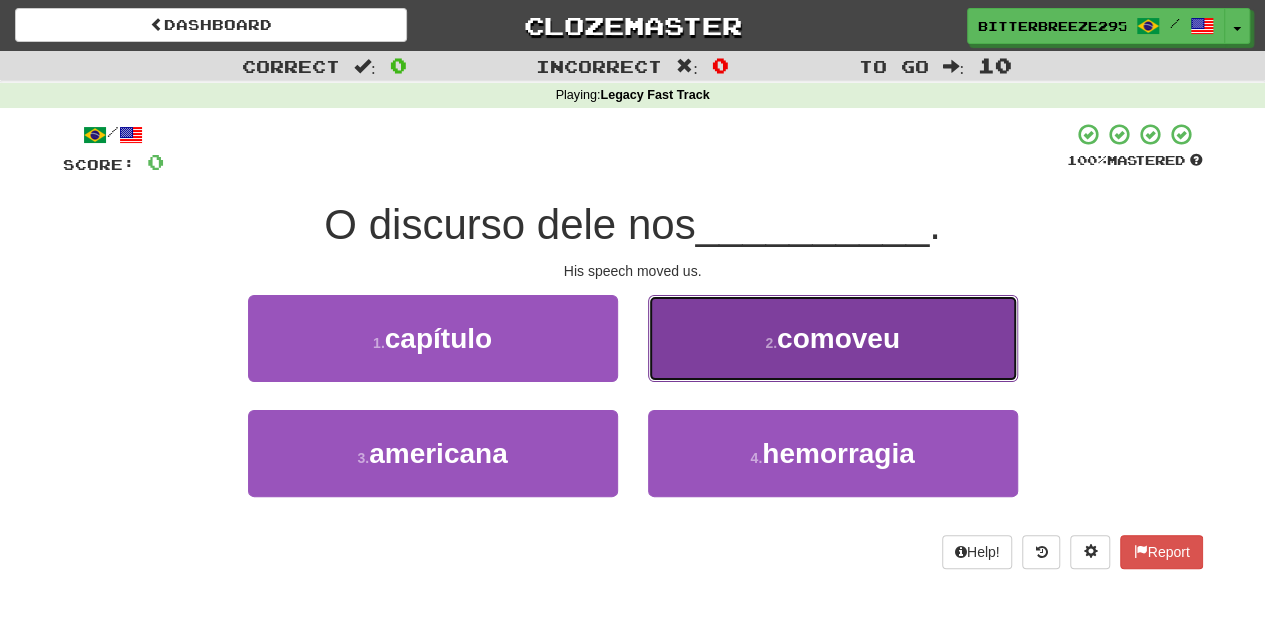 click on "2 .  comoveu" at bounding box center [833, 338] 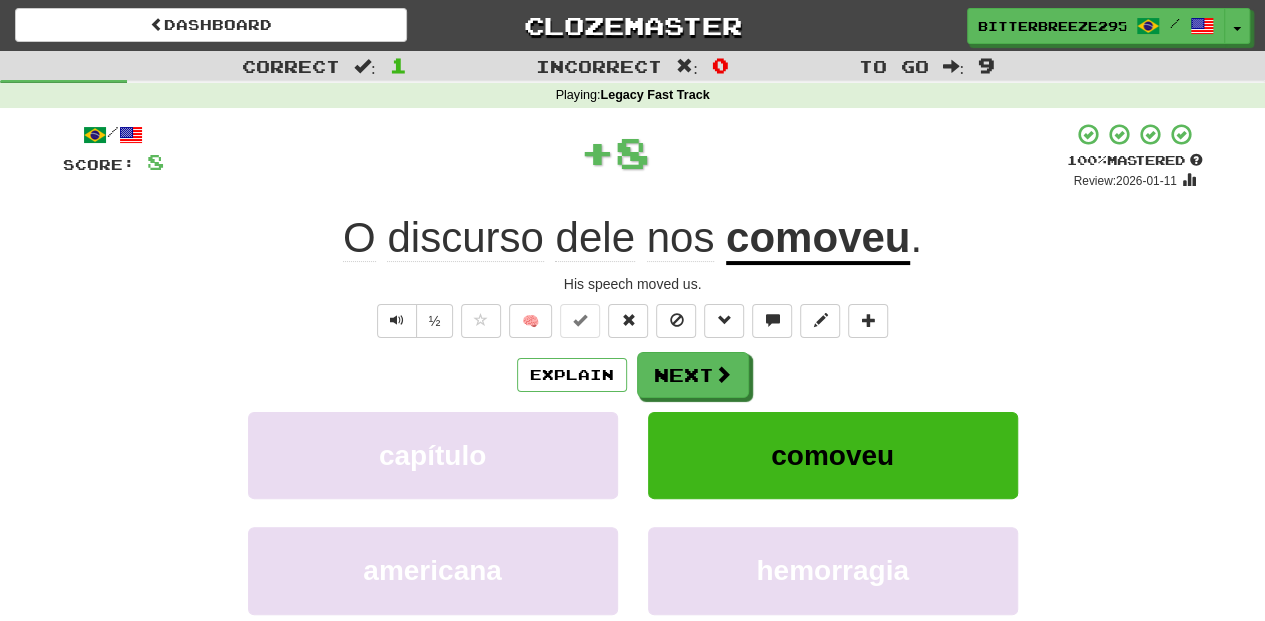 click on "Next" at bounding box center (693, 375) 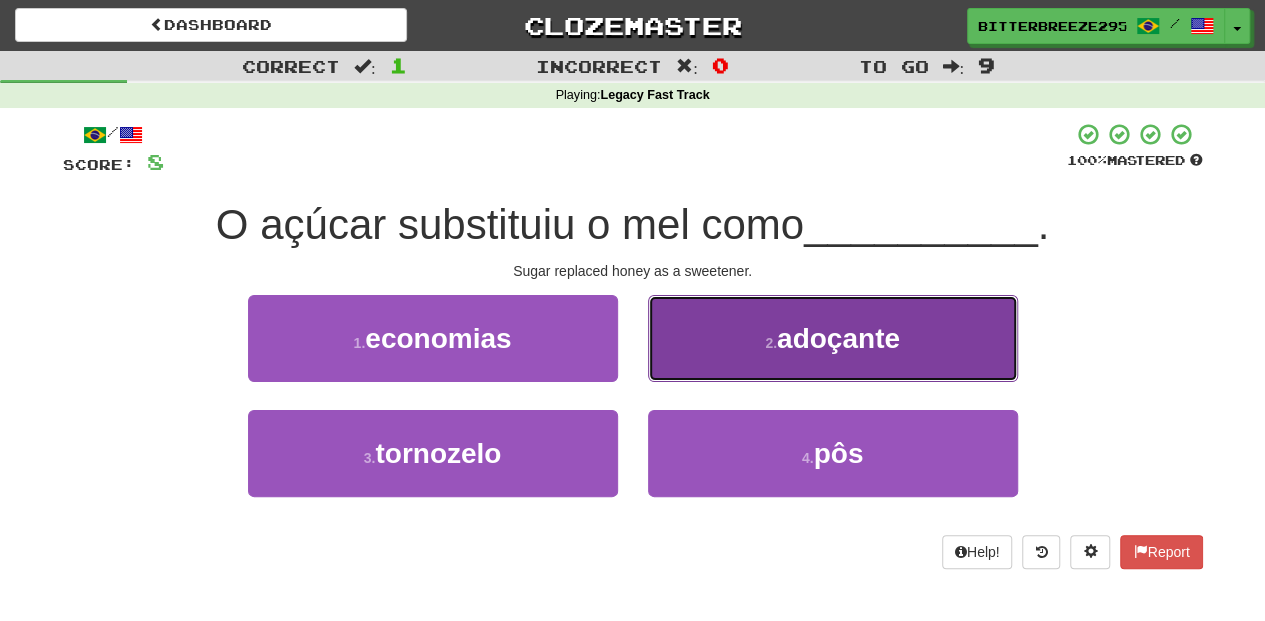 click on "2 .  adoçante" at bounding box center [833, 338] 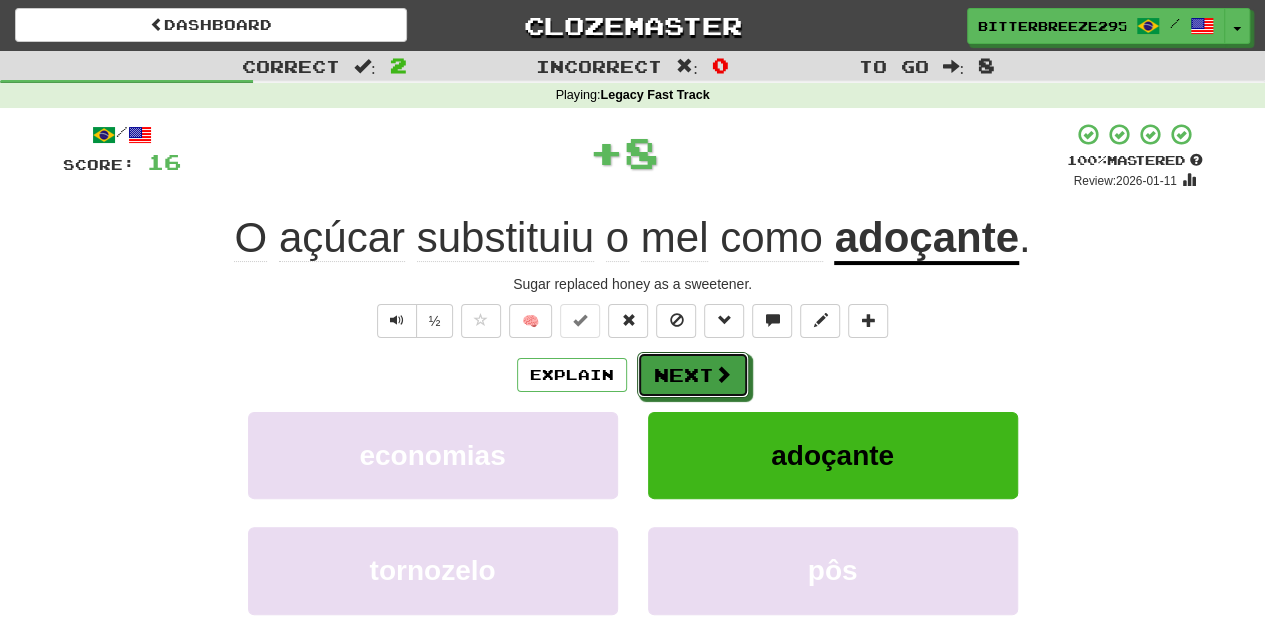 click on "Next" at bounding box center (693, 375) 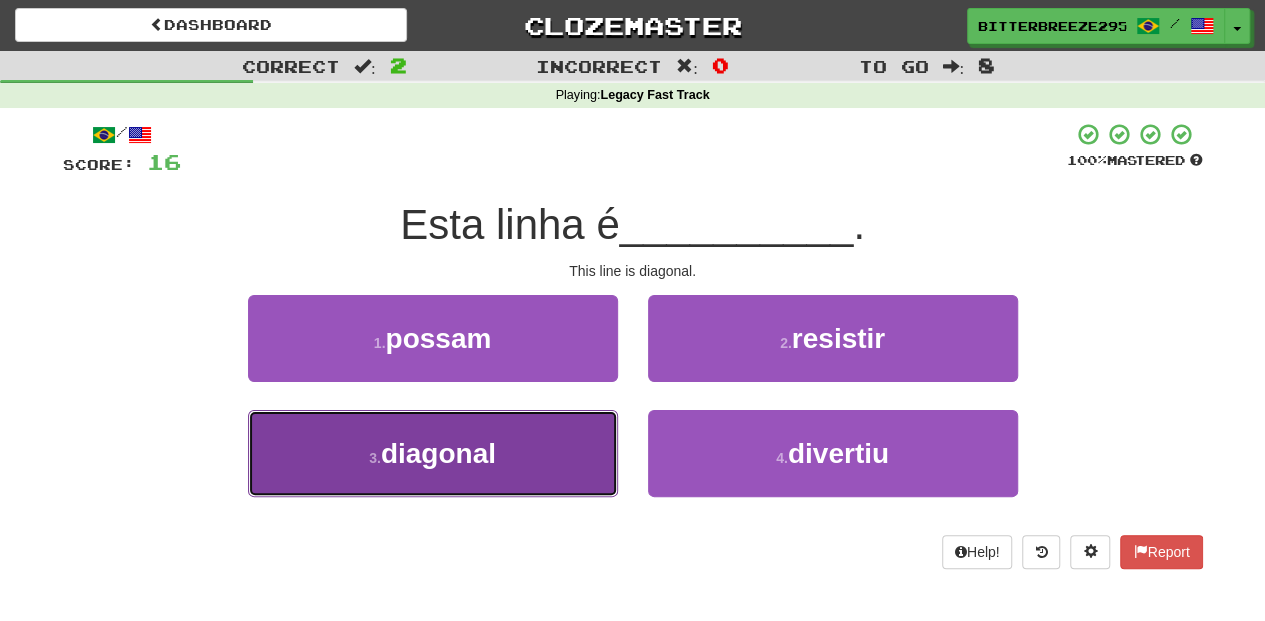 click on "3 .  diagonal" at bounding box center [433, 453] 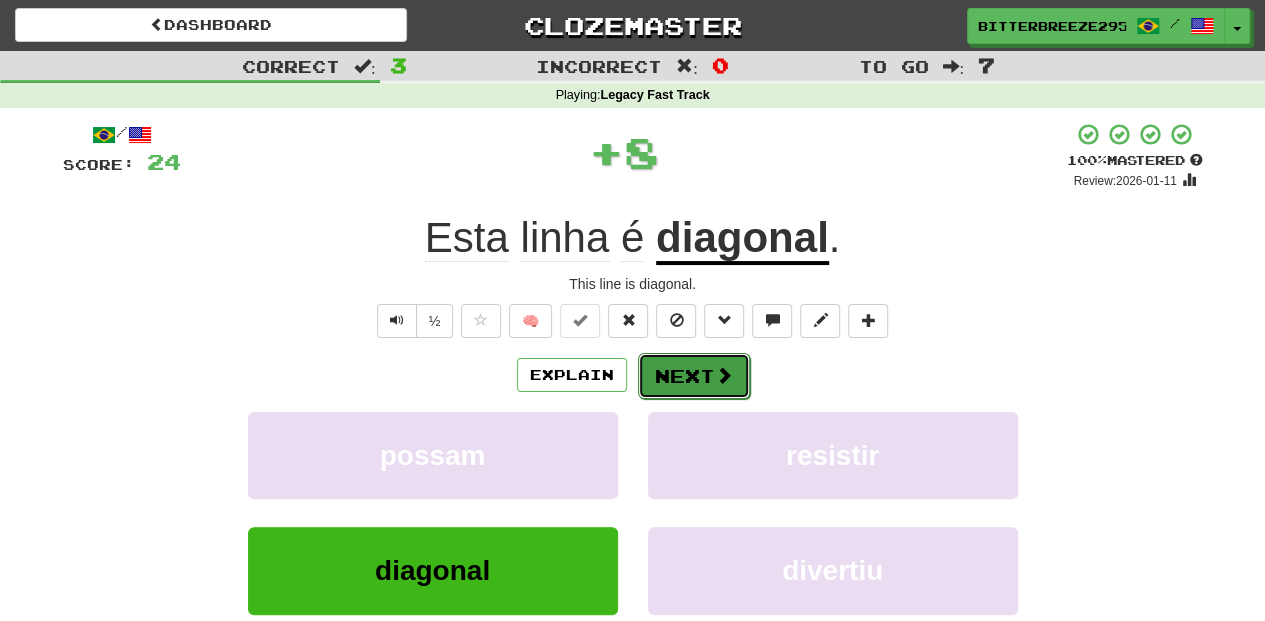 click on "Next" at bounding box center (694, 376) 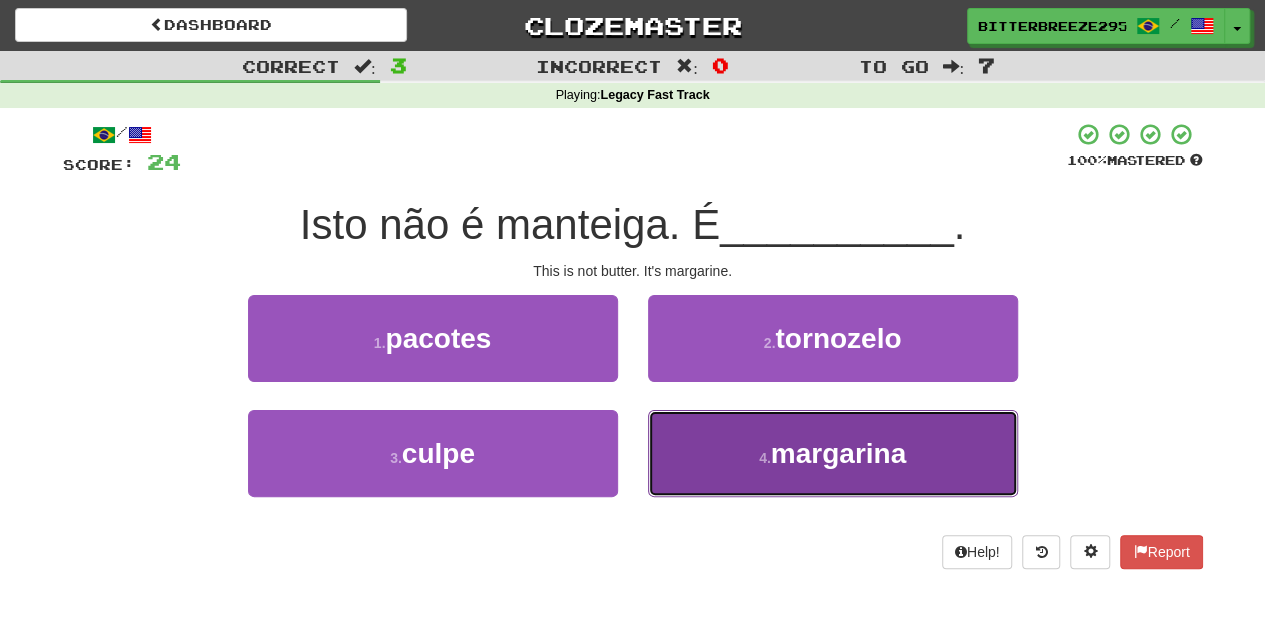 click on "4 .  margarina" at bounding box center [833, 453] 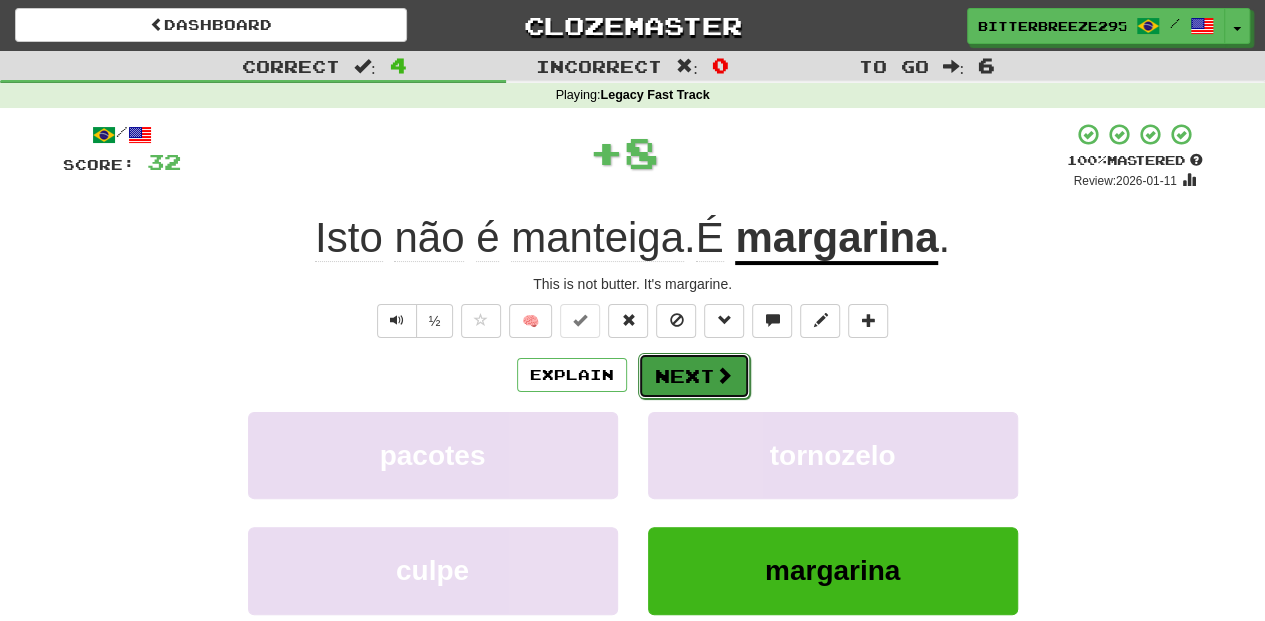click on "Next" at bounding box center [694, 376] 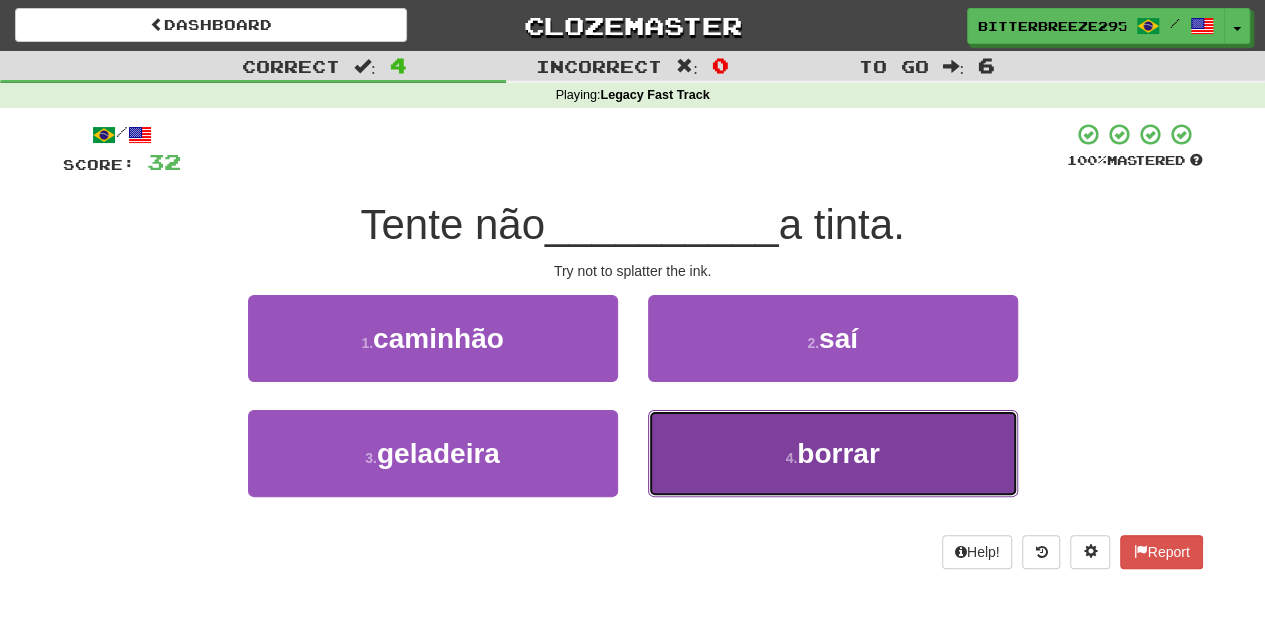 click on "4 .  borrar" at bounding box center [833, 453] 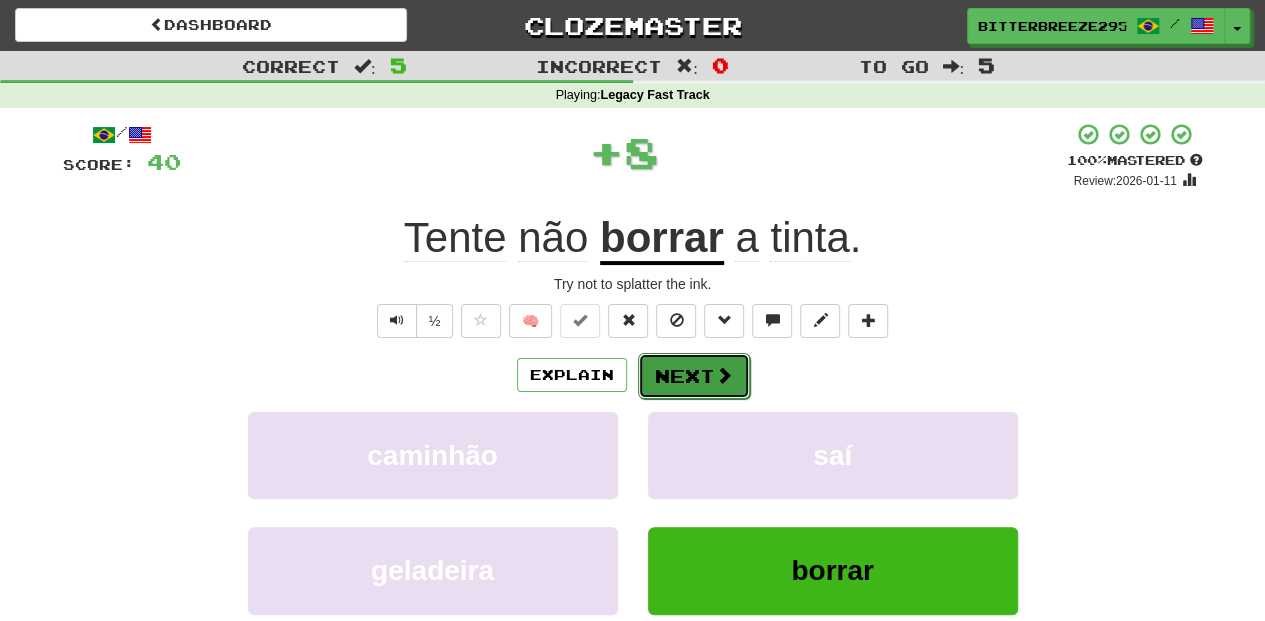 click on "Next" at bounding box center [694, 376] 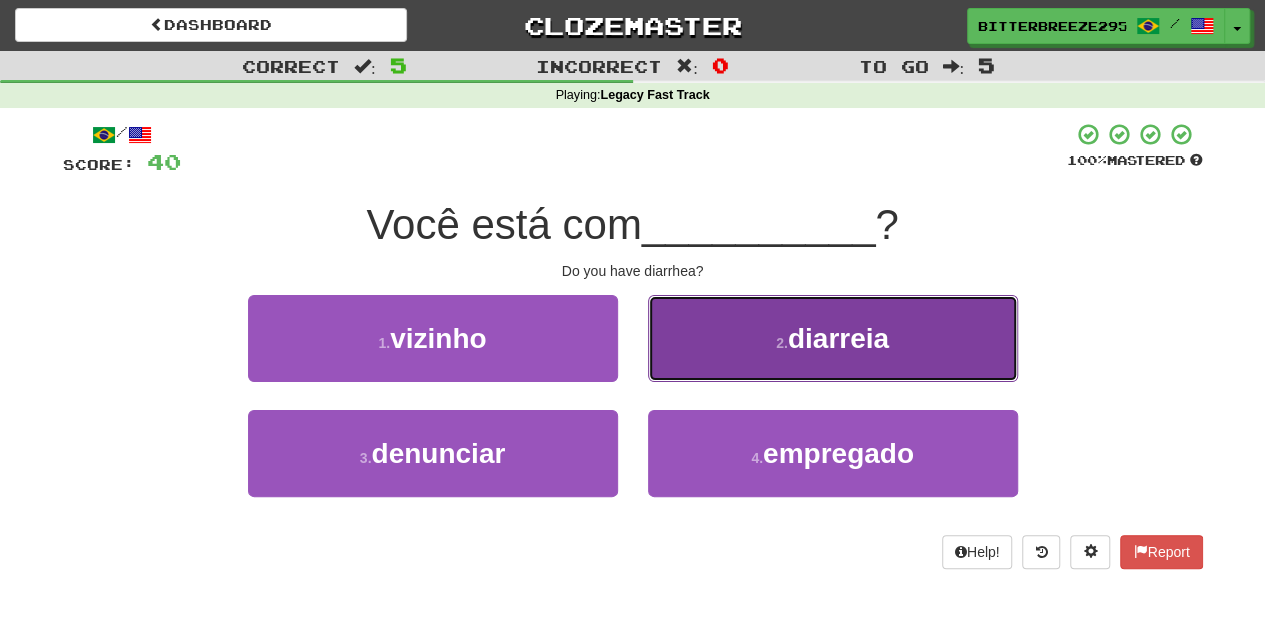 click on "2 .  diarreia" at bounding box center (833, 338) 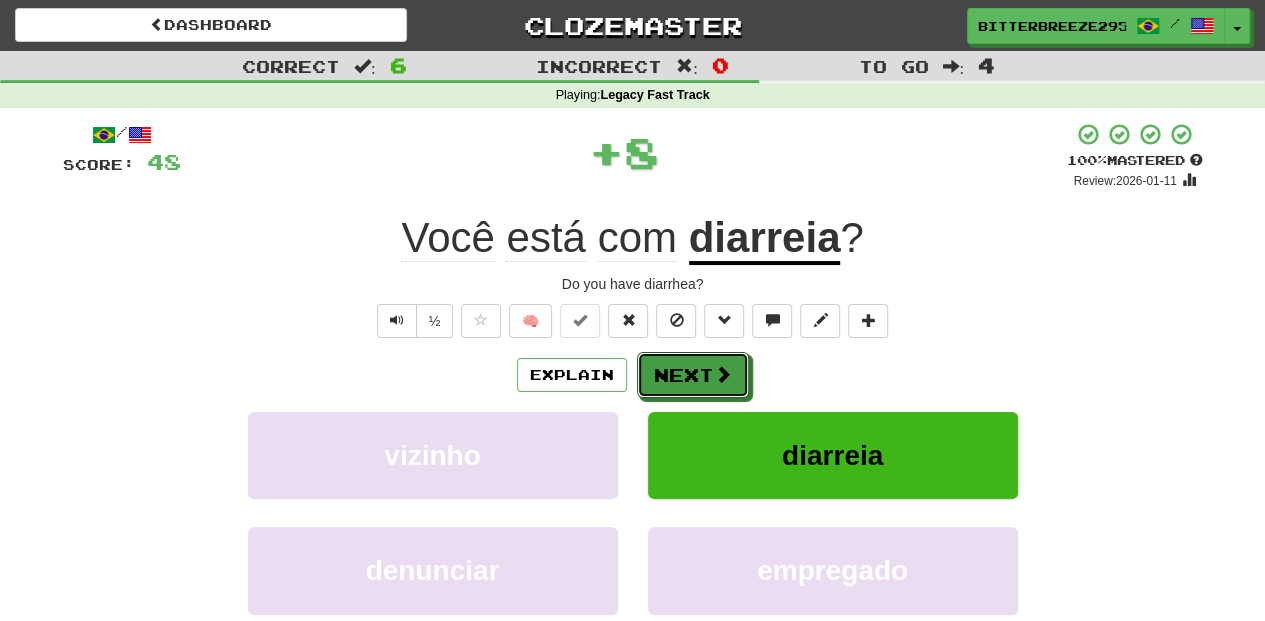 click on "Next" at bounding box center (693, 375) 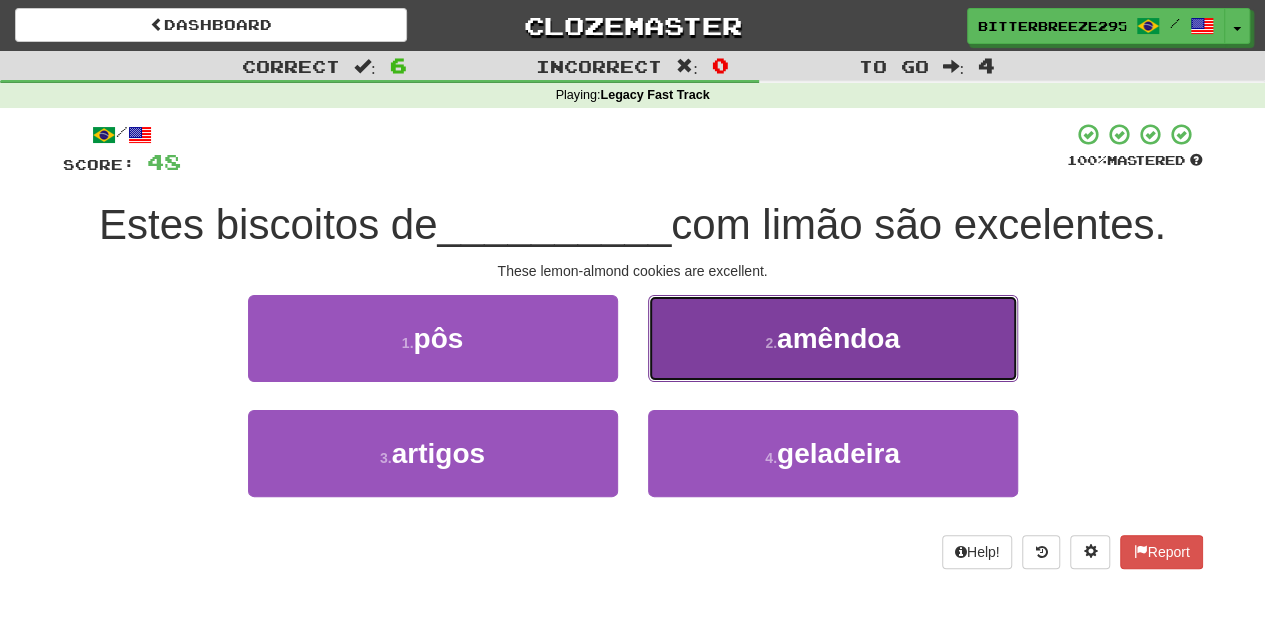 click on "2 .  amêndoa" at bounding box center (833, 338) 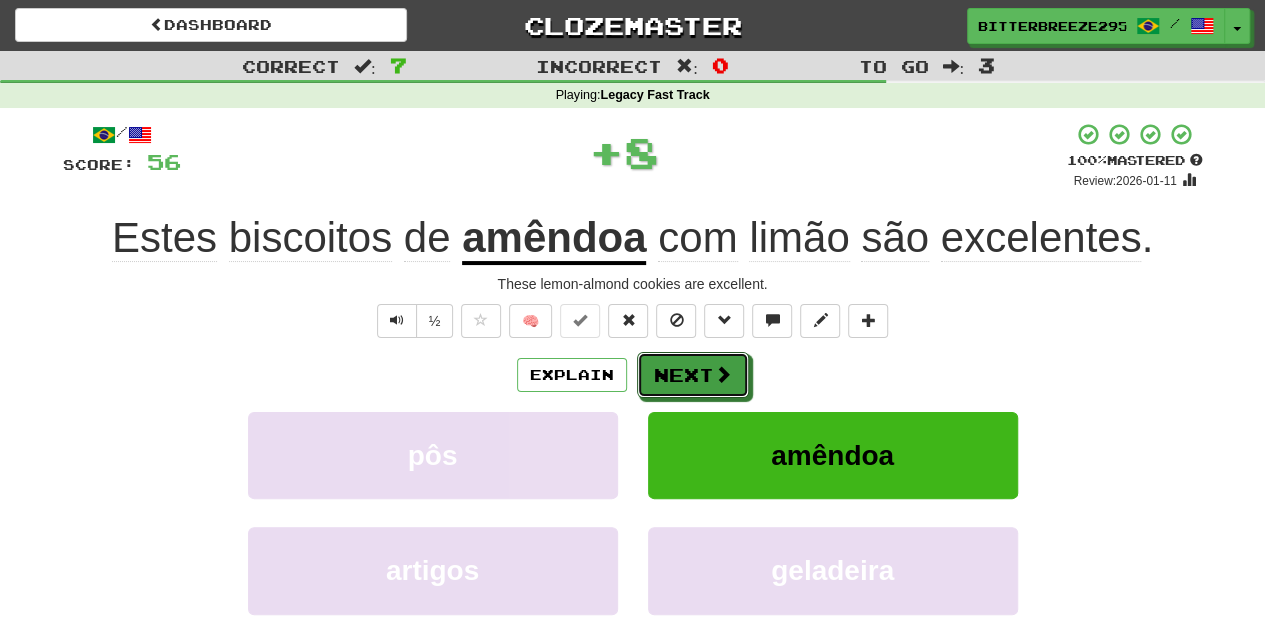click on "Next" at bounding box center (693, 375) 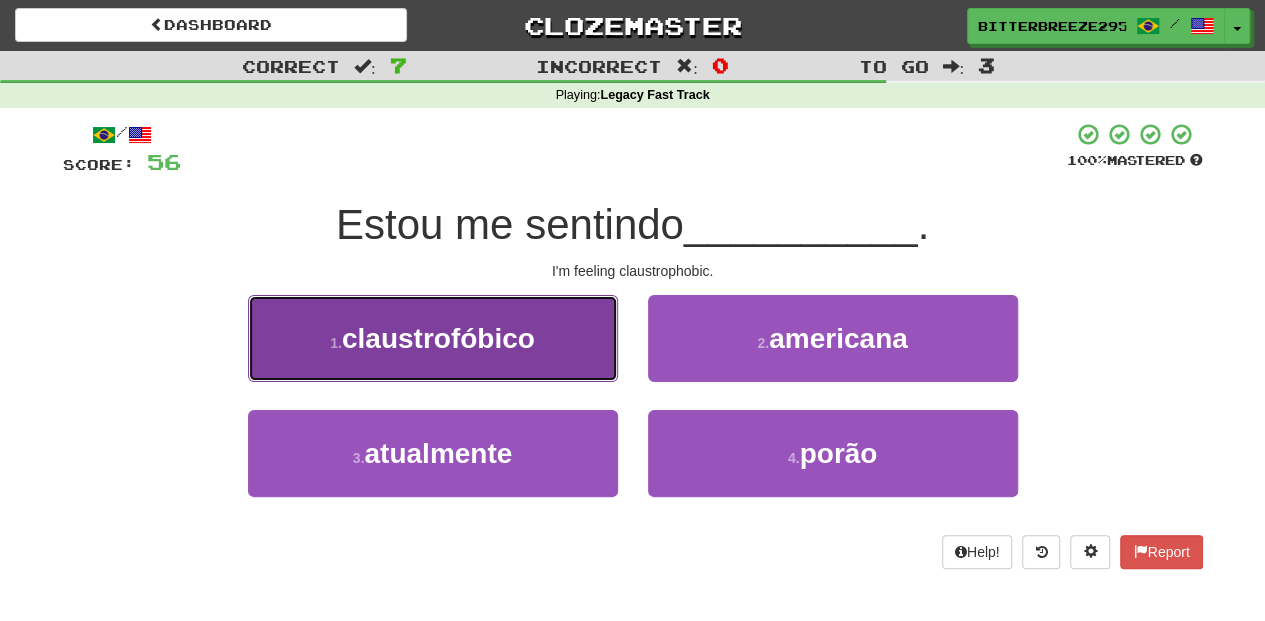 click on "1 .  claustrofóbico" at bounding box center [433, 338] 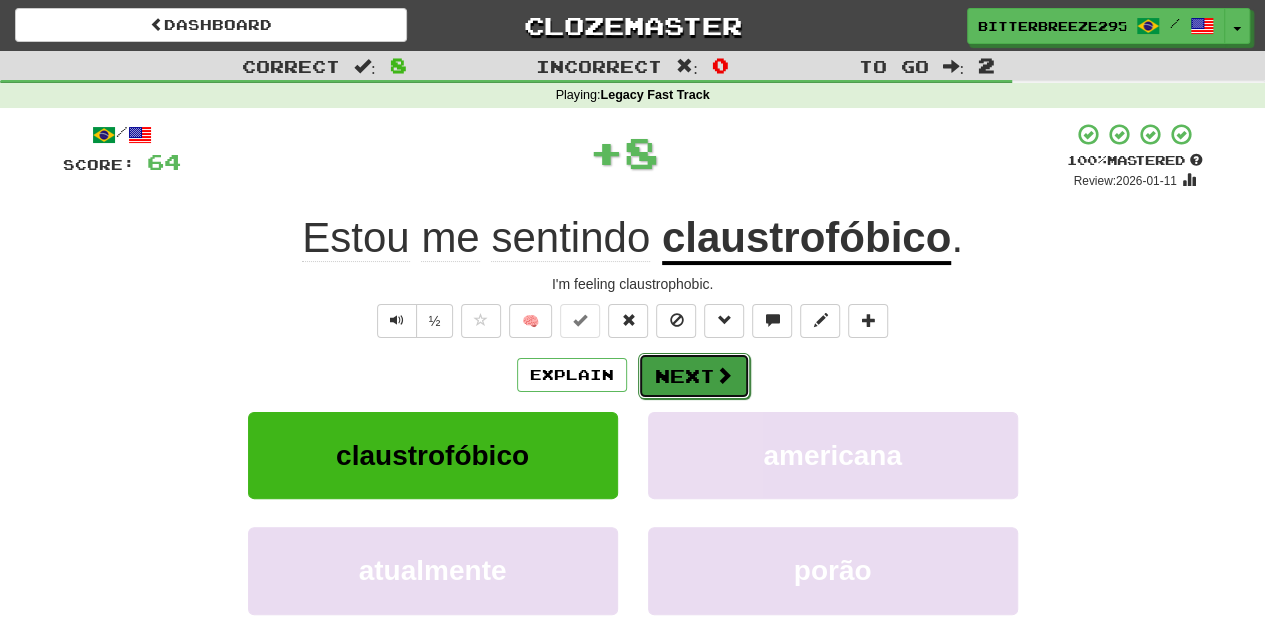 click on "Next" at bounding box center (694, 376) 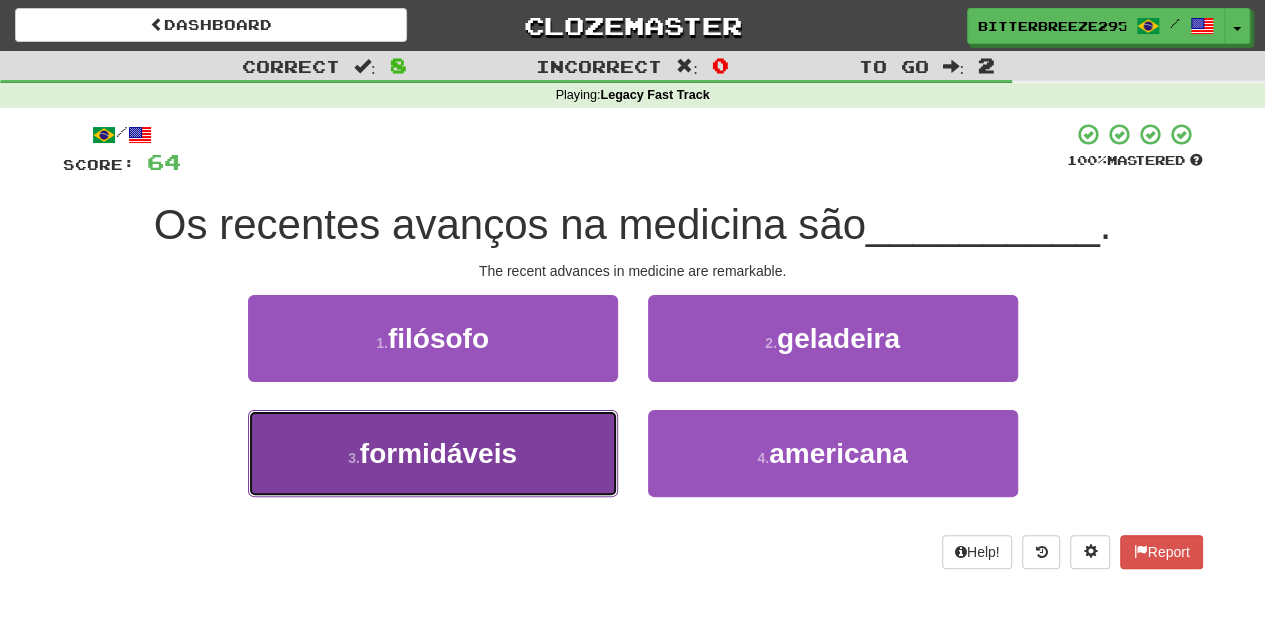 click on "3 .  formidáveis" at bounding box center (433, 453) 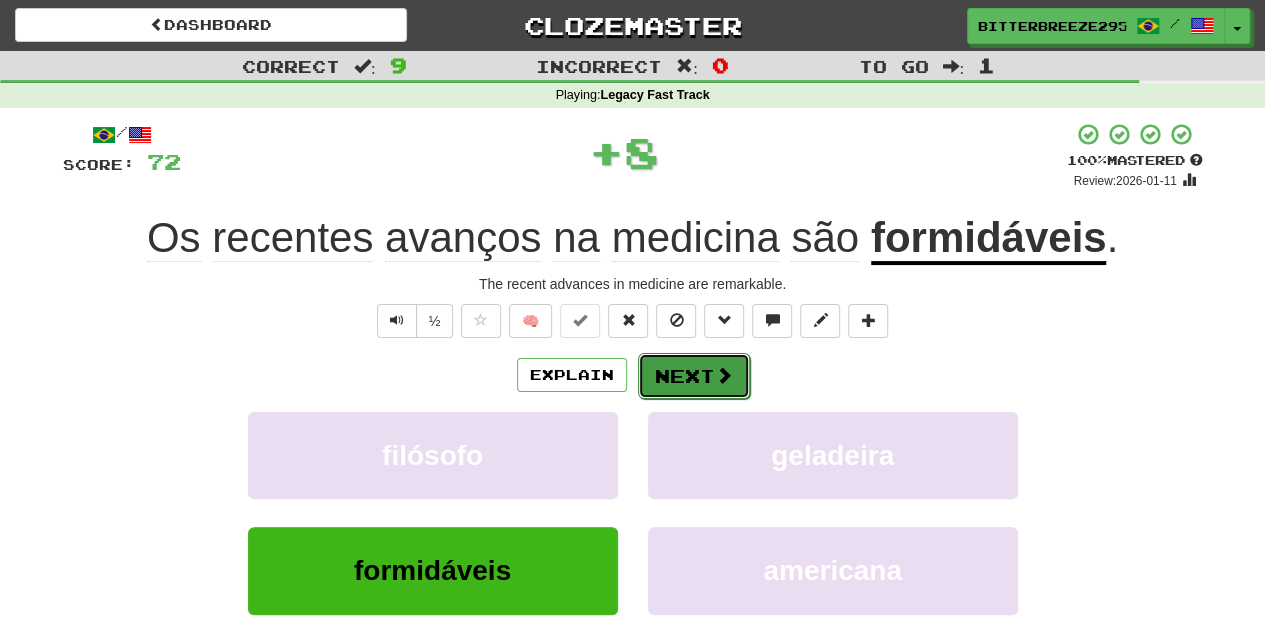 click on "Next" at bounding box center [694, 376] 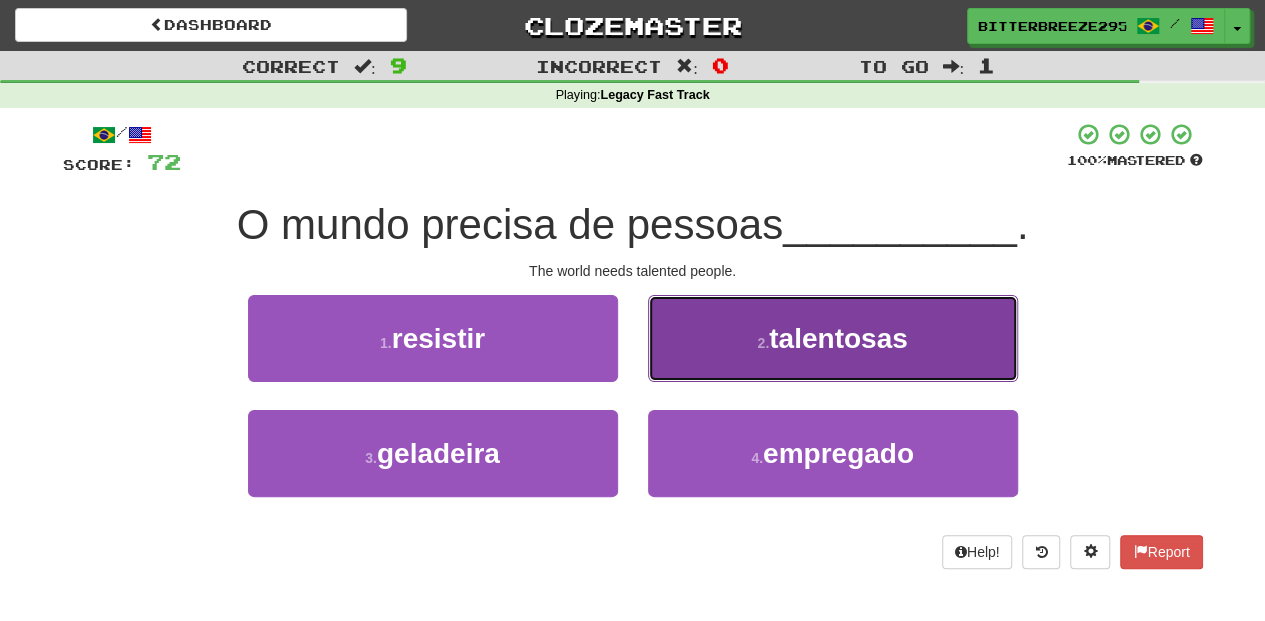 click on "2 .  talentosas" at bounding box center [833, 338] 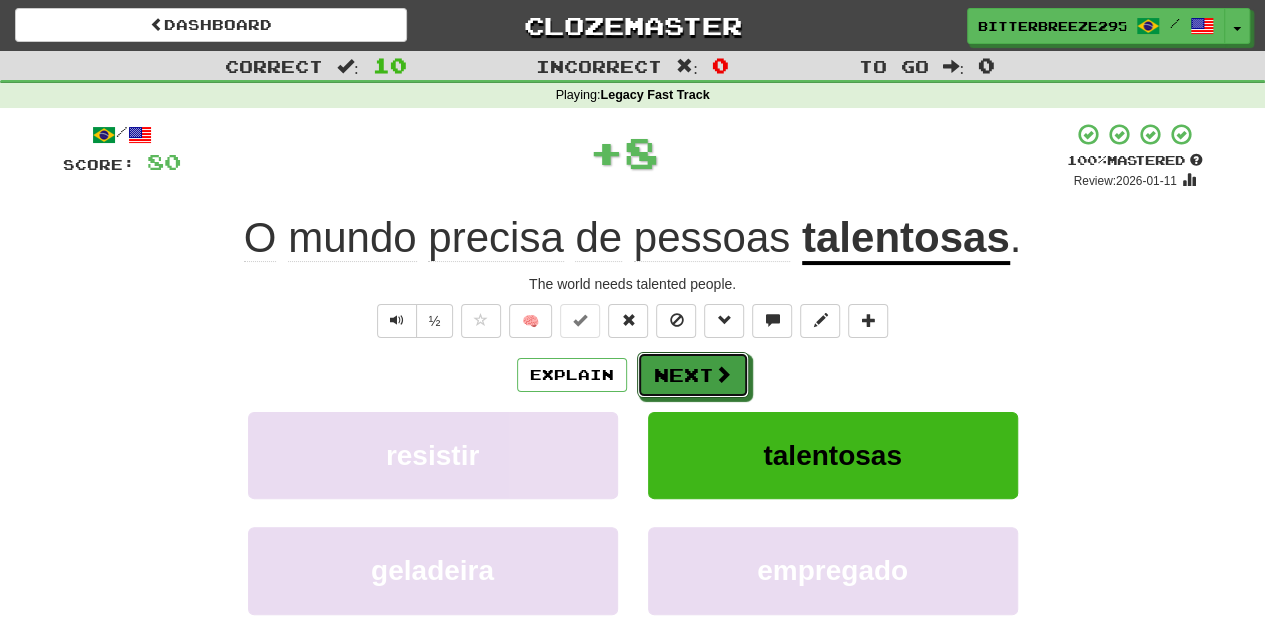click on "Next" at bounding box center [693, 375] 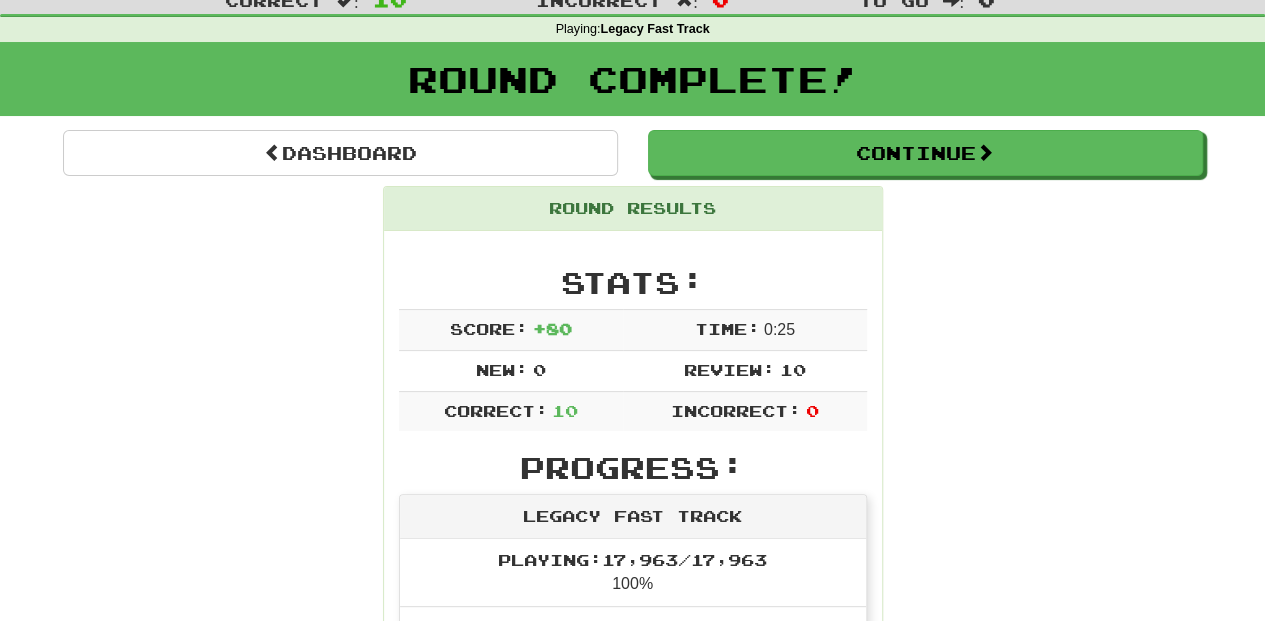 scroll, scrollTop: 0, scrollLeft: 0, axis: both 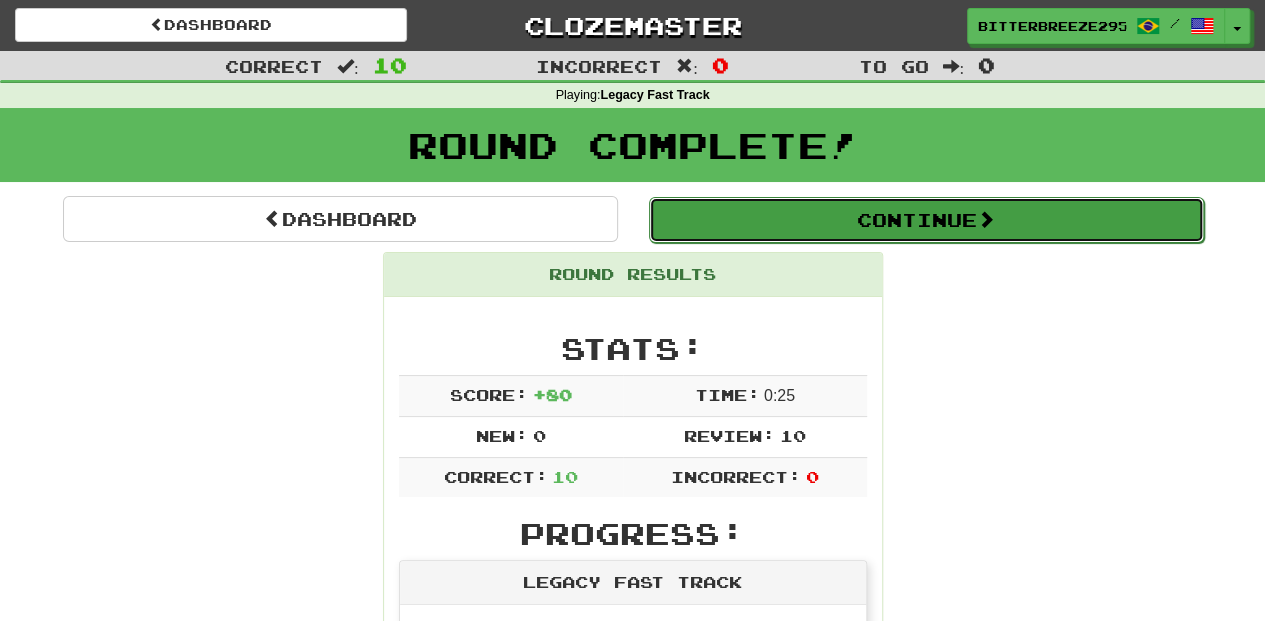 click on "Continue" at bounding box center [926, 220] 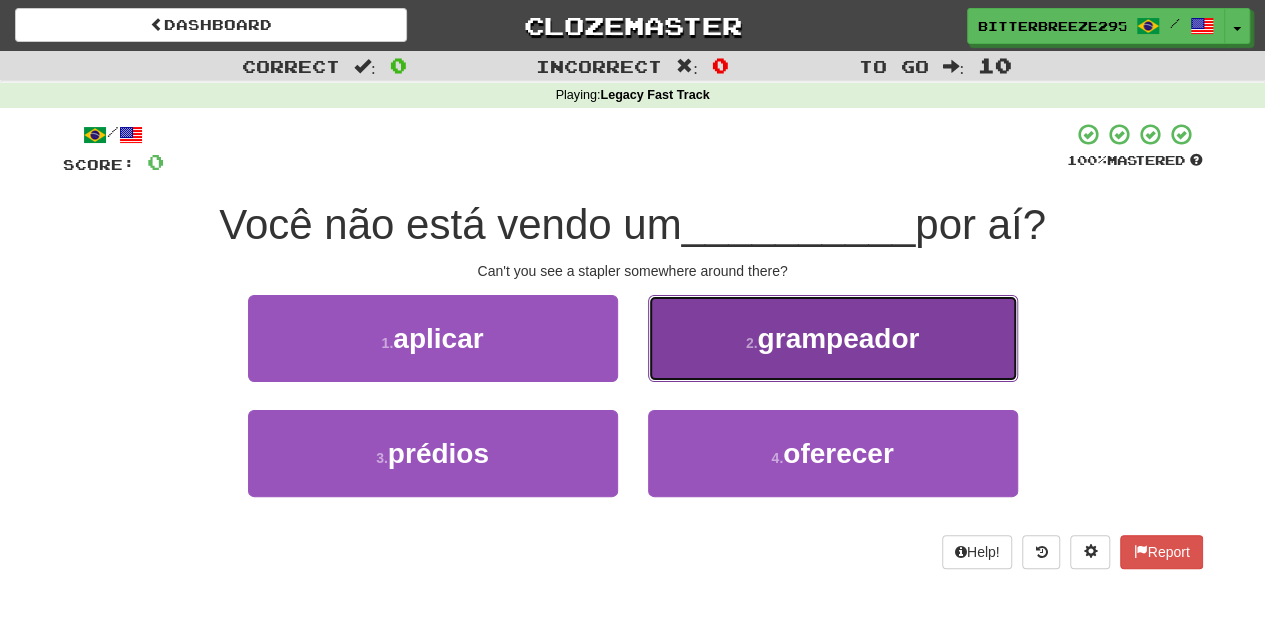 click on "2 .  grampeador" at bounding box center (833, 338) 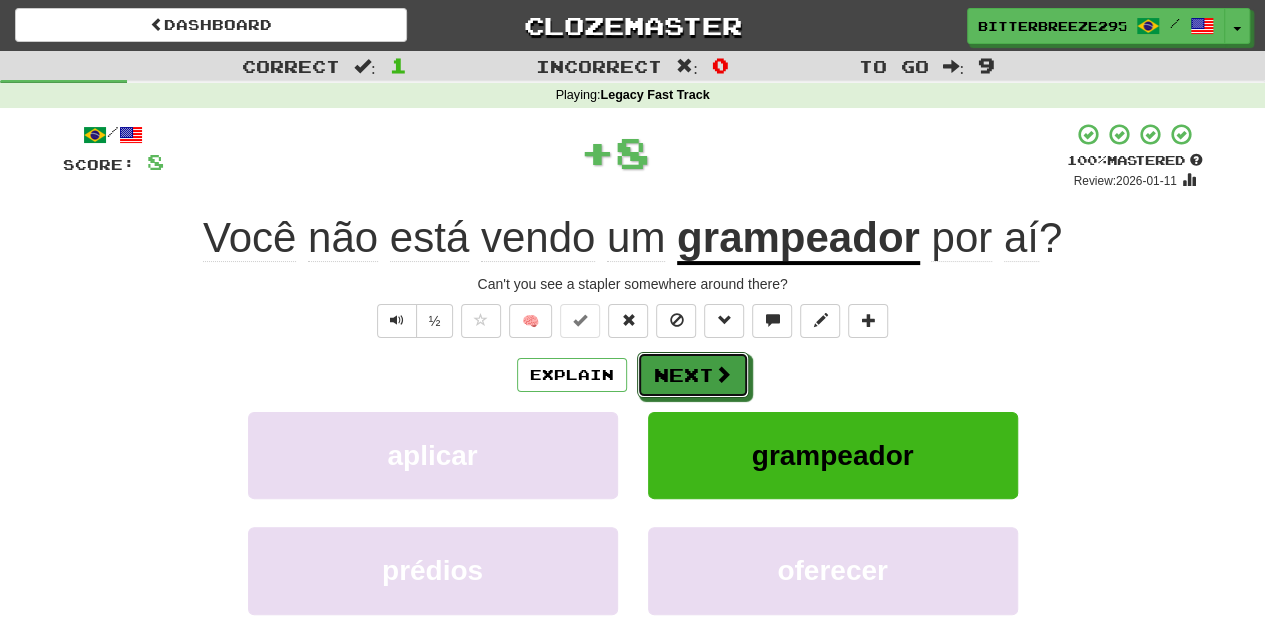 click on "Next" at bounding box center [693, 375] 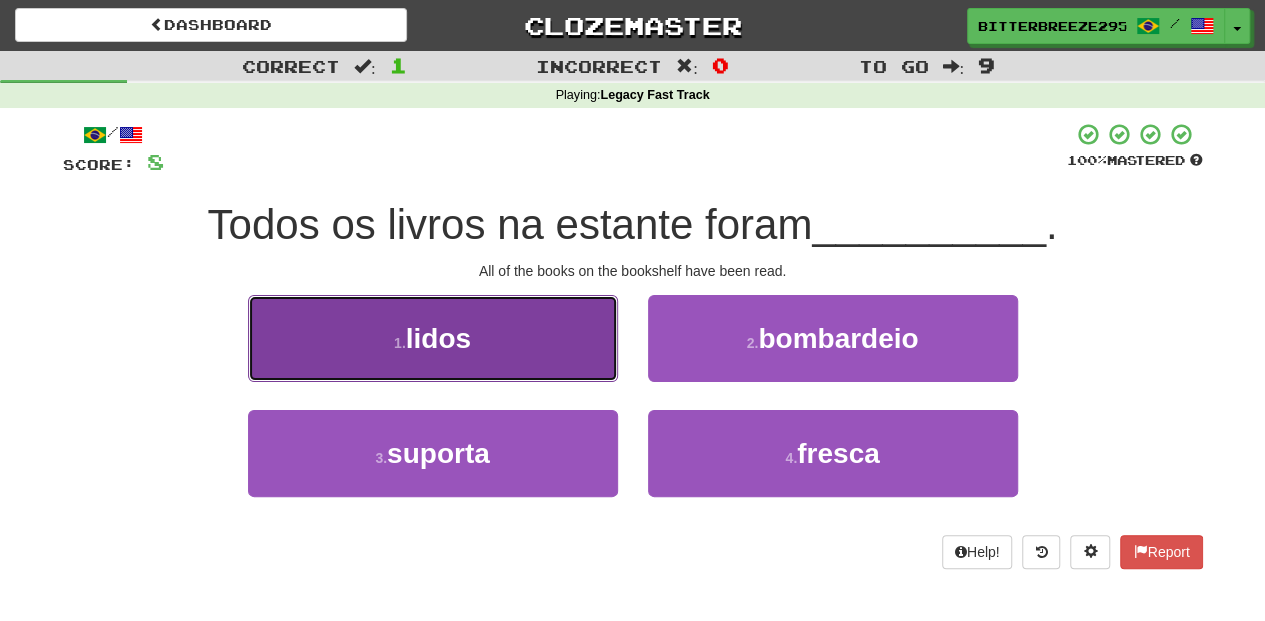 click on "1 .  lidos" at bounding box center [433, 338] 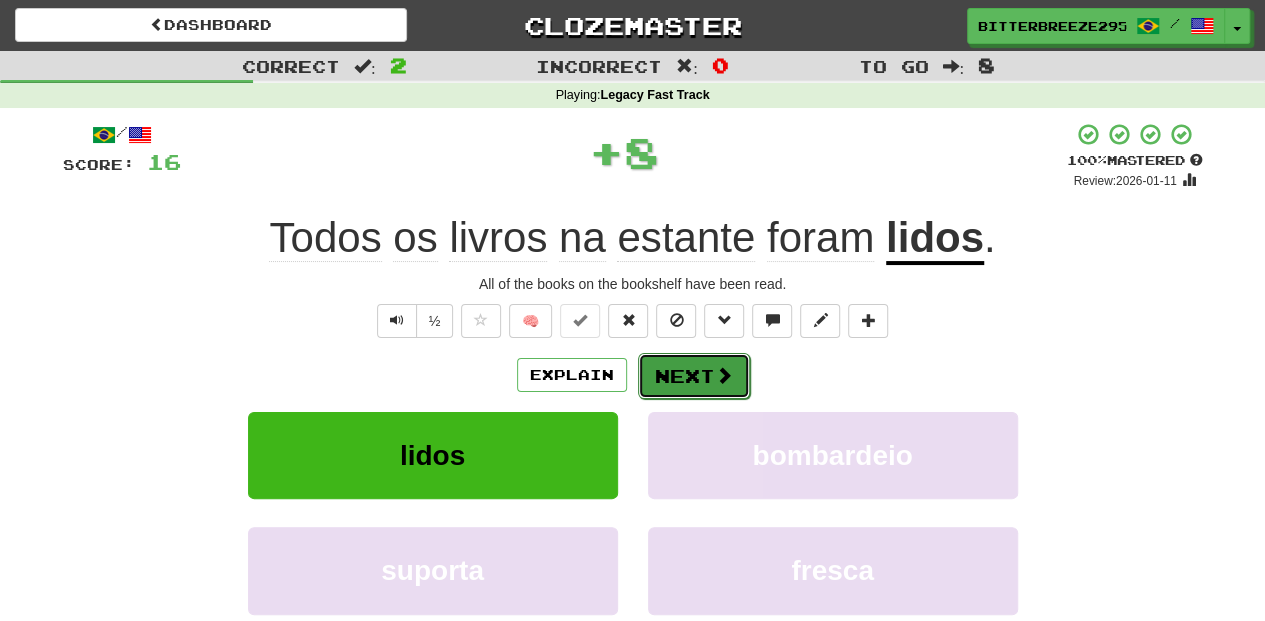 click on "Next" at bounding box center [694, 376] 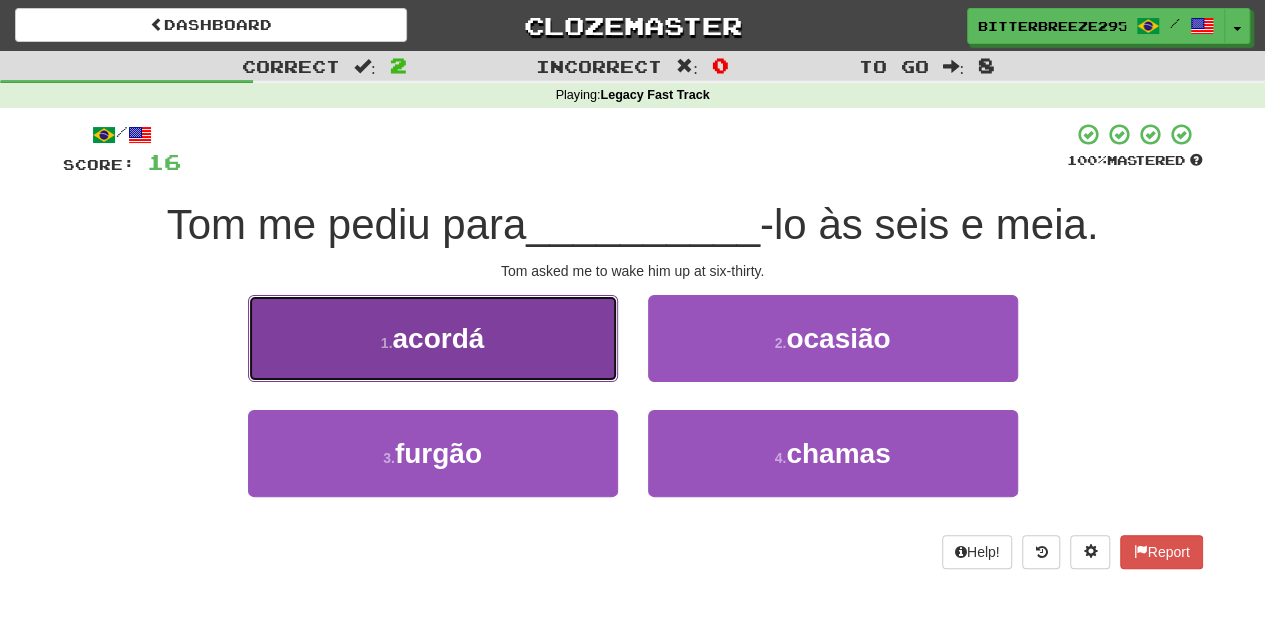 click on "1 .  acordá" at bounding box center (433, 338) 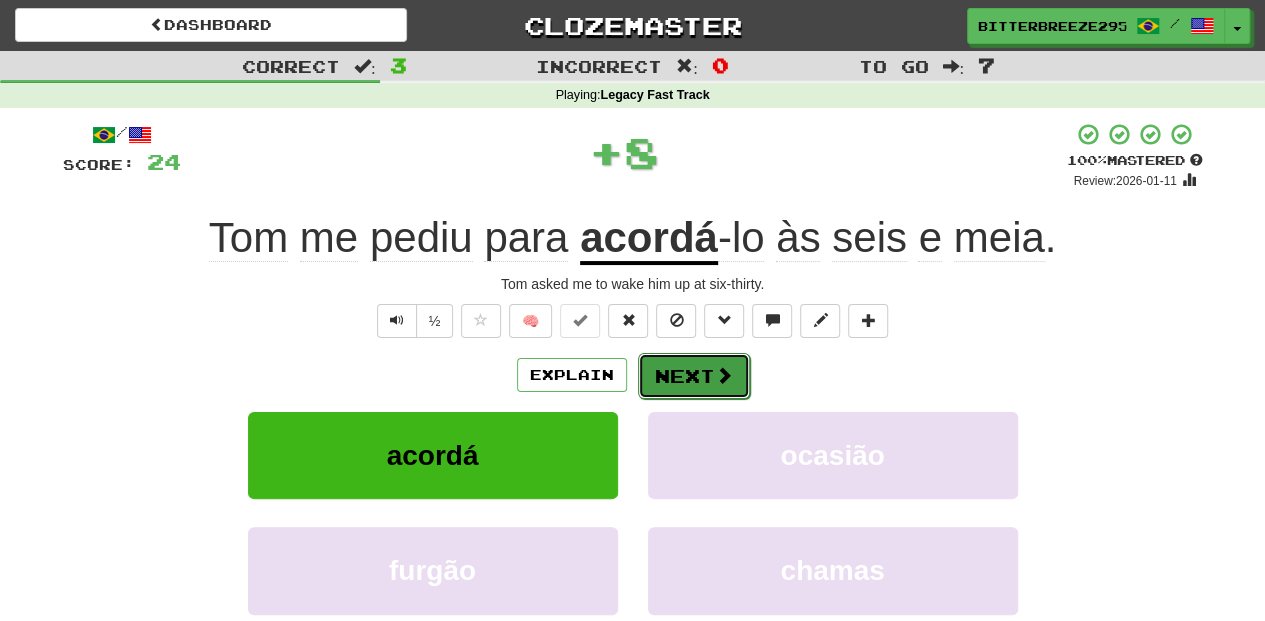 click on "Next" at bounding box center [694, 376] 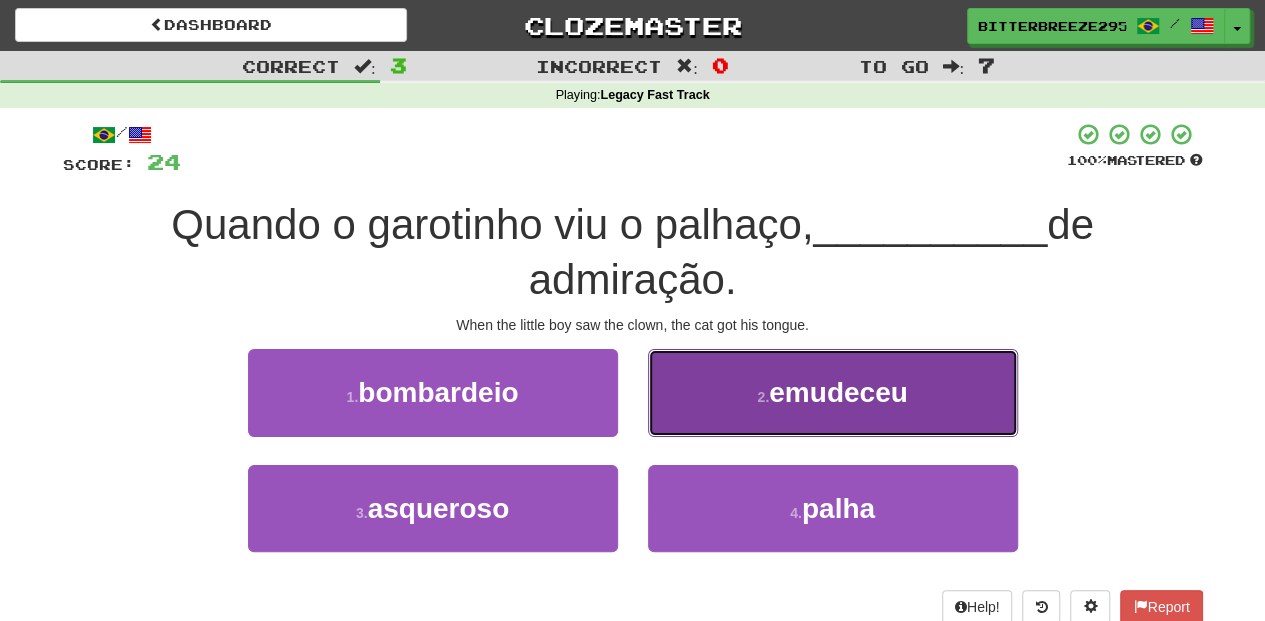 click on "2 .  emudeceu" at bounding box center (833, 392) 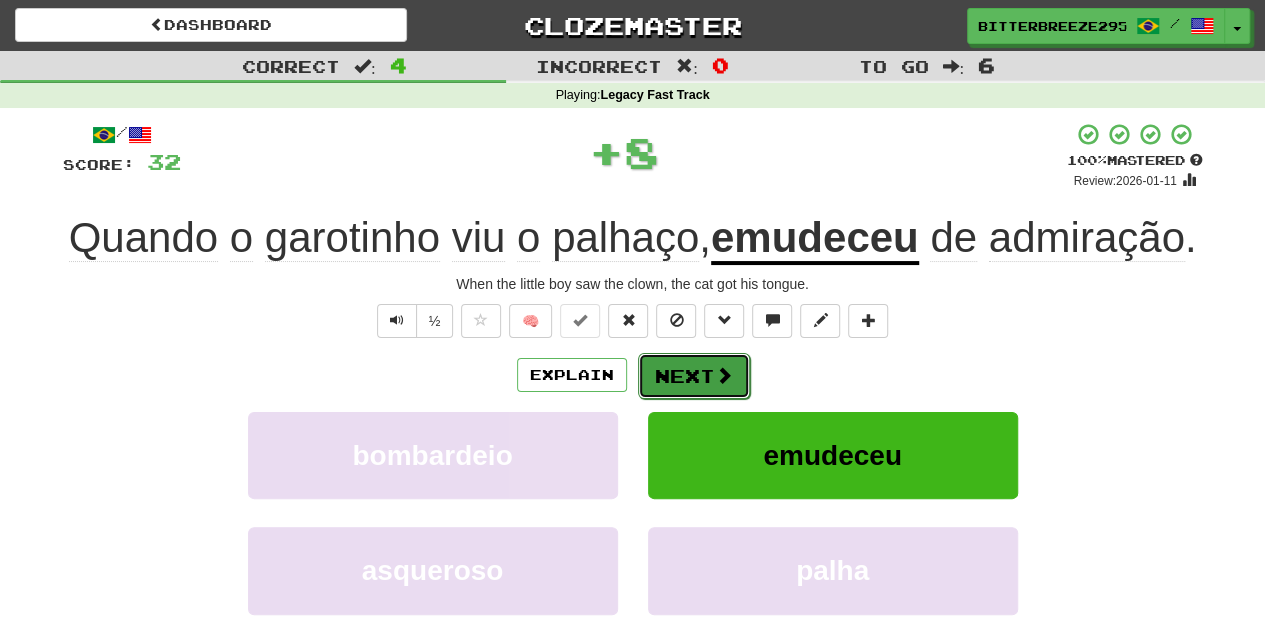 click on "Next" at bounding box center (694, 376) 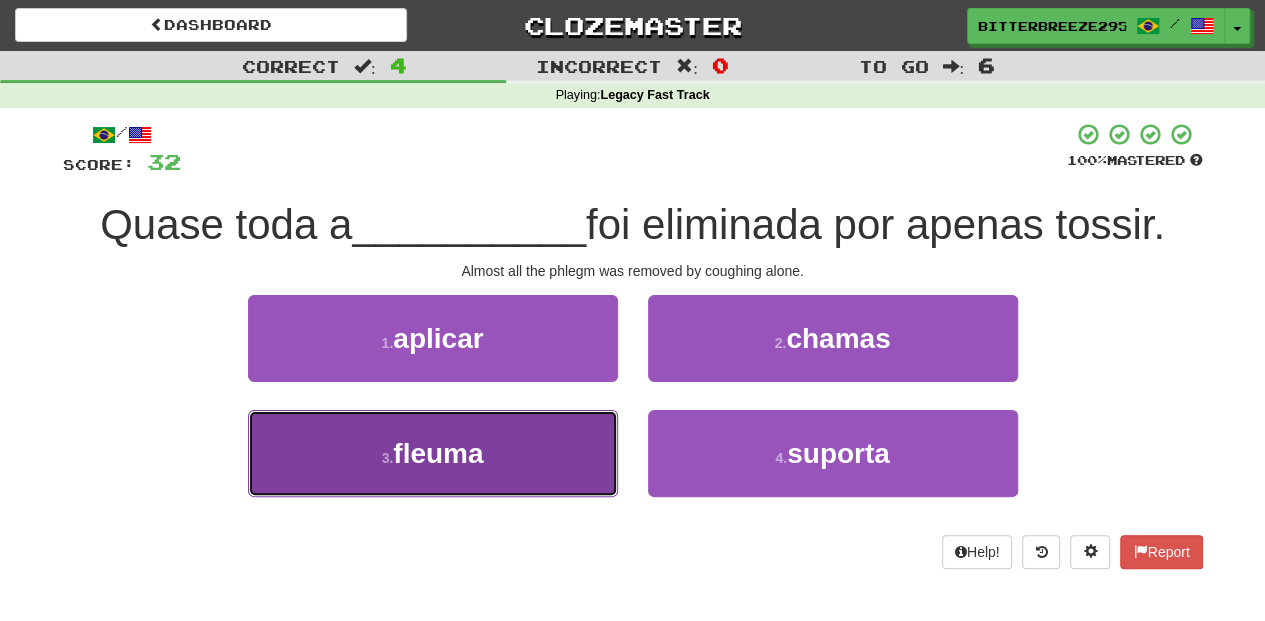 click on "3 .  fleuma" at bounding box center (433, 453) 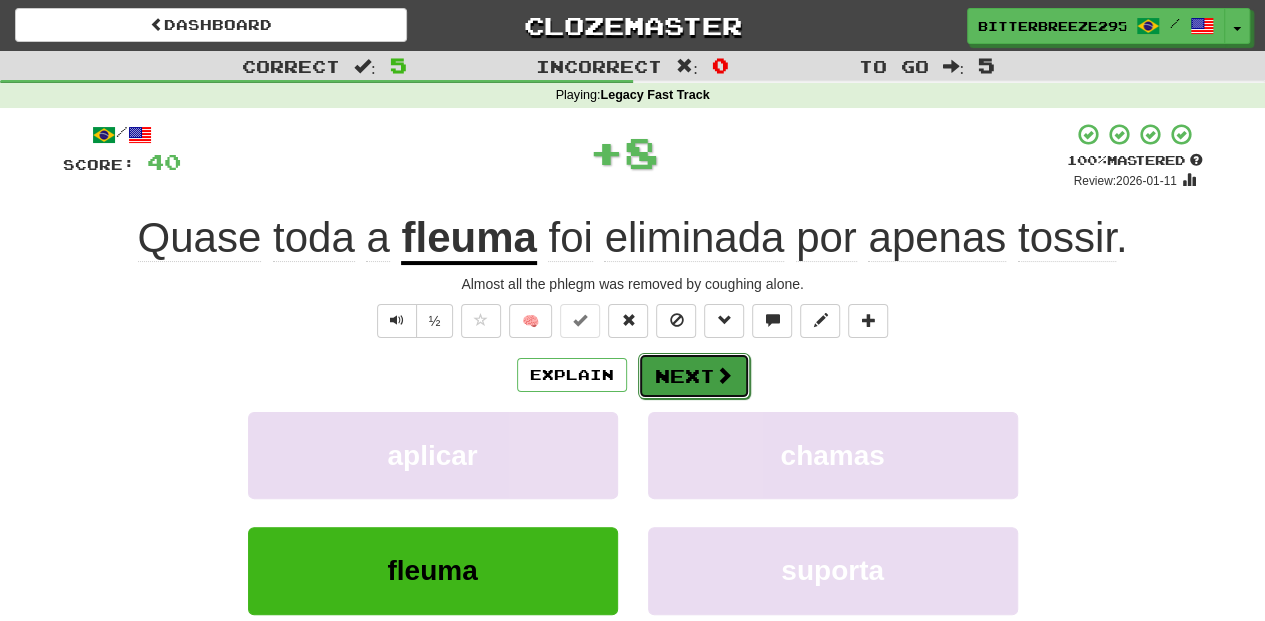 click on "Next" at bounding box center [694, 376] 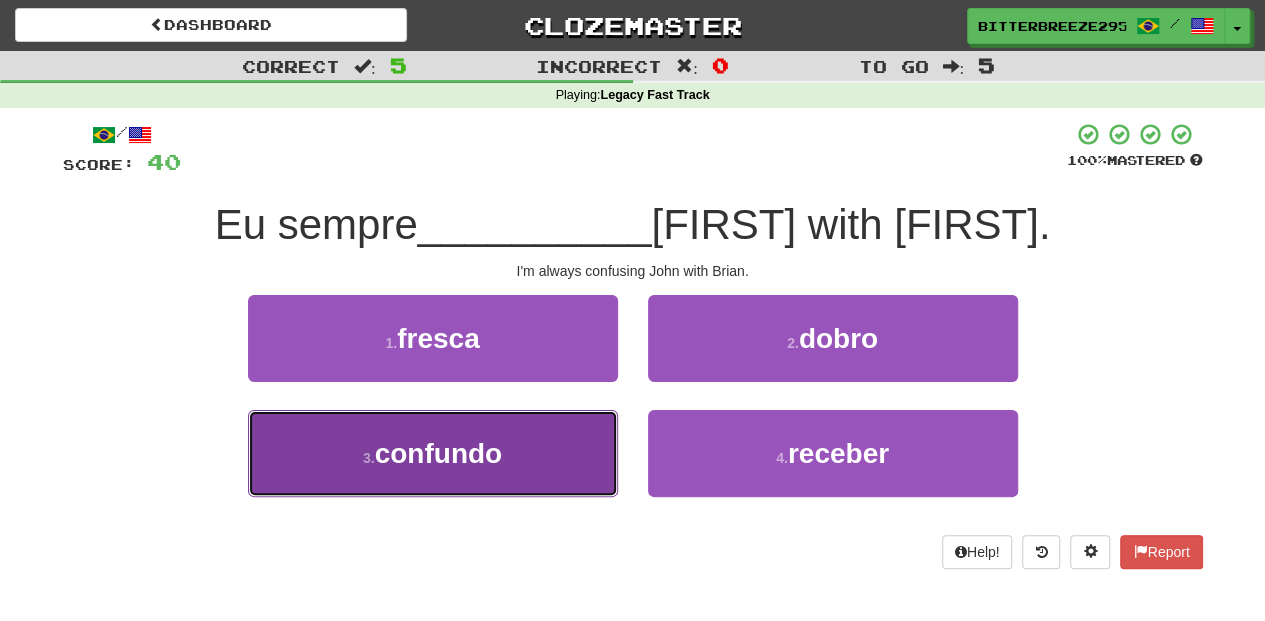 click on "3 .  confundo" at bounding box center [433, 453] 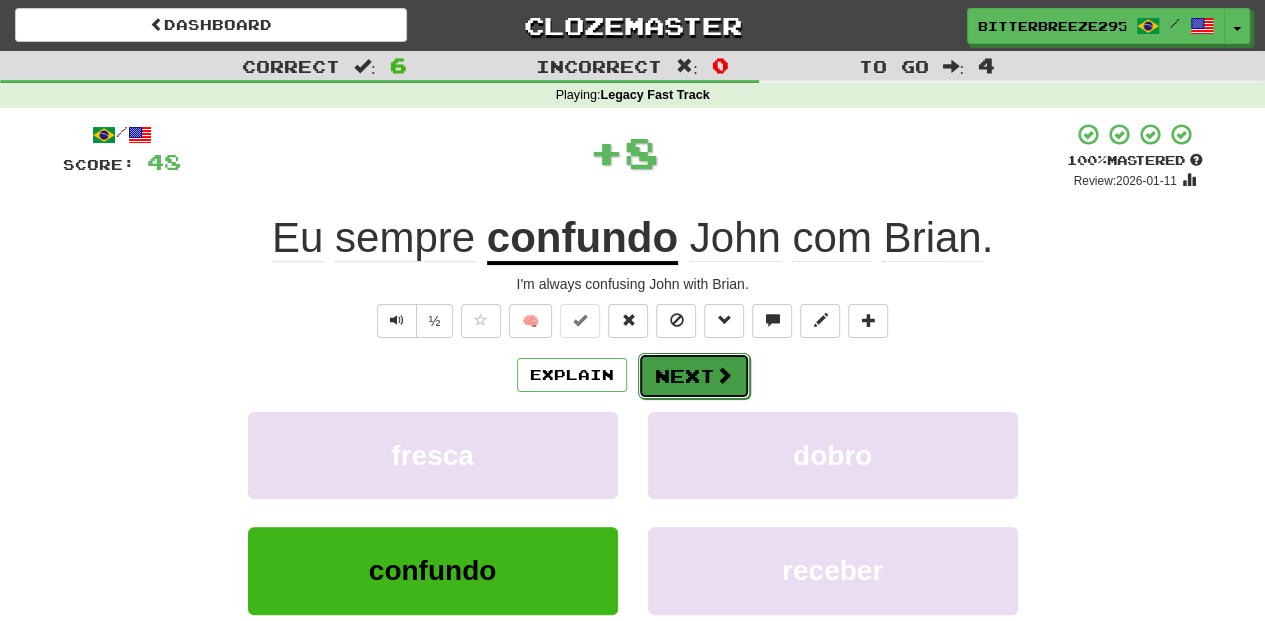 click on "Next" at bounding box center (694, 376) 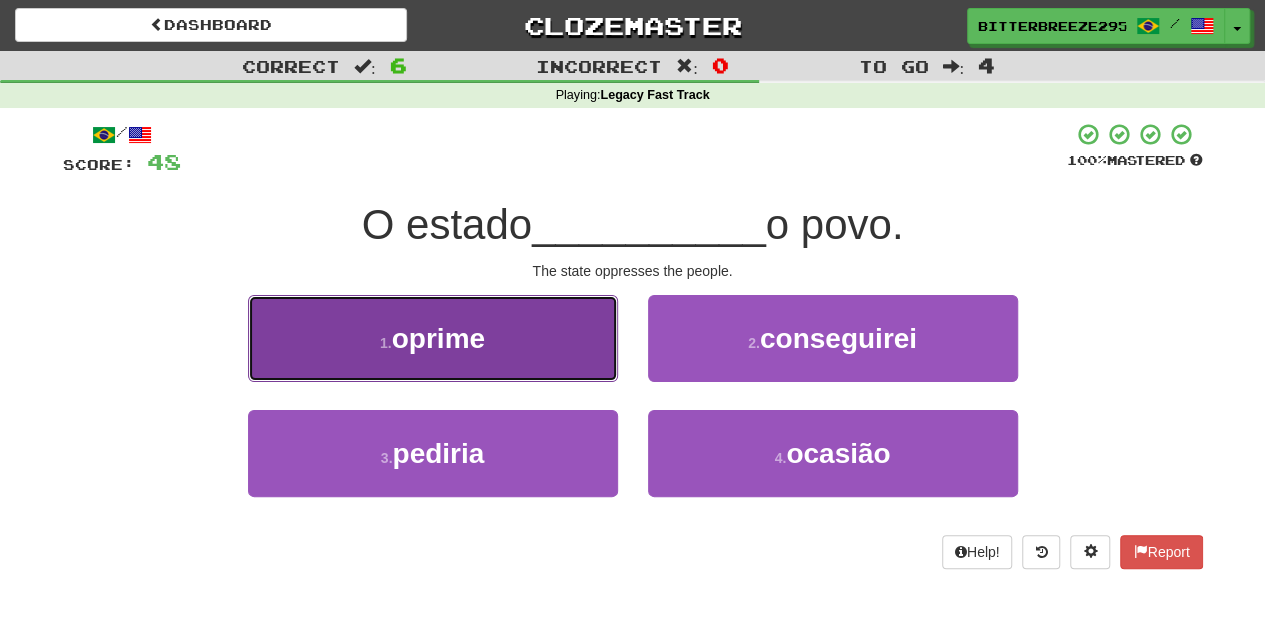 click on "1 .  oprime" at bounding box center (433, 338) 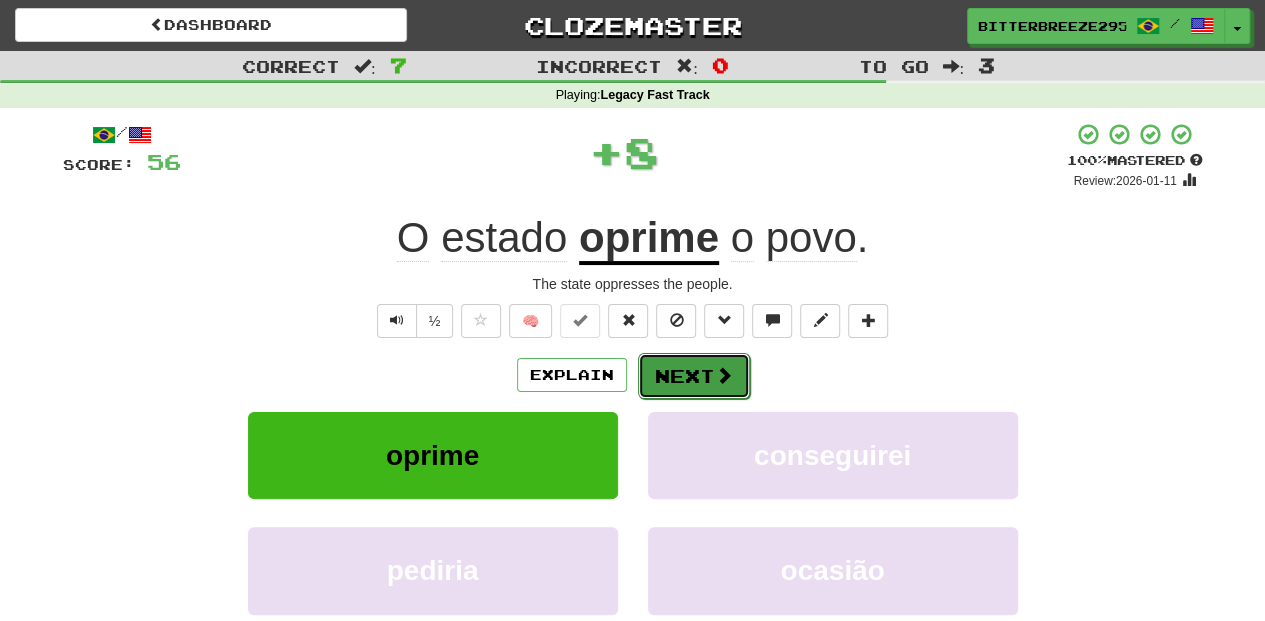 click on "Next" at bounding box center (694, 376) 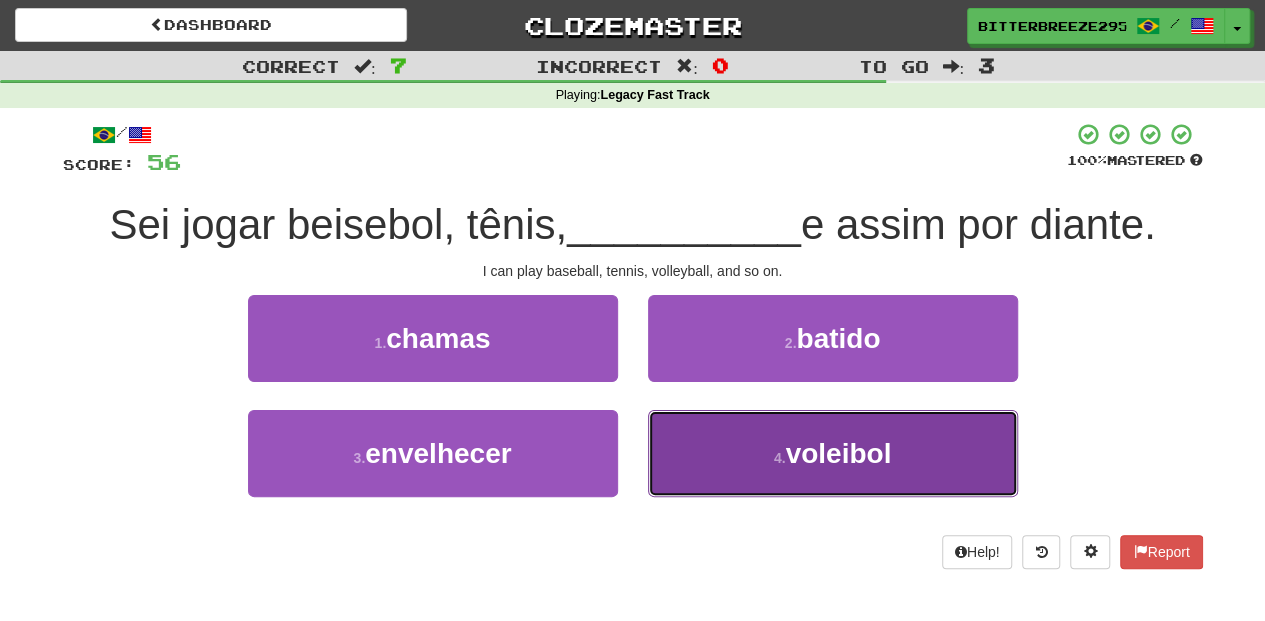 click on "4 .  voleibol" at bounding box center (833, 453) 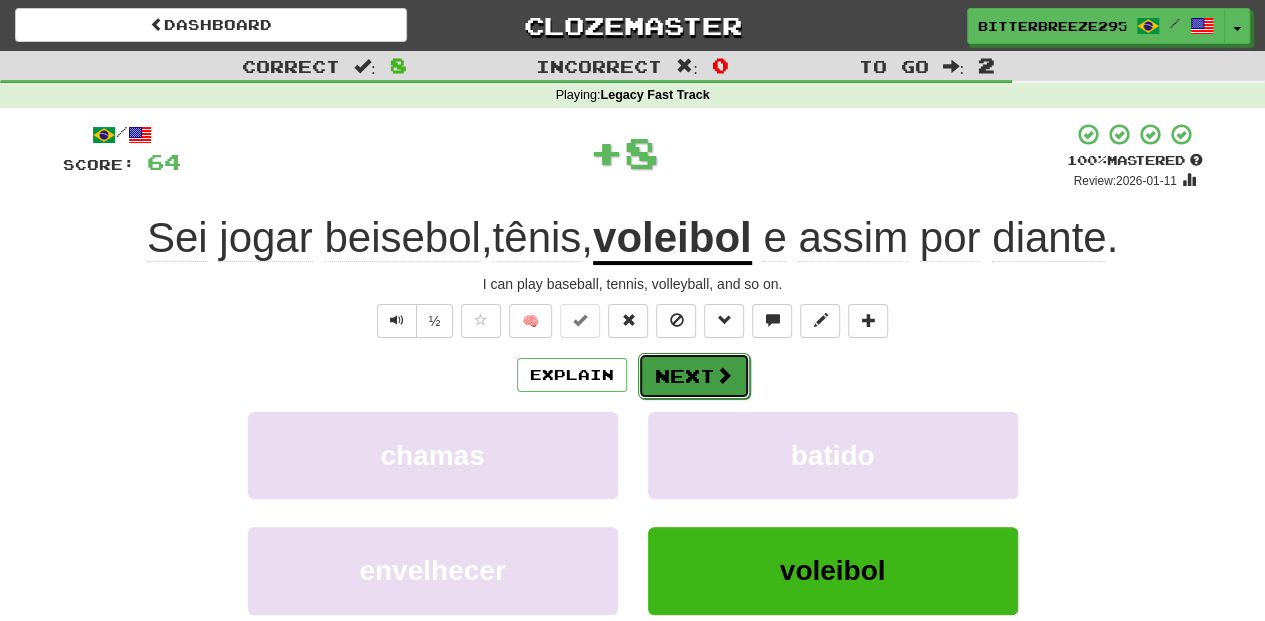 click on "Next" at bounding box center (694, 376) 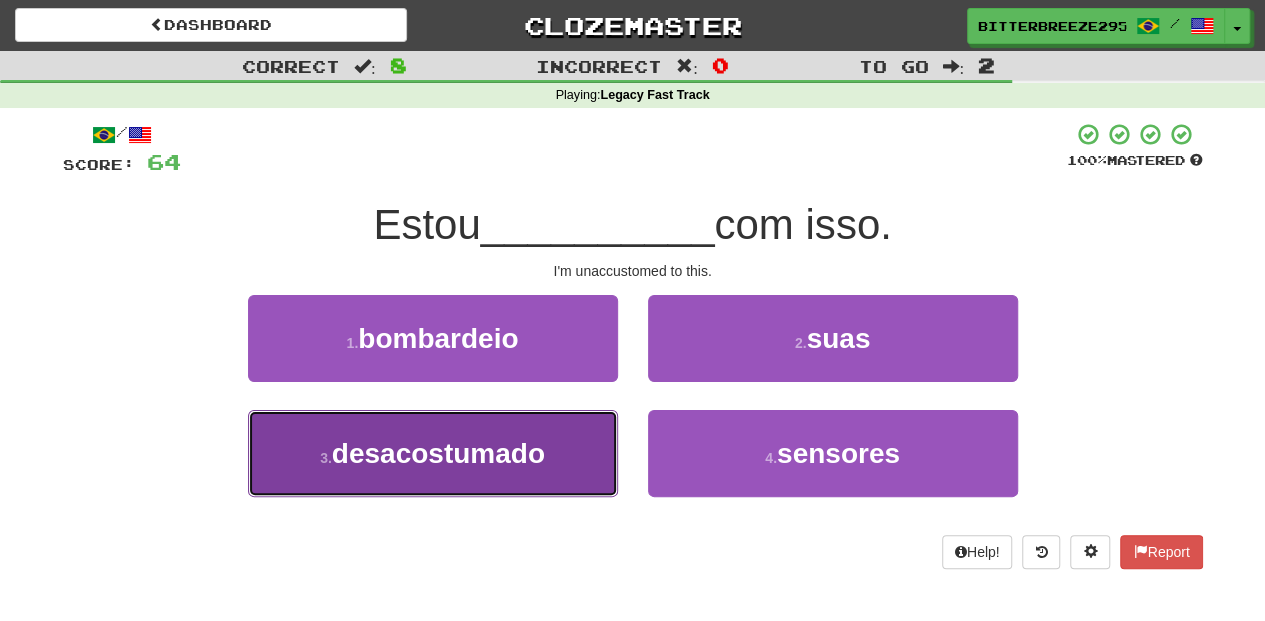 click on "3 .  desacostumado" at bounding box center [433, 453] 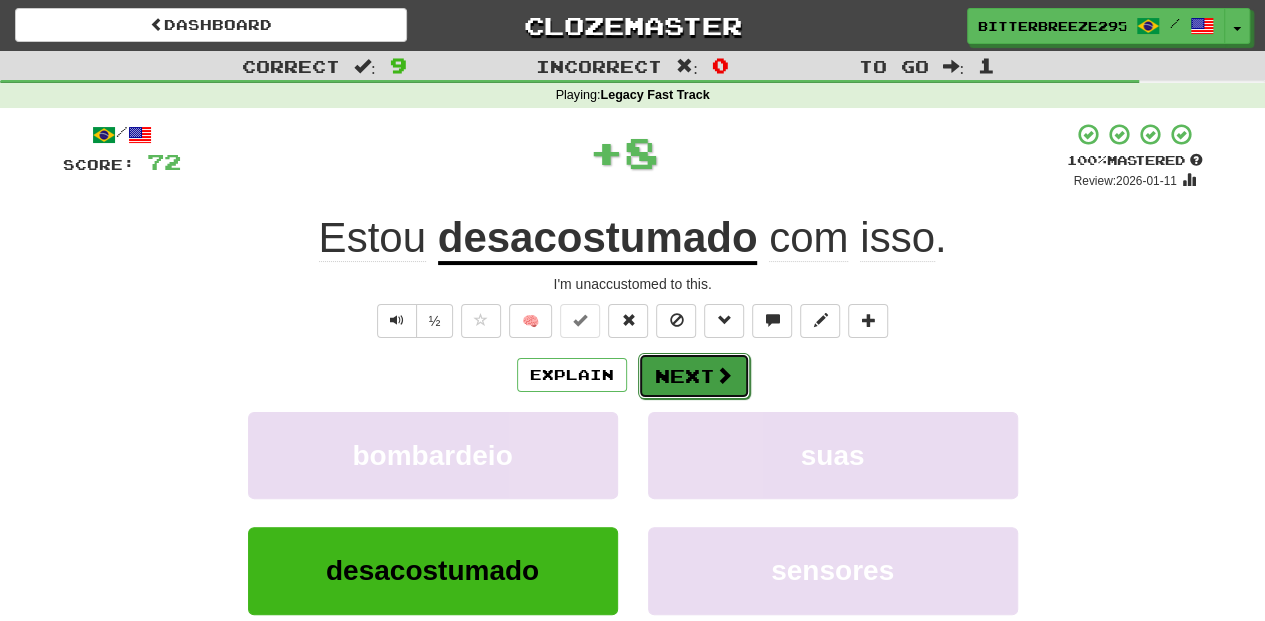 click on "Next" at bounding box center [694, 376] 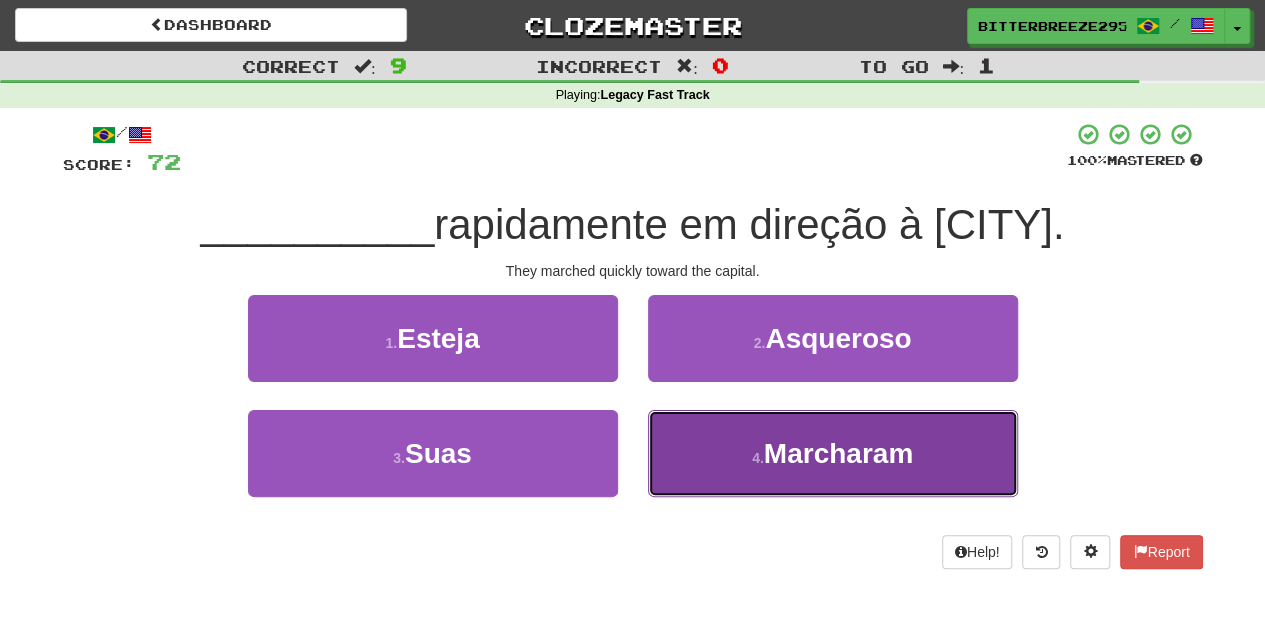 click on "4 .  Marcharam" at bounding box center (833, 453) 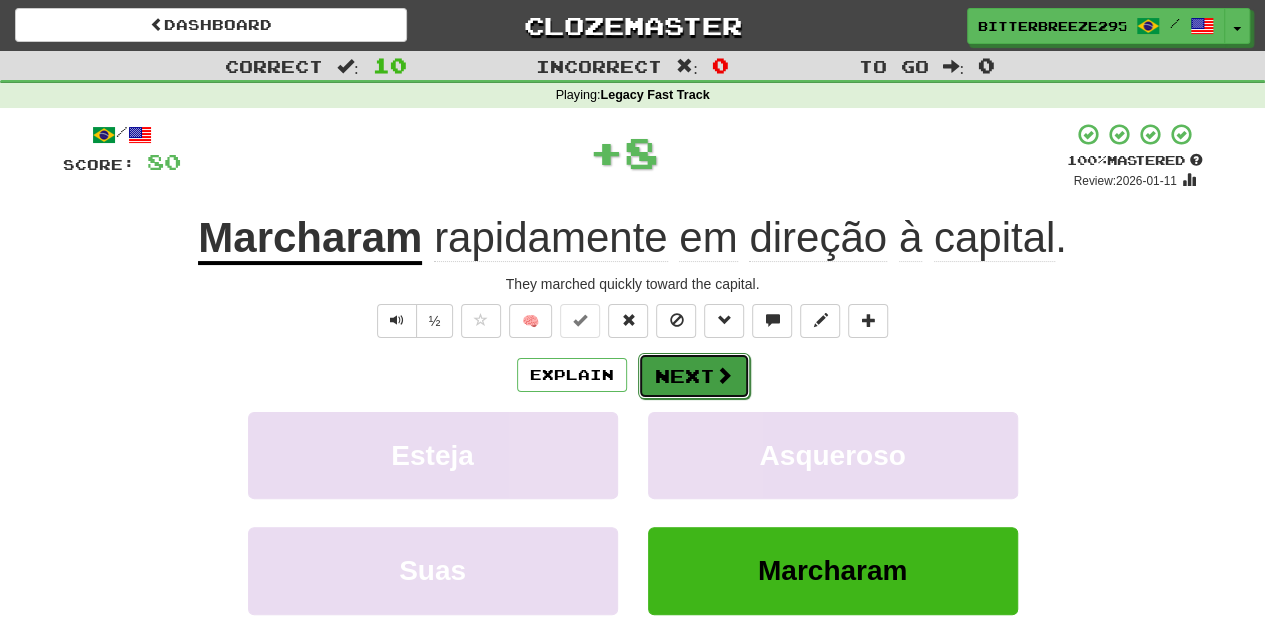 click on "Next" at bounding box center (694, 376) 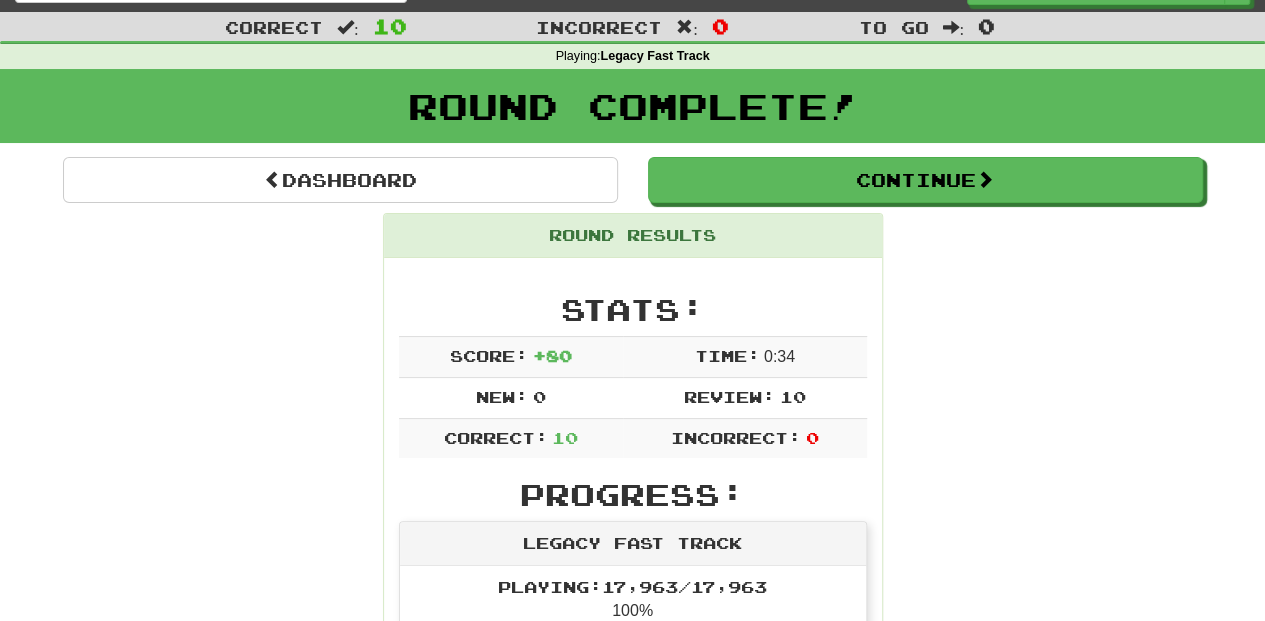 scroll, scrollTop: 0, scrollLeft: 0, axis: both 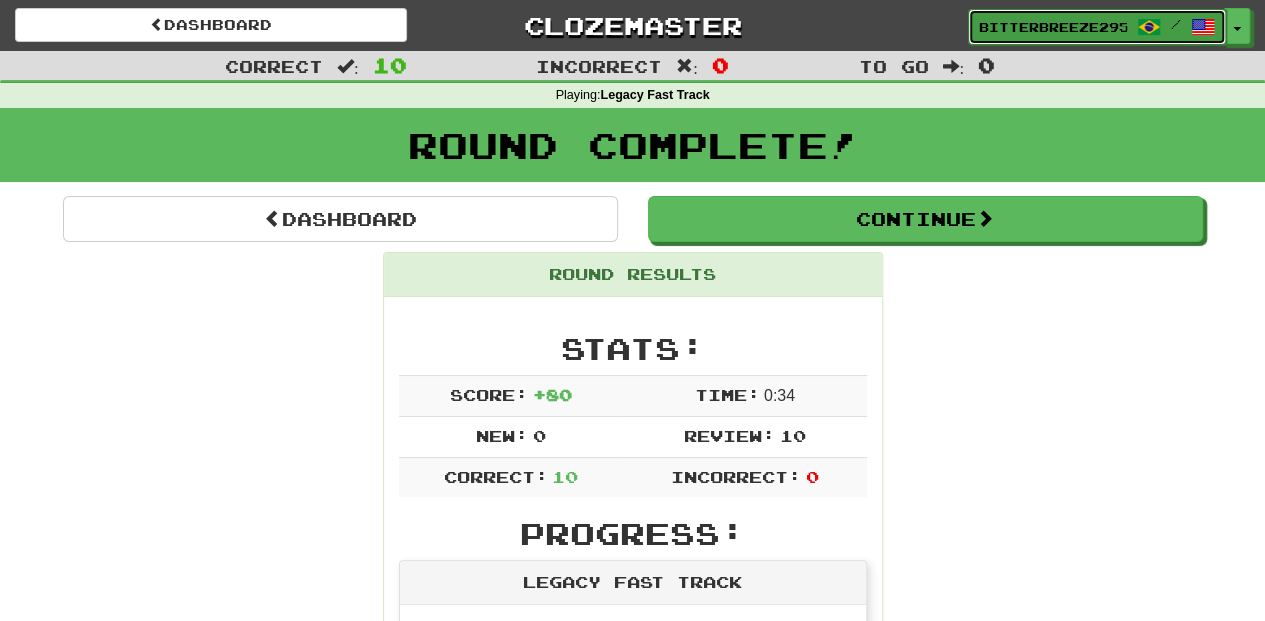 click on "BitterBreeze2956" at bounding box center [1053, 27] 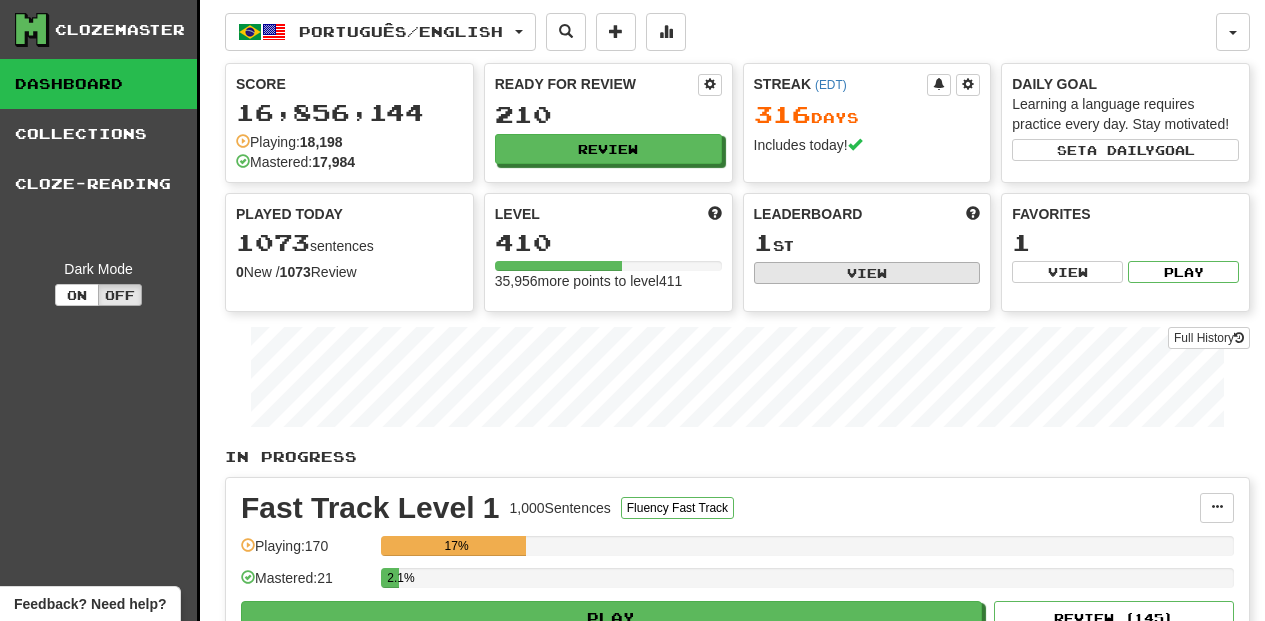 scroll, scrollTop: 0, scrollLeft: 0, axis: both 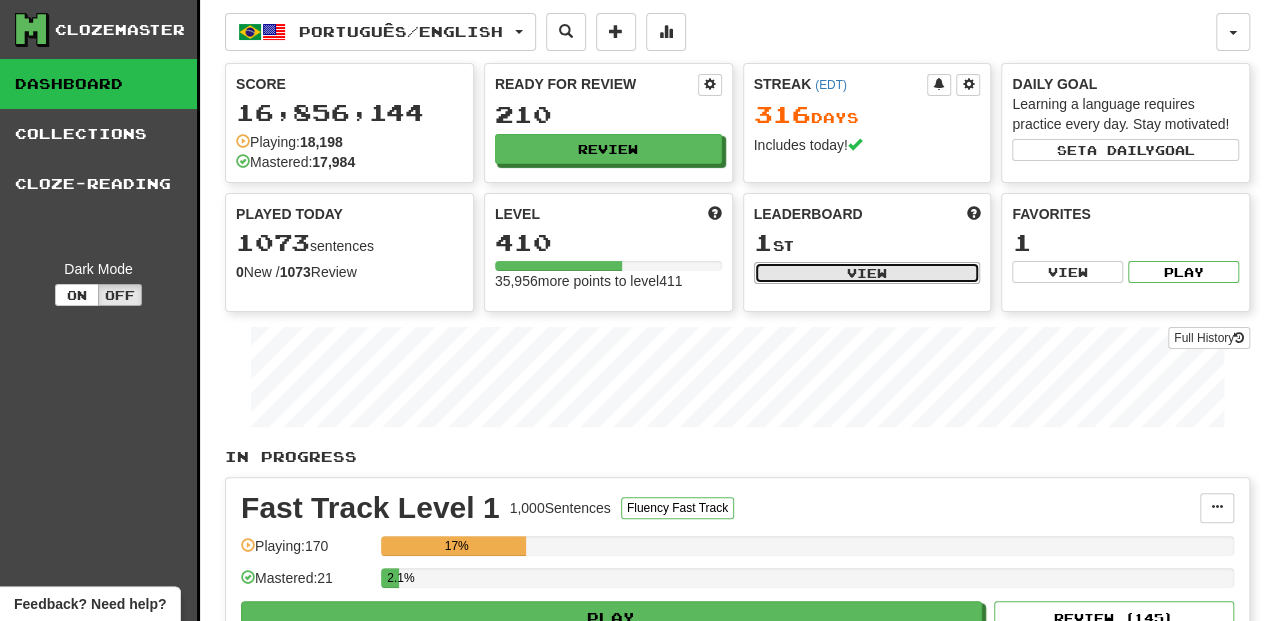 click on "View" at bounding box center [867, 273] 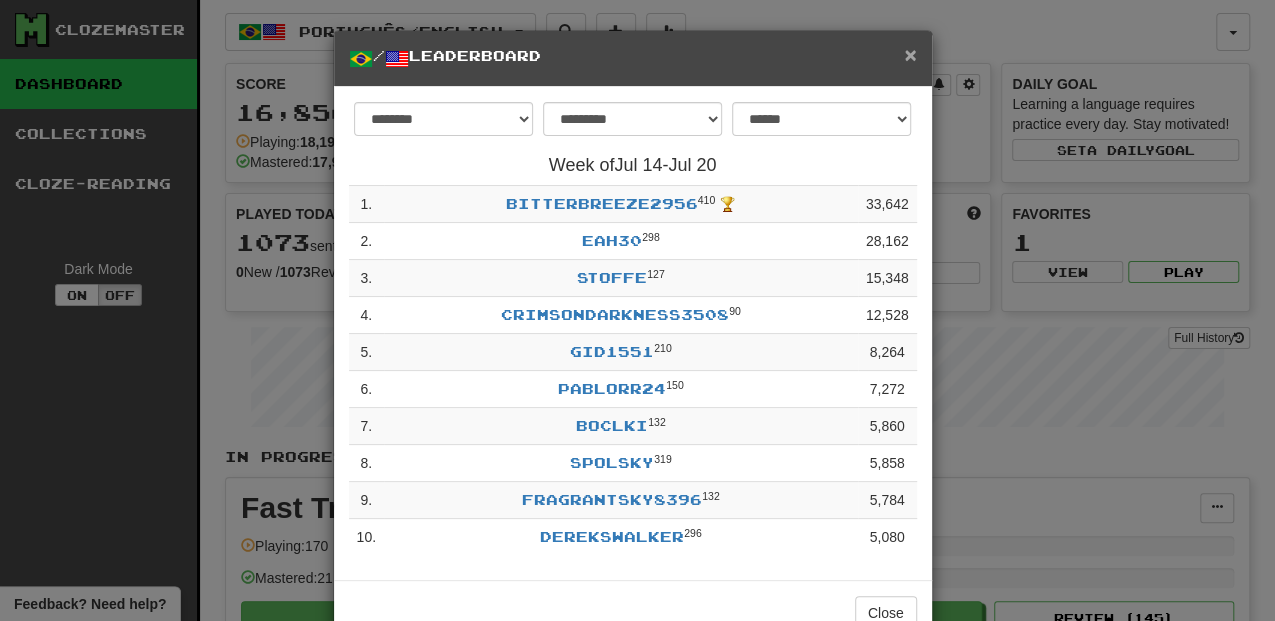 click on "×" at bounding box center (910, 54) 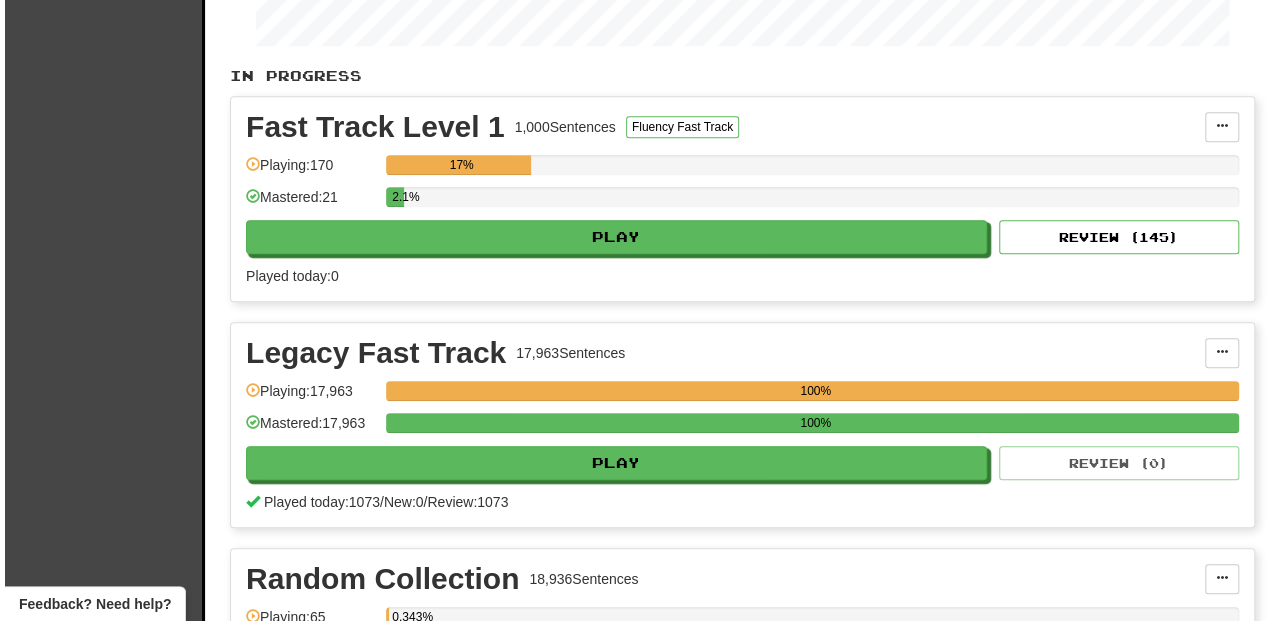 scroll, scrollTop: 400, scrollLeft: 0, axis: vertical 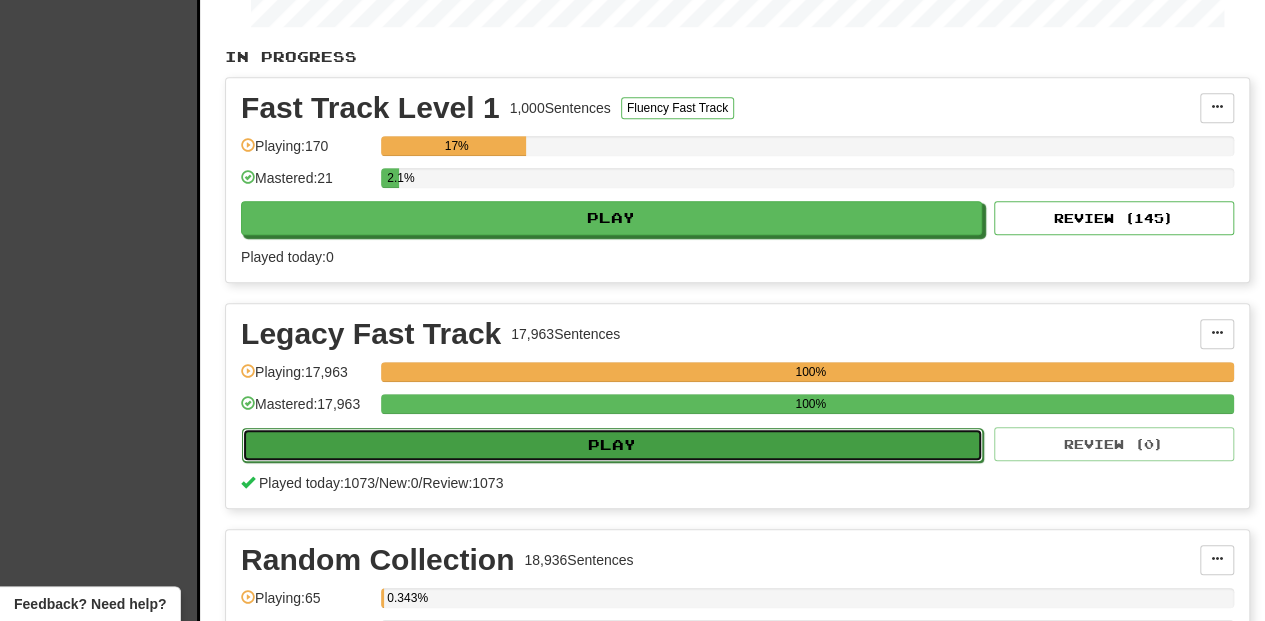 click on "Play" at bounding box center (612, 445) 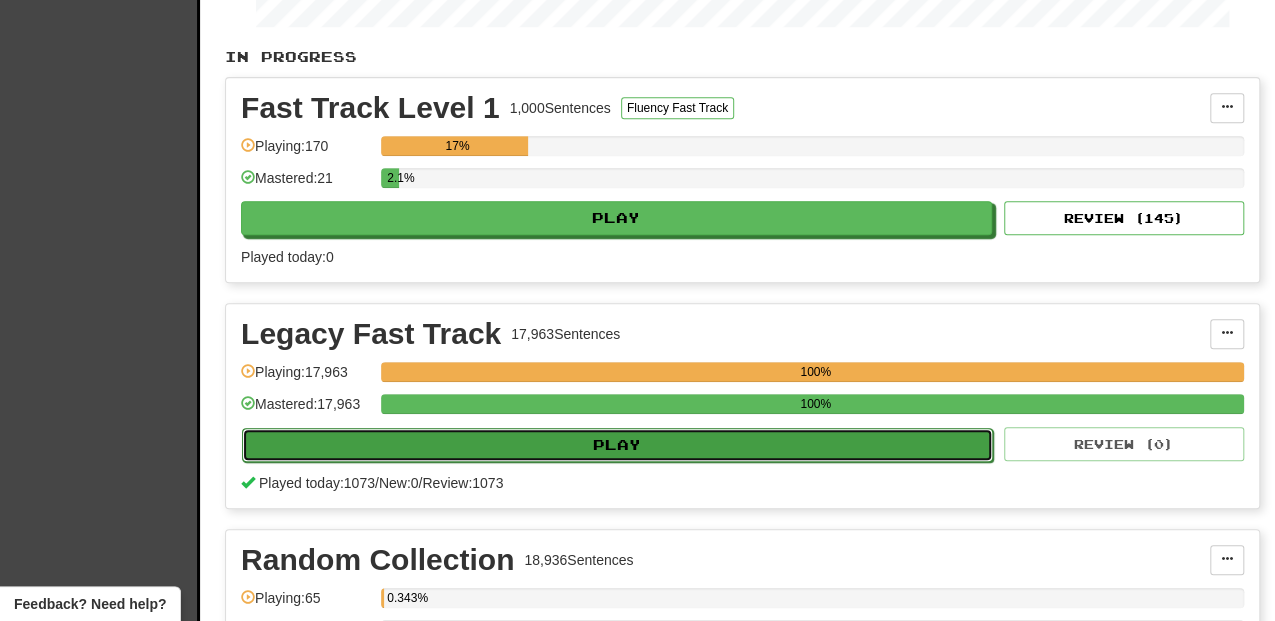select on "**" 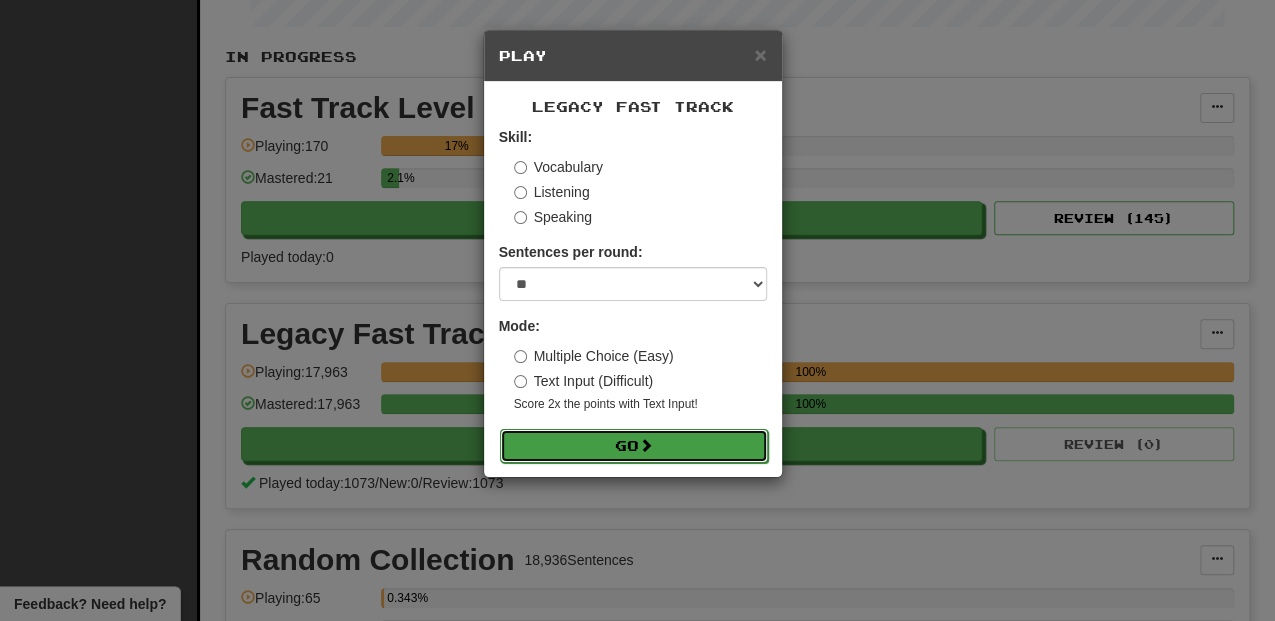 click on "Go" at bounding box center [634, 446] 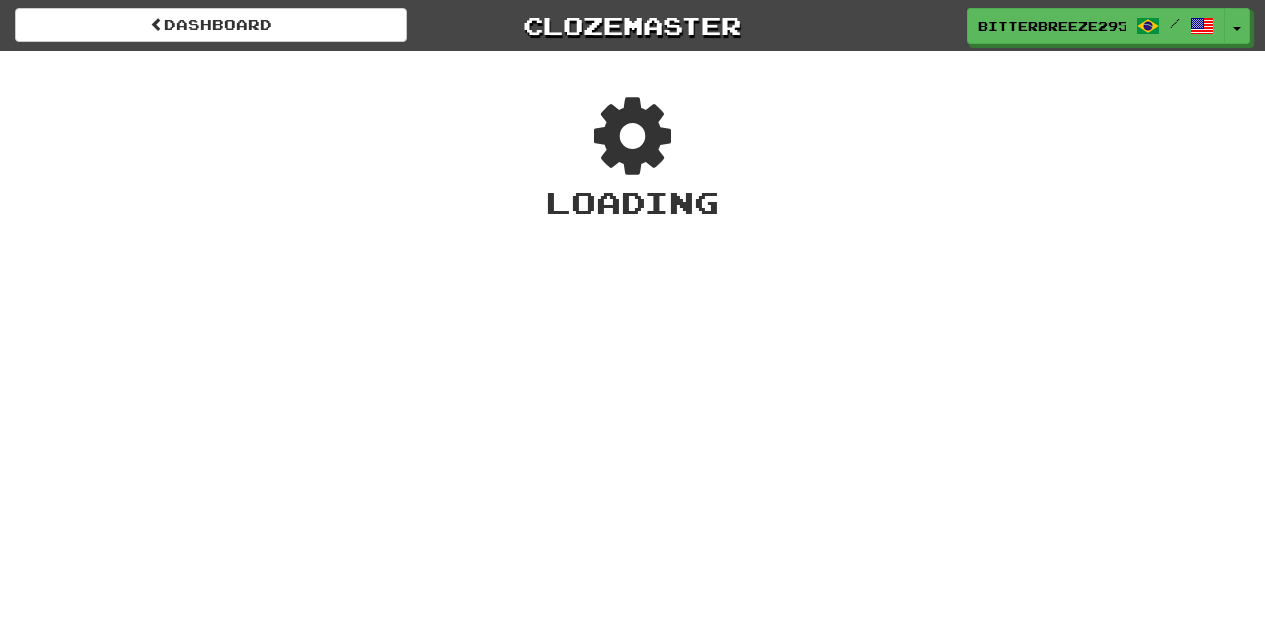 scroll, scrollTop: 0, scrollLeft: 0, axis: both 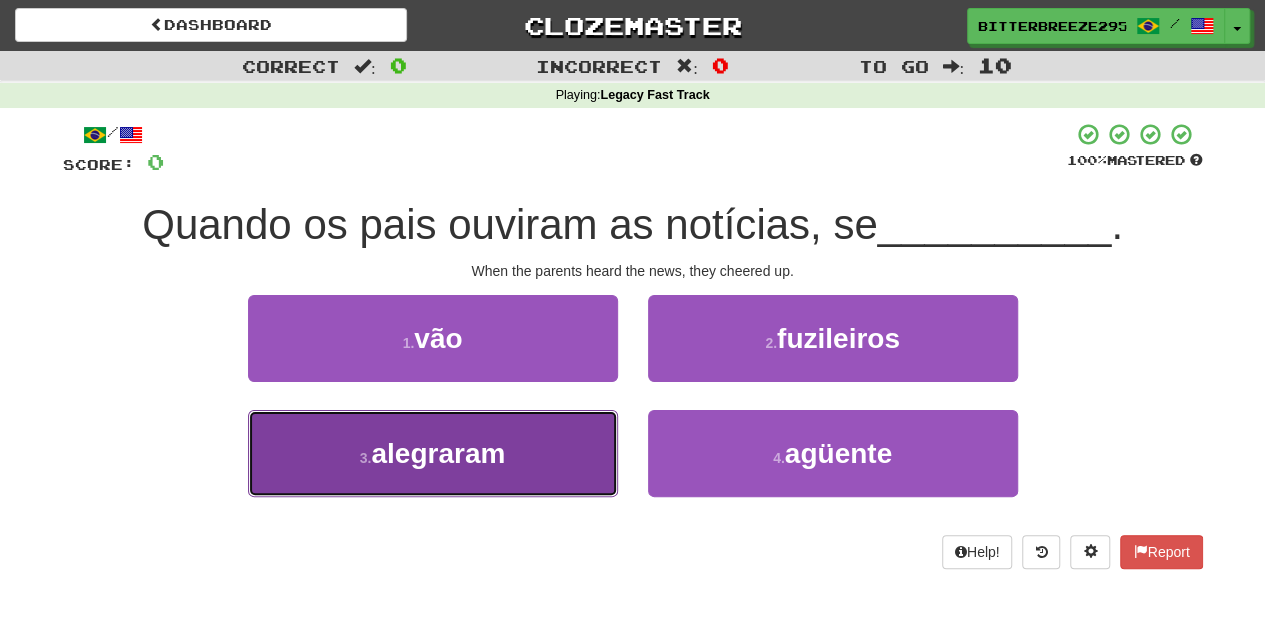 click on "3 .  alegraram" at bounding box center [433, 453] 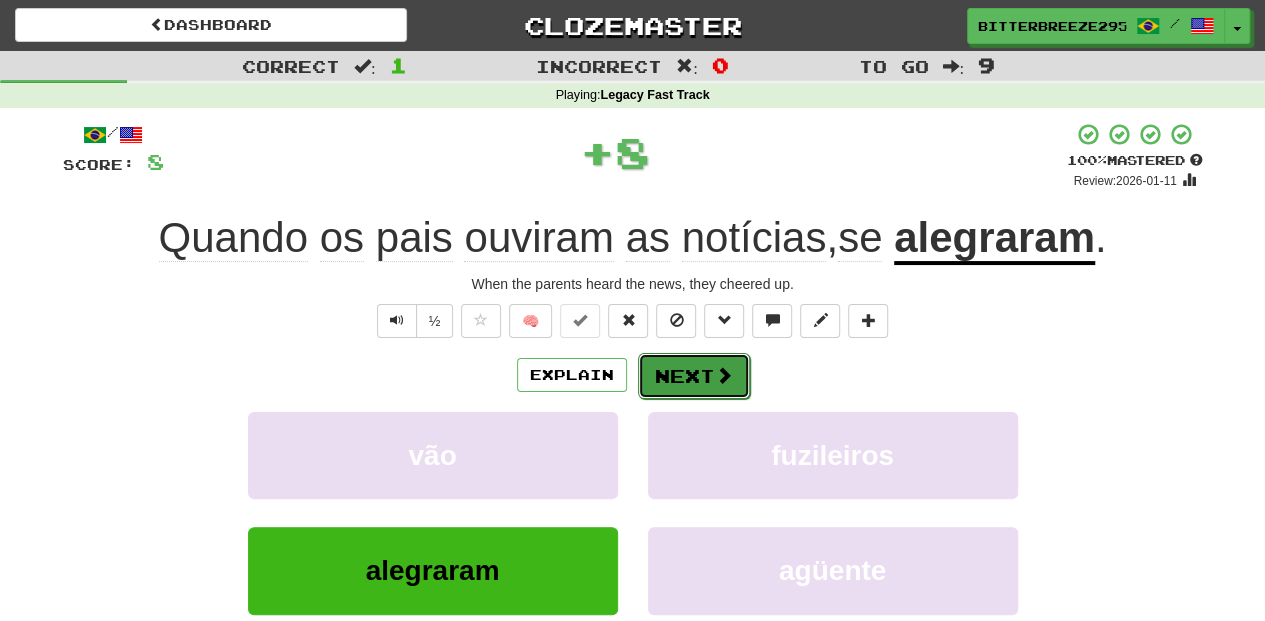 click on "Next" at bounding box center (694, 376) 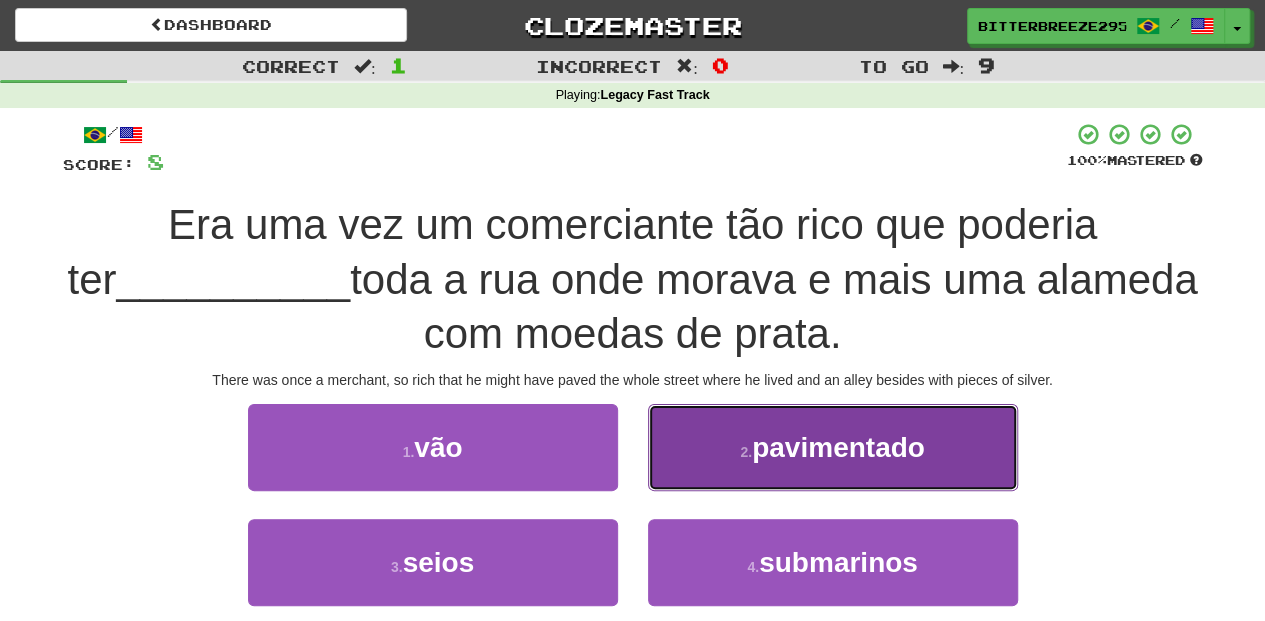 click on "2 .  pavimentado" at bounding box center (833, 447) 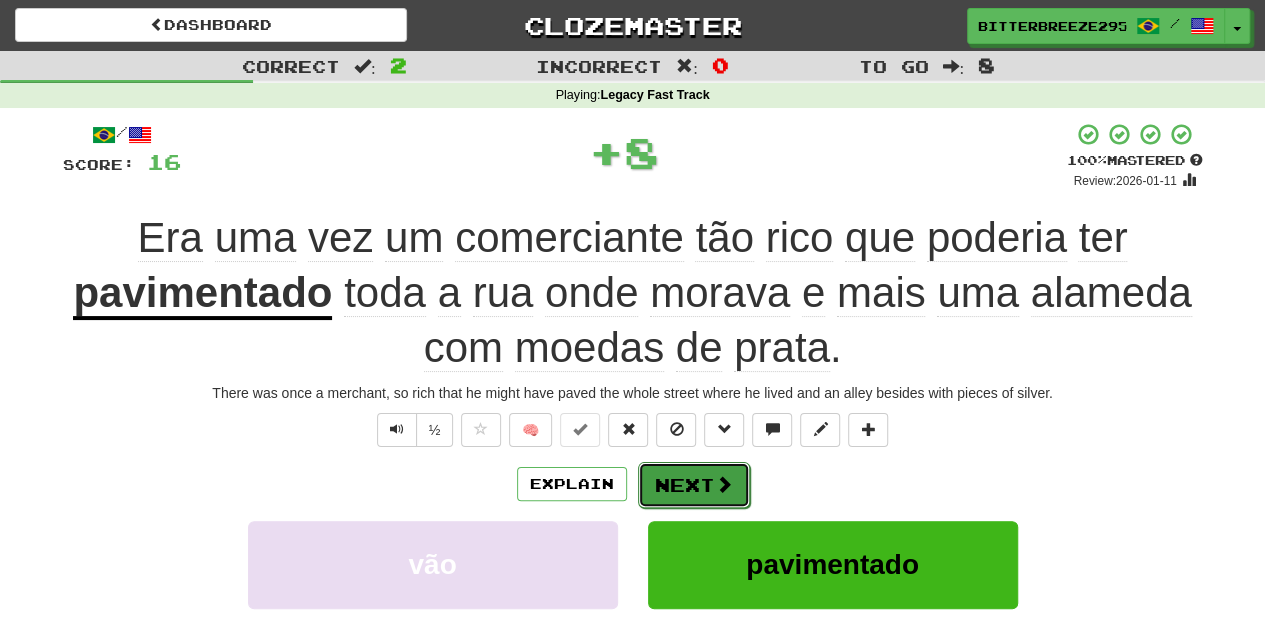 click on "Next" at bounding box center [694, 485] 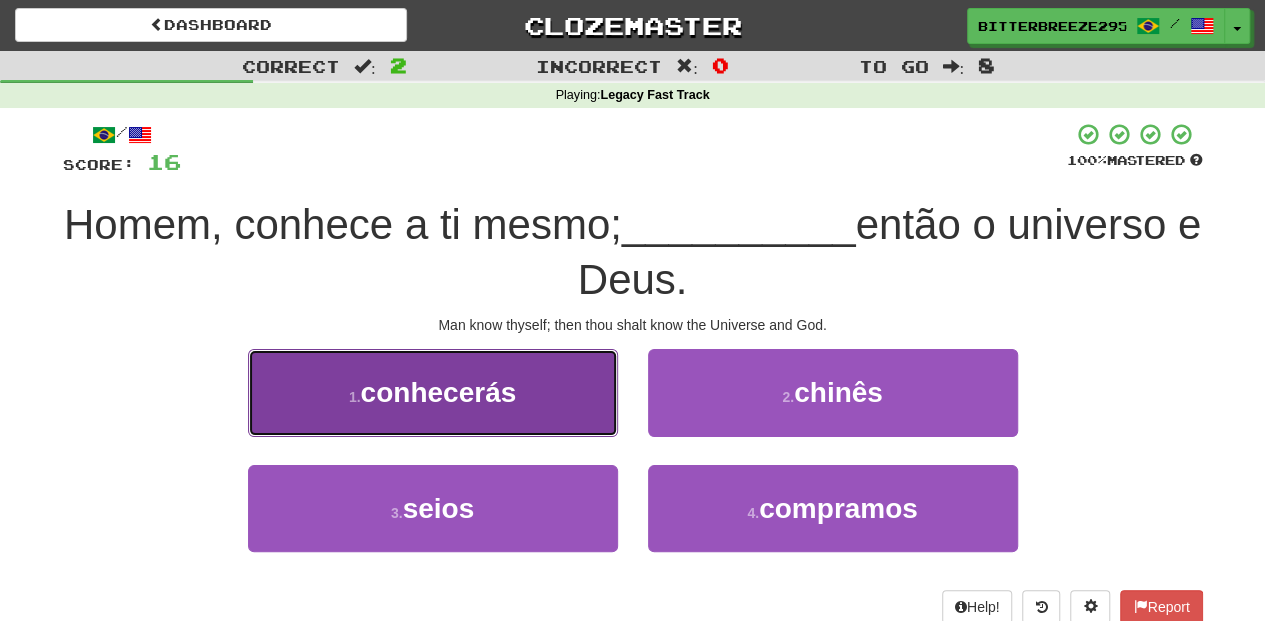 click on "1 .  conhecerás" at bounding box center (433, 392) 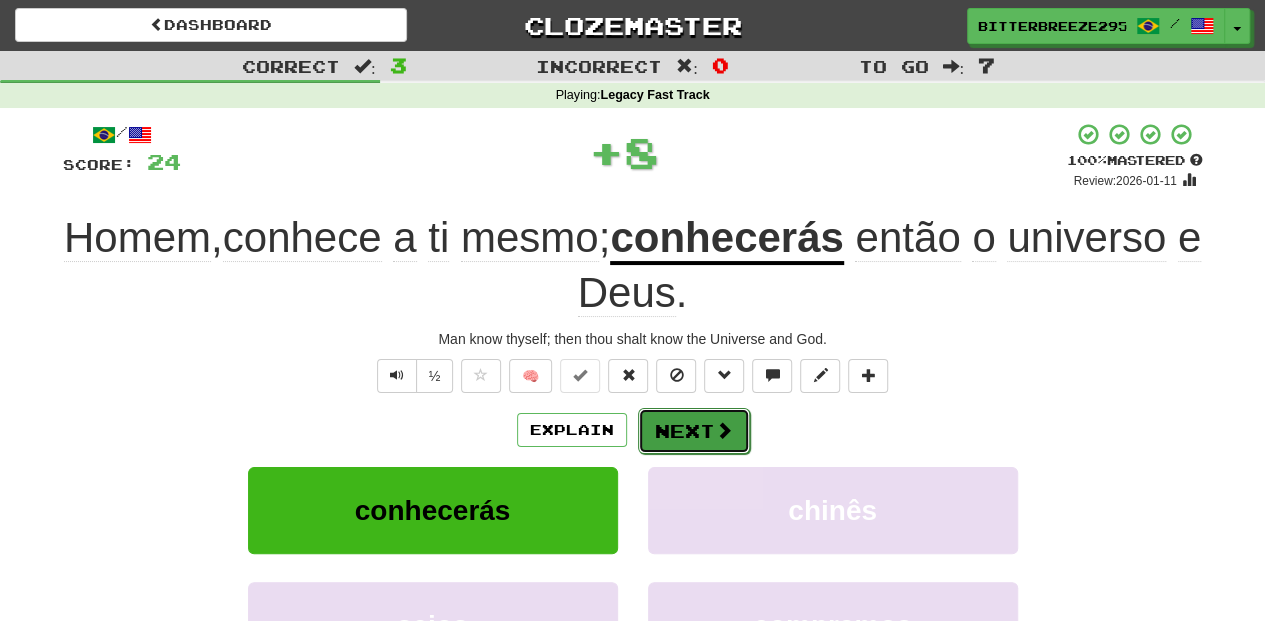 click on "Next" at bounding box center (694, 431) 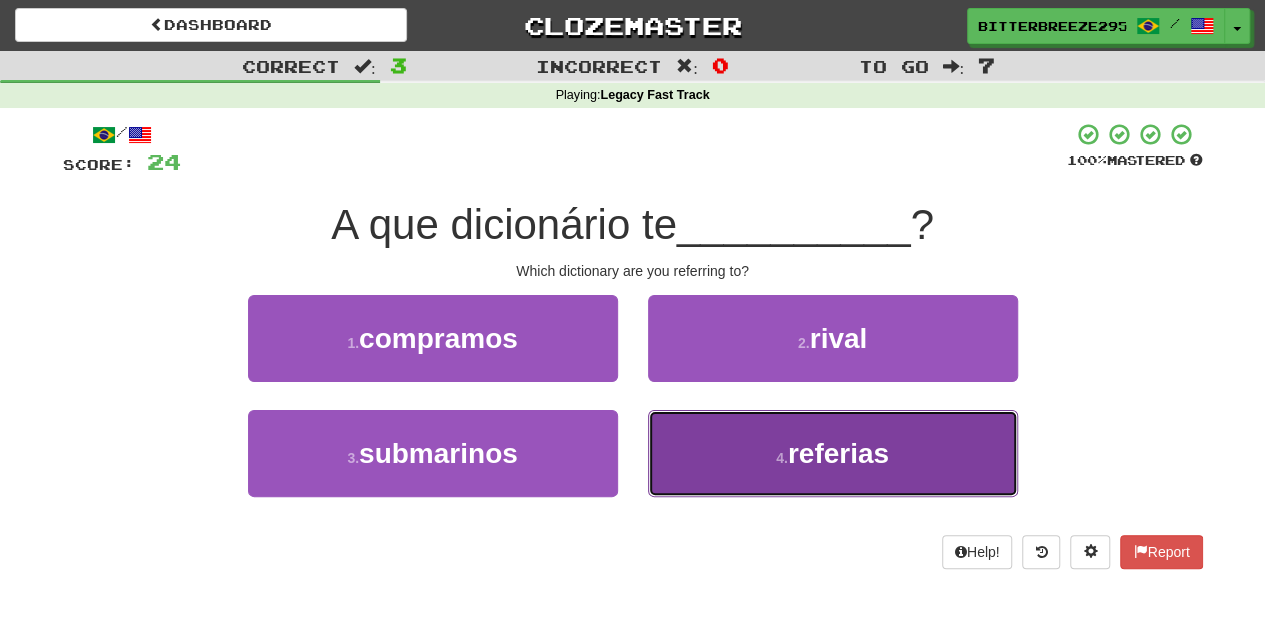 click on "4 .  referias" at bounding box center (833, 453) 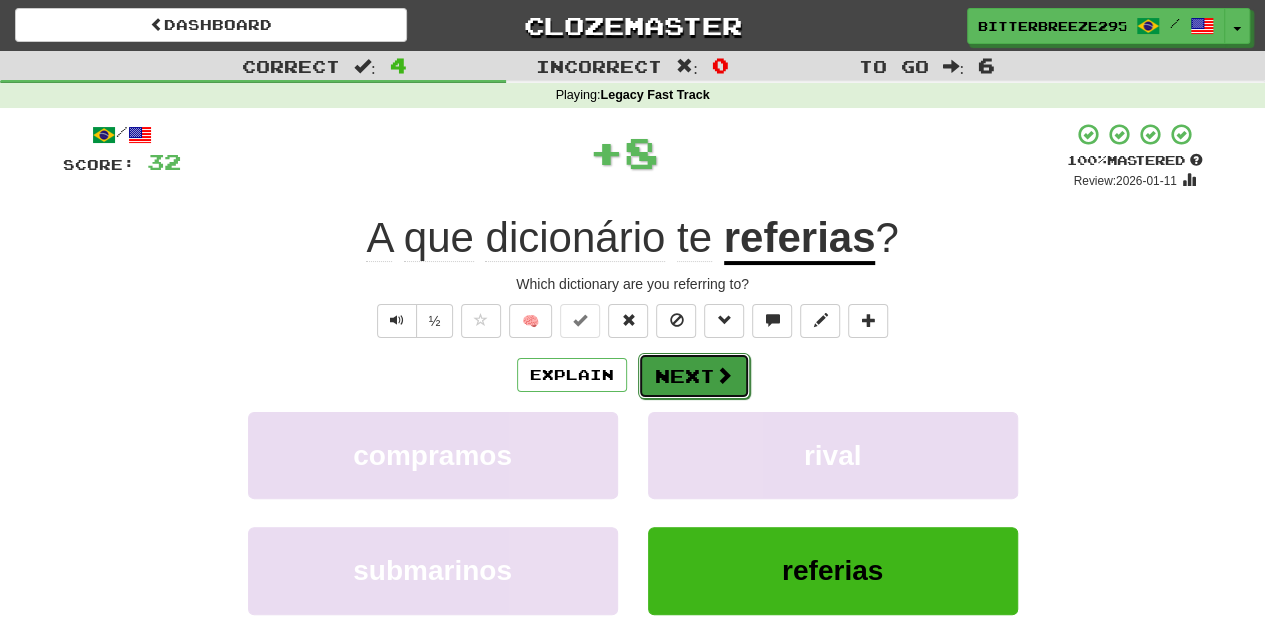 click on "Next" at bounding box center [694, 376] 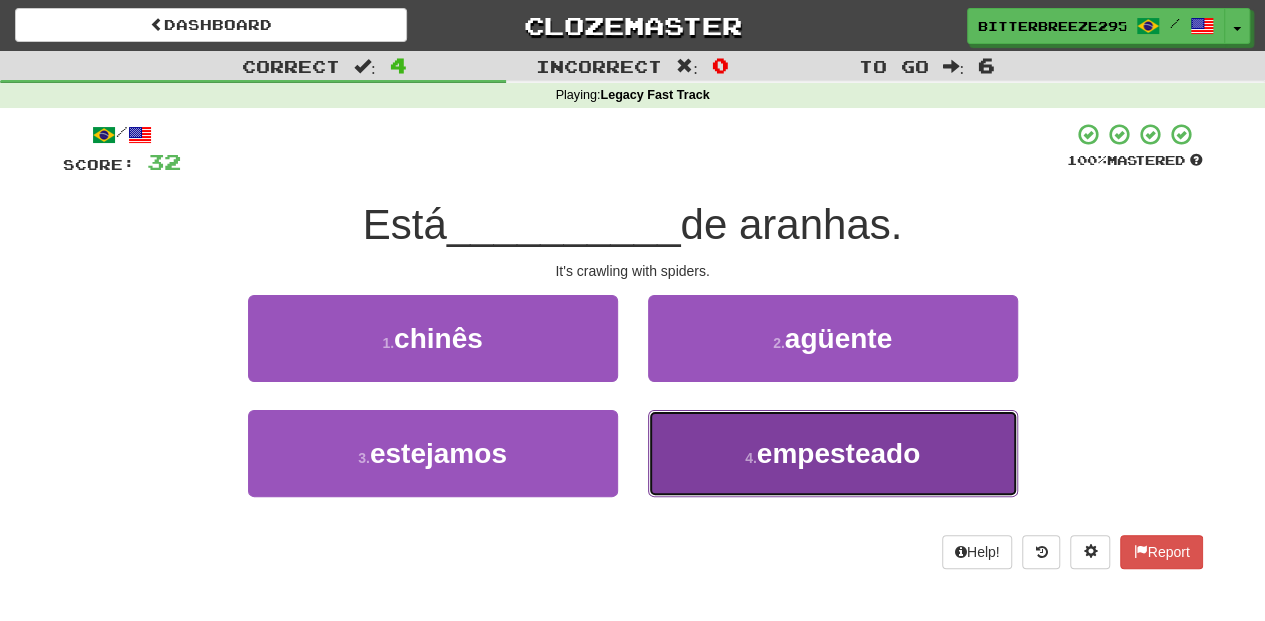 click on "4 .  empesteado" at bounding box center [833, 453] 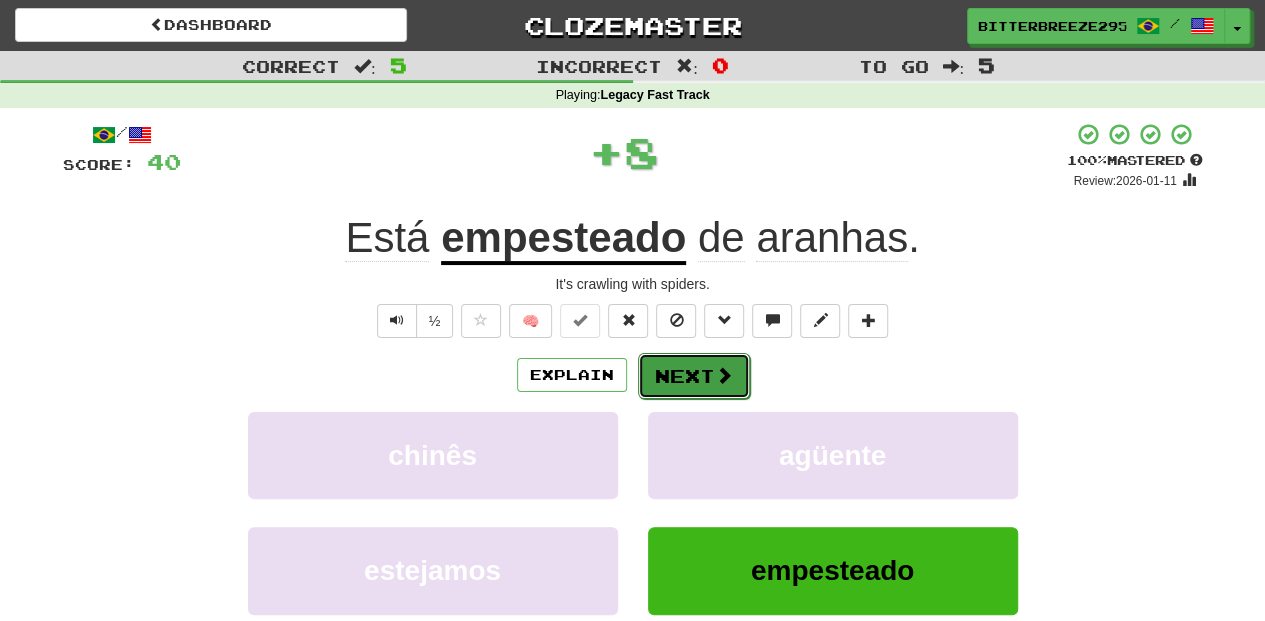 click on "Next" at bounding box center (694, 376) 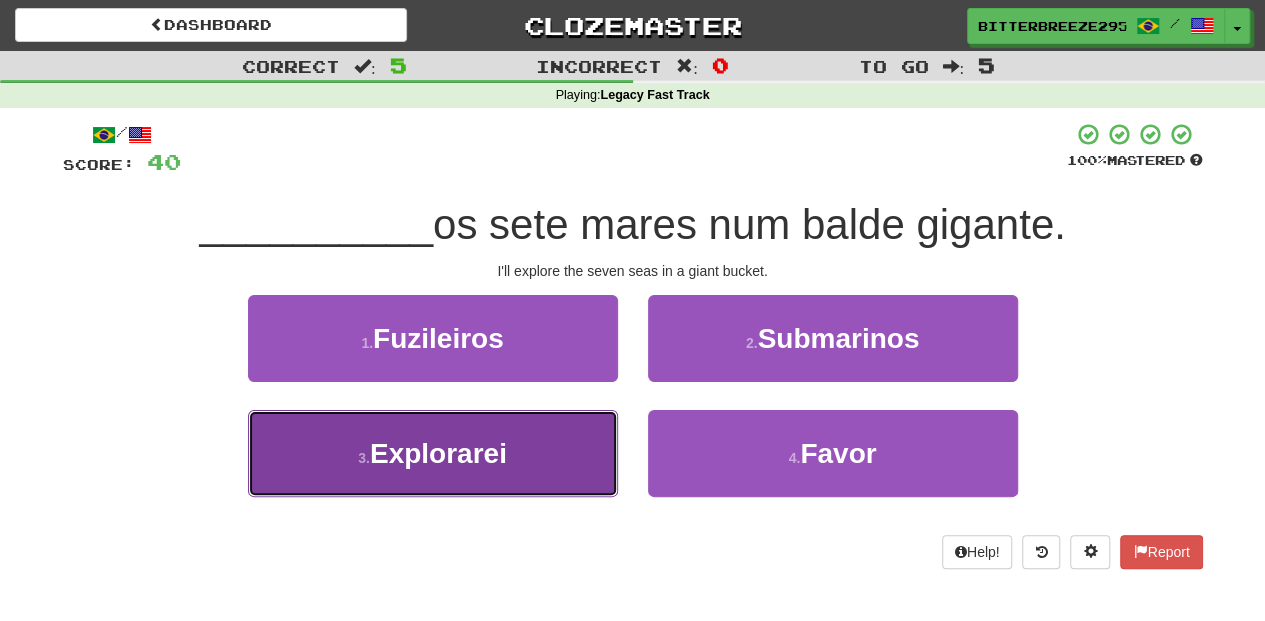 click on "3 .  Explorarei" at bounding box center (433, 453) 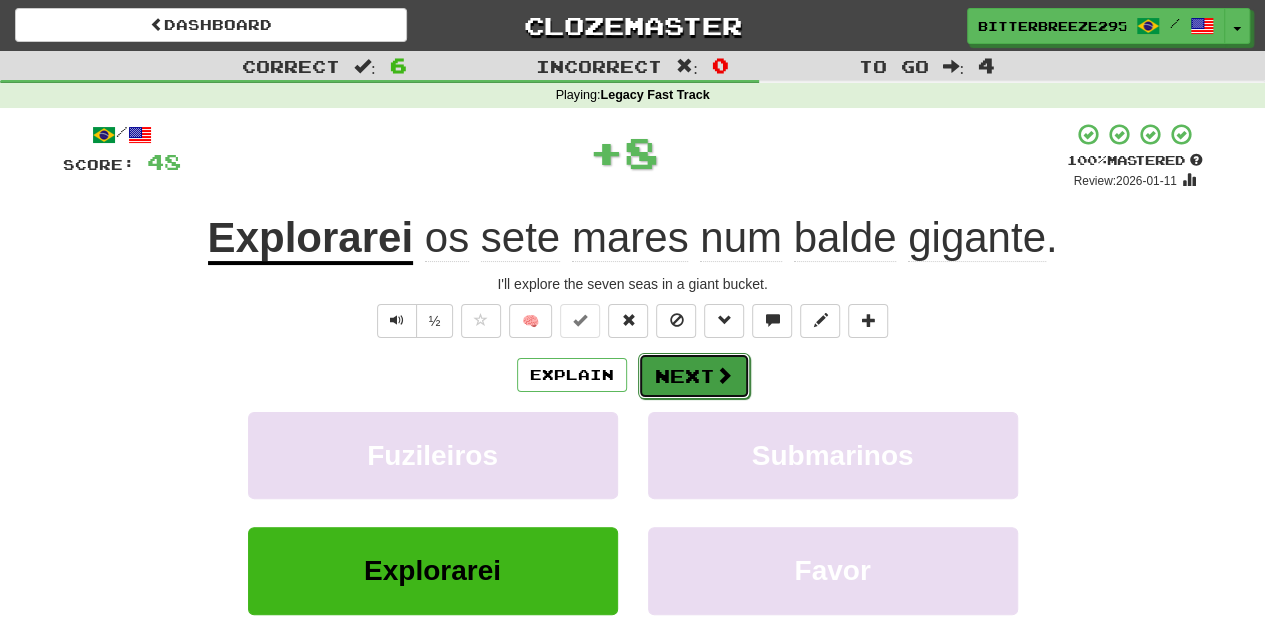 click on "Next" at bounding box center [694, 376] 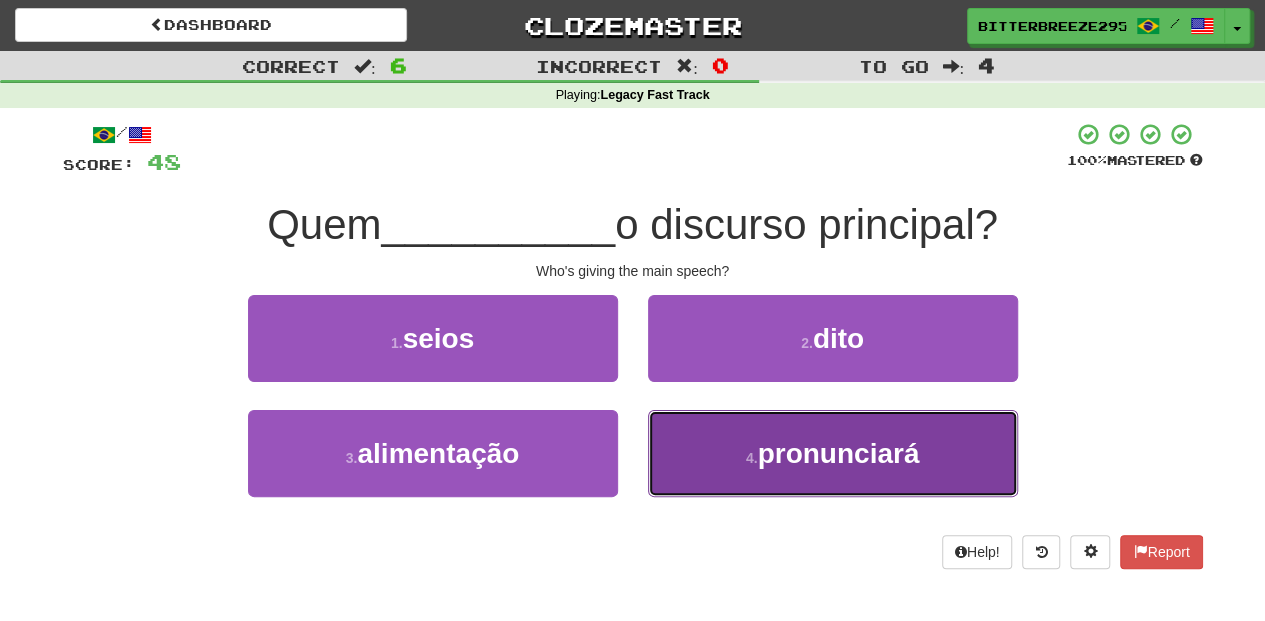 click on "4 .  pronunciará" at bounding box center (833, 453) 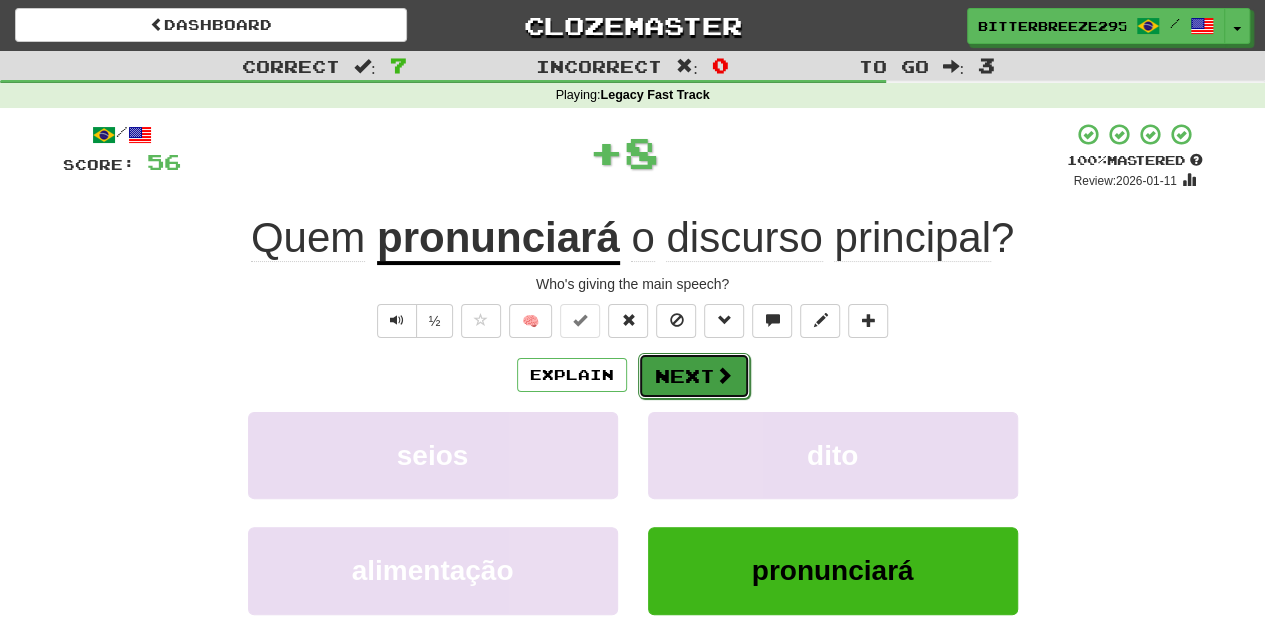 click on "Next" at bounding box center (694, 376) 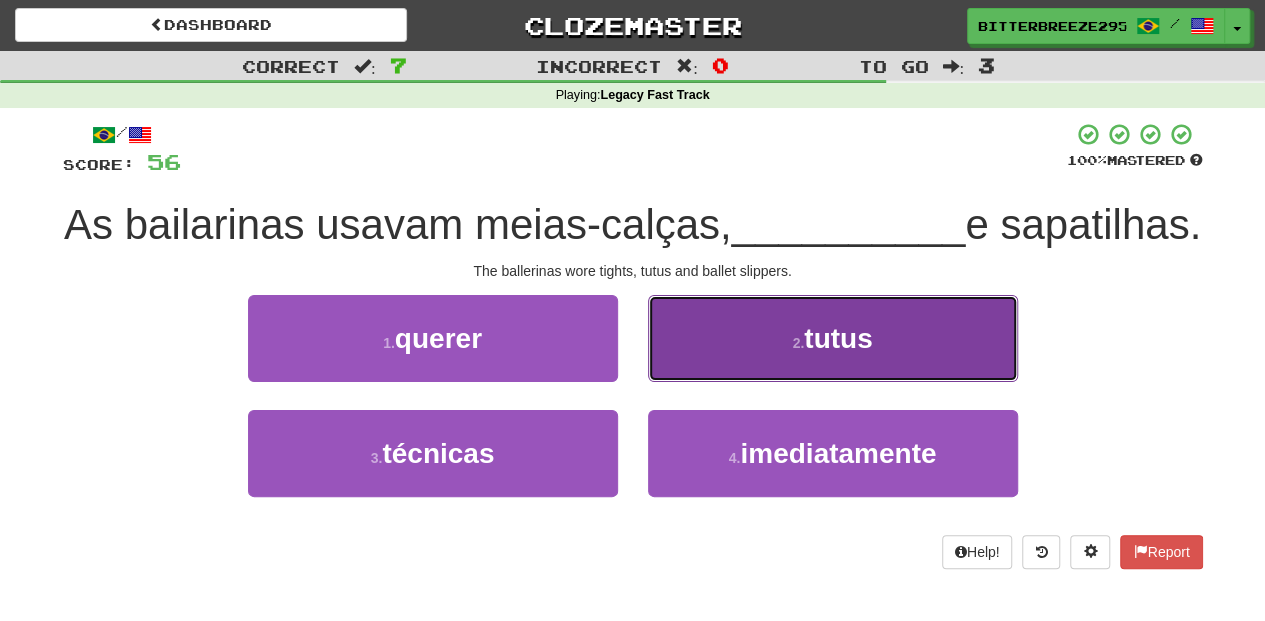 click on "2 .  tutus" at bounding box center [833, 338] 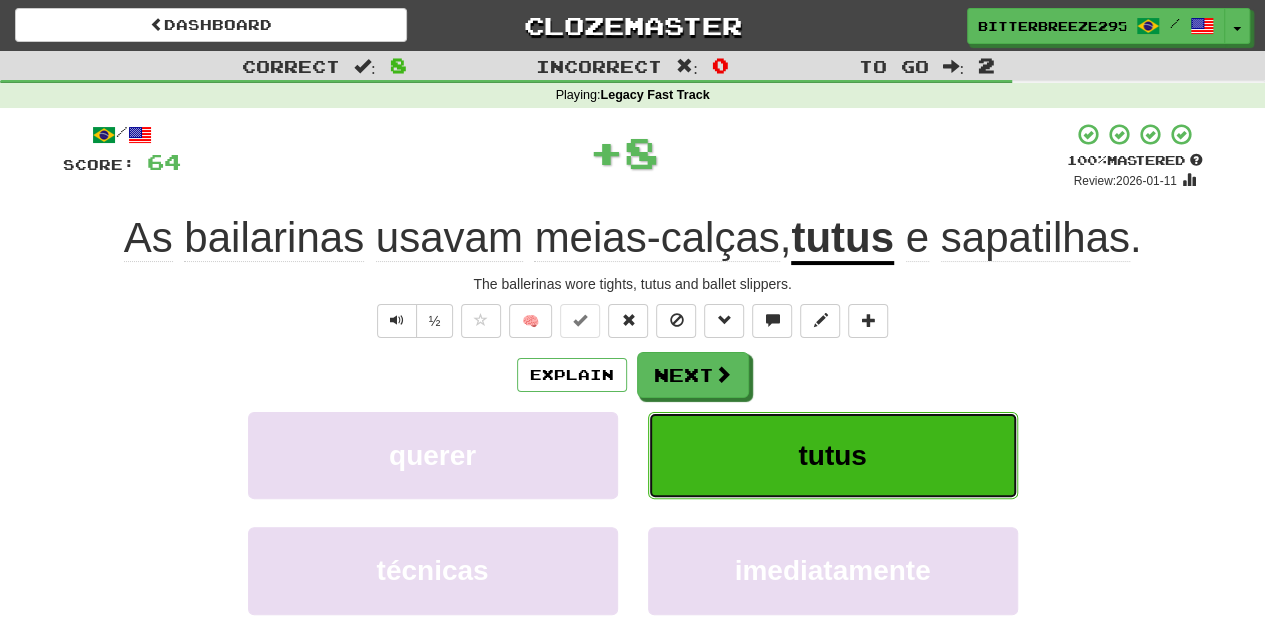 click on "tutus" at bounding box center (833, 455) 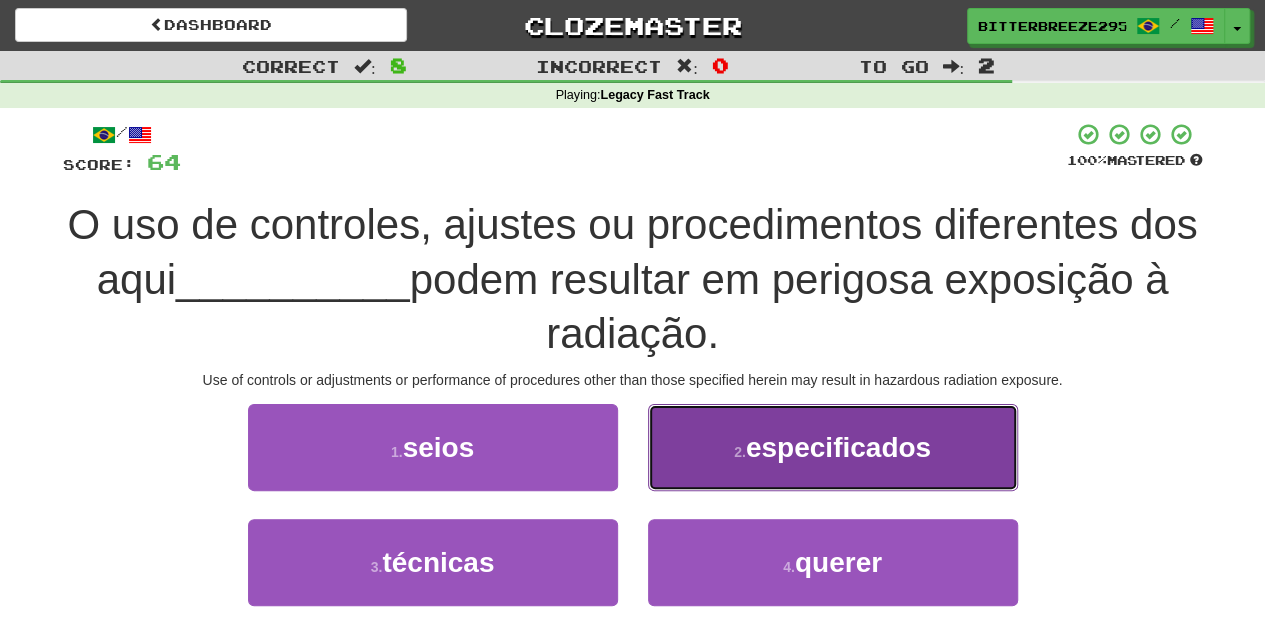 click on "2 .  especificados" at bounding box center [833, 447] 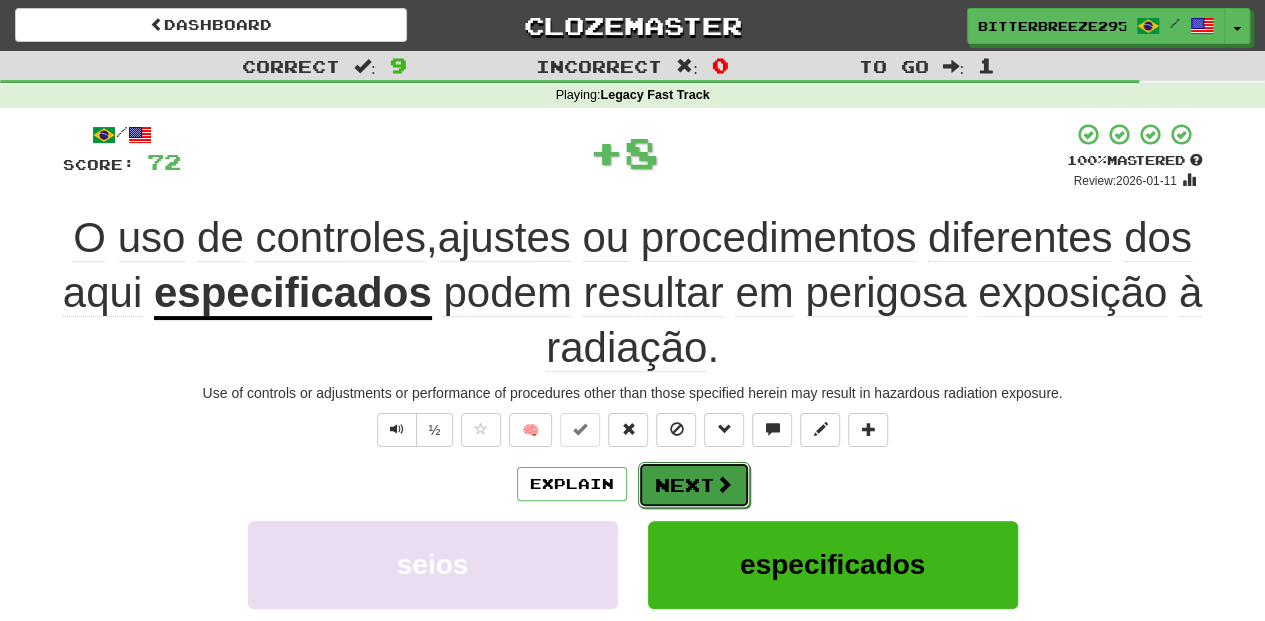 click on "Next" at bounding box center (694, 485) 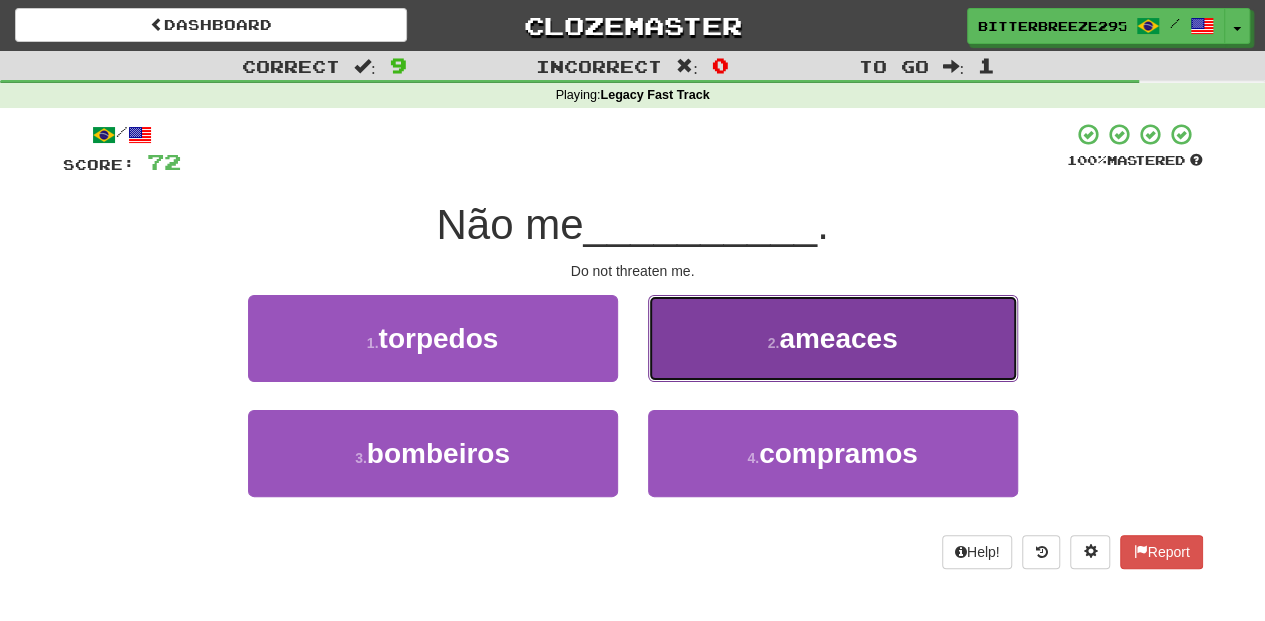 click on "2 .  ameaces" at bounding box center [833, 338] 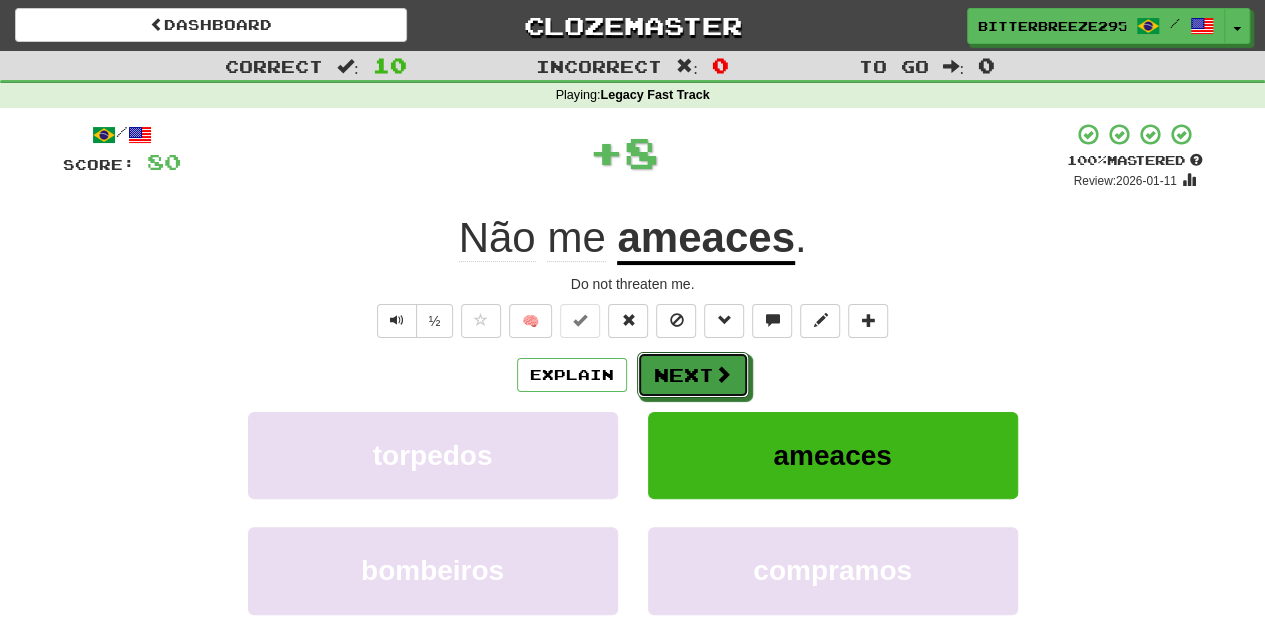 click on "Next" at bounding box center [693, 375] 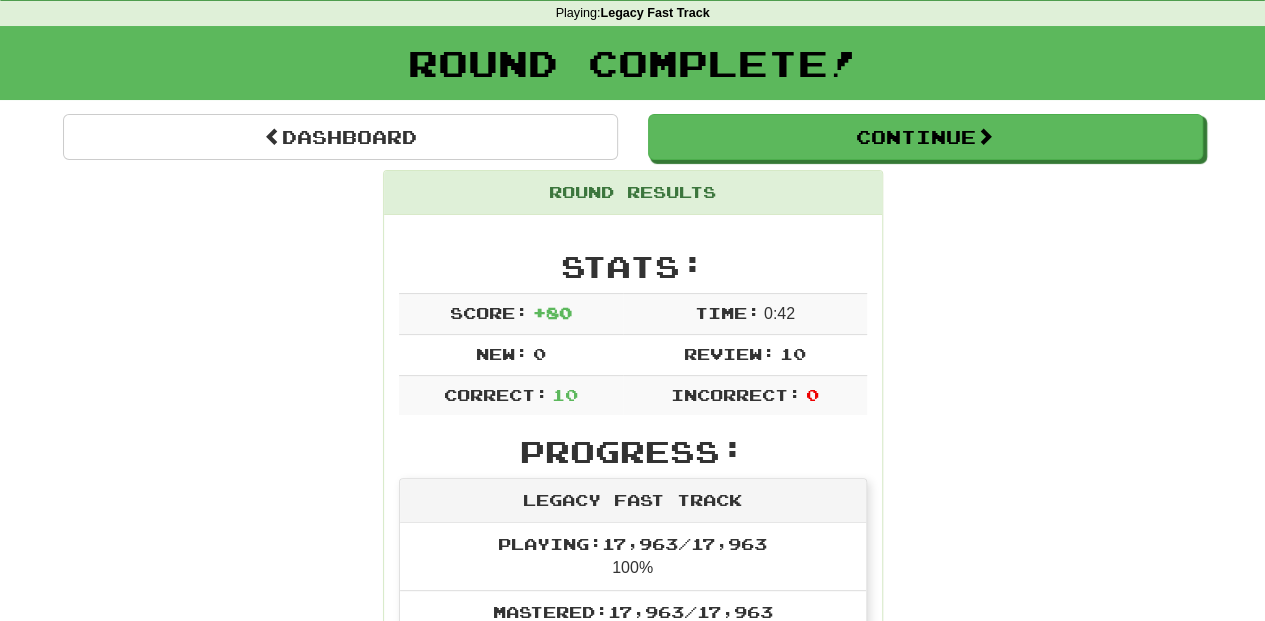 scroll, scrollTop: 66, scrollLeft: 0, axis: vertical 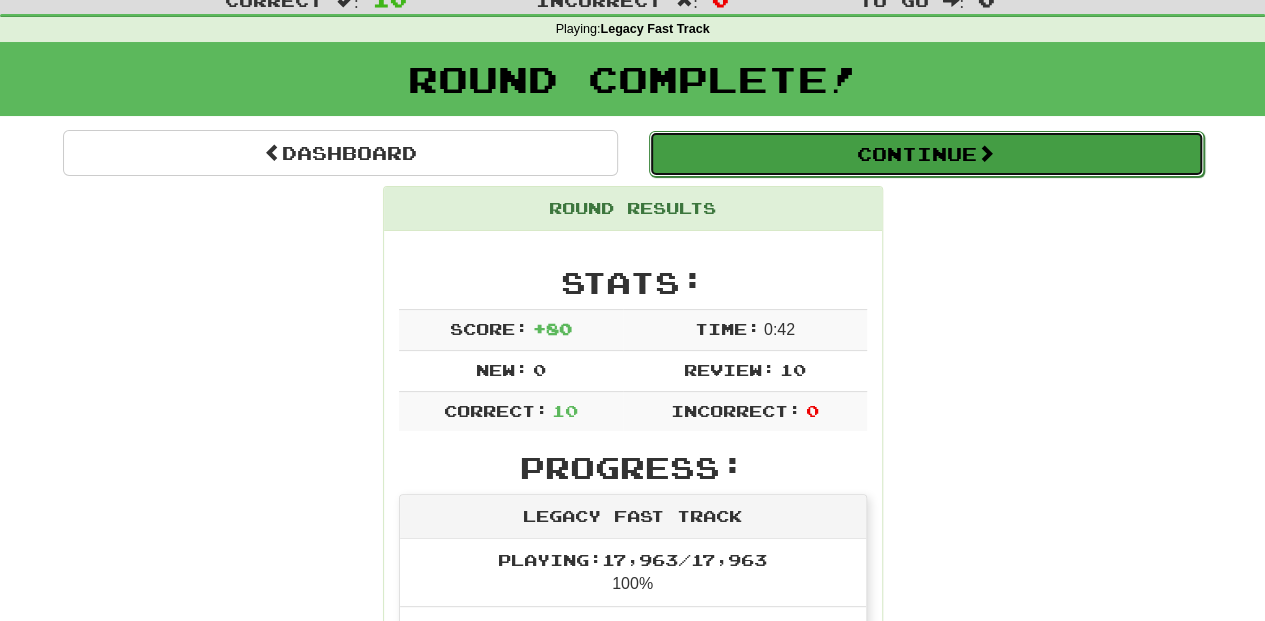 click on "Continue" at bounding box center [926, 154] 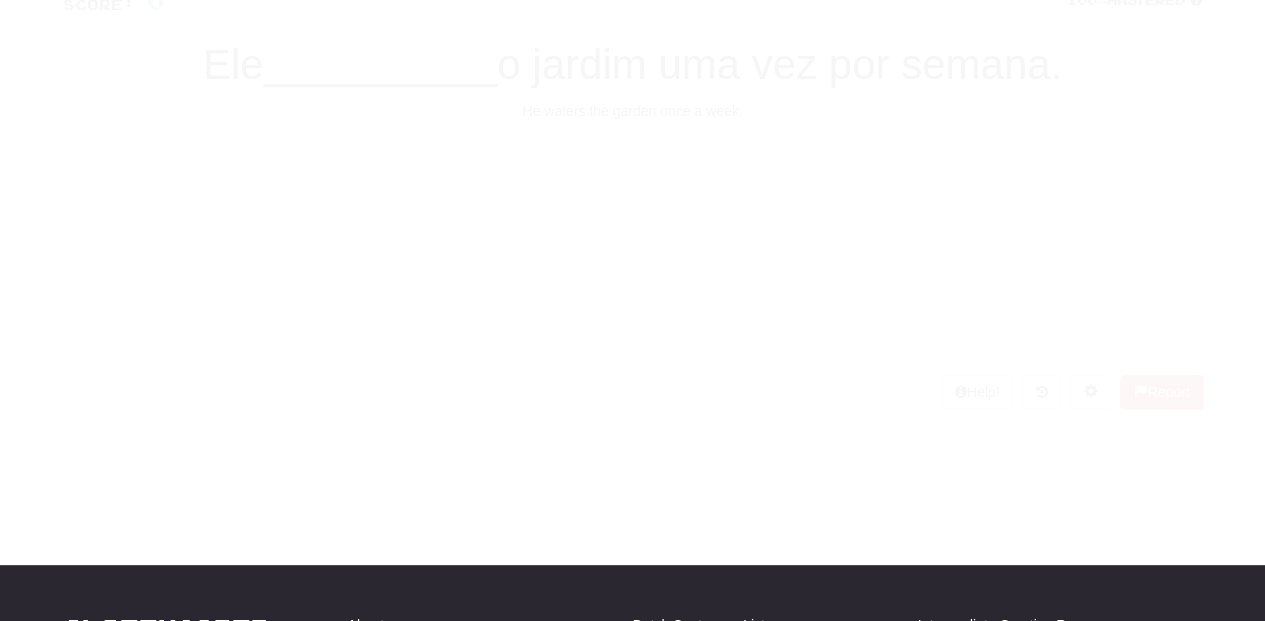 scroll, scrollTop: 66, scrollLeft: 0, axis: vertical 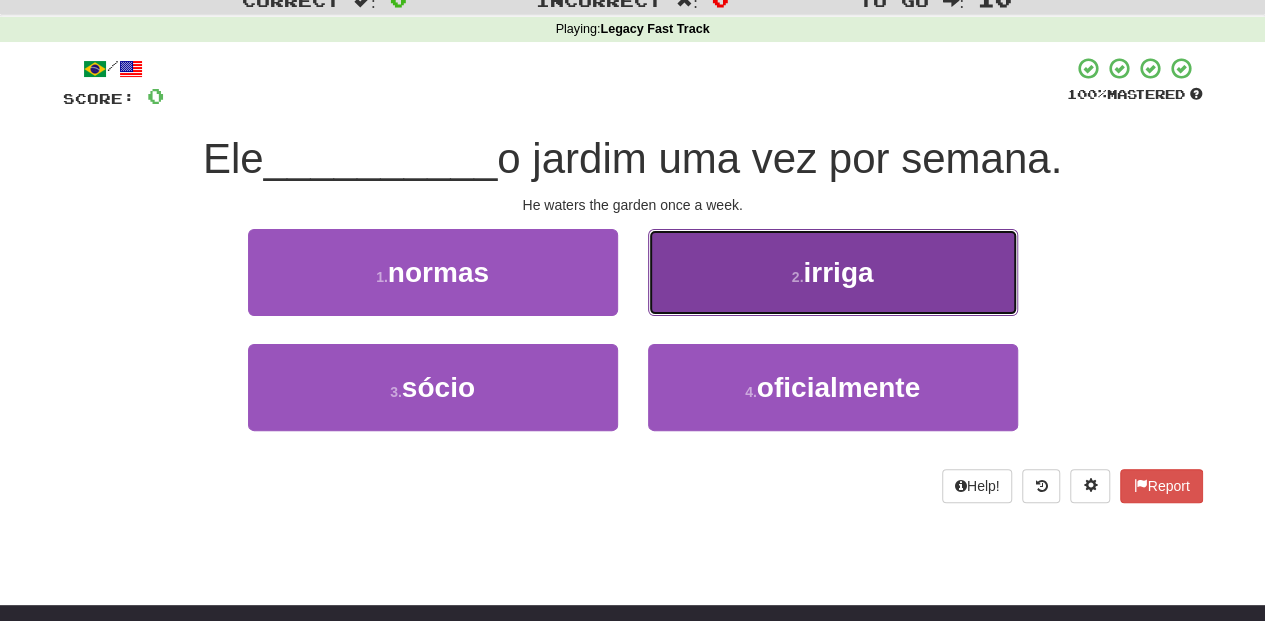 click on "2 .  irriga" at bounding box center (833, 272) 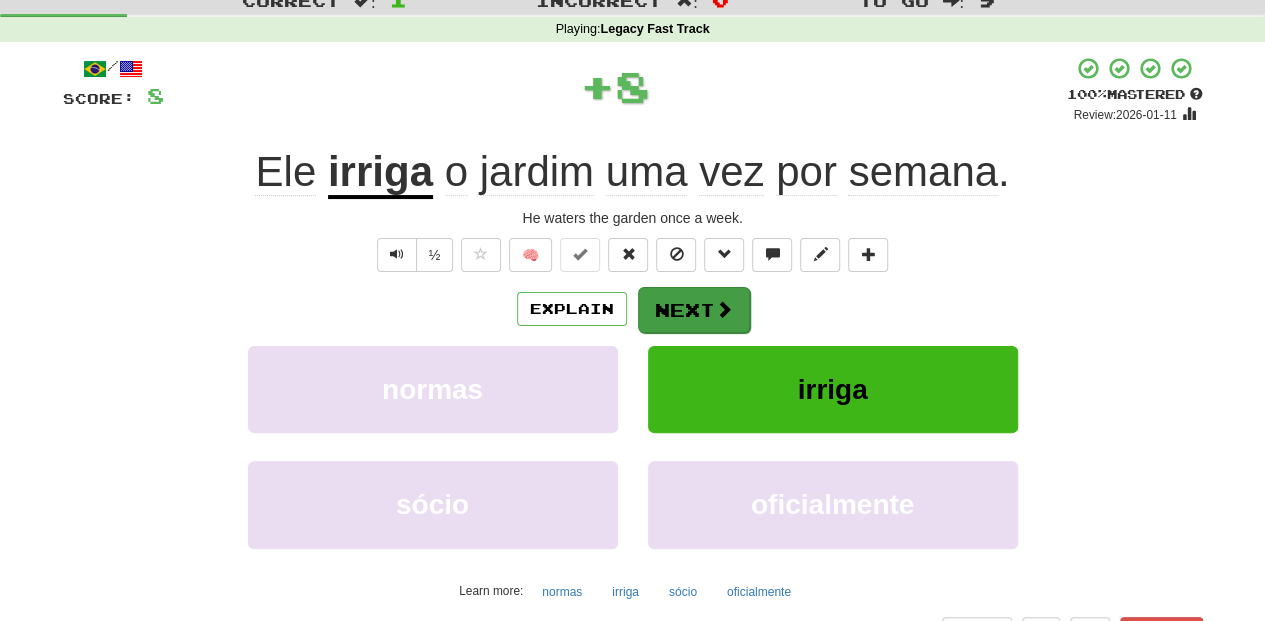 click on "Next" at bounding box center [694, 310] 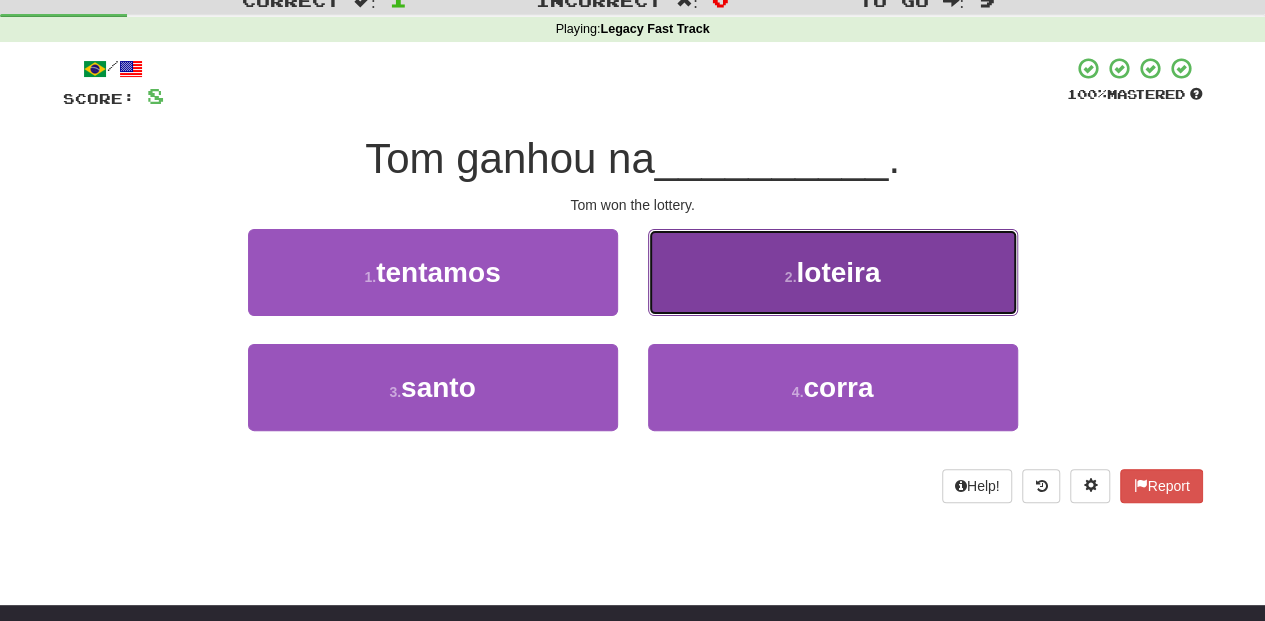 click on "2 .  loteira" at bounding box center [833, 272] 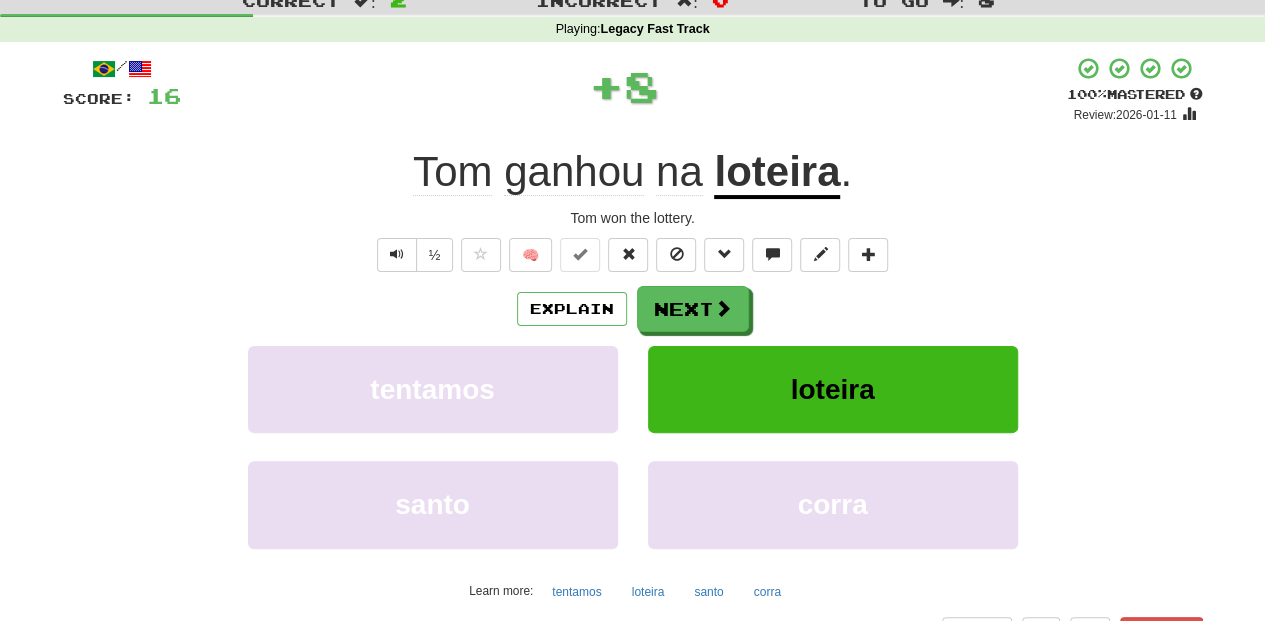 click on "Next" at bounding box center (693, 309) 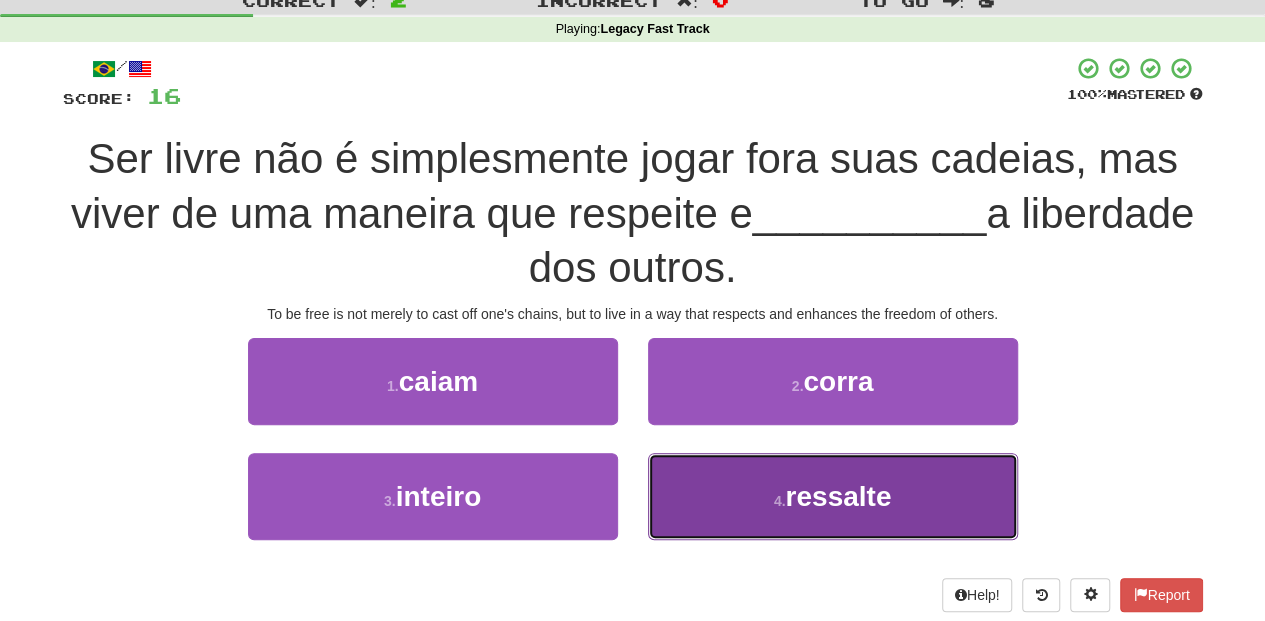 click on "4 .  ressalte" at bounding box center [833, 496] 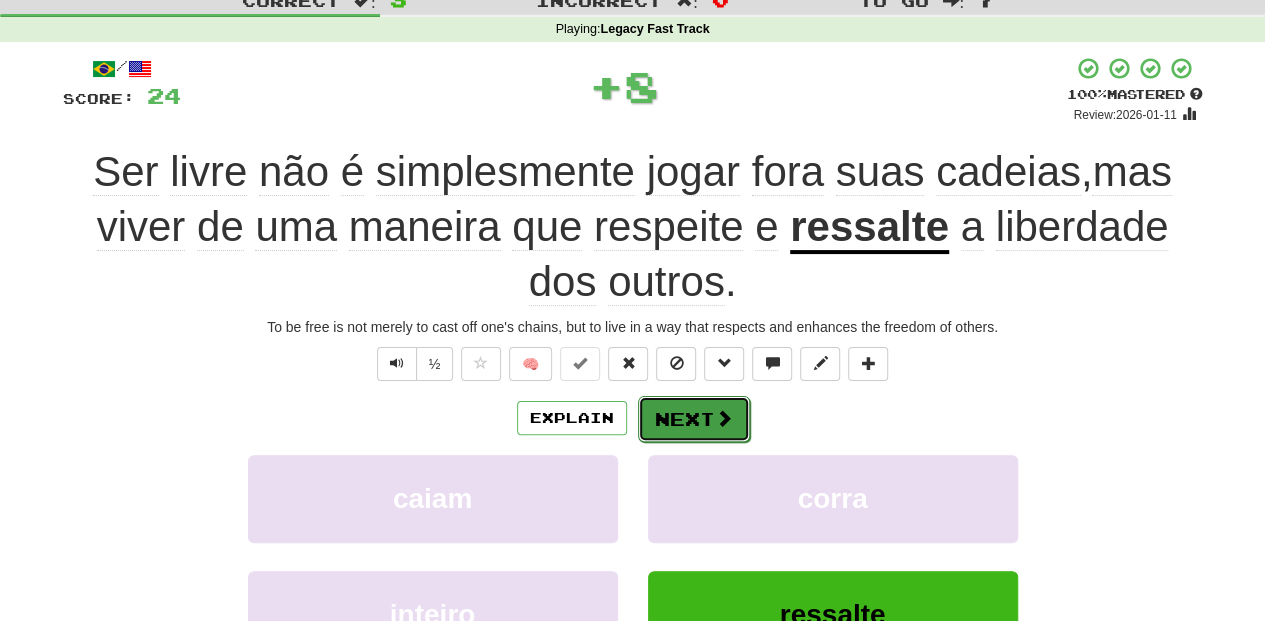 click on "Next" at bounding box center (694, 419) 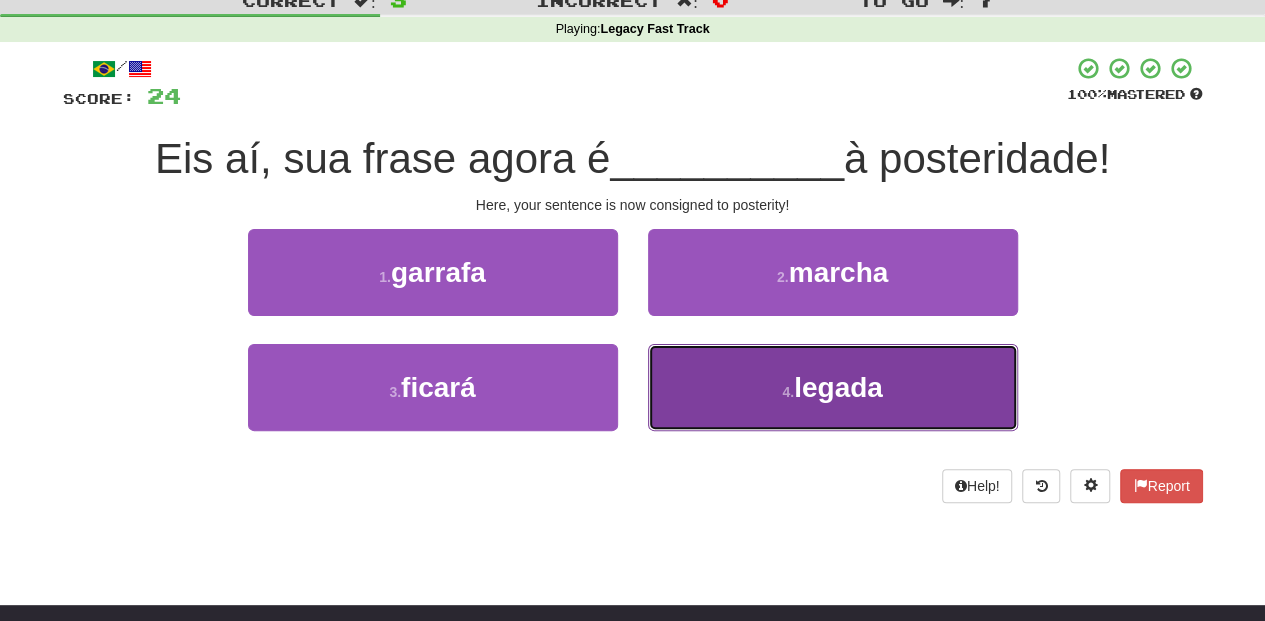click on "4 .  legada" at bounding box center [833, 387] 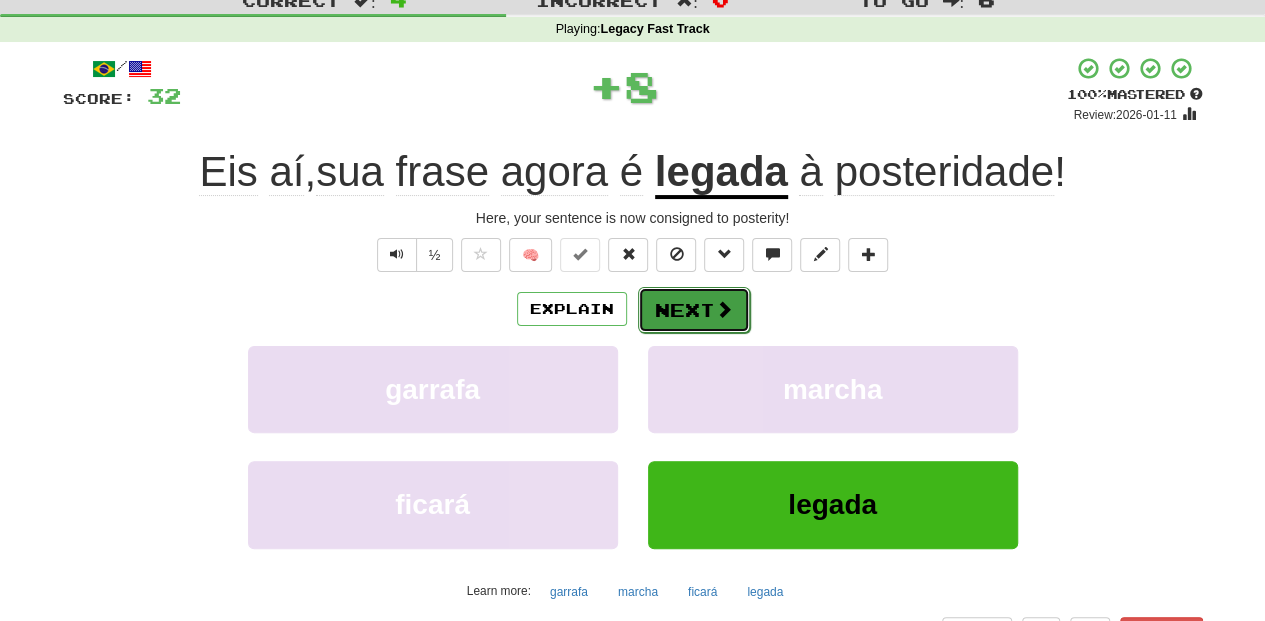 click on "Next" at bounding box center [694, 310] 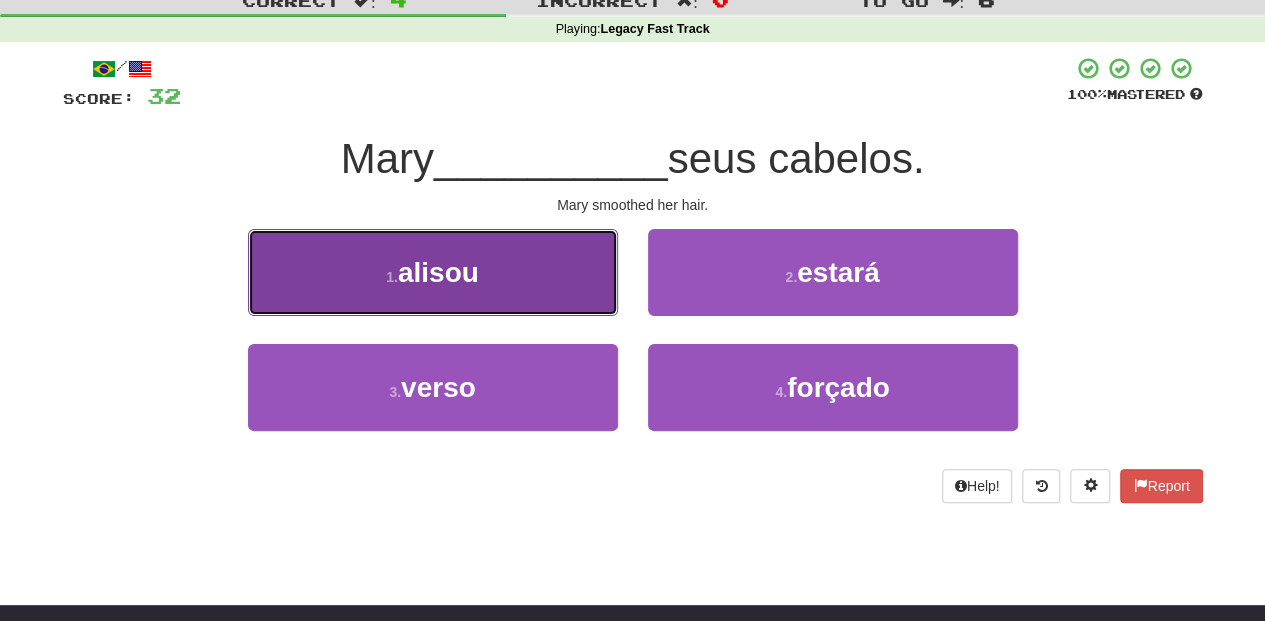 click on "1 .  alisou" at bounding box center [433, 272] 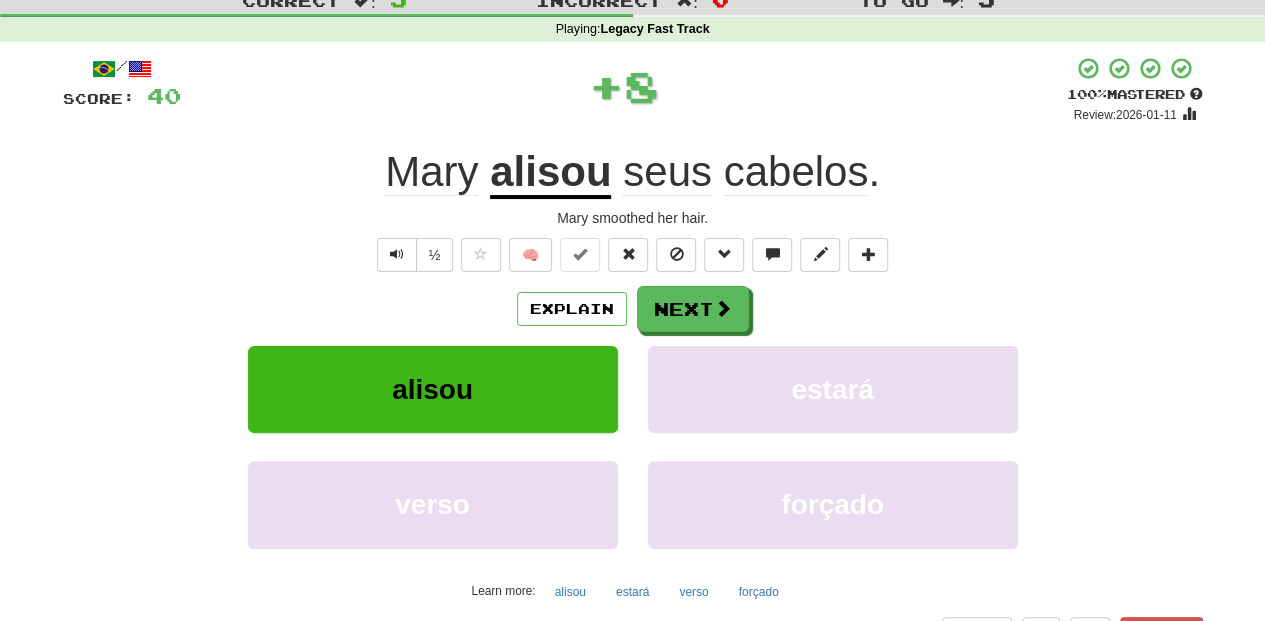 click on "Explain Next" at bounding box center [633, 309] 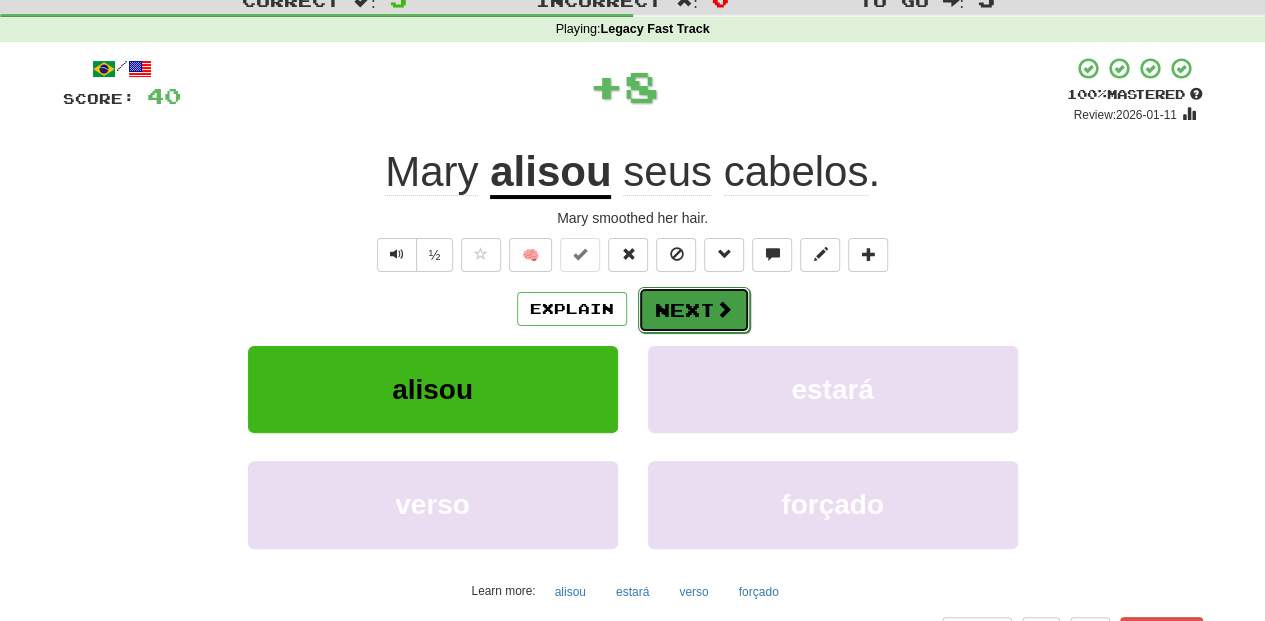 click on "Next" at bounding box center (694, 310) 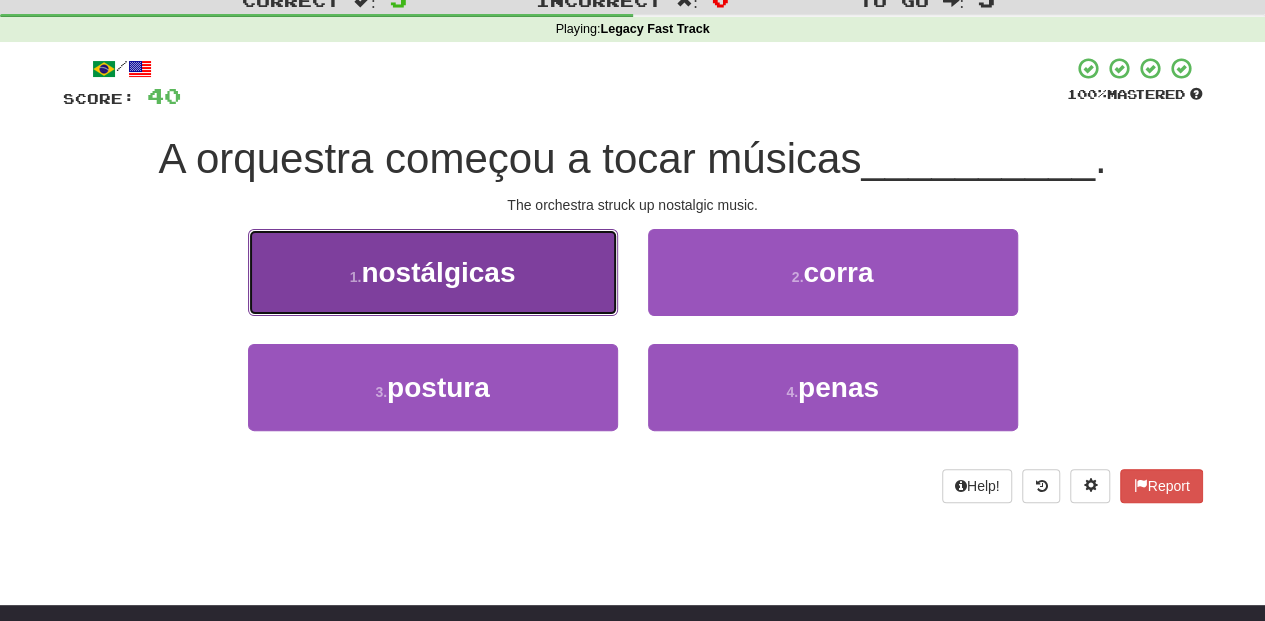 click on "1 .  nostálgicas" at bounding box center [433, 272] 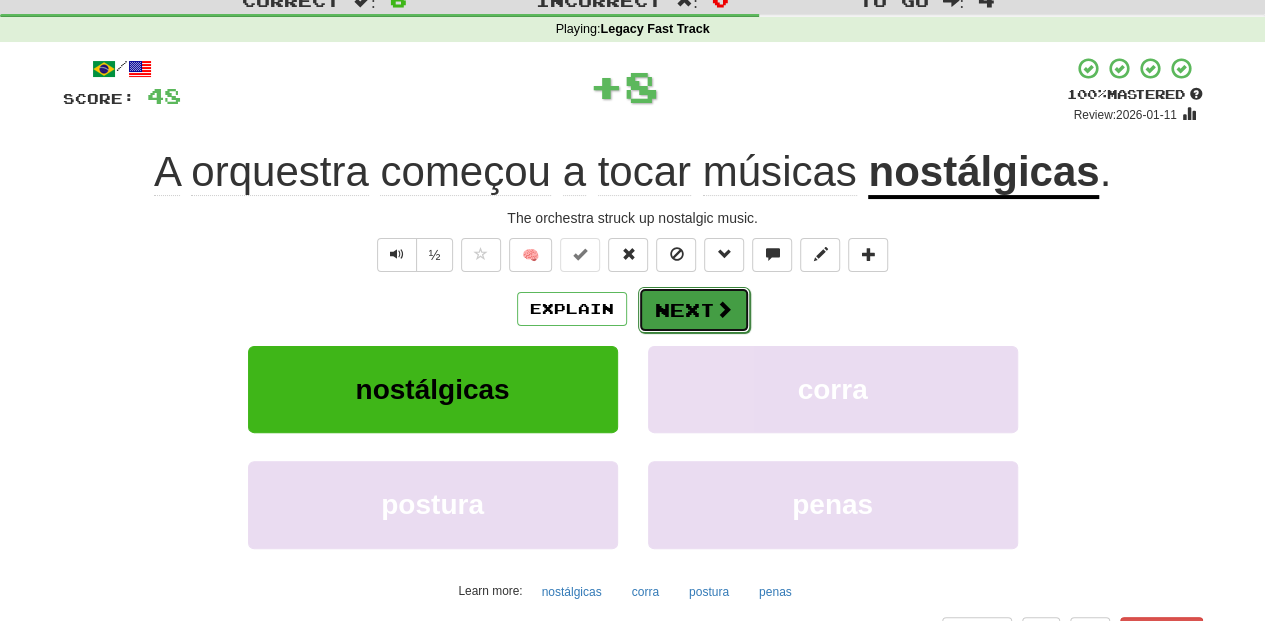 click on "Next" at bounding box center [694, 310] 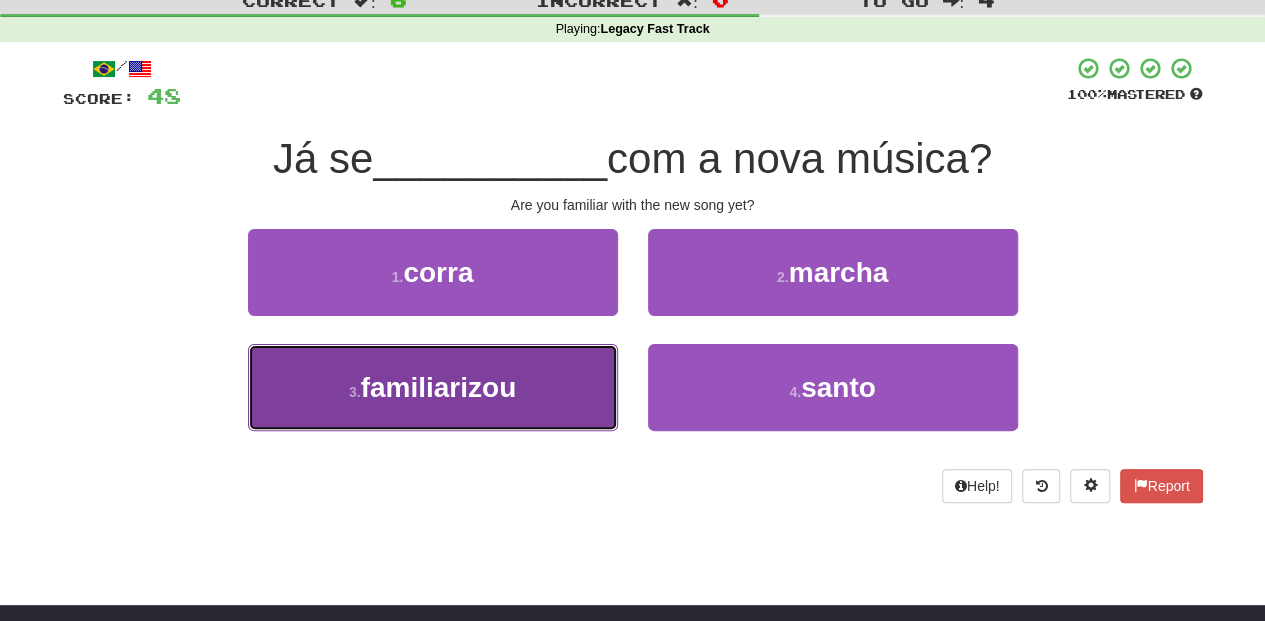 click on "3 .  familiarizou" at bounding box center (433, 387) 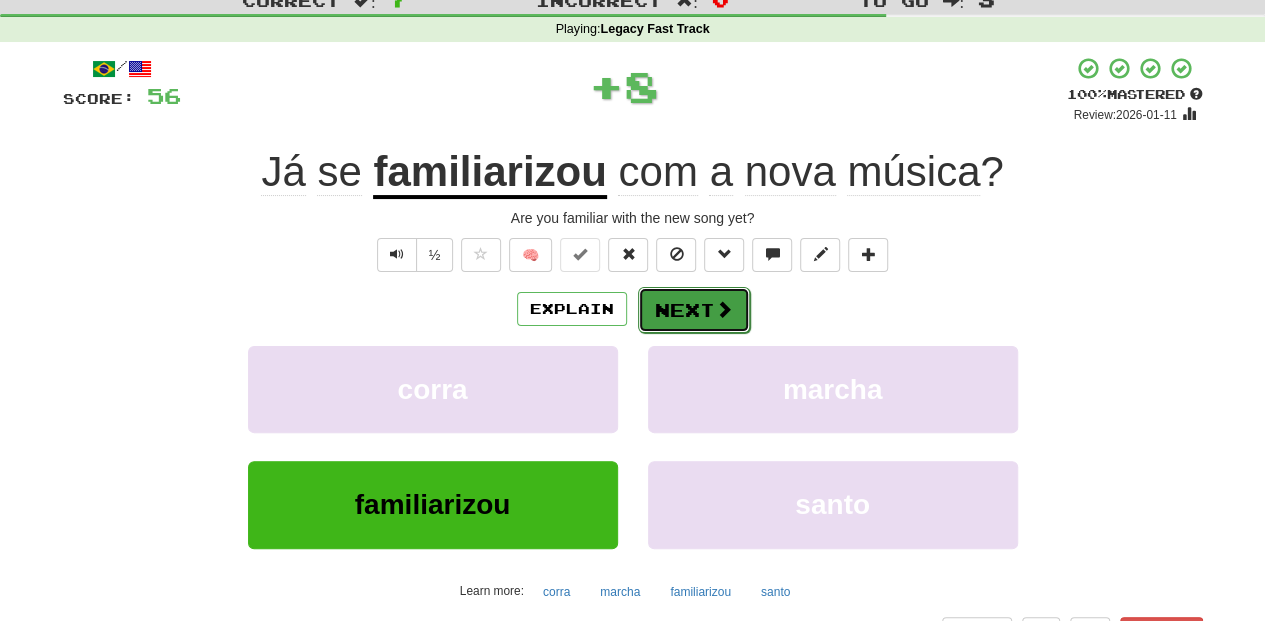 click on "Next" at bounding box center [694, 310] 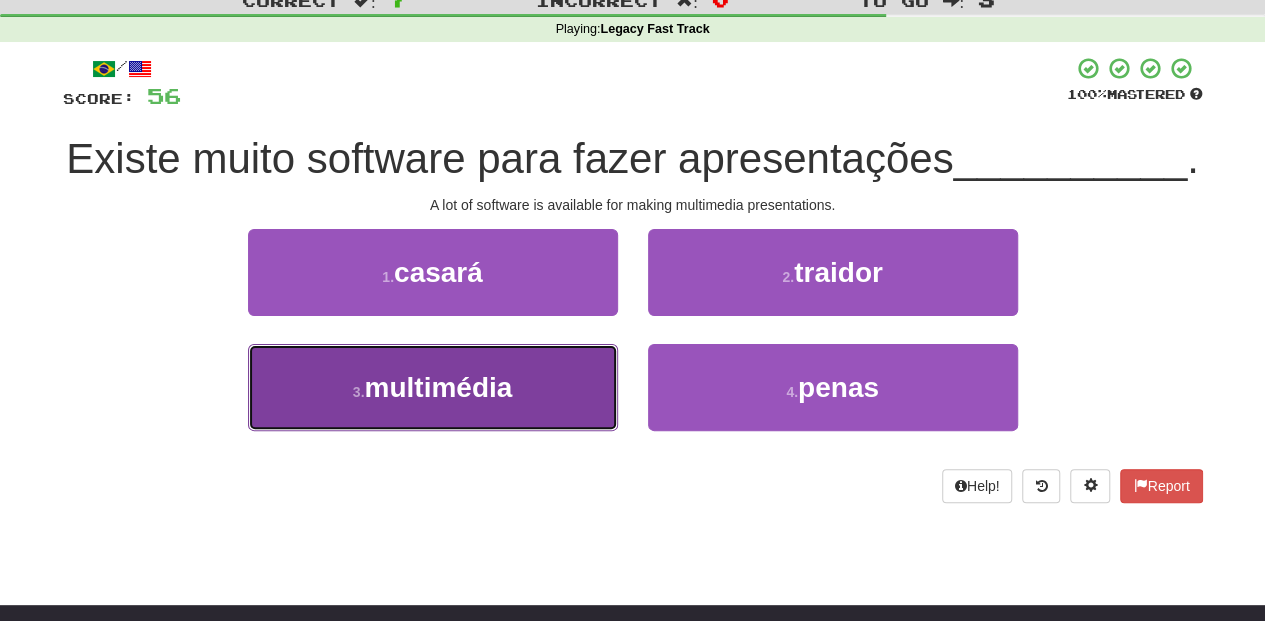 click on "3 .  multimédia" at bounding box center (433, 387) 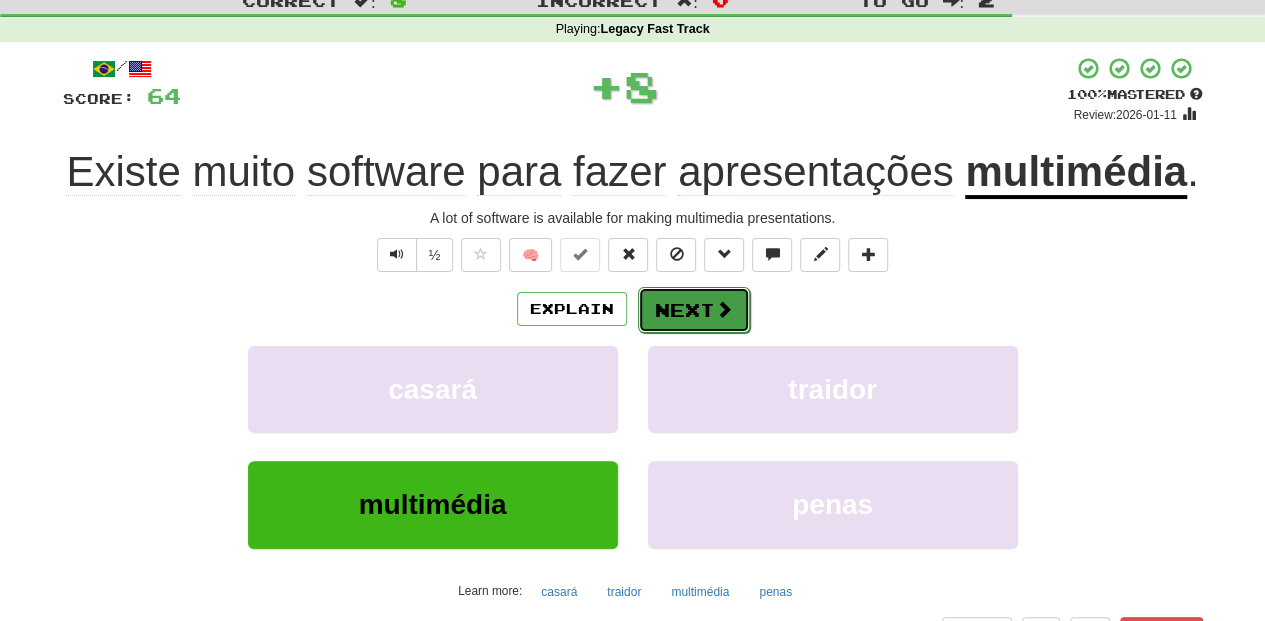 click on "Next" at bounding box center (694, 310) 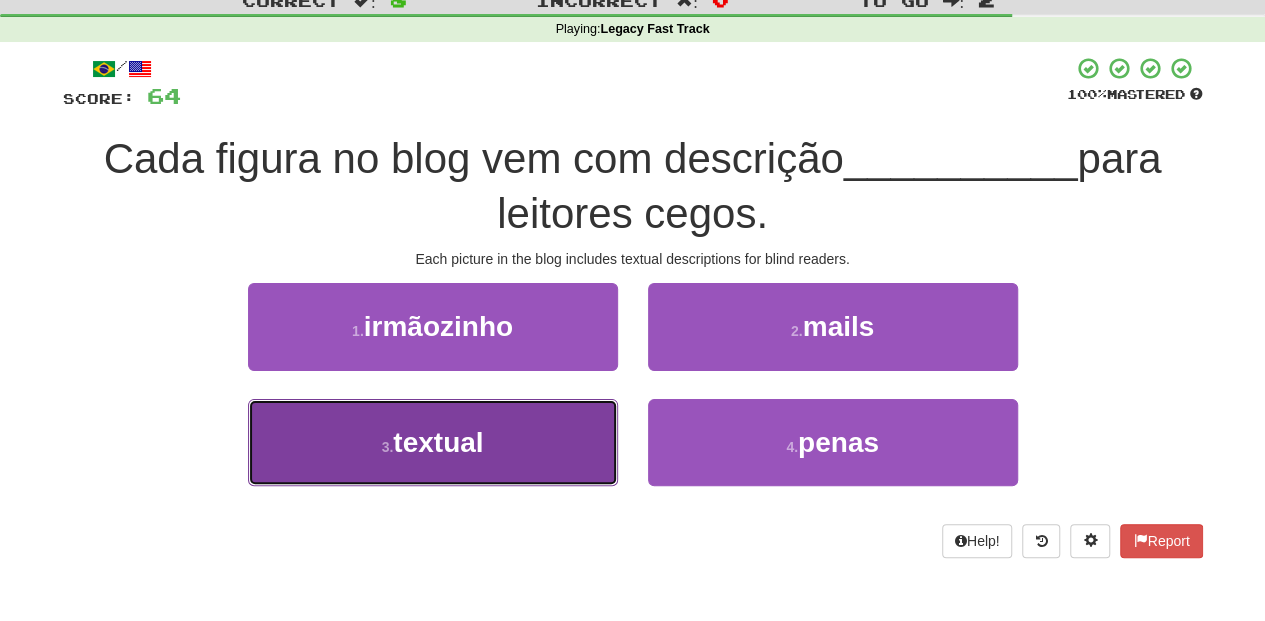 click on "3 .  textual" at bounding box center [433, 442] 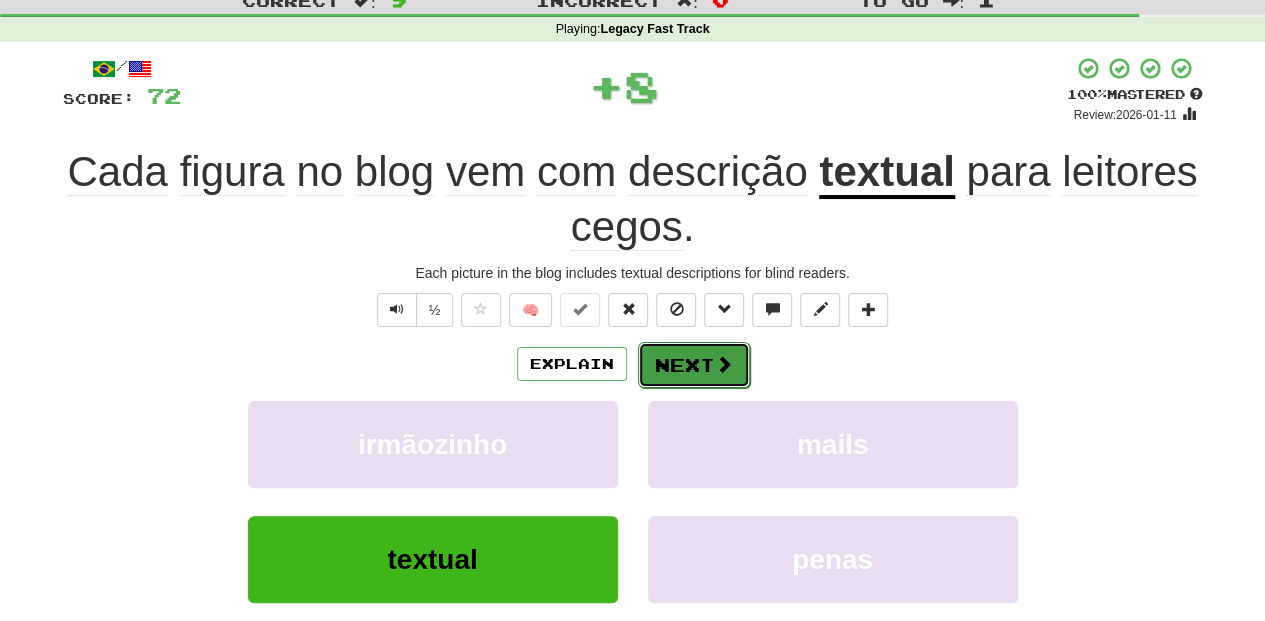 click on "Next" at bounding box center (694, 365) 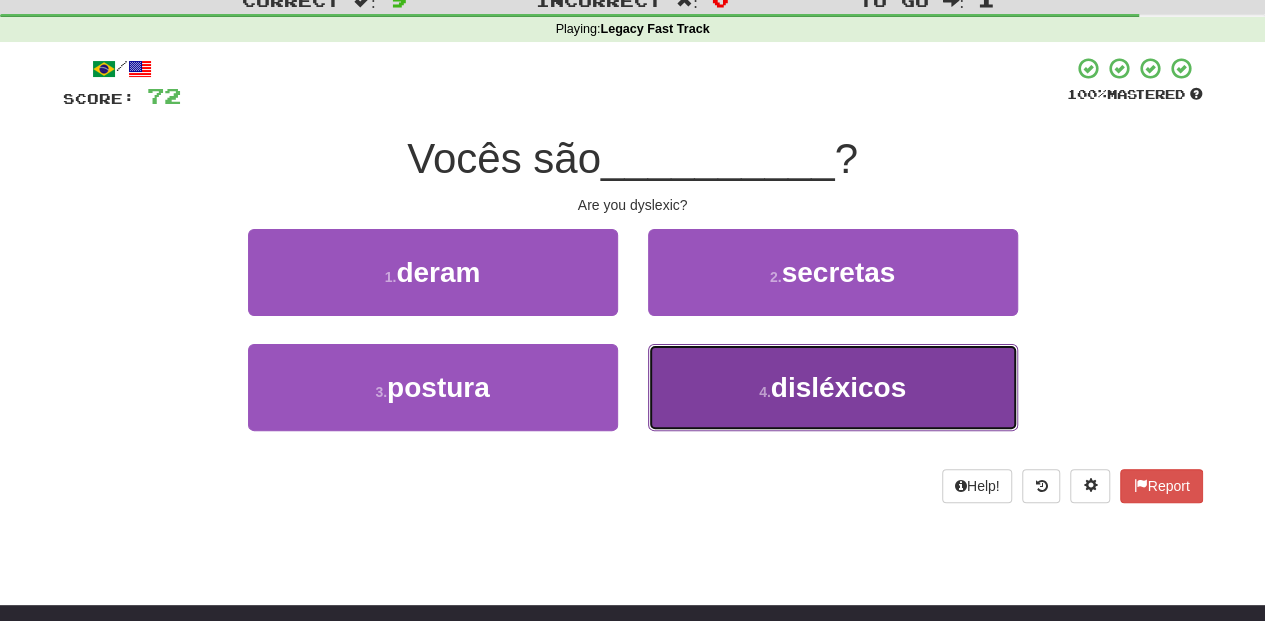 click on "4 .  disléxicos" at bounding box center (833, 387) 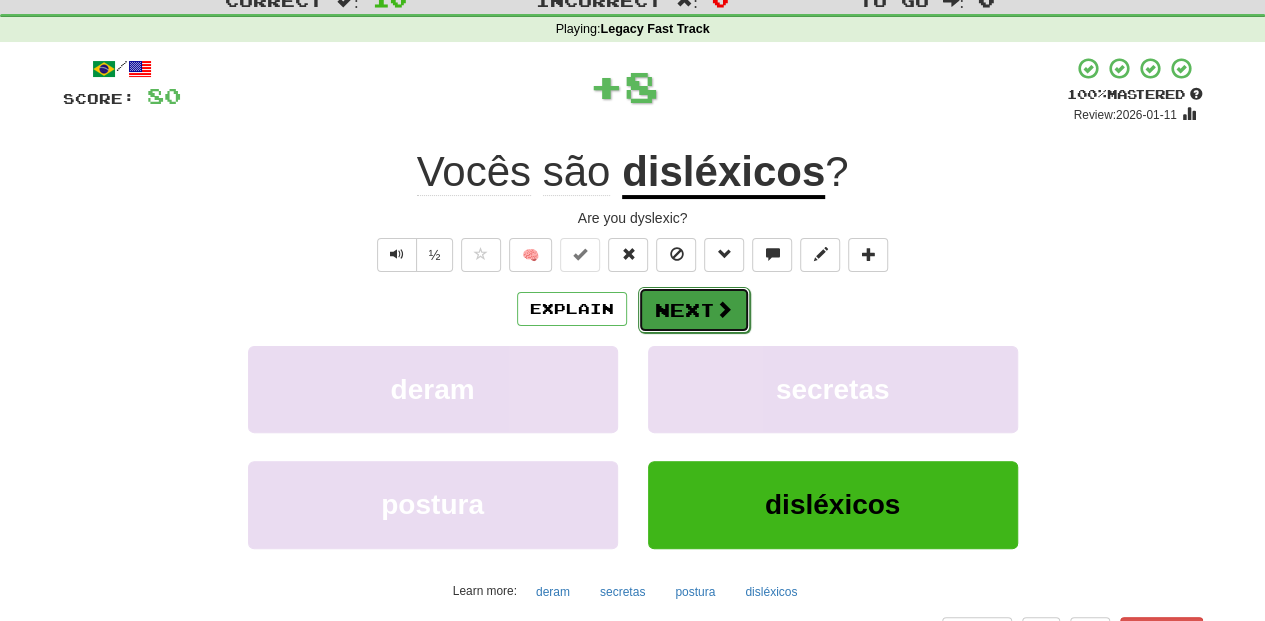 click on "Next" at bounding box center [694, 310] 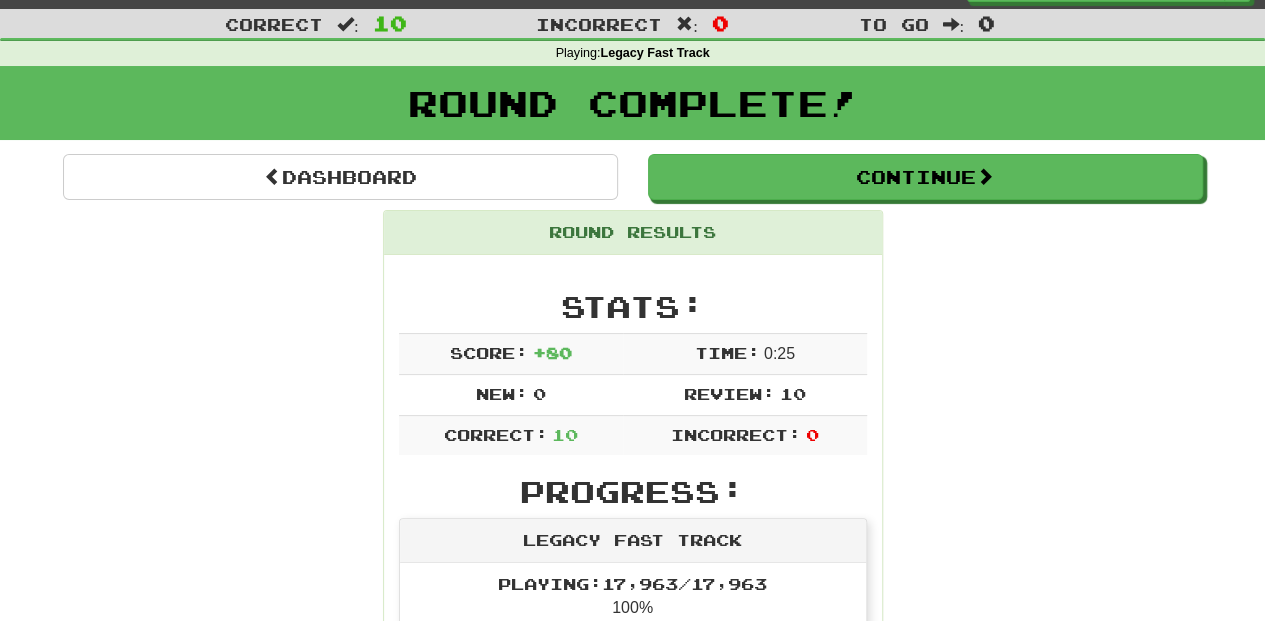 scroll, scrollTop: 0, scrollLeft: 0, axis: both 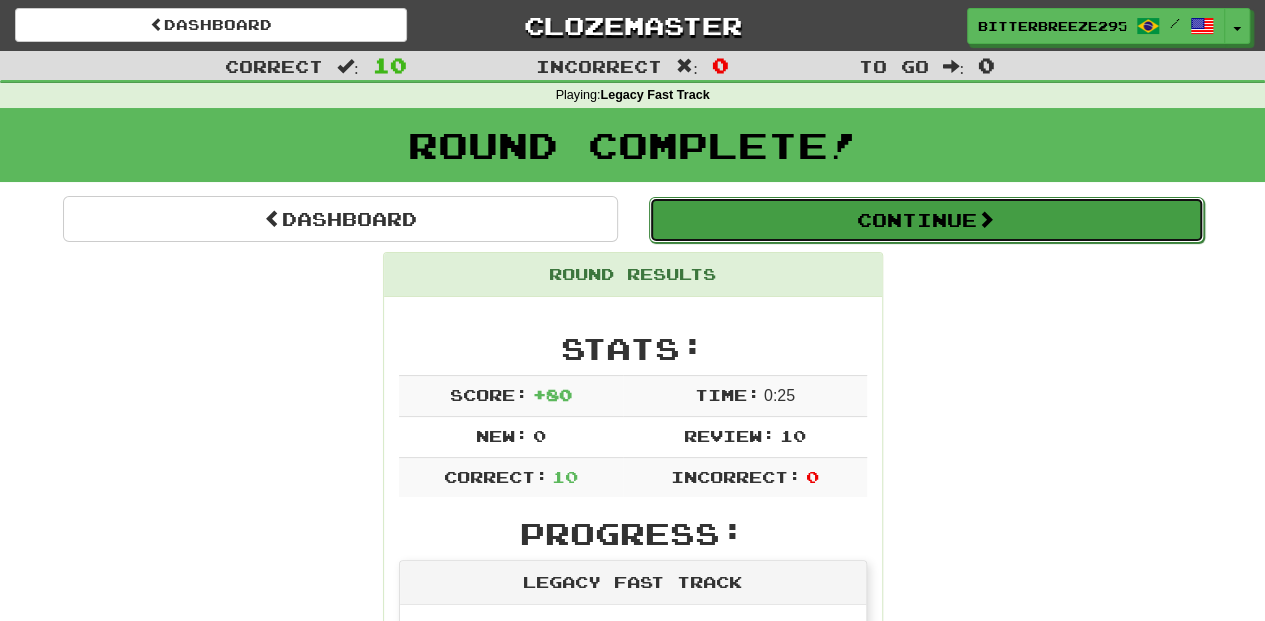 click on "Continue" at bounding box center (926, 220) 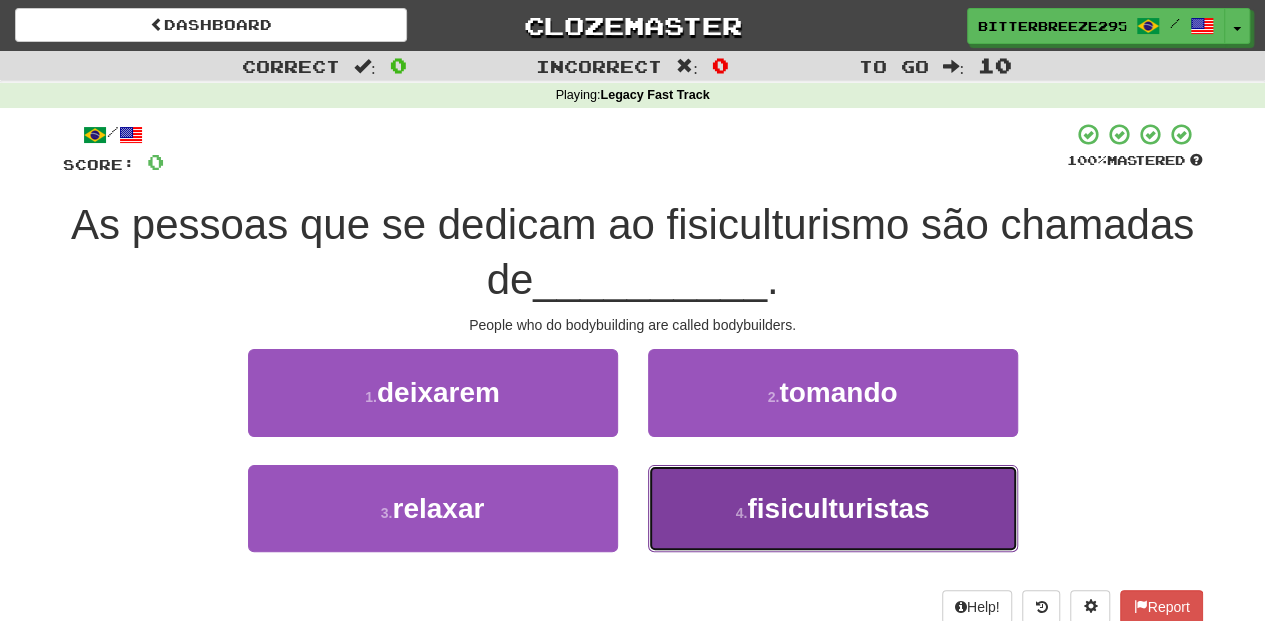 click on "fisiculturistas" at bounding box center [838, 508] 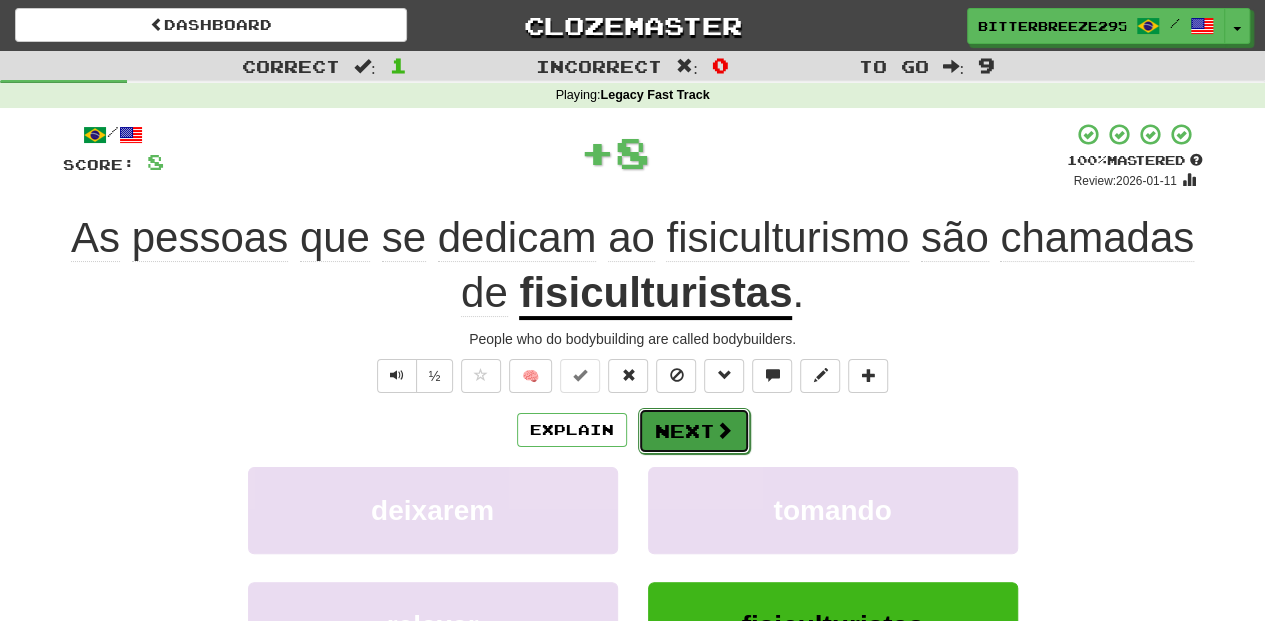click on "Next" at bounding box center [694, 431] 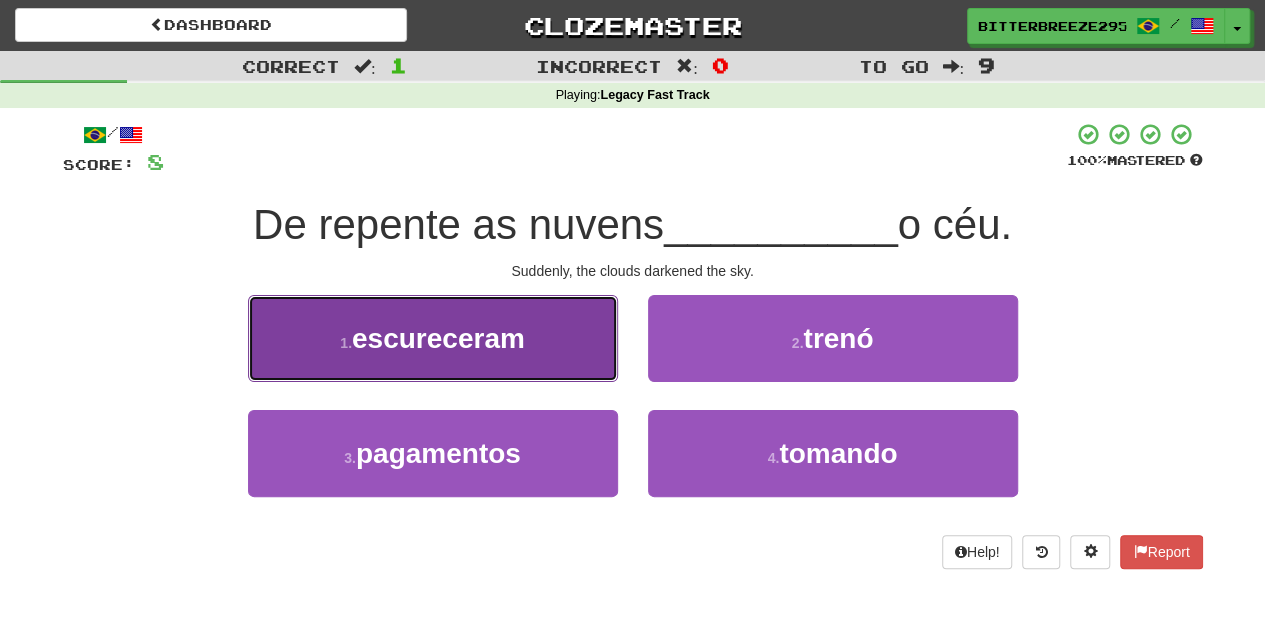 click on "1 .  escureceram" at bounding box center [433, 338] 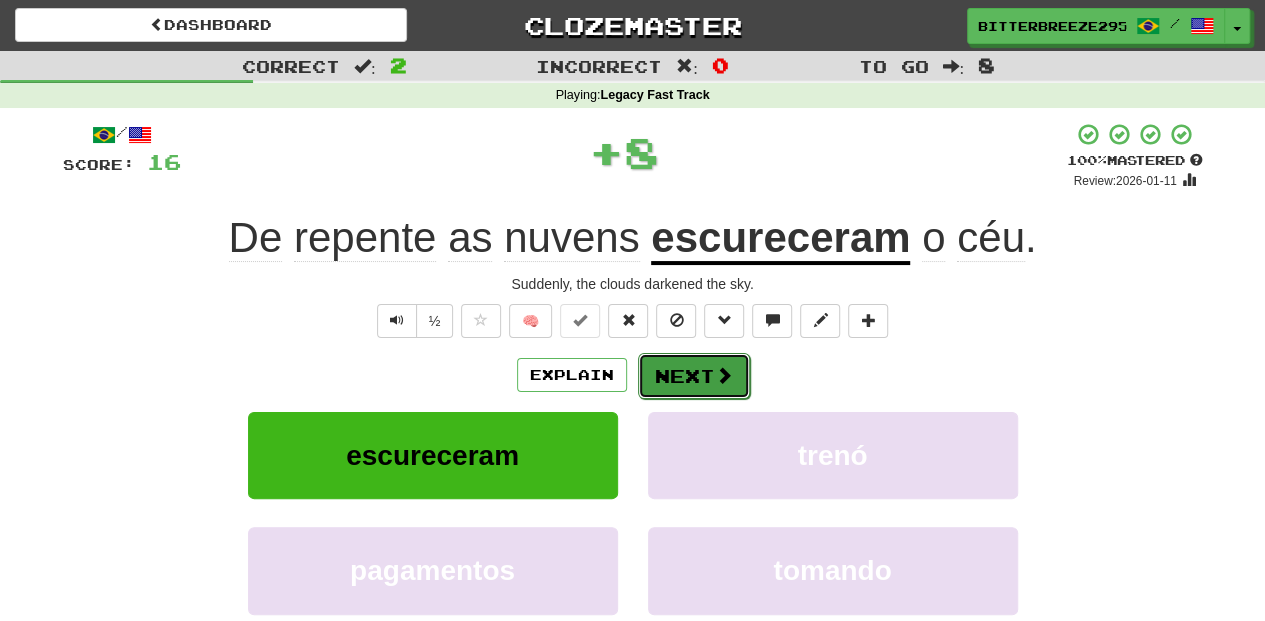 click on "Next" at bounding box center (694, 376) 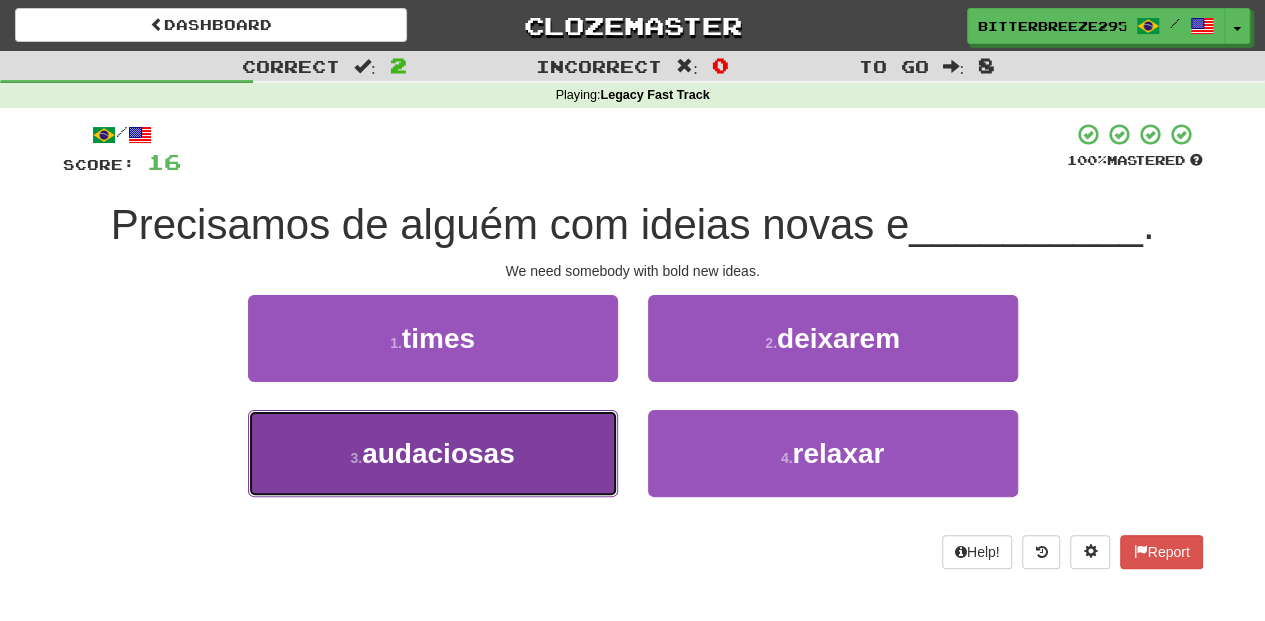 click on "3 .  audaciosas" at bounding box center [433, 453] 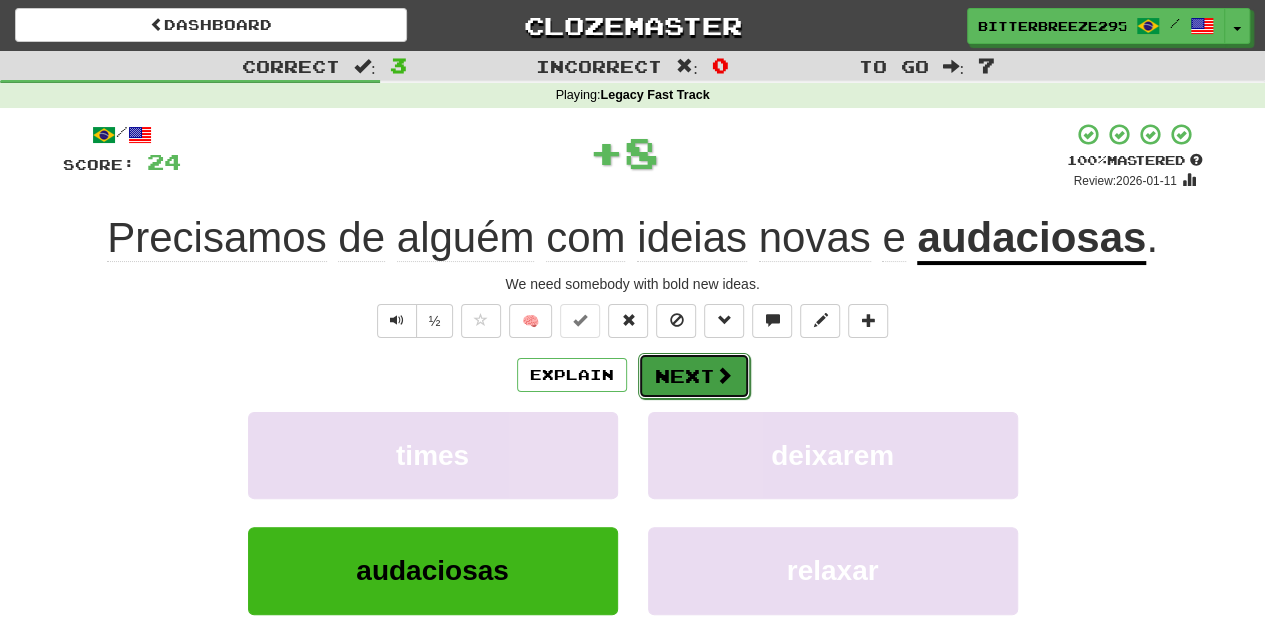click on "Next" at bounding box center [694, 376] 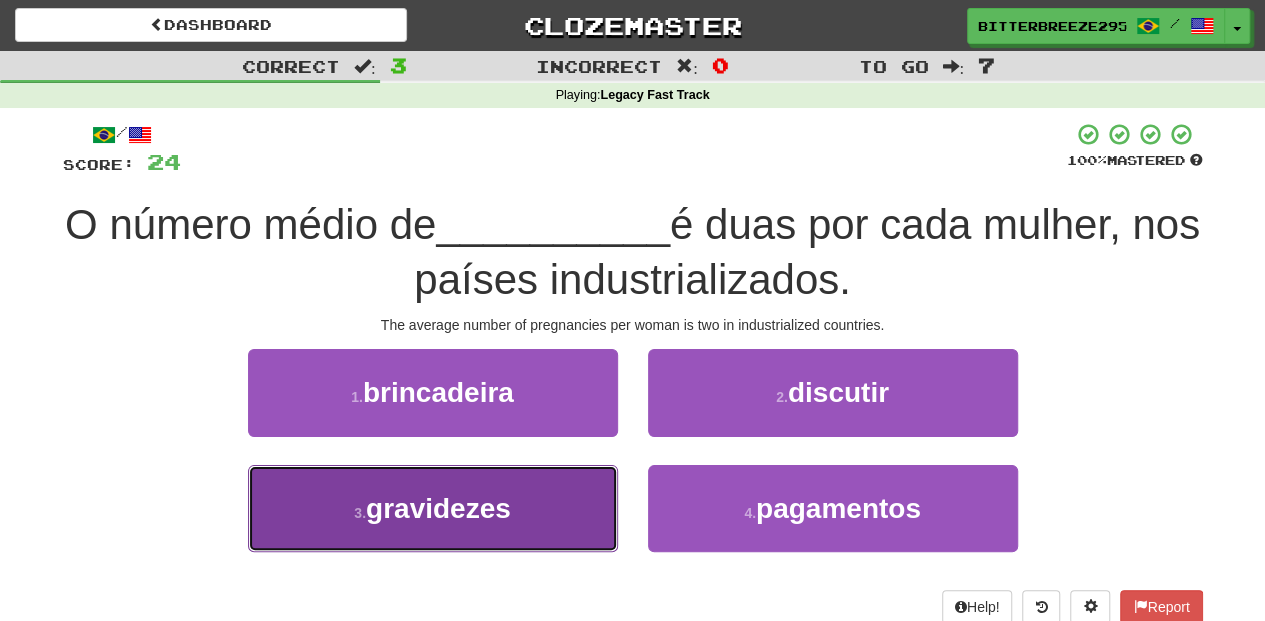 click on "3 .  gravidezes" at bounding box center (433, 508) 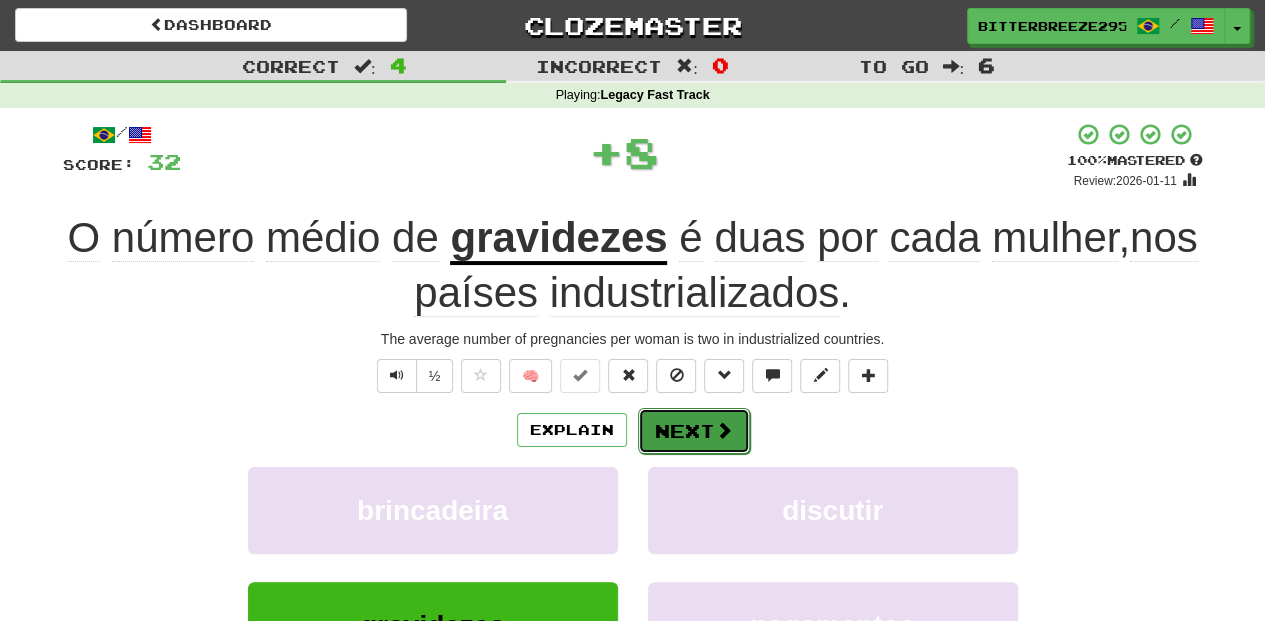 click on "Next" at bounding box center (694, 431) 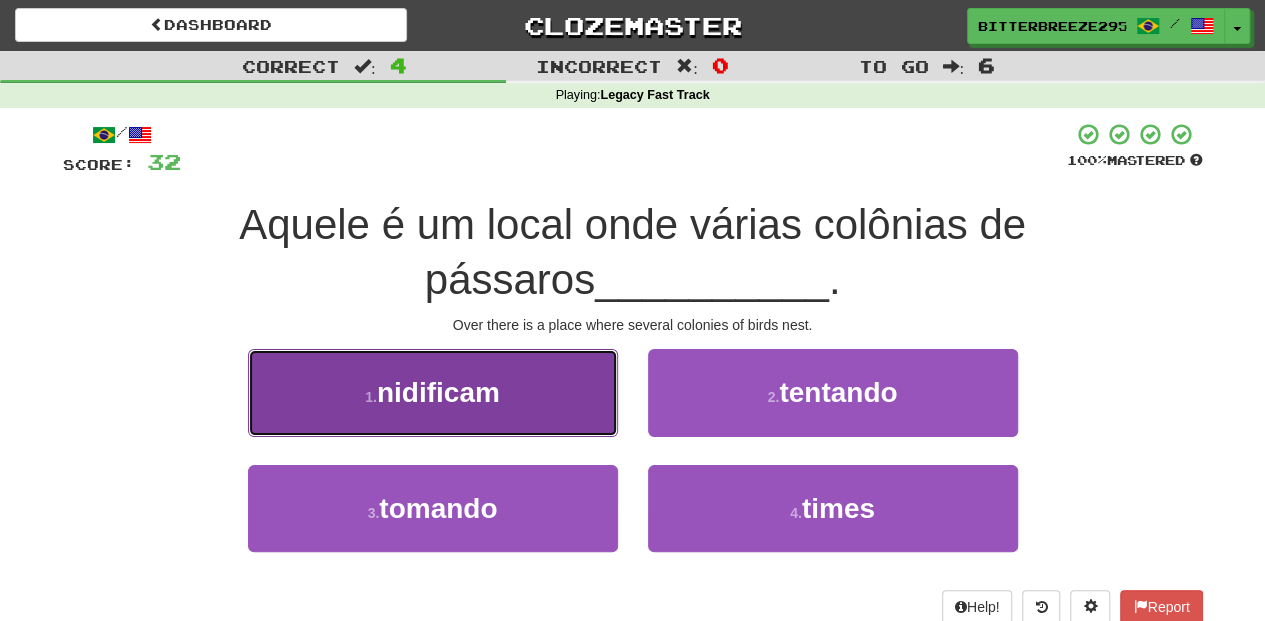 click on "1 .  nidificam" at bounding box center (433, 392) 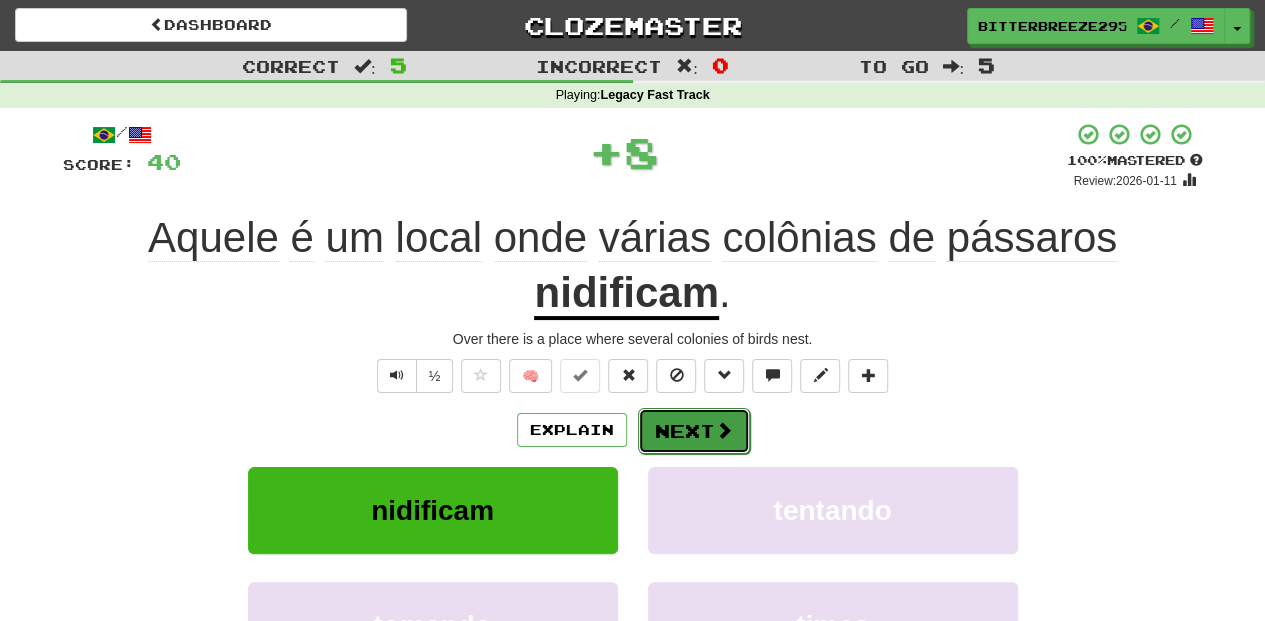 click on "Next" at bounding box center (694, 431) 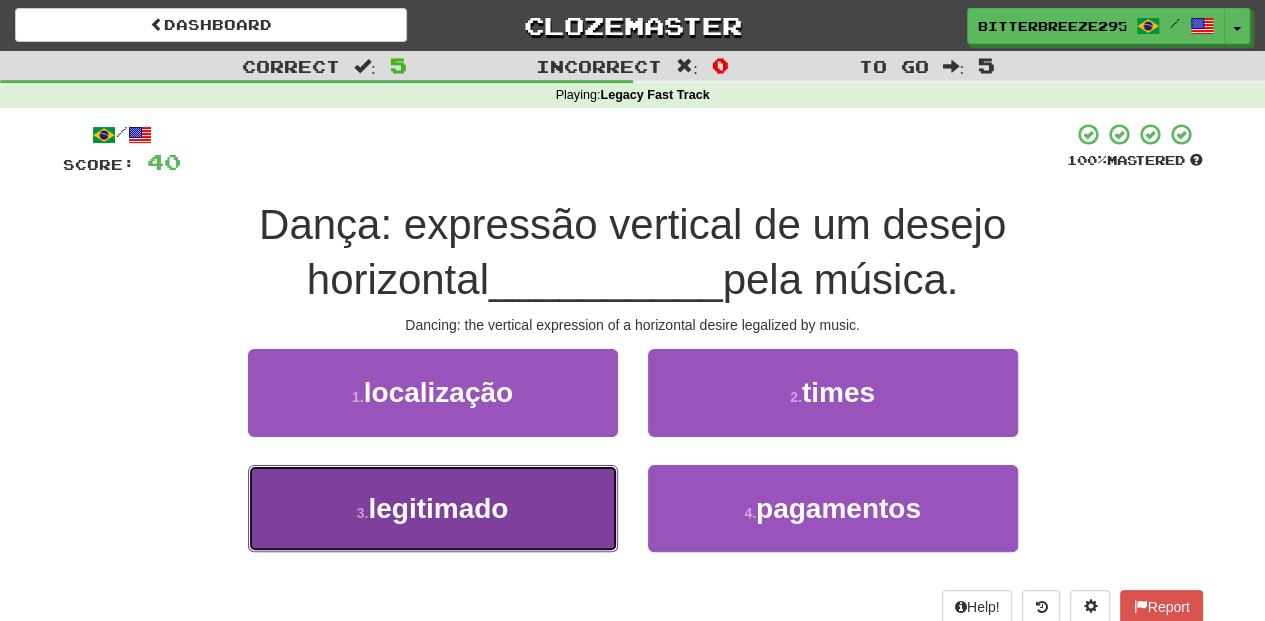 click on "3 .  legitimado" at bounding box center (433, 508) 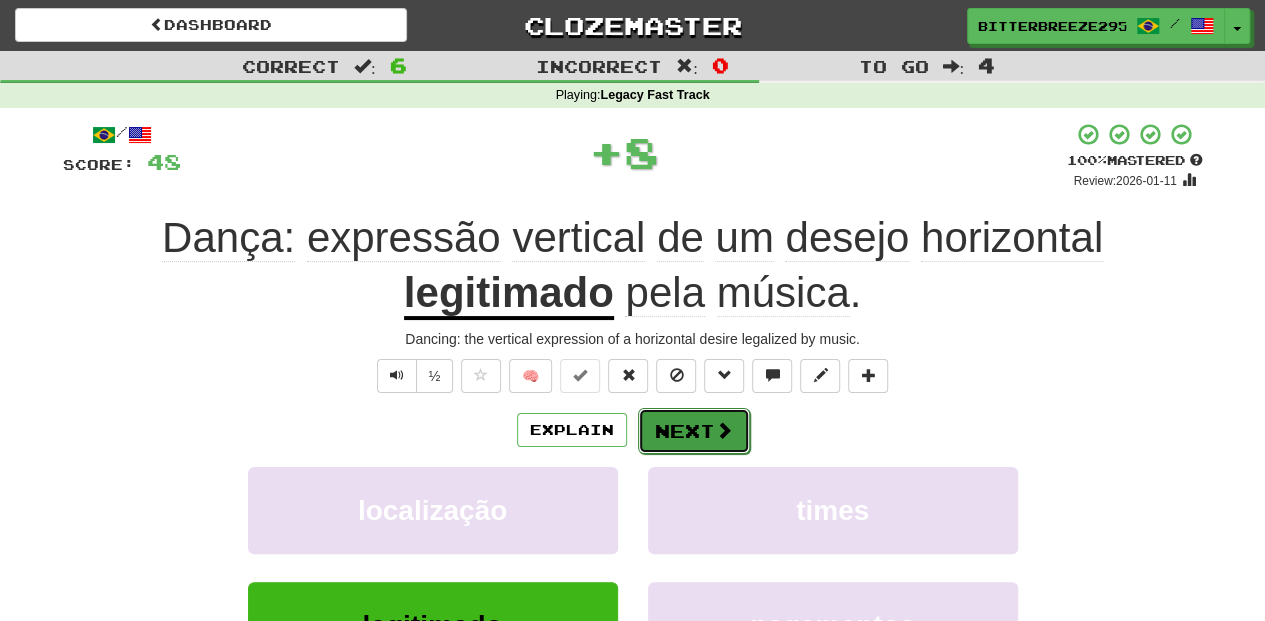 click on "Next" at bounding box center (694, 431) 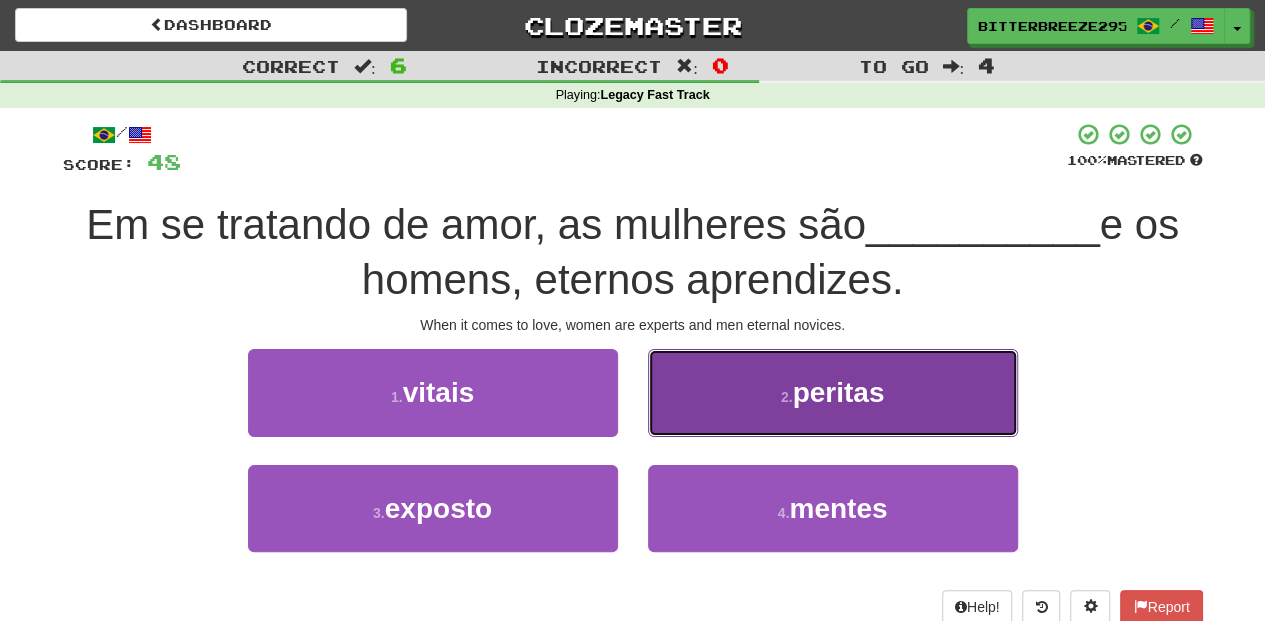 click on "2 .  peritas" at bounding box center [833, 392] 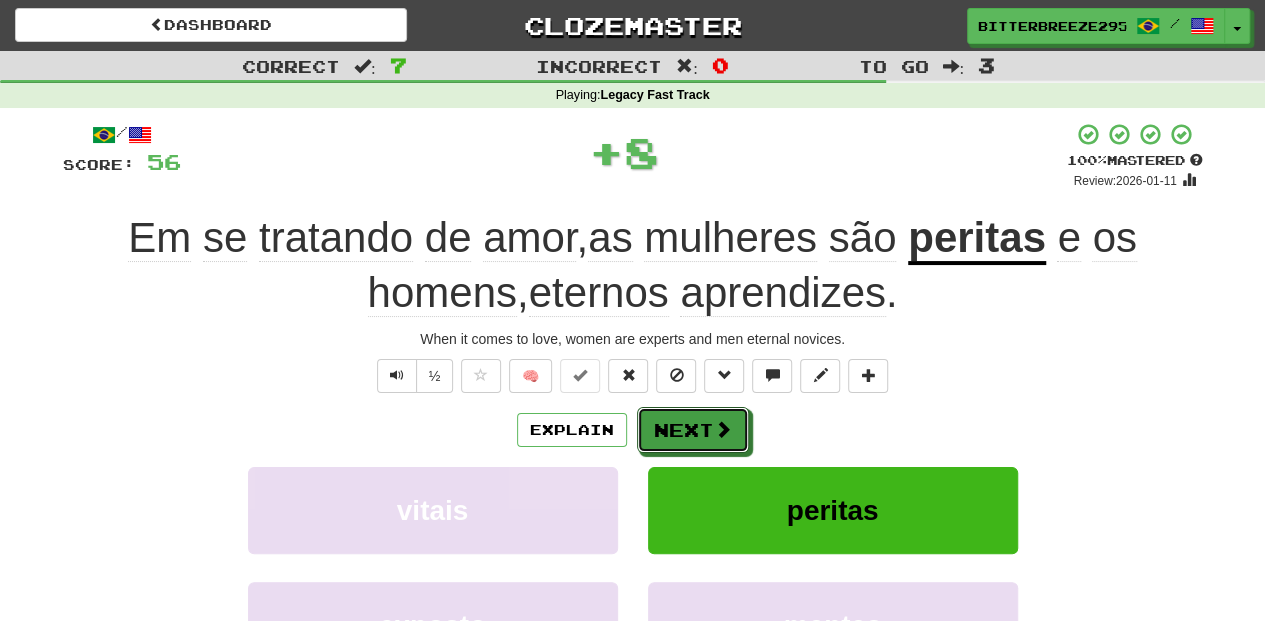 click at bounding box center [723, 429] 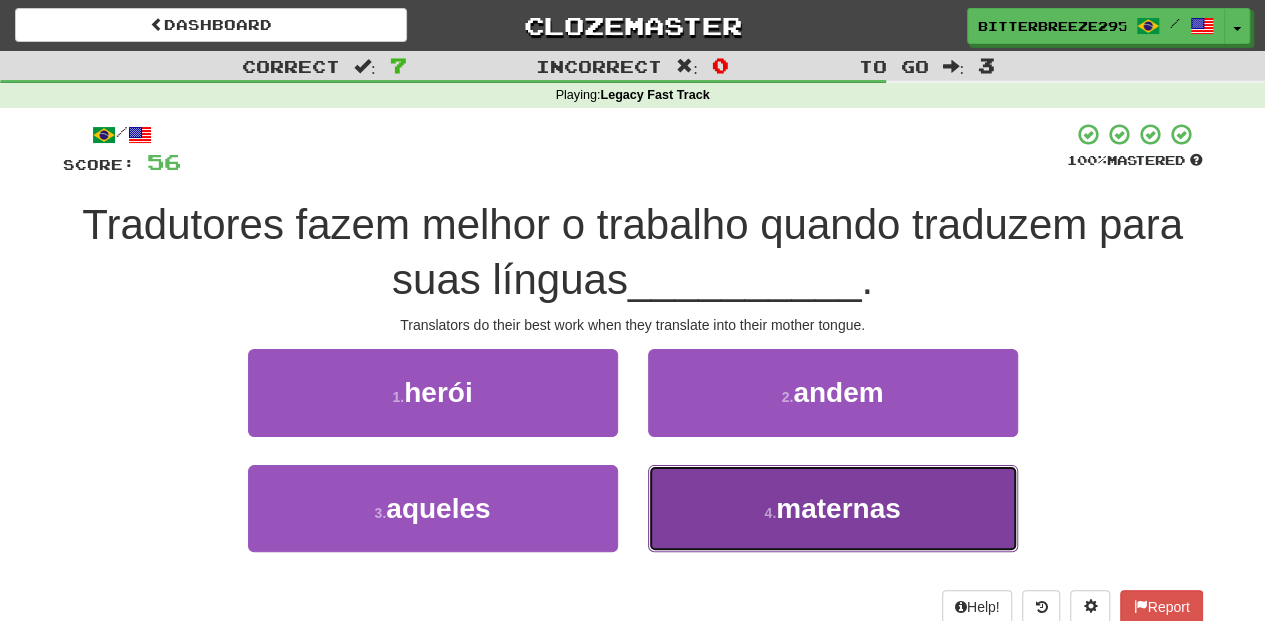 click on "4 .  maternas" at bounding box center (833, 508) 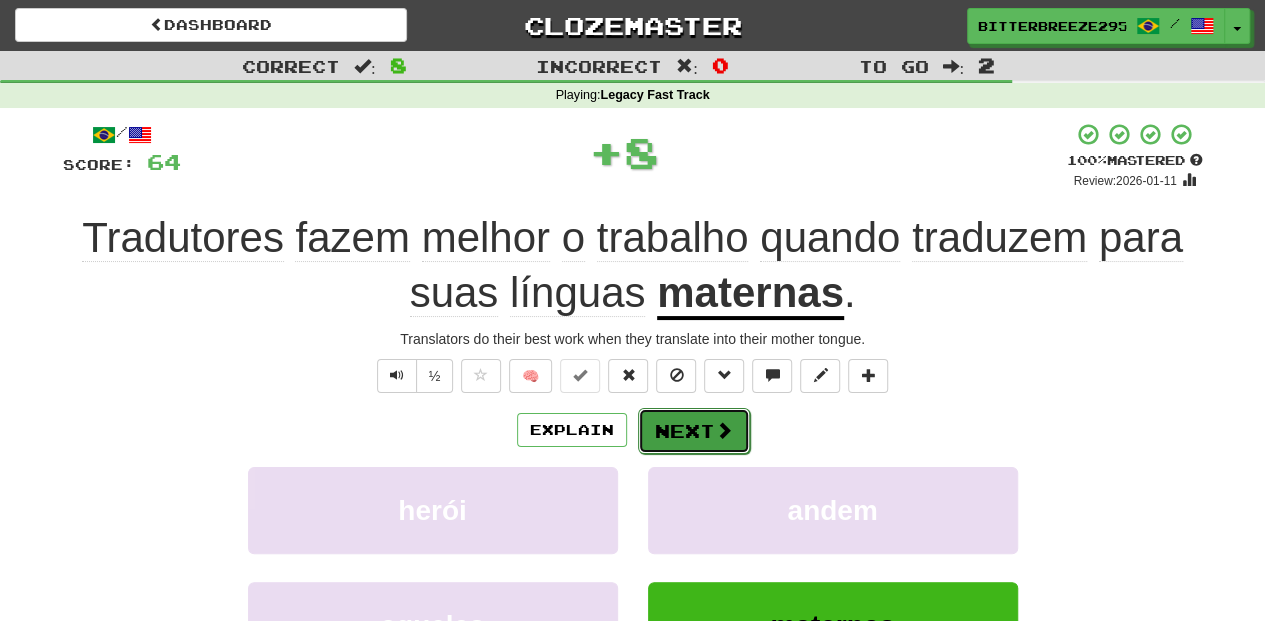 click at bounding box center [724, 430] 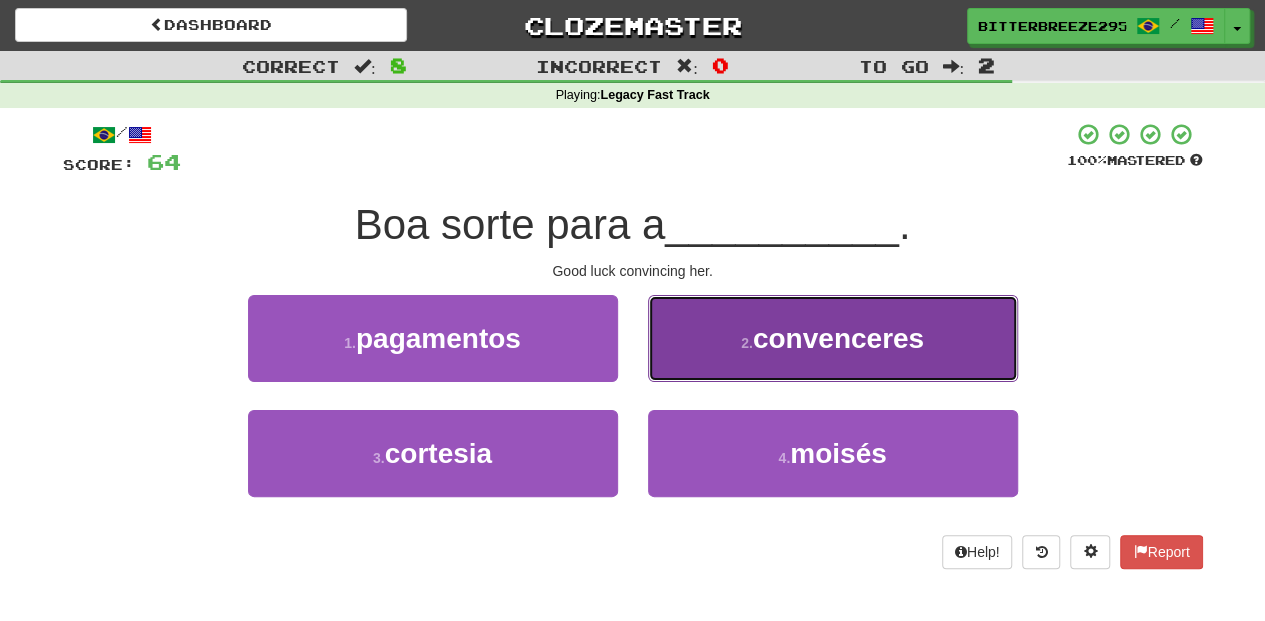 click on "2 .  convenceres" at bounding box center (833, 338) 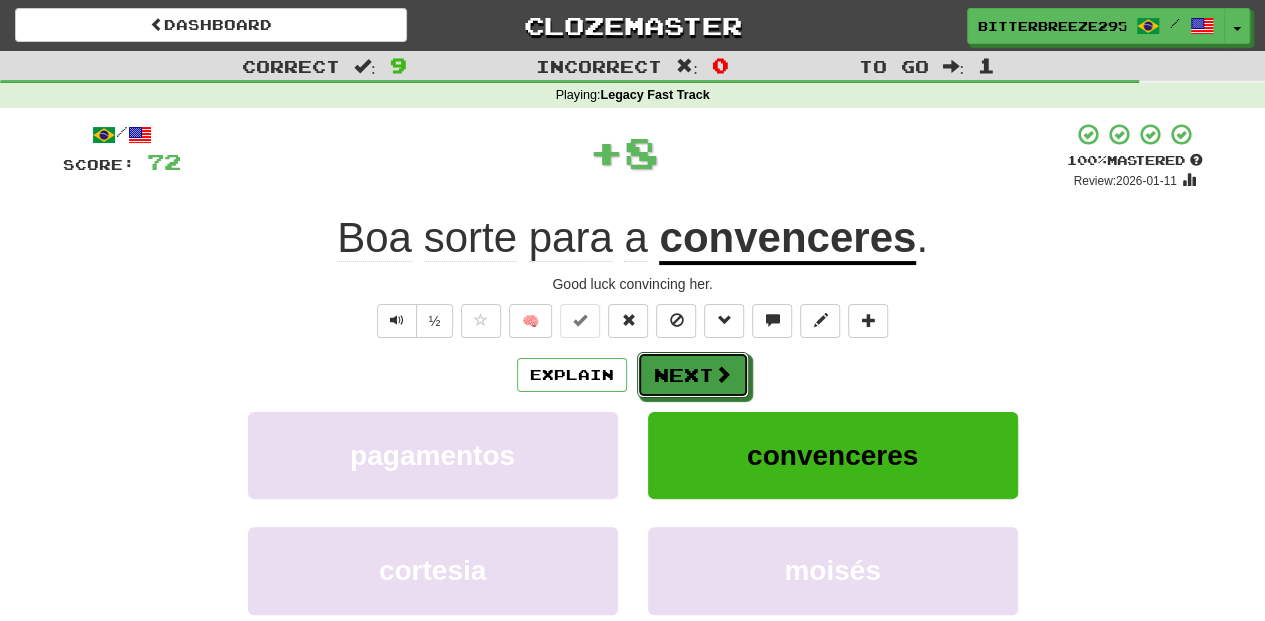 click on "Next" at bounding box center [693, 375] 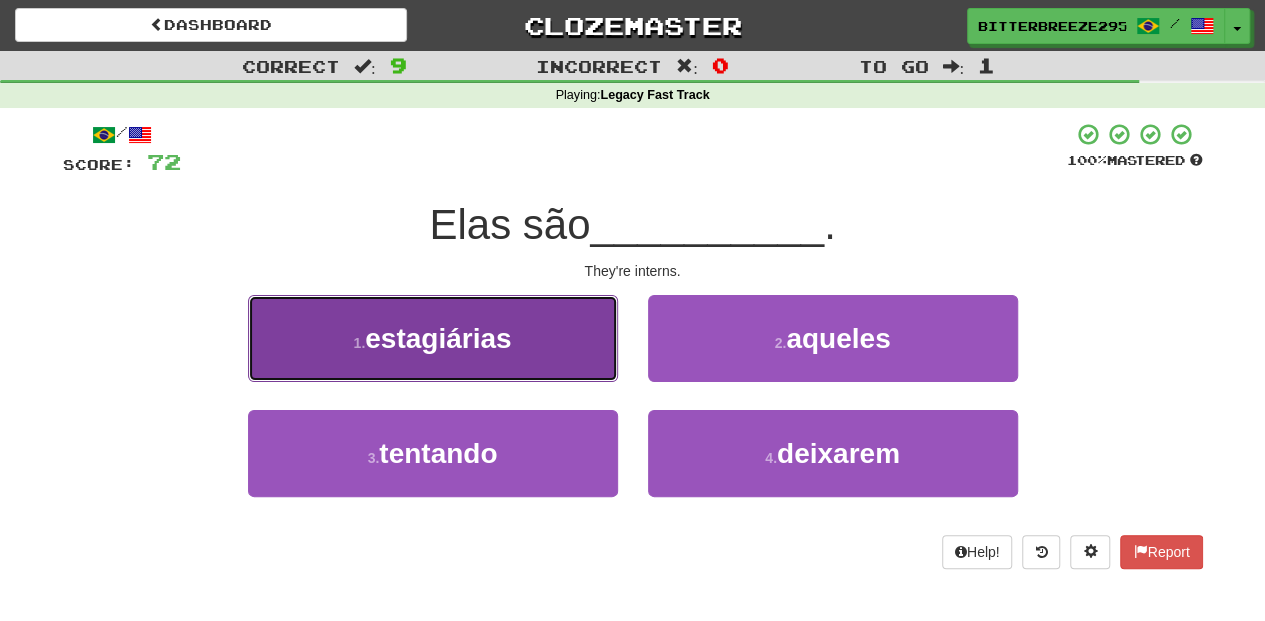 click on "1 .  estagiárias" at bounding box center (433, 338) 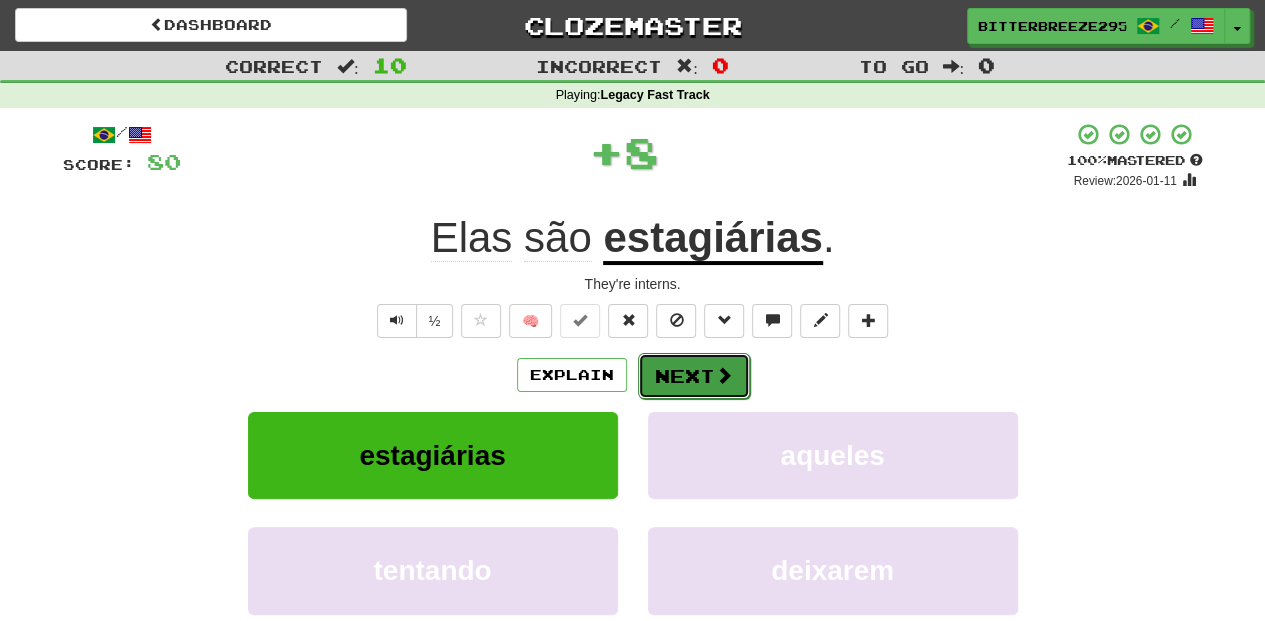 click on "Next" at bounding box center [694, 376] 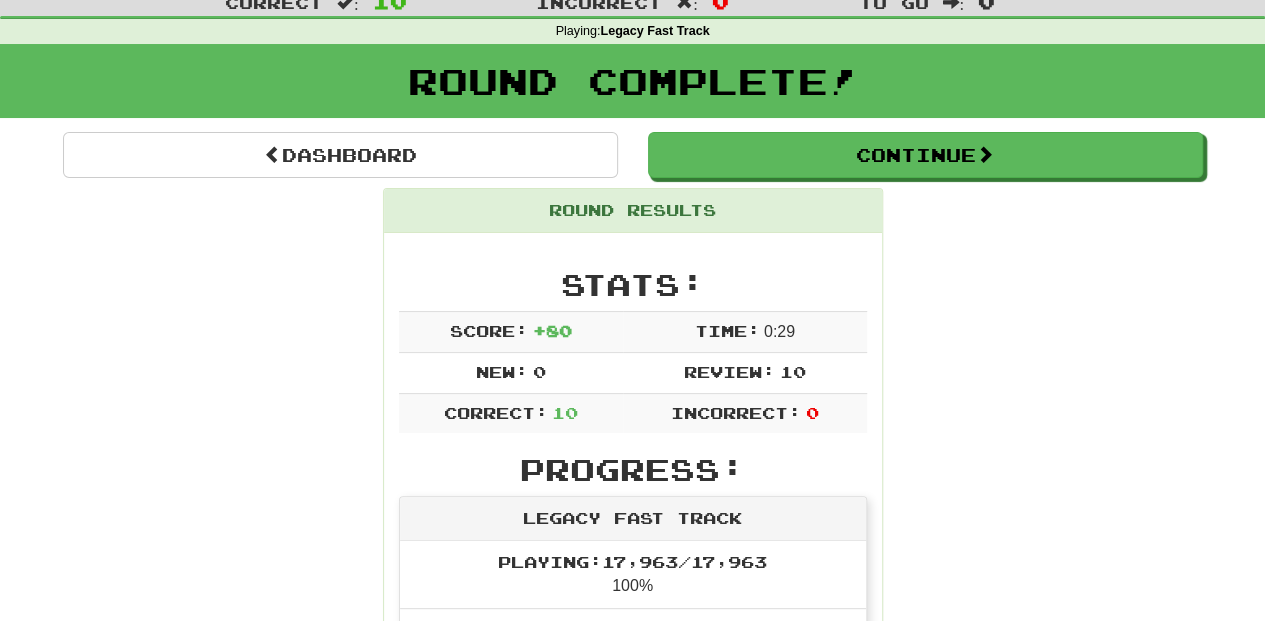 scroll, scrollTop: 0, scrollLeft: 0, axis: both 